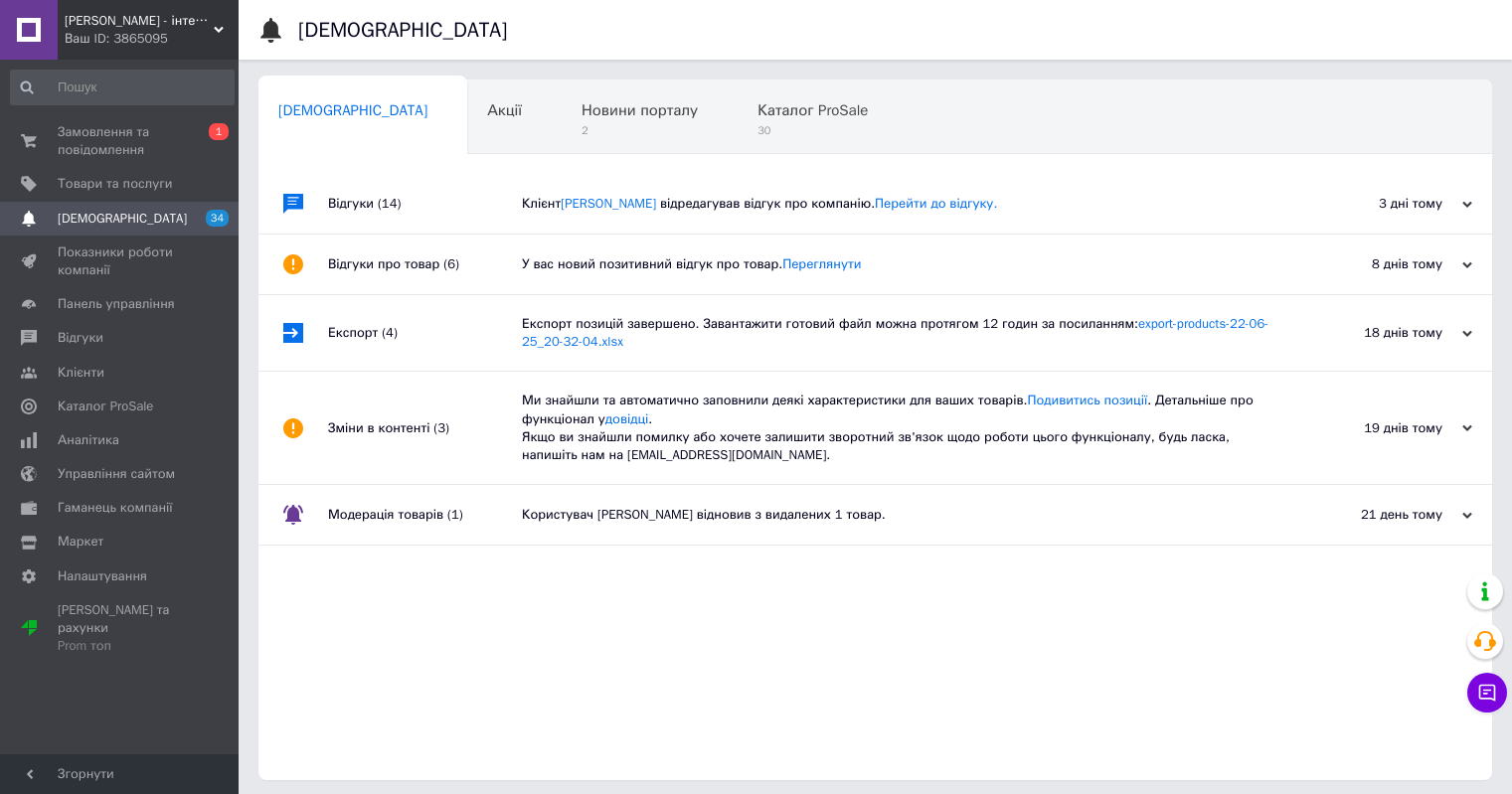scroll, scrollTop: 0, scrollLeft: 0, axis: both 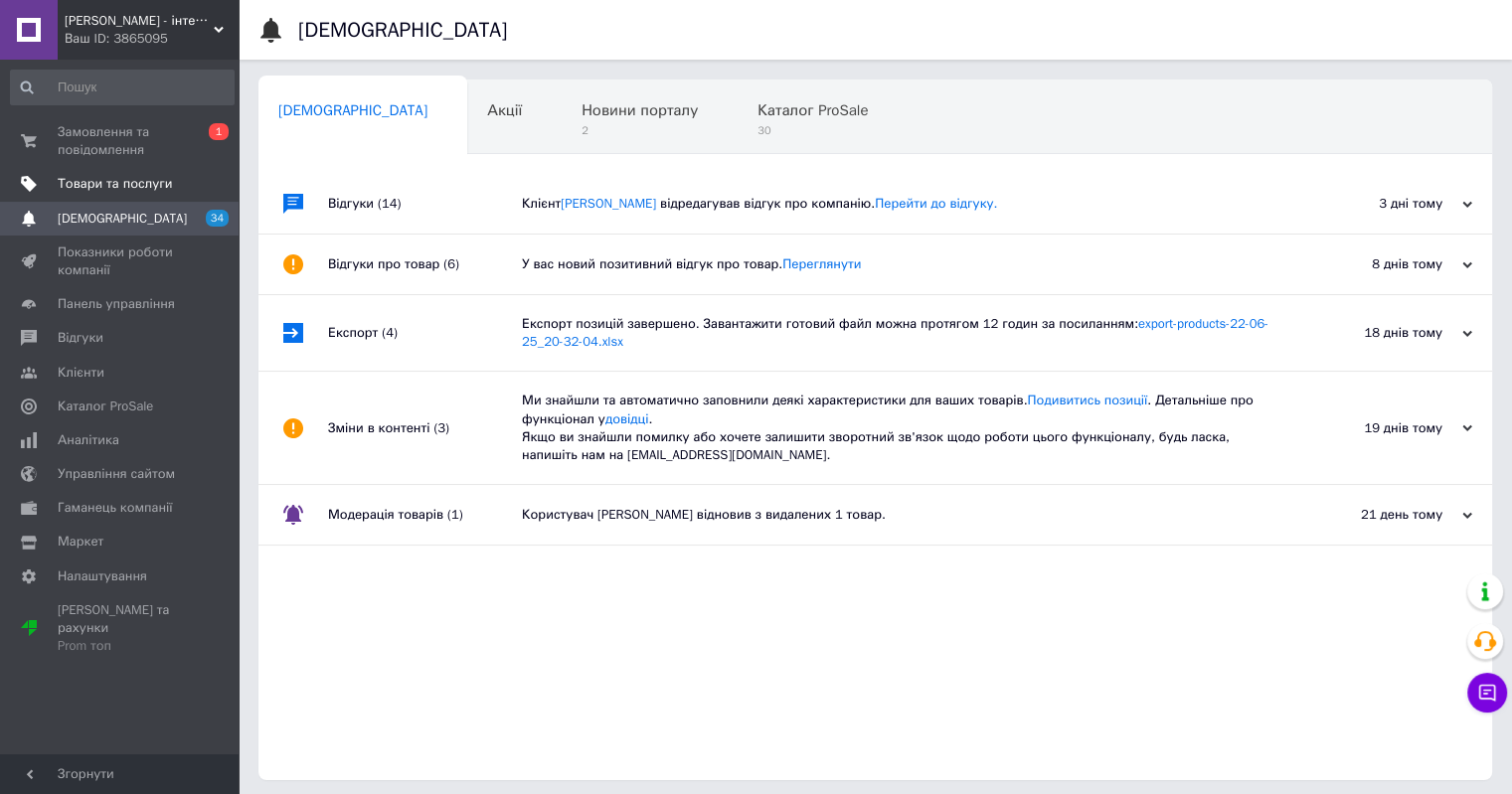 click on "Товари та послуги" at bounding box center [114, 184] 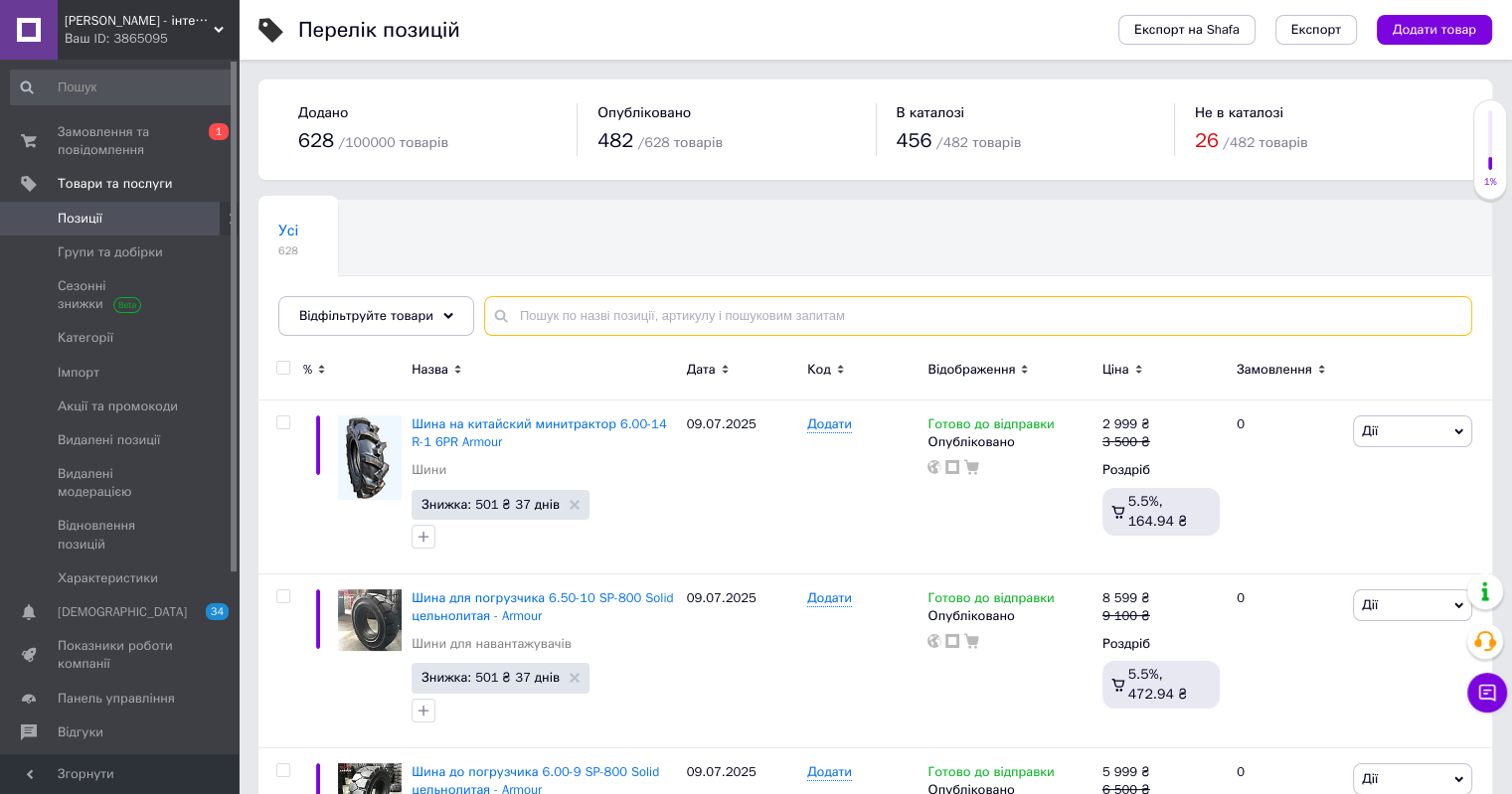 click at bounding box center [978, 316] 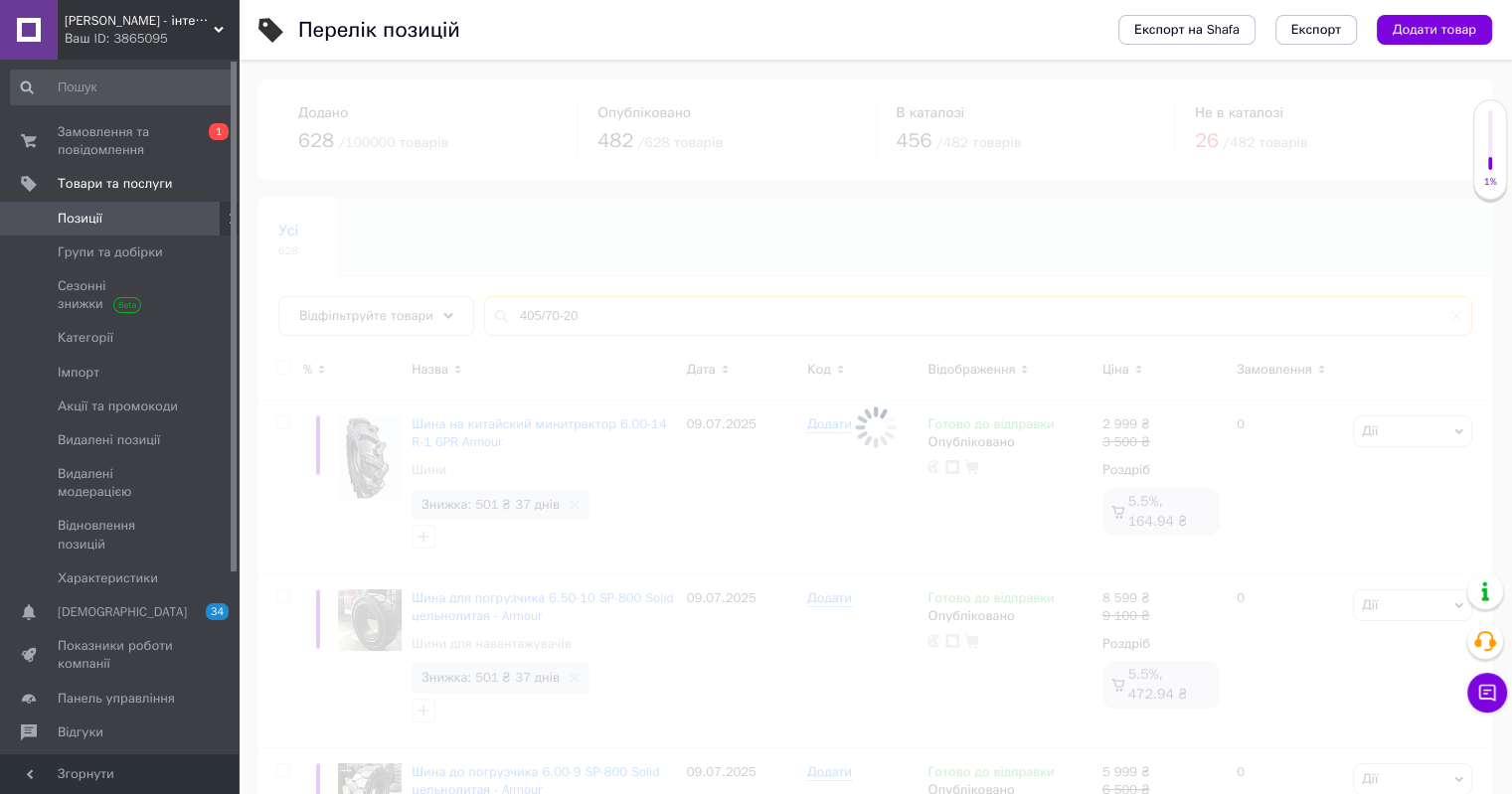 type on "405/70-20" 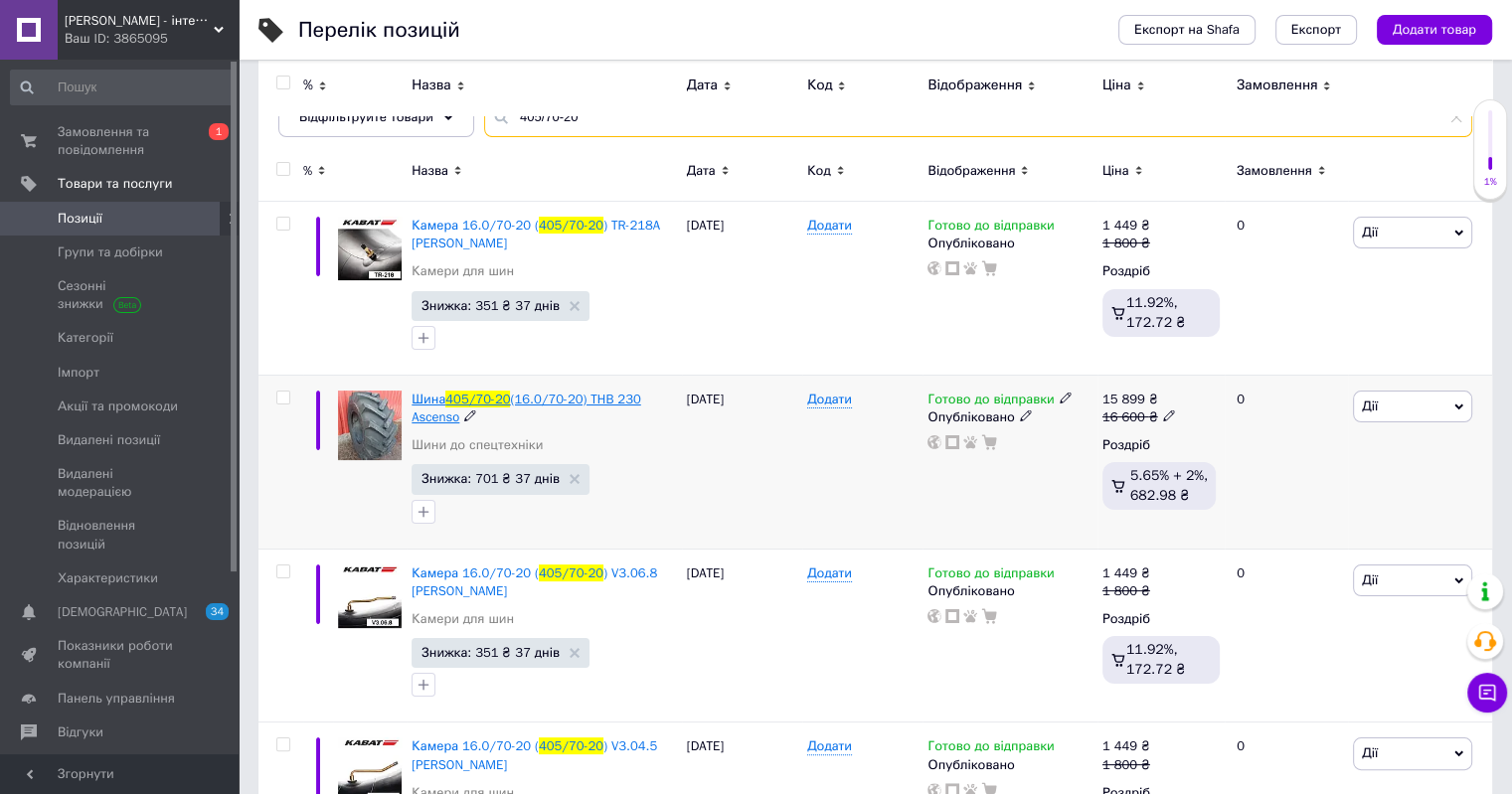 scroll, scrollTop: 288, scrollLeft: 0, axis: vertical 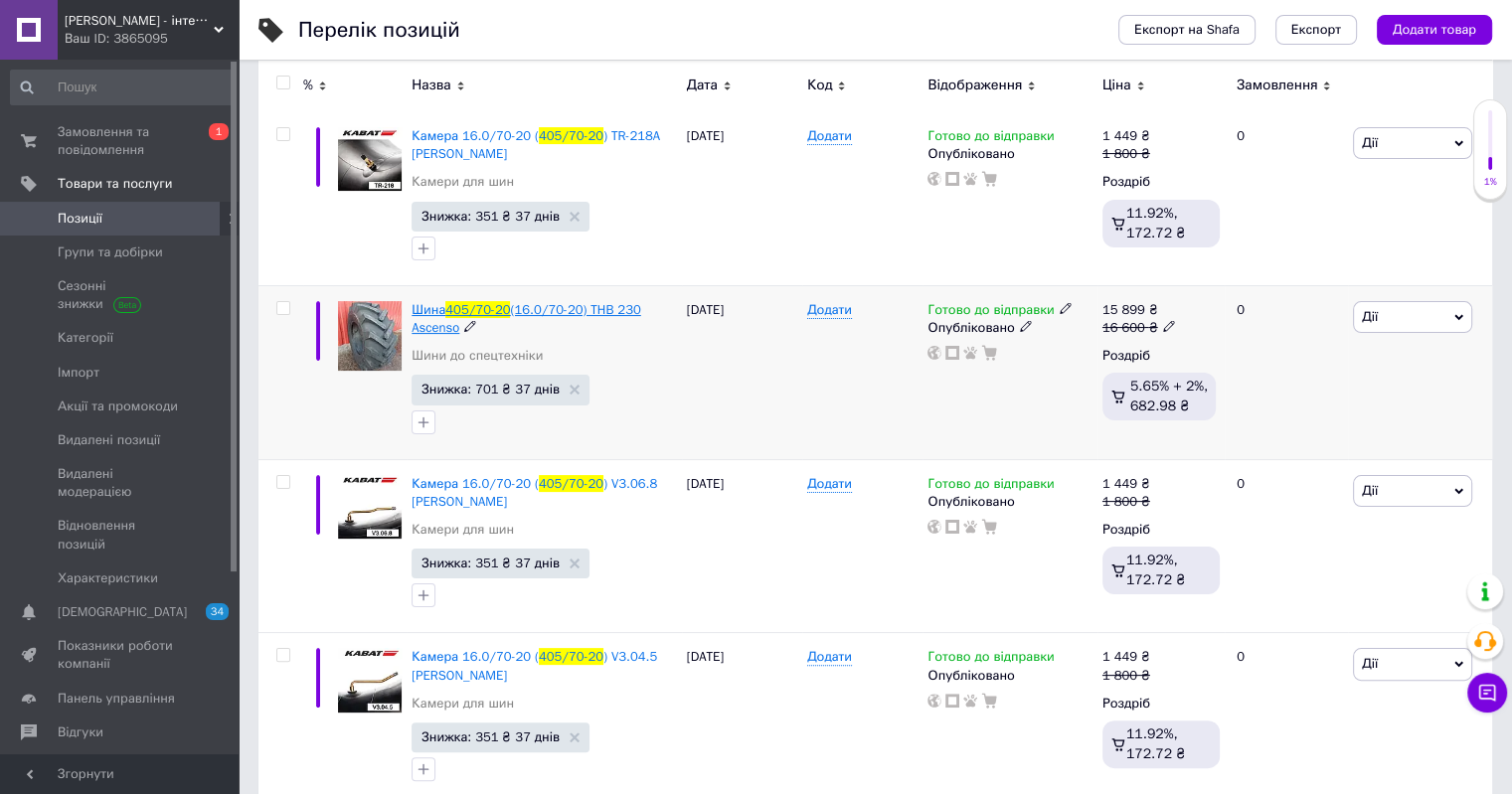 click on "(16.0/70-20) THB 230 Ascenso" at bounding box center [526, 318] 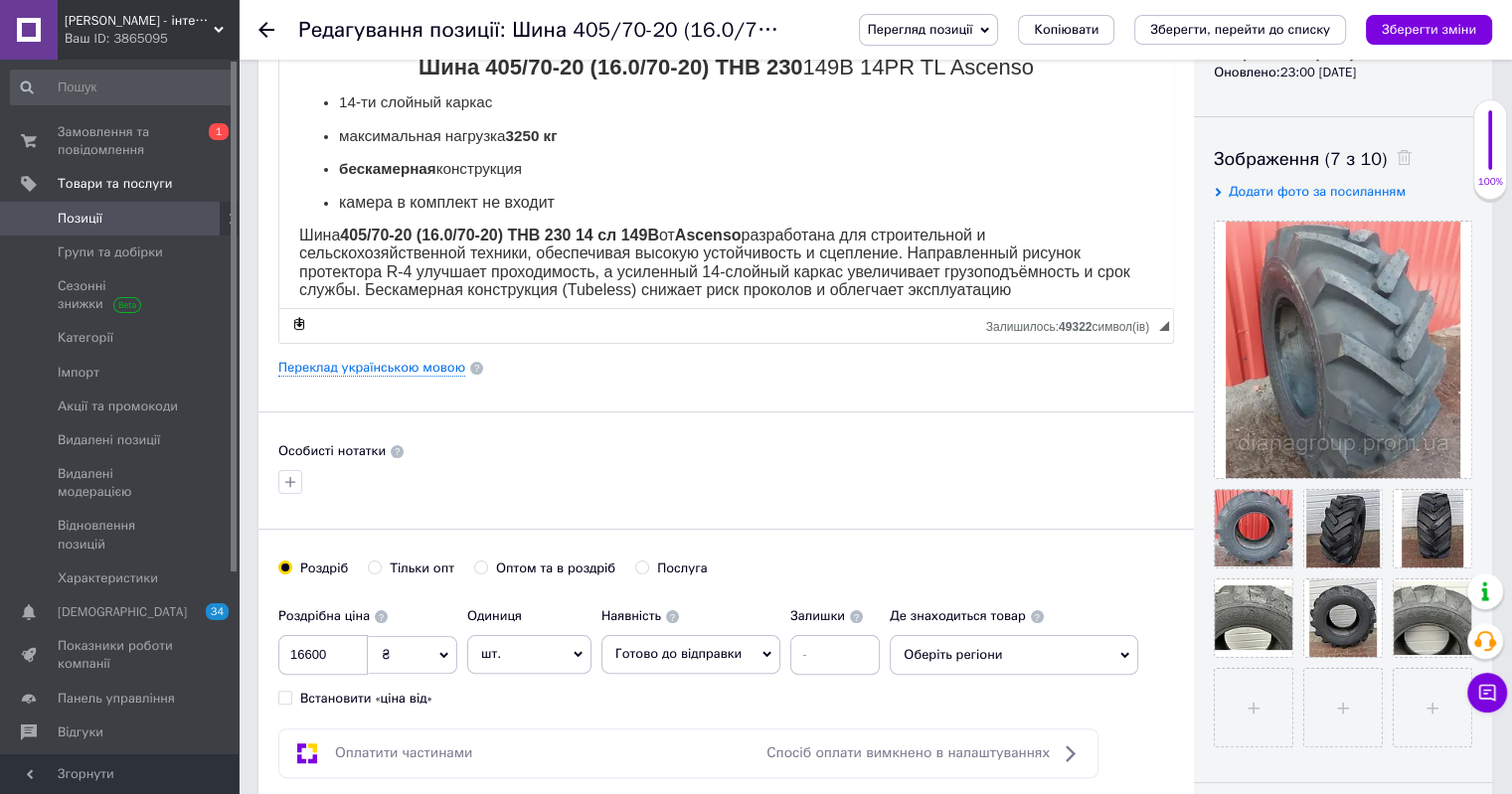 scroll, scrollTop: 0, scrollLeft: 0, axis: both 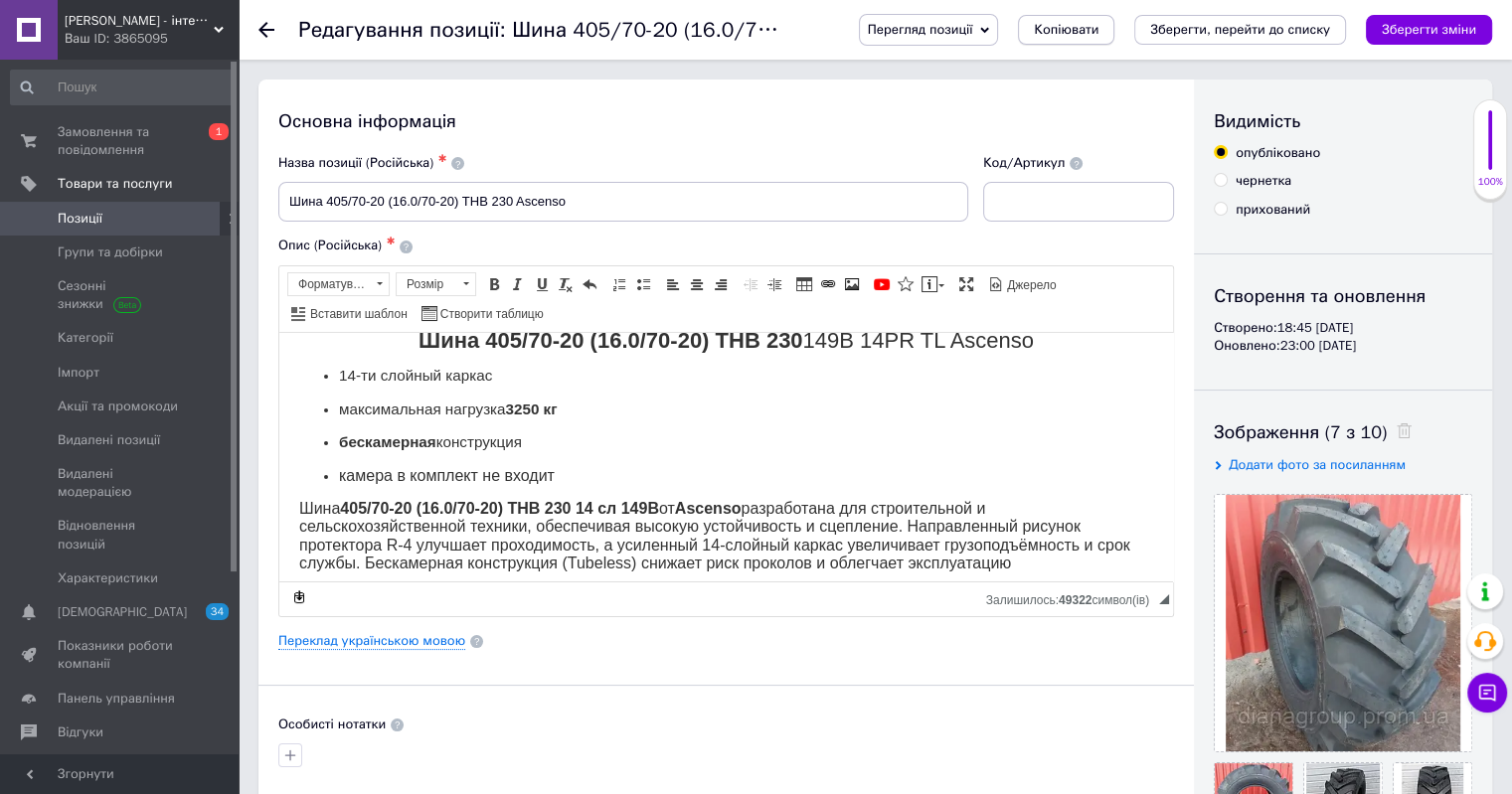 click on "Копіювати" at bounding box center [1066, 30] 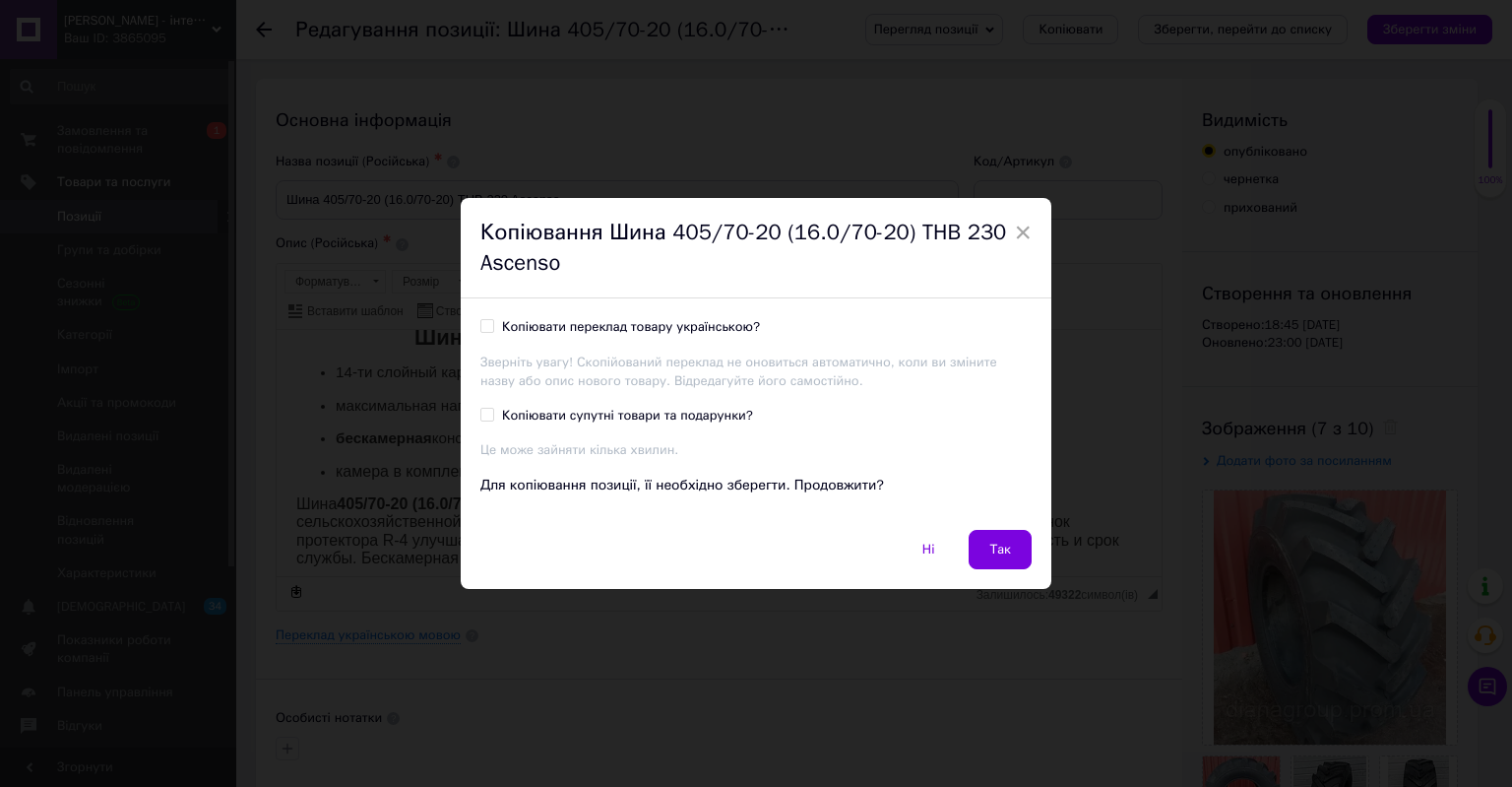 click on "Копіювати переклад товару українською?" at bounding box center (631, 327) 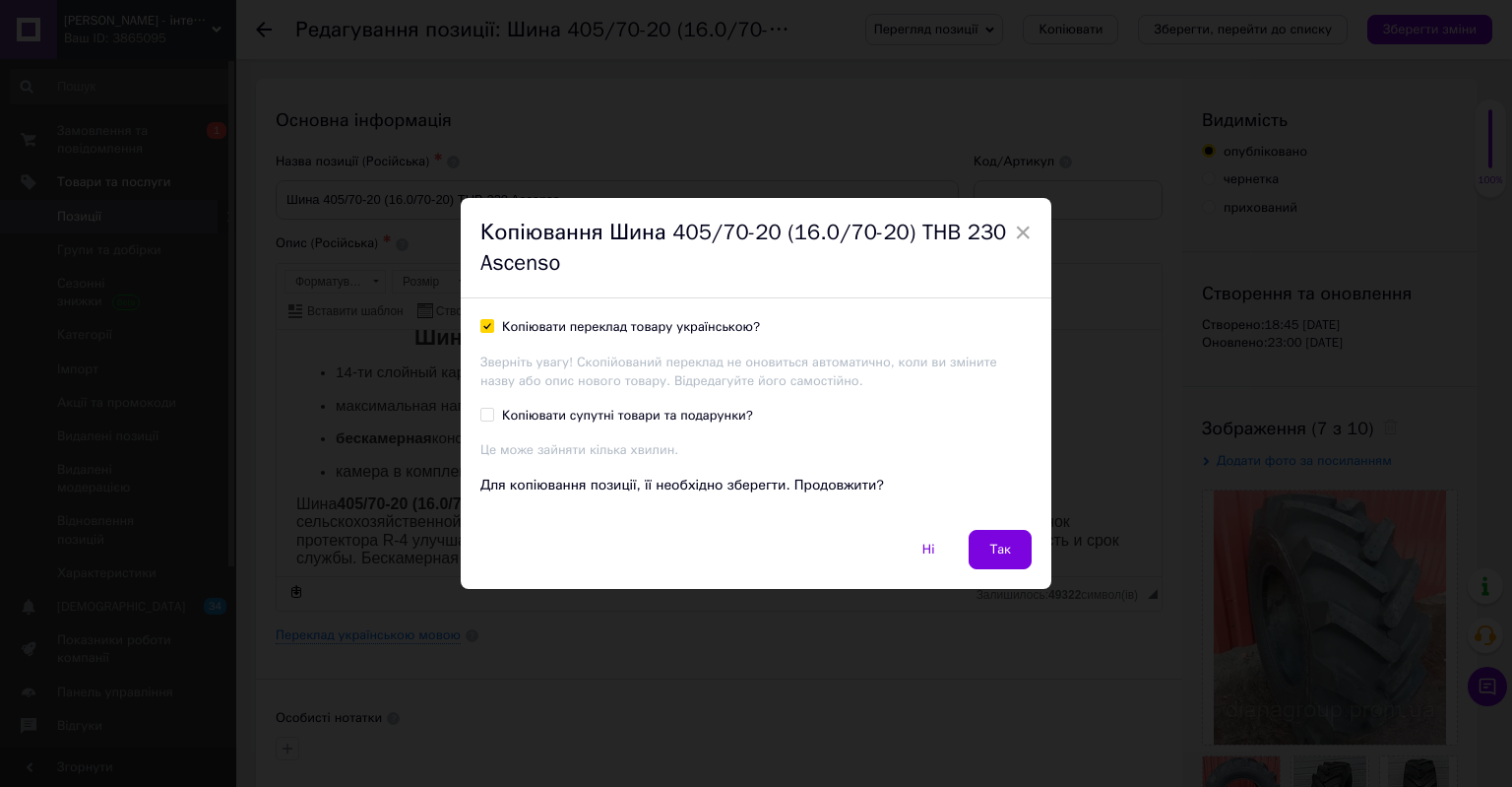 checkbox on "true" 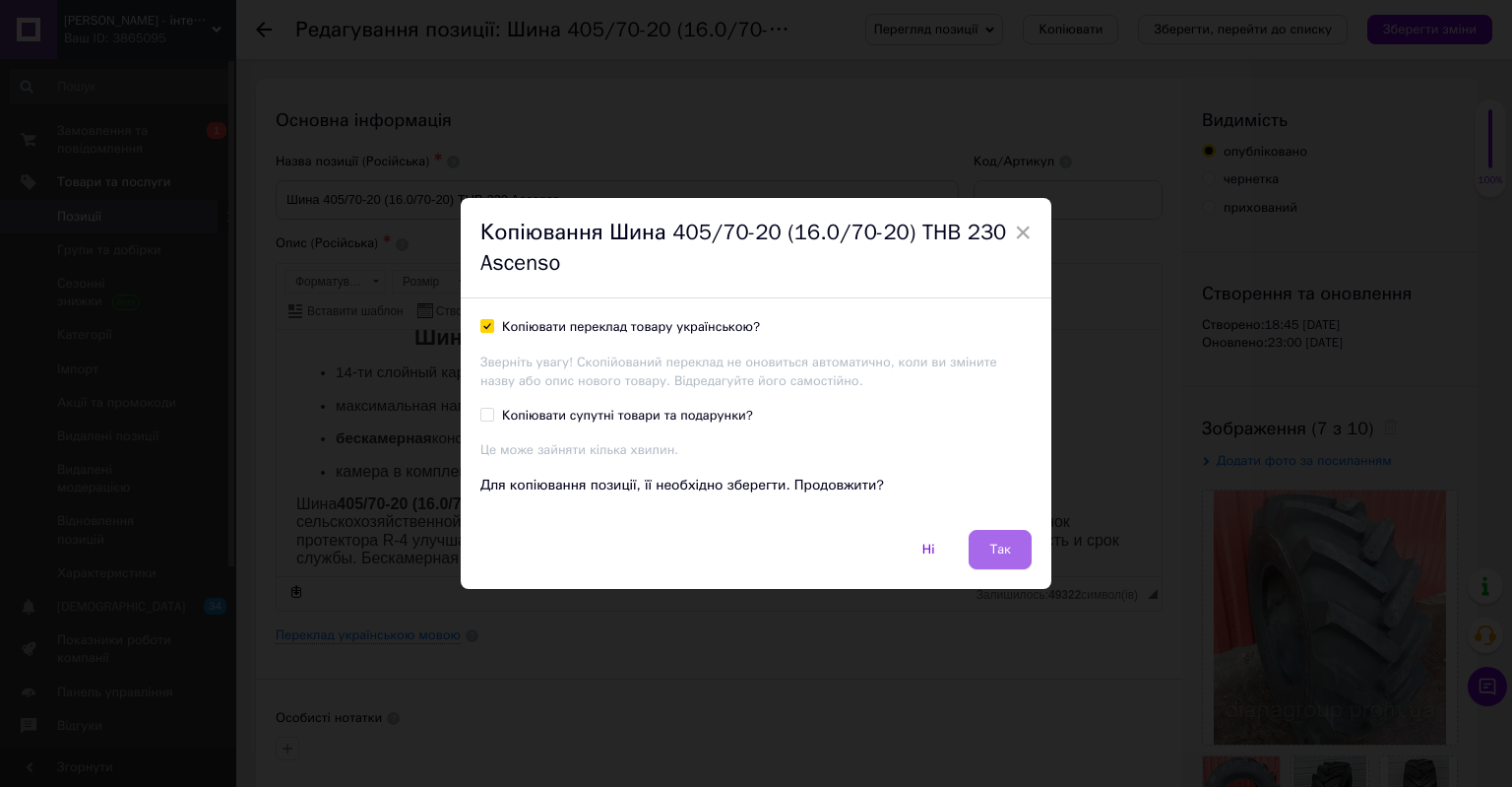 click on "Так" at bounding box center (1000, 550) 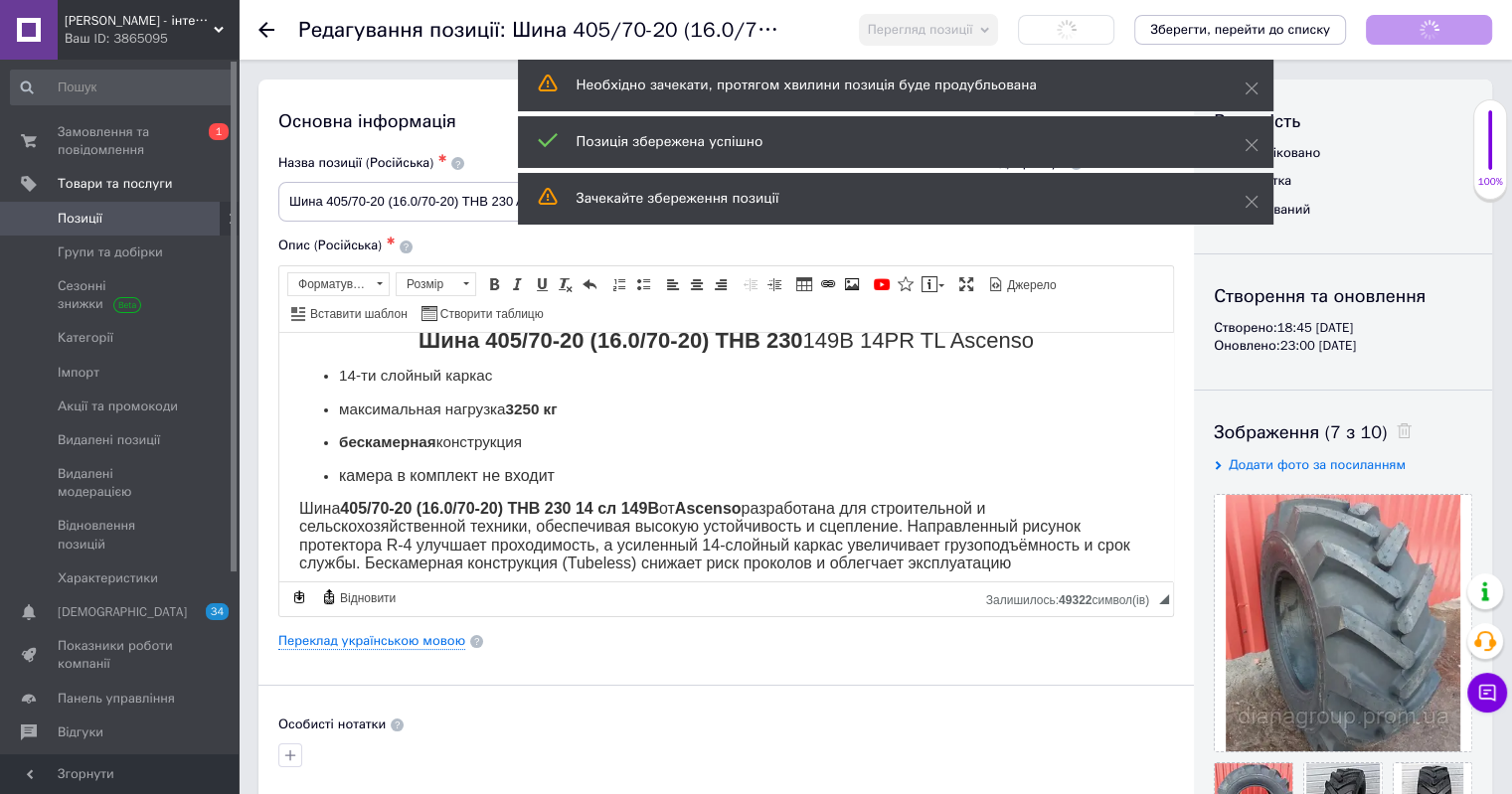 click on "Позиції" at bounding box center (120, 219) 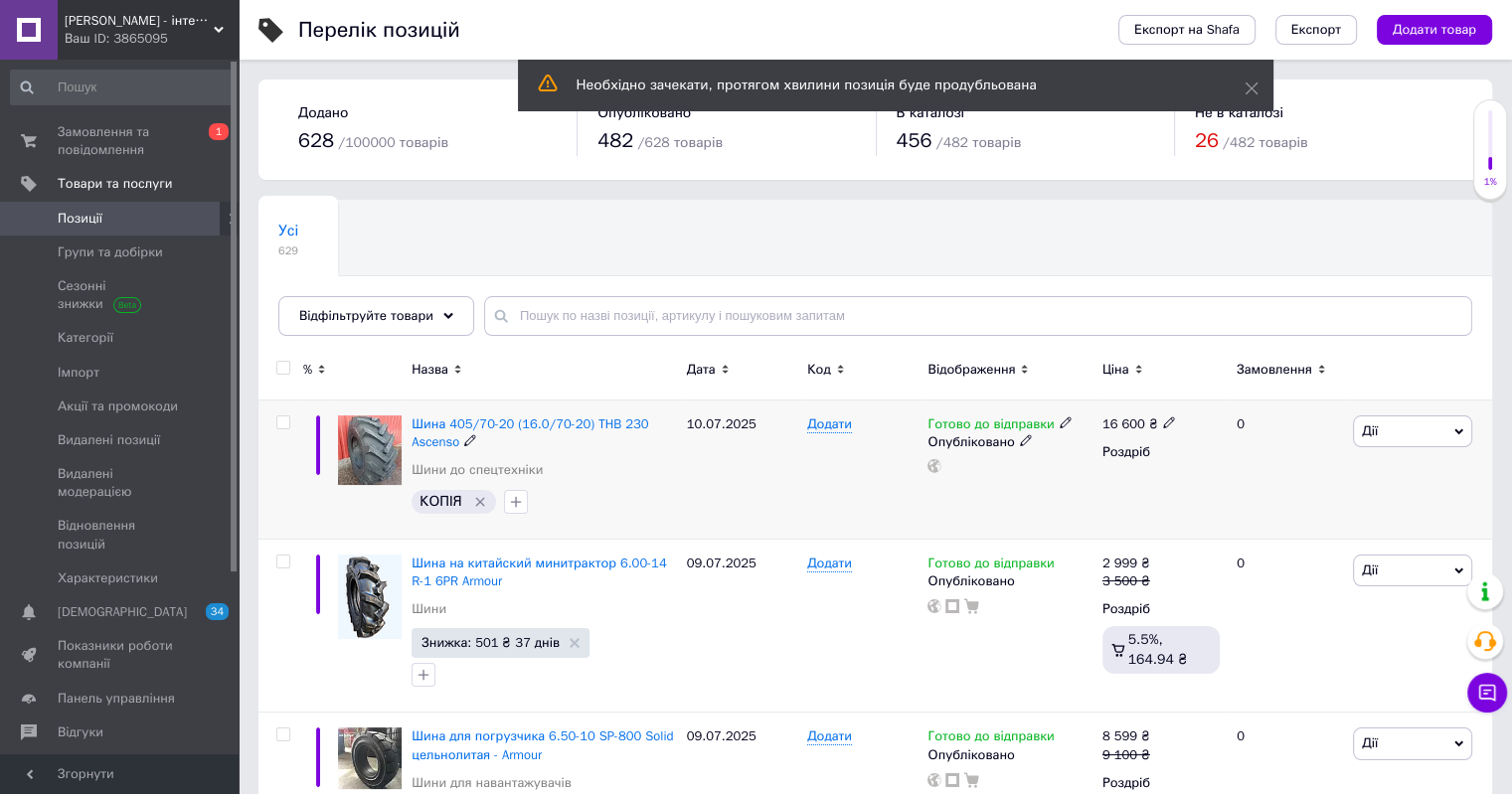 click 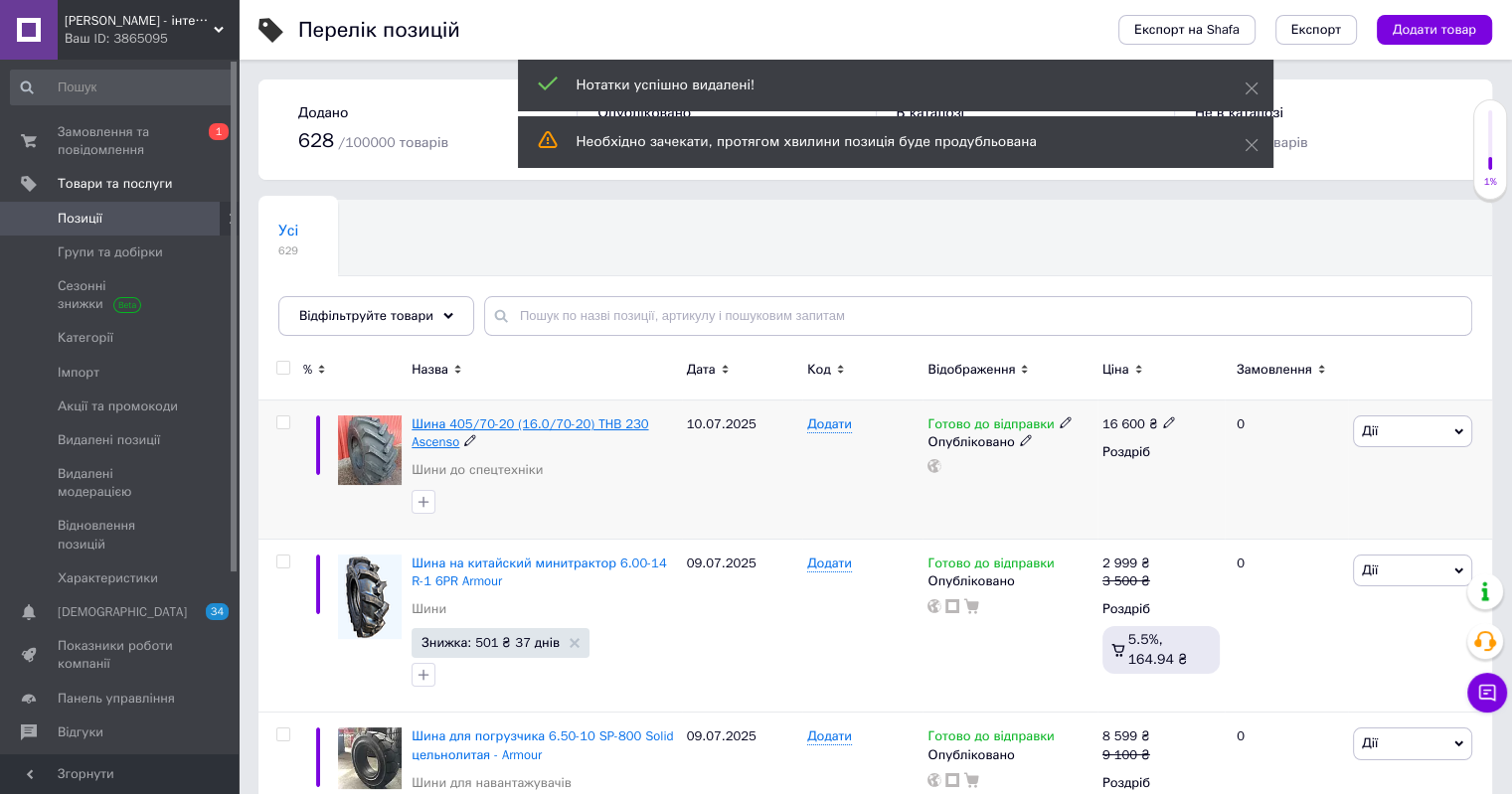 click on "Шина 405/70-20 (16.0/70-20) THB 230 Ascenso" at bounding box center [530, 432] 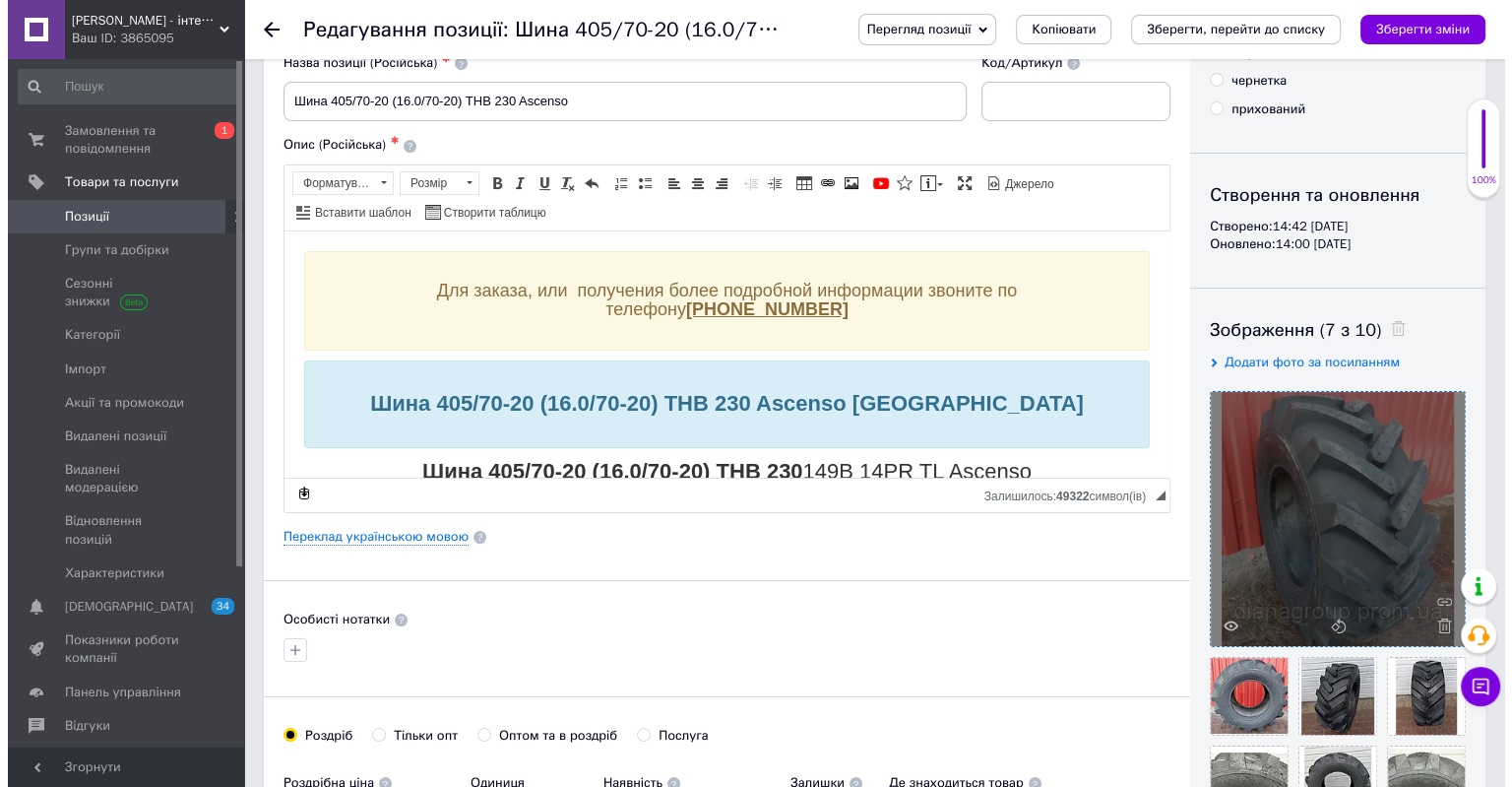 scroll, scrollTop: 197, scrollLeft: 0, axis: vertical 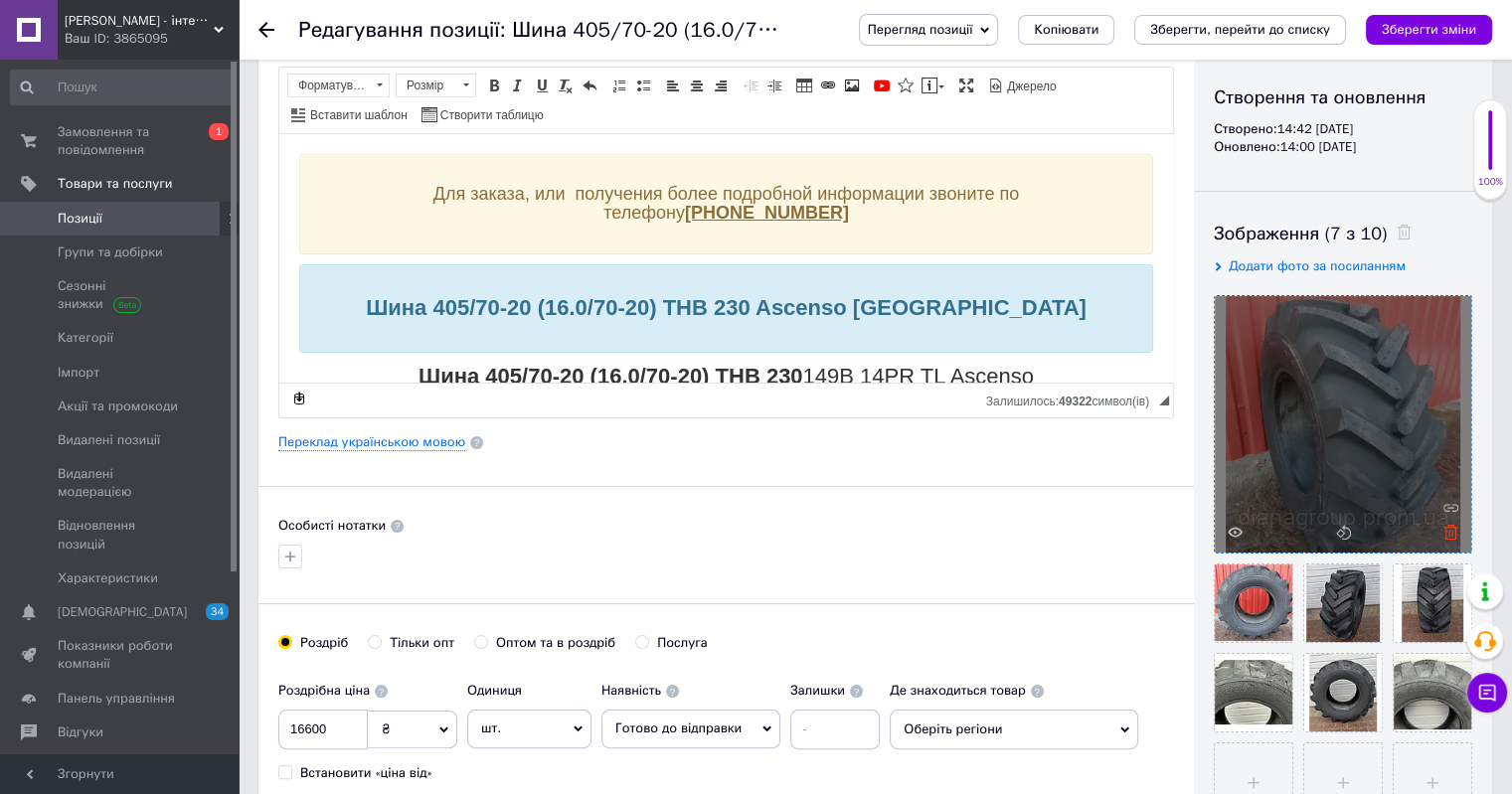 click 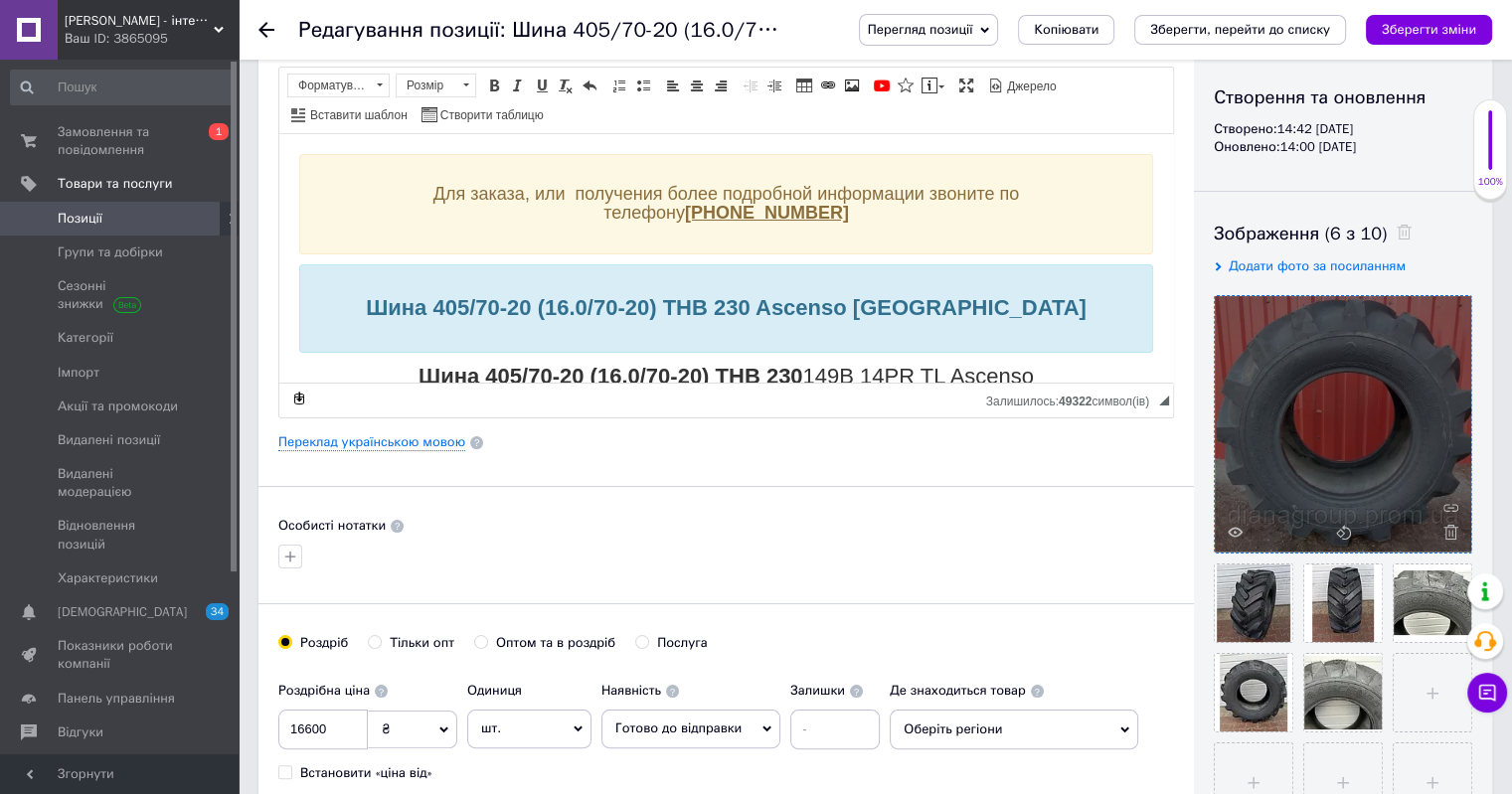 click 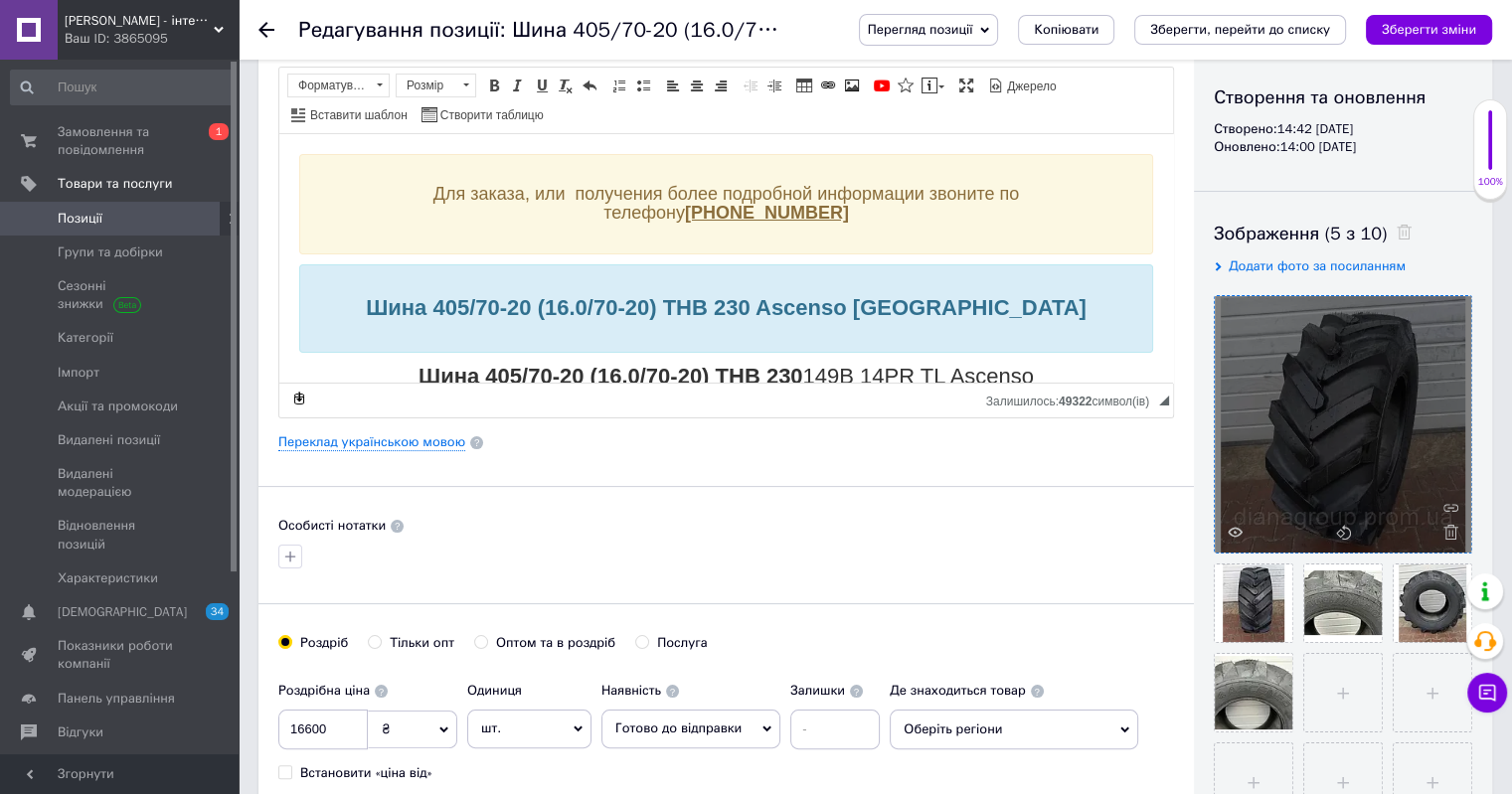 click 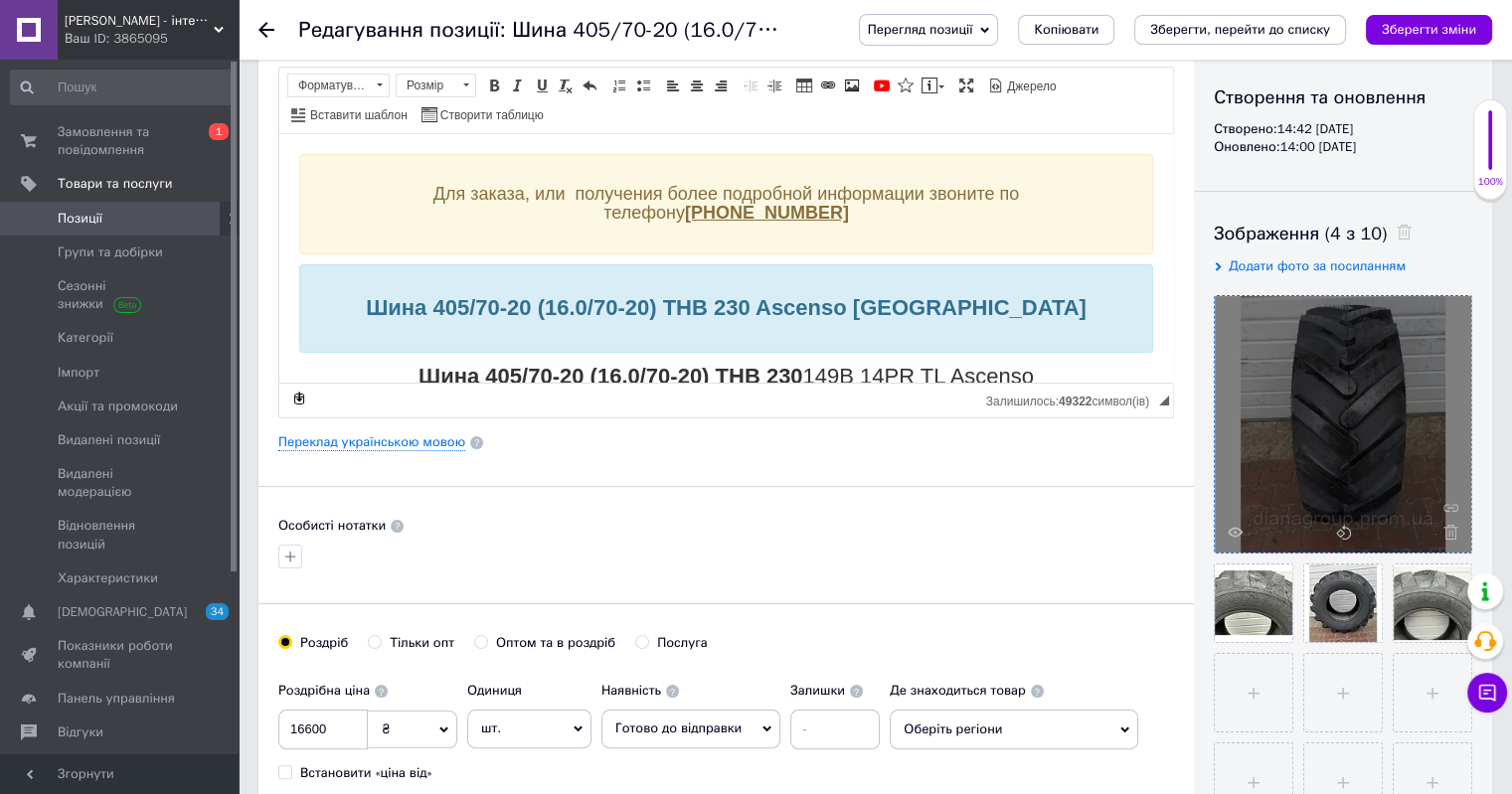 click 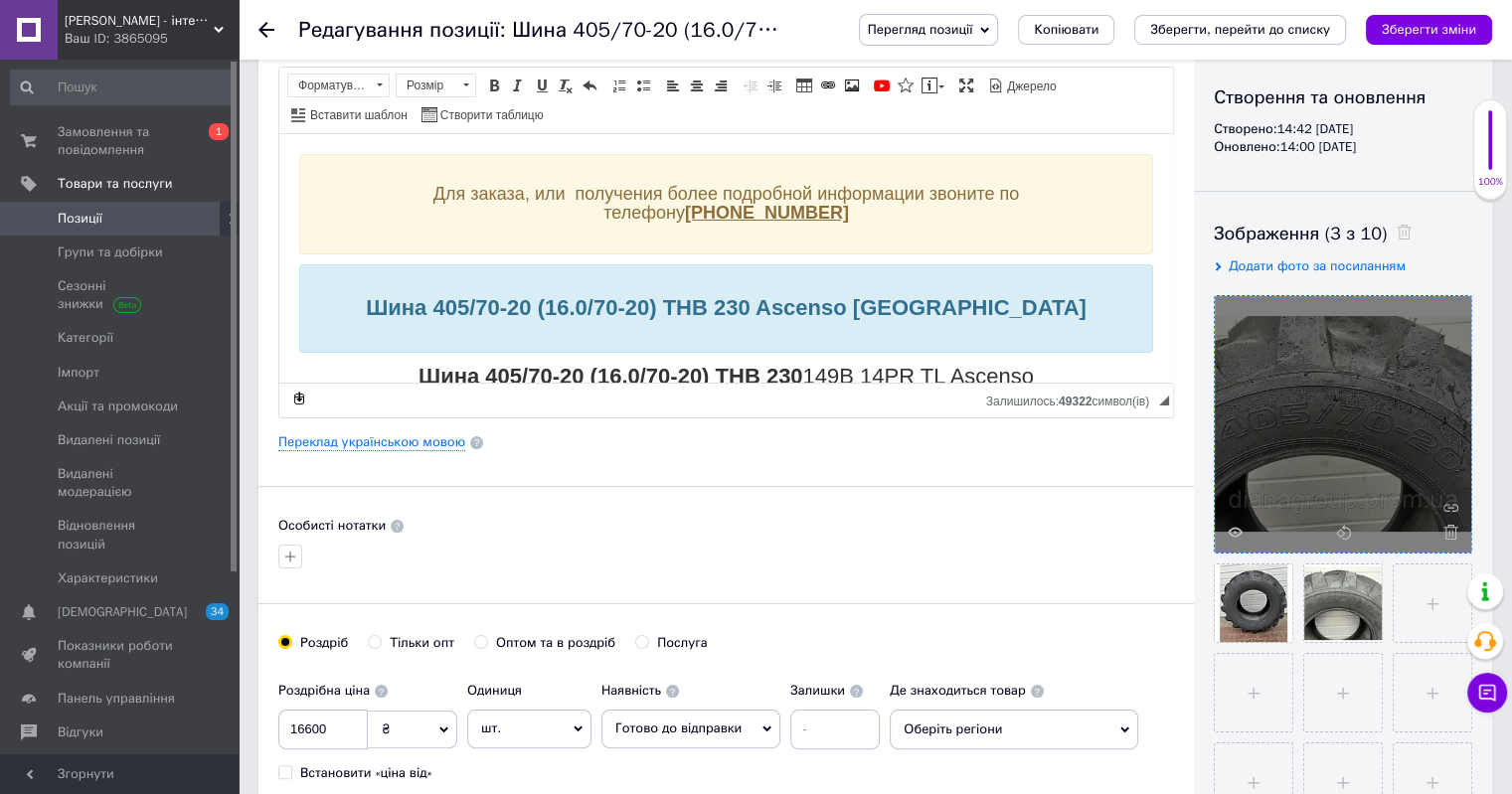 click 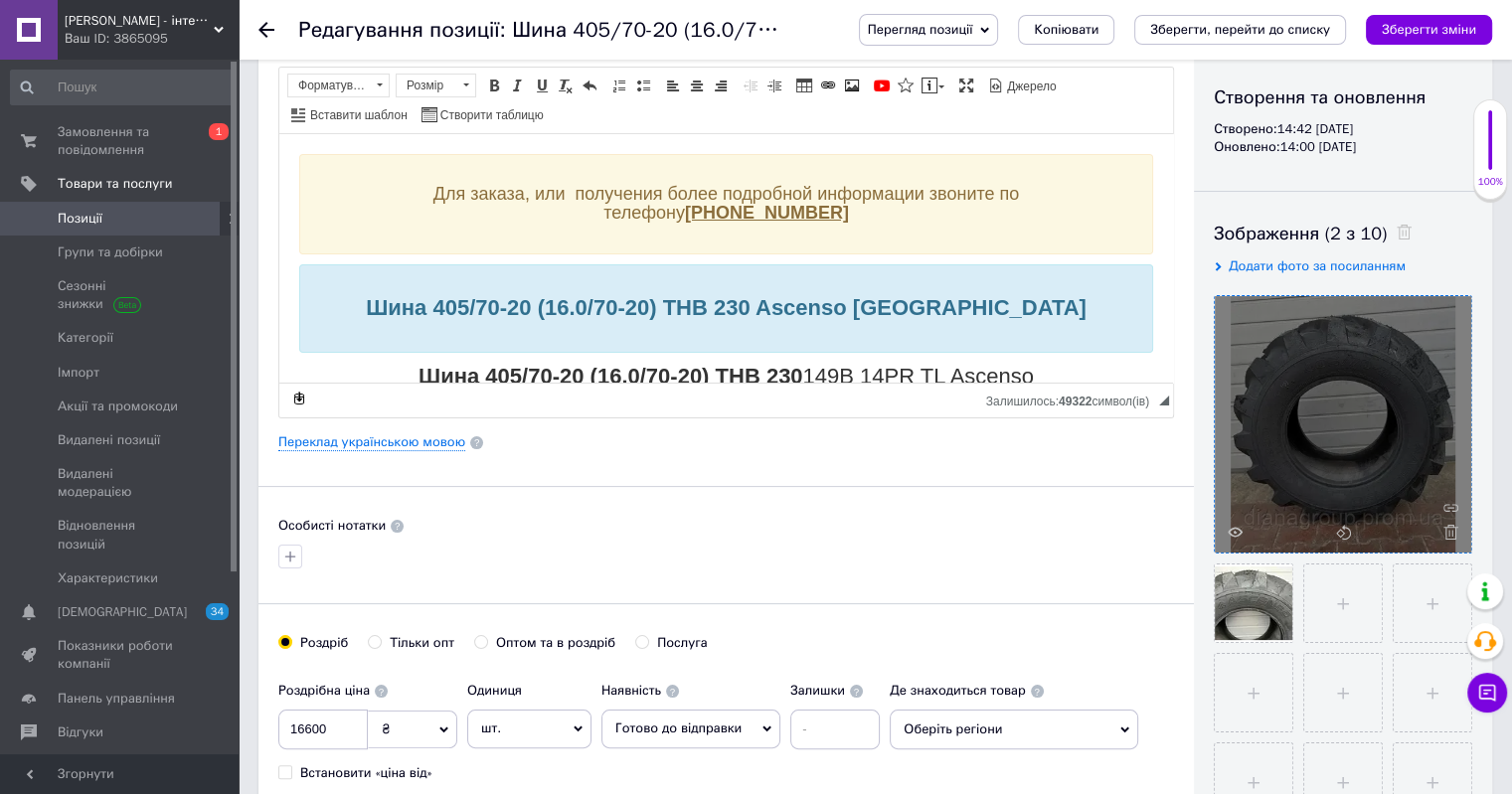 click 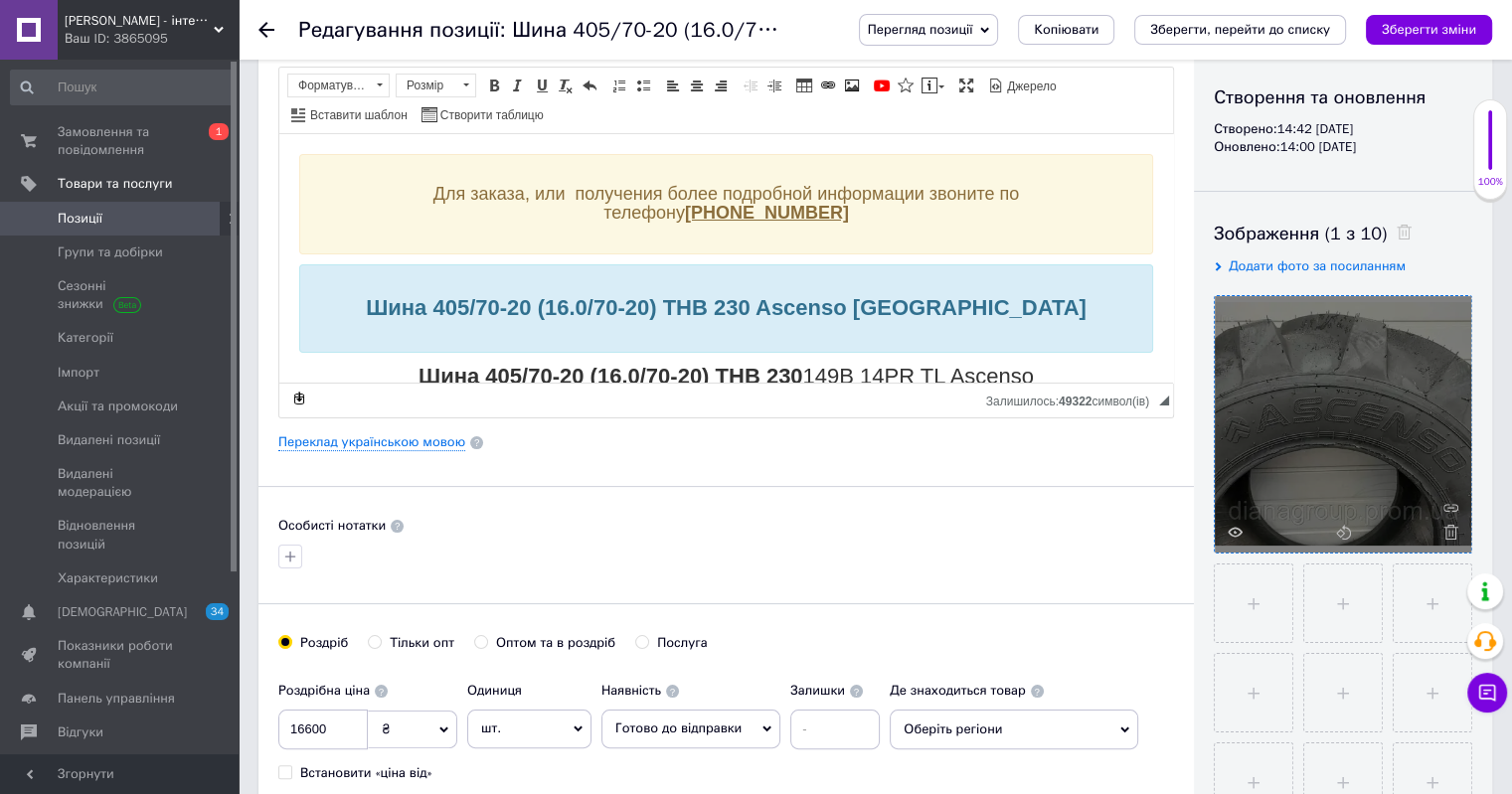 click 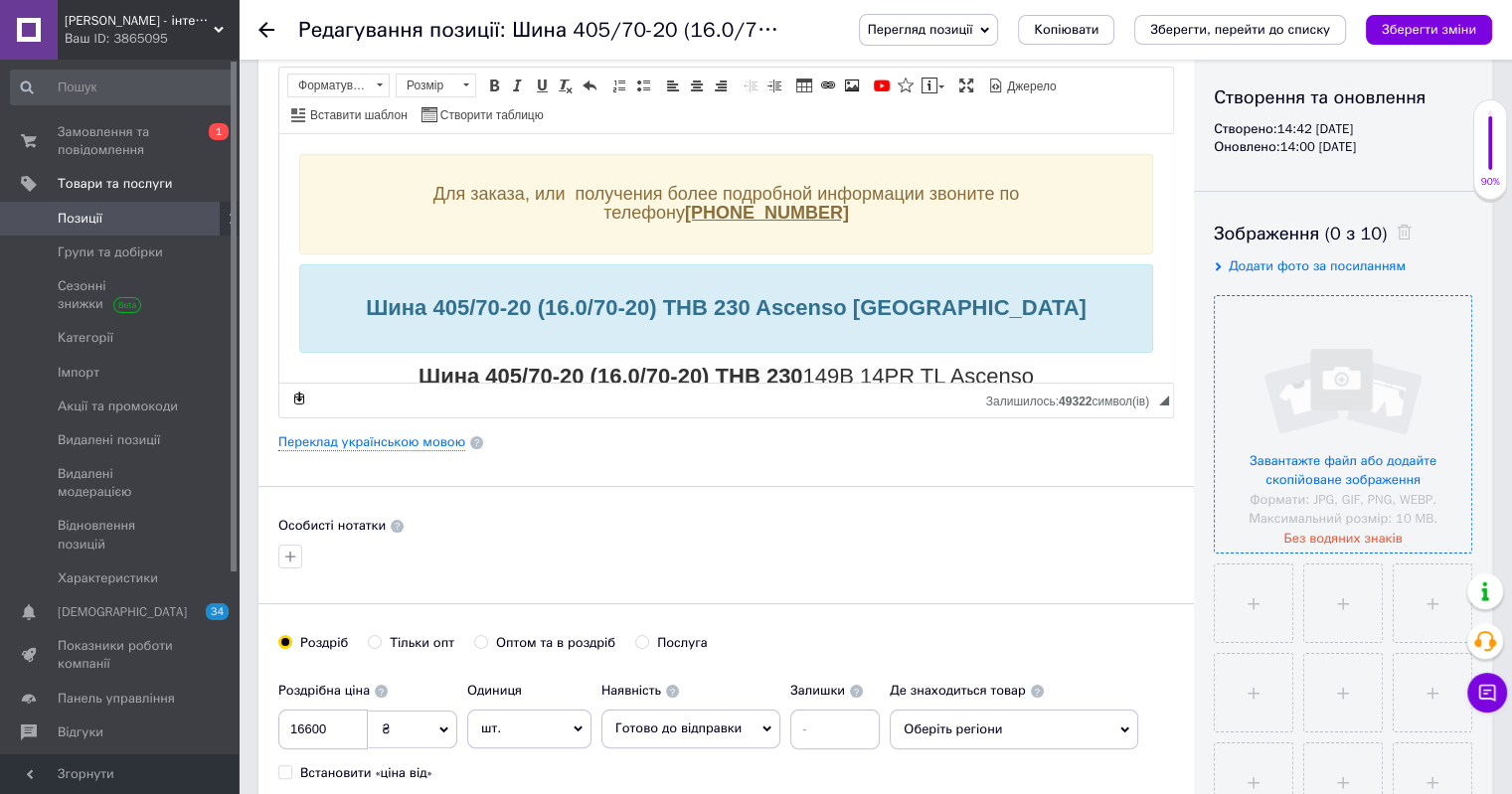 click at bounding box center (1343, 424) 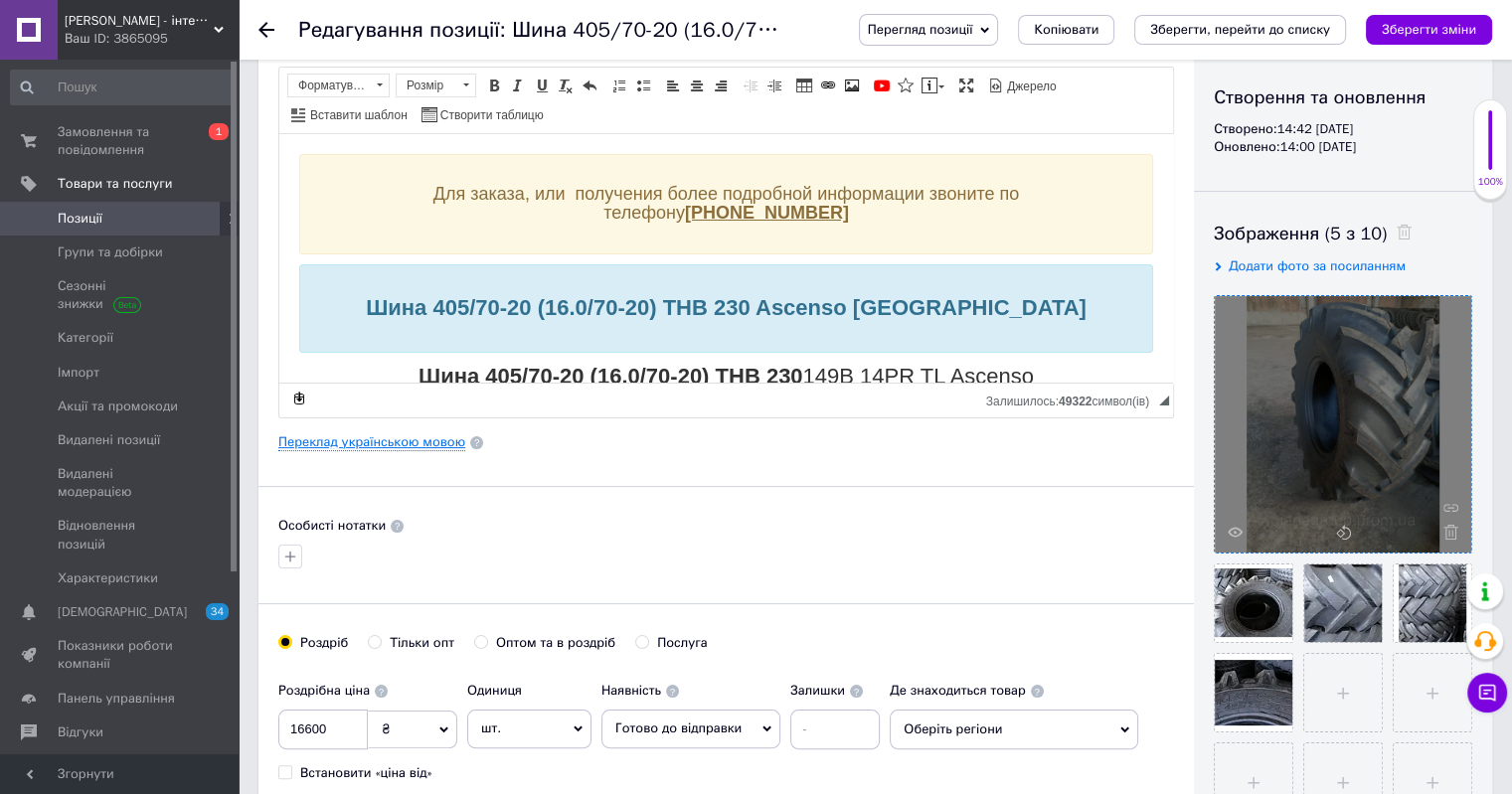 click on "Переклад українською мовою" at bounding box center (372, 442) 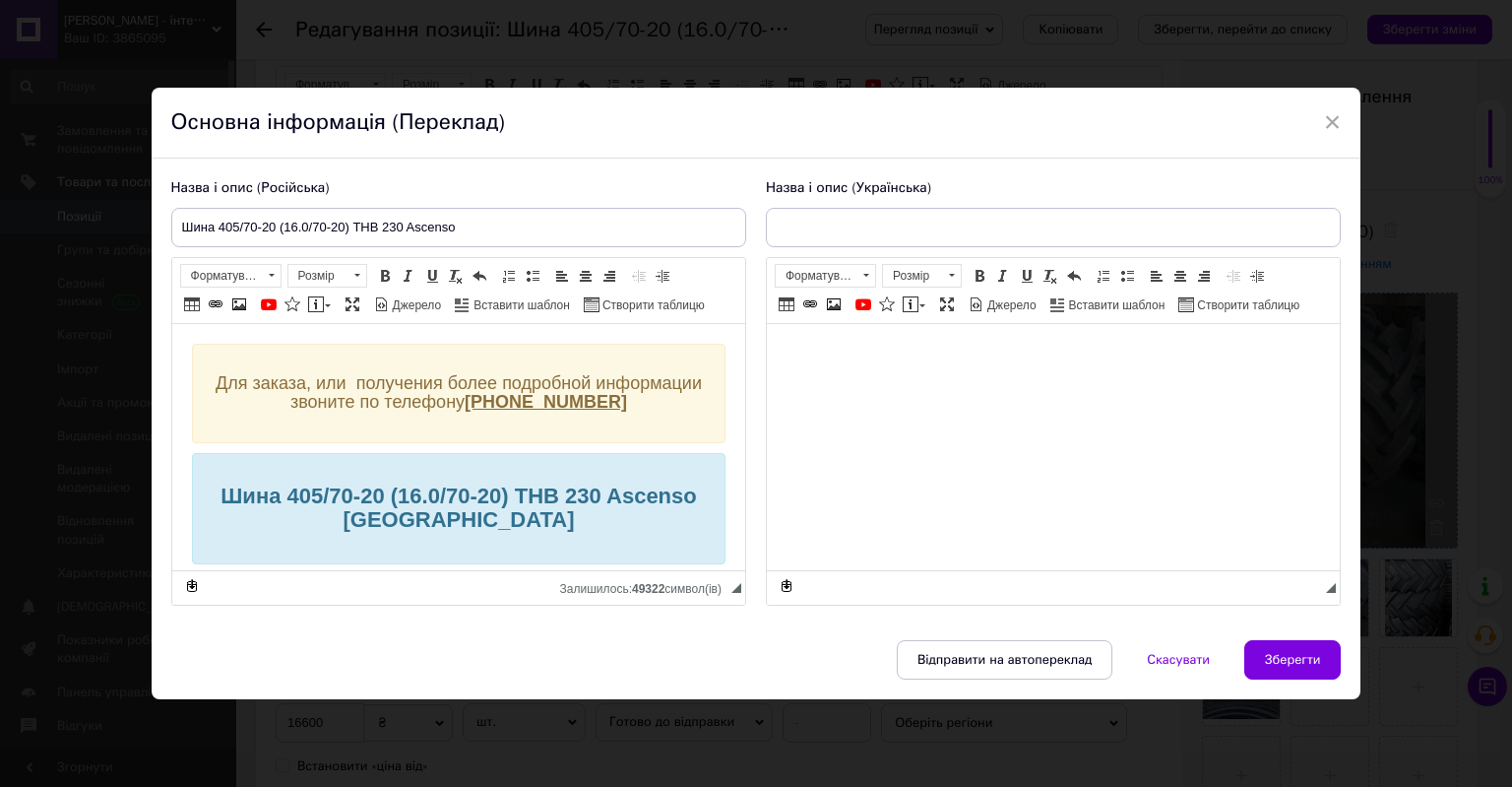 scroll, scrollTop: 0, scrollLeft: 0, axis: both 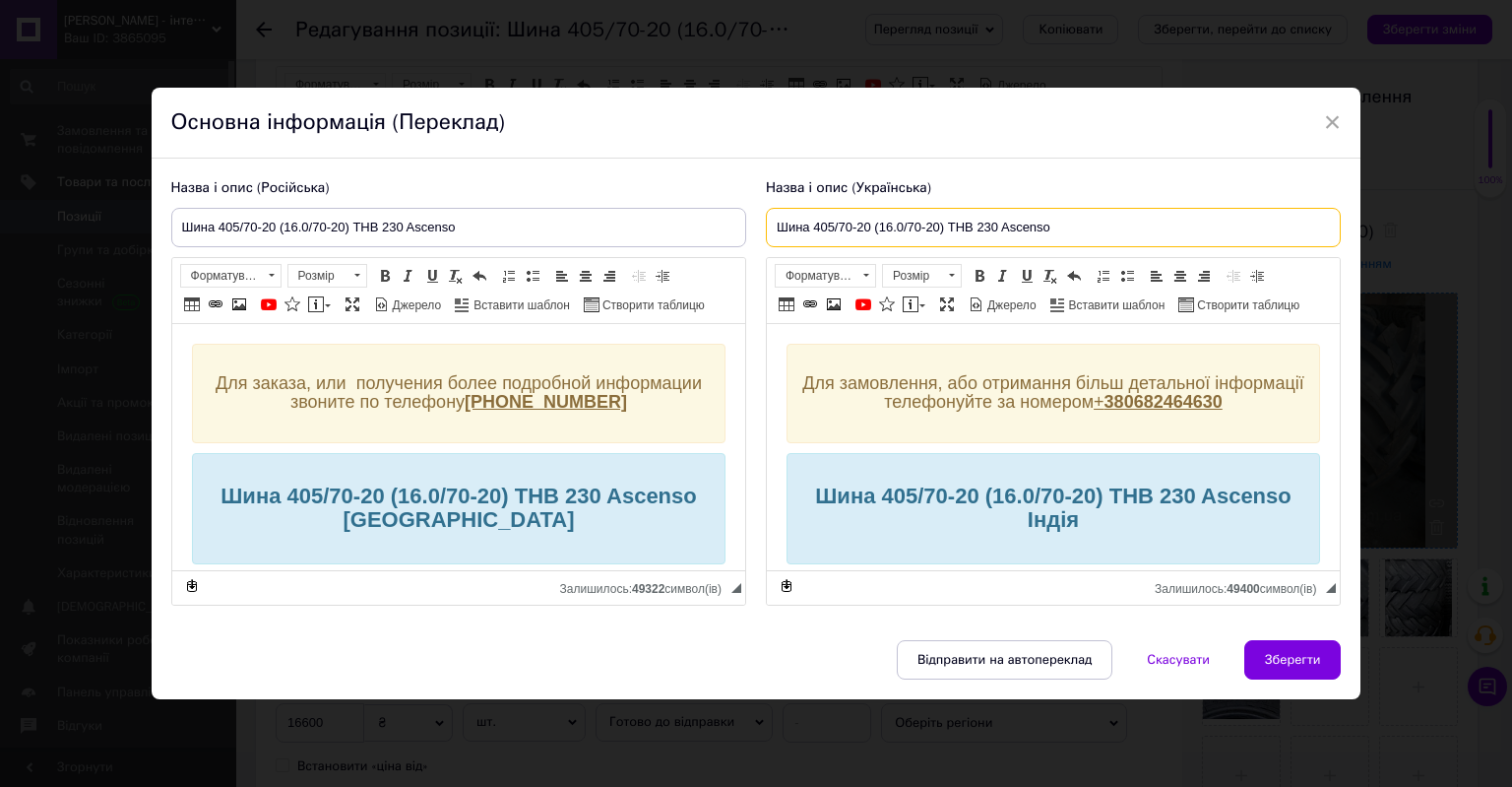 click on "Шина 405/70-20 (16.0/70-20) THB 230 Ascenso" at bounding box center [1053, 228] 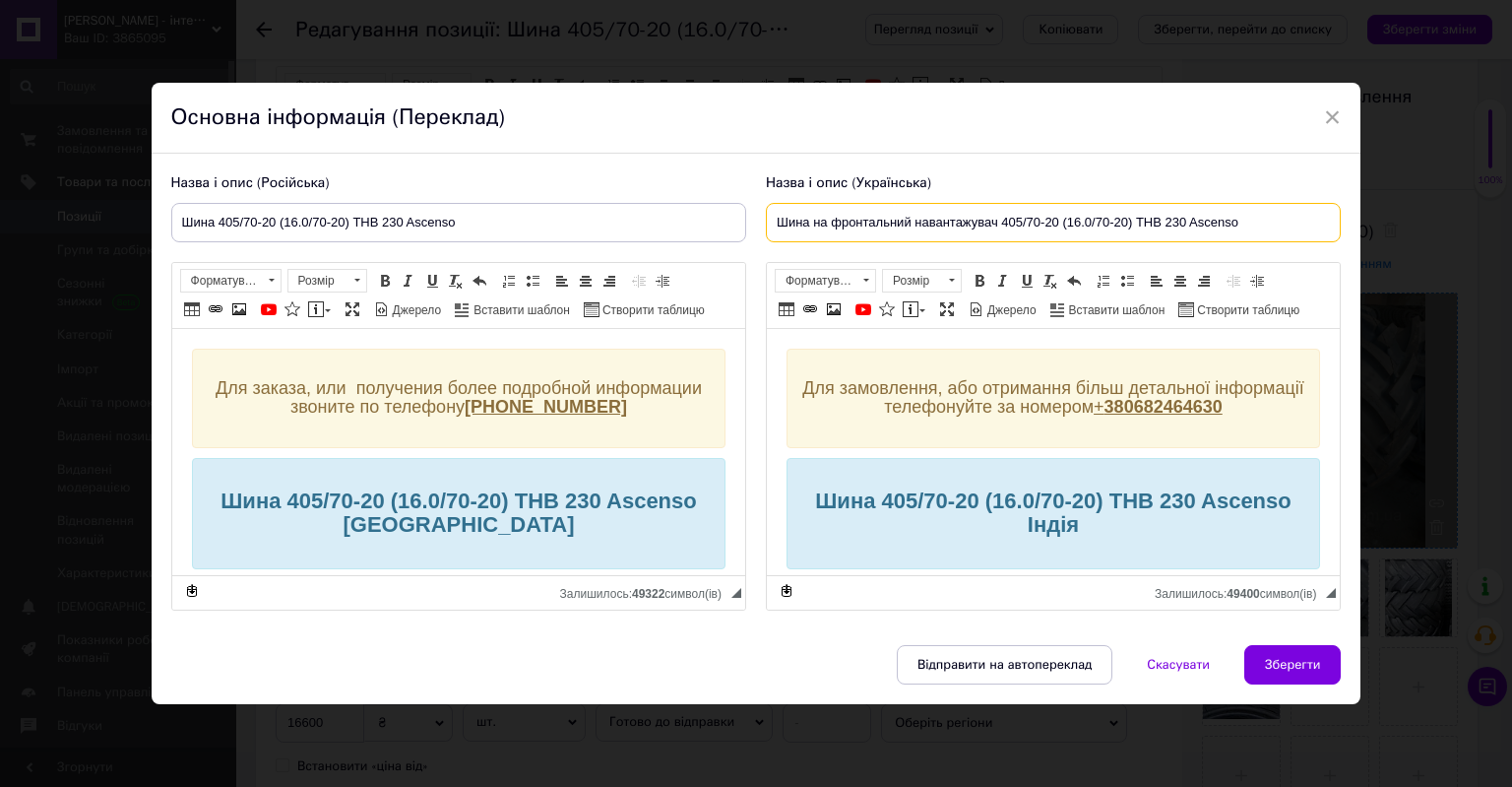 drag, startPoint x: 1134, startPoint y: 223, endPoint x: 1240, endPoint y: 223, distance: 106 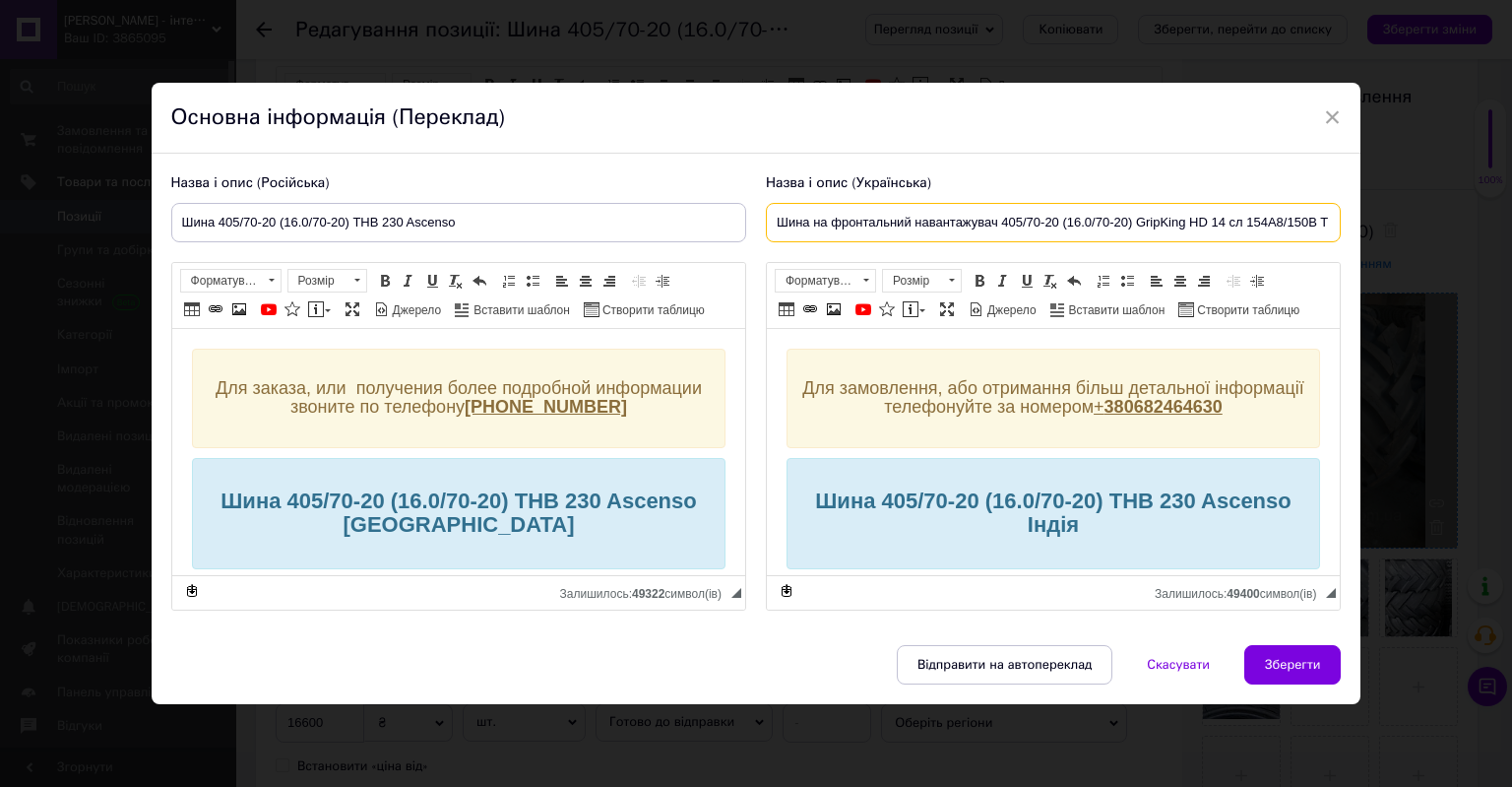 scroll, scrollTop: 0, scrollLeft: 125, axis: horizontal 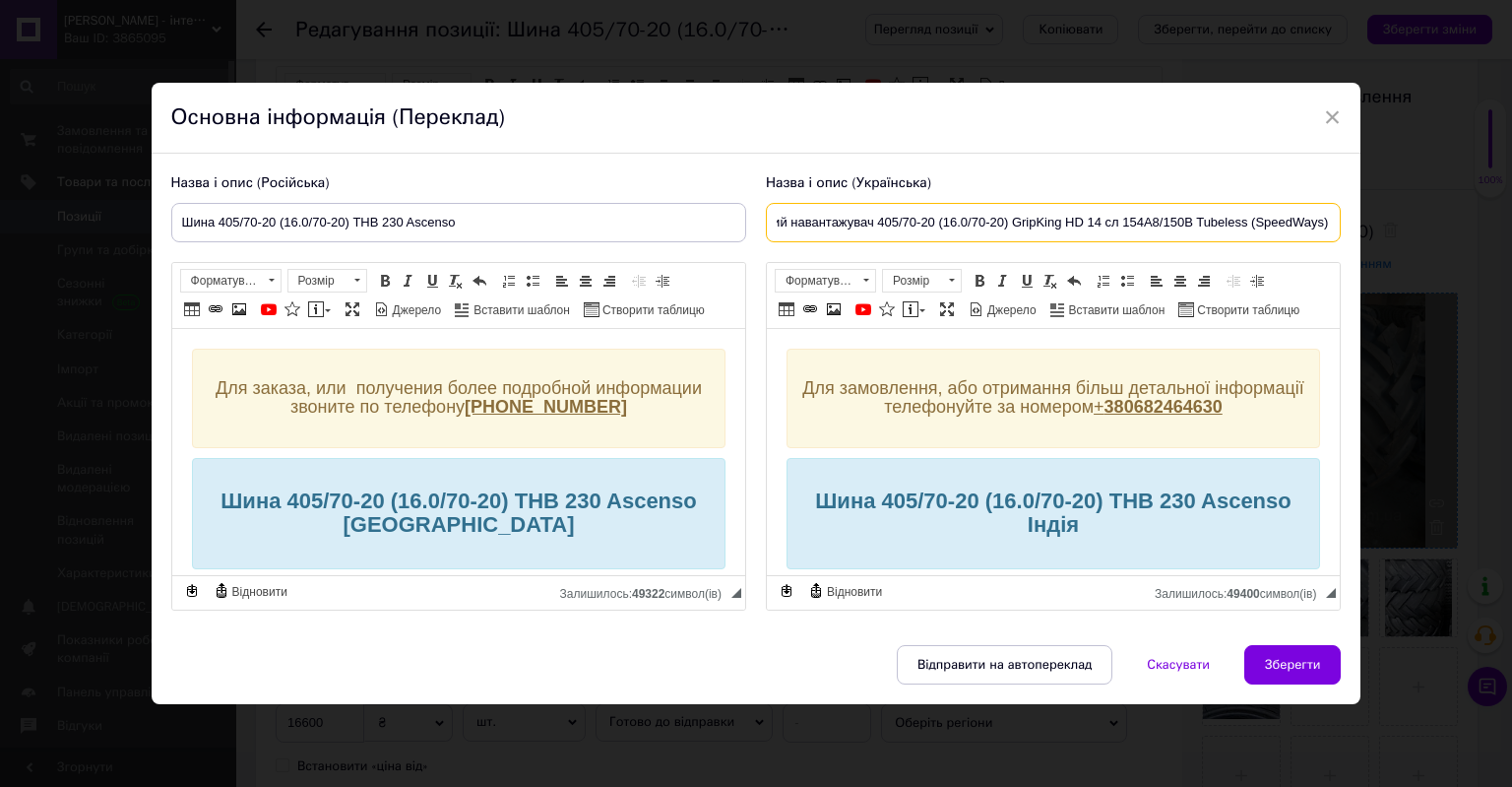 drag, startPoint x: 1087, startPoint y: 224, endPoint x: 1251, endPoint y: 227, distance: 164.02744 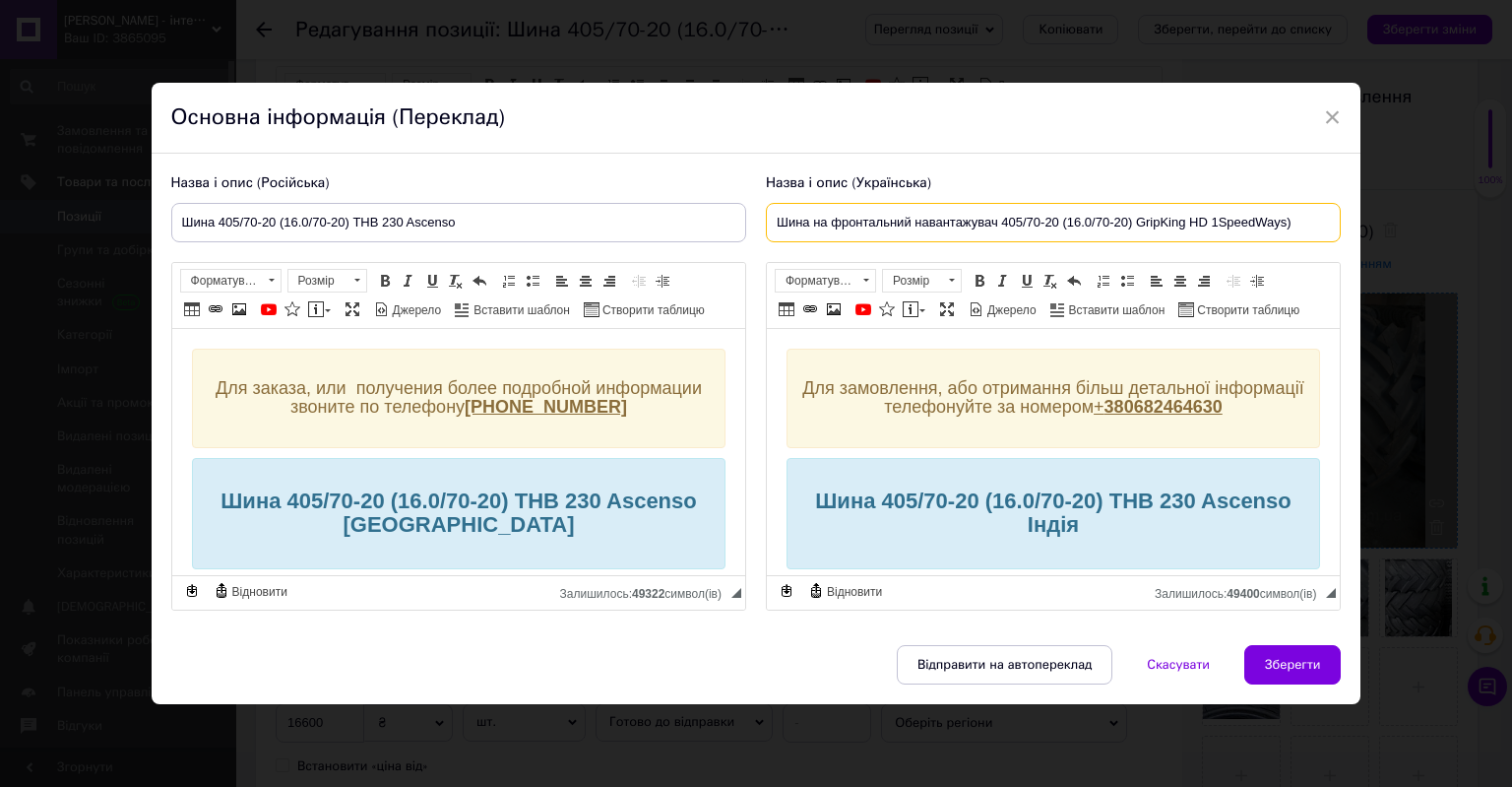 scroll, scrollTop: 0, scrollLeft: 0, axis: both 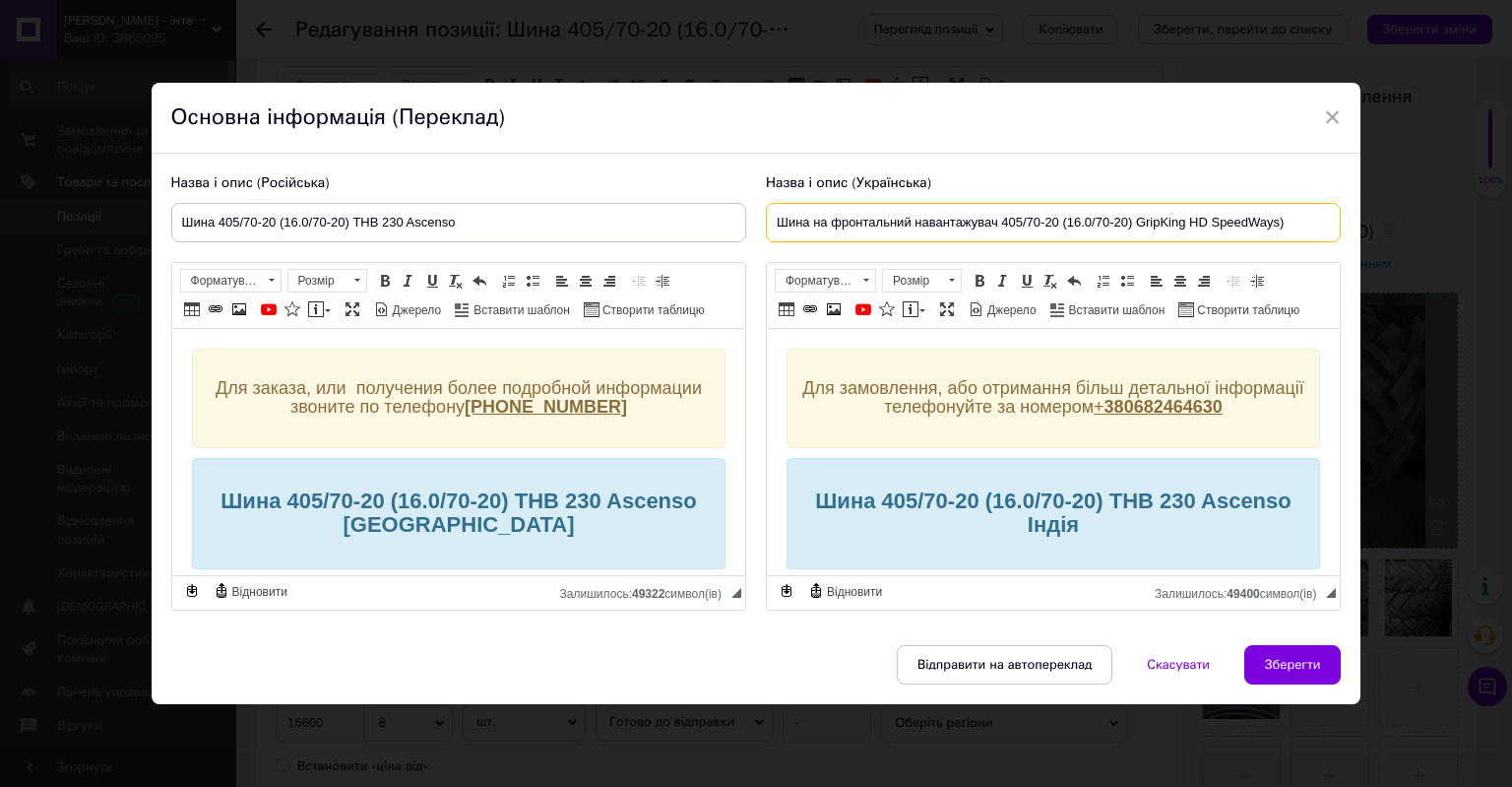 click on "Шина на фронтальний навантажувач 405/70-20 (16.0/70-20) GripKing HD SpeedWays)" at bounding box center [1053, 223] 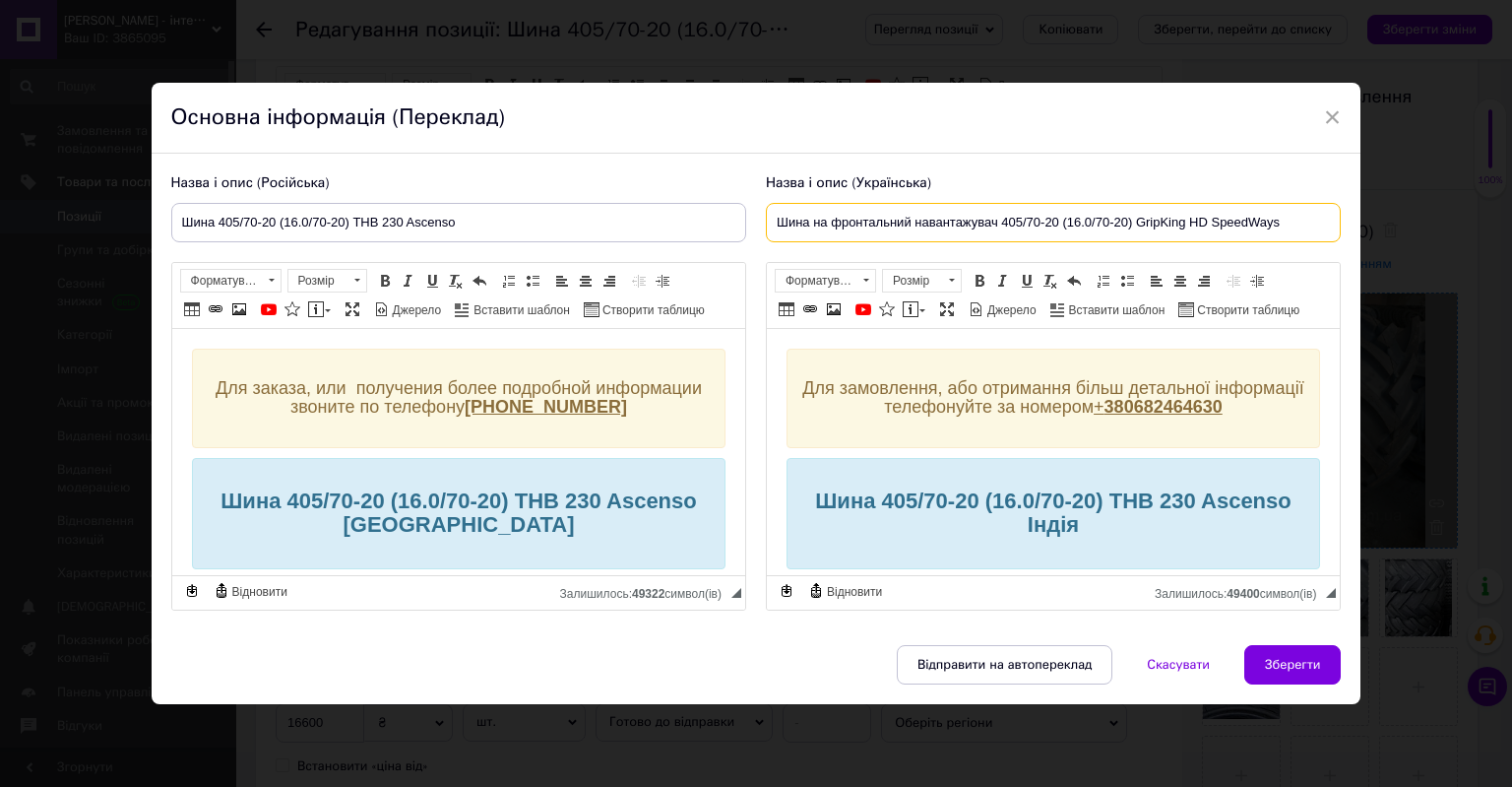 drag, startPoint x: 1134, startPoint y: 225, endPoint x: 1276, endPoint y: 236, distance: 142.42542 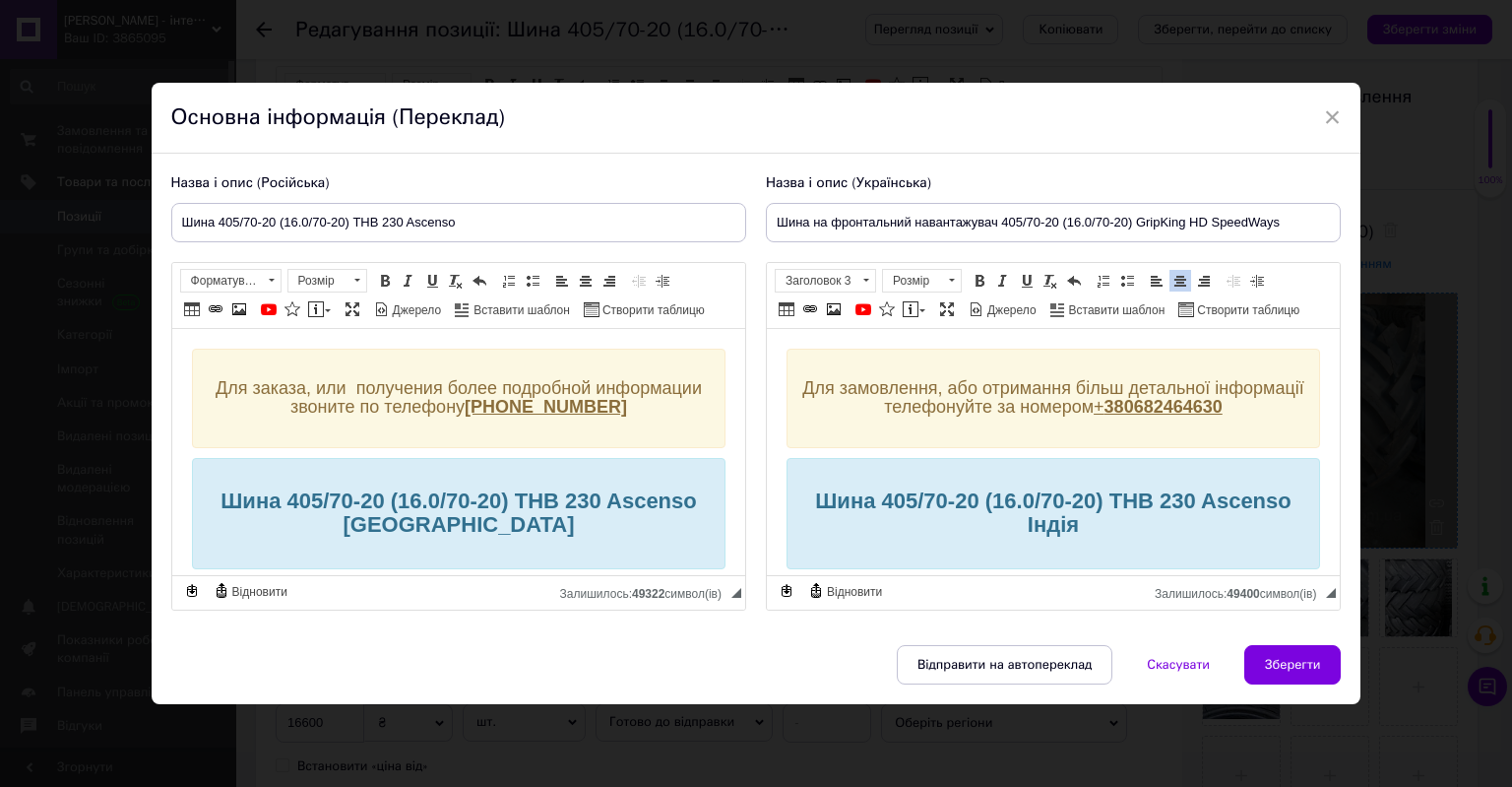 click on "Шина 405/70-20 (16.0/70-20) THB 230 Ascenso Індія" at bounding box center (1051, 511) 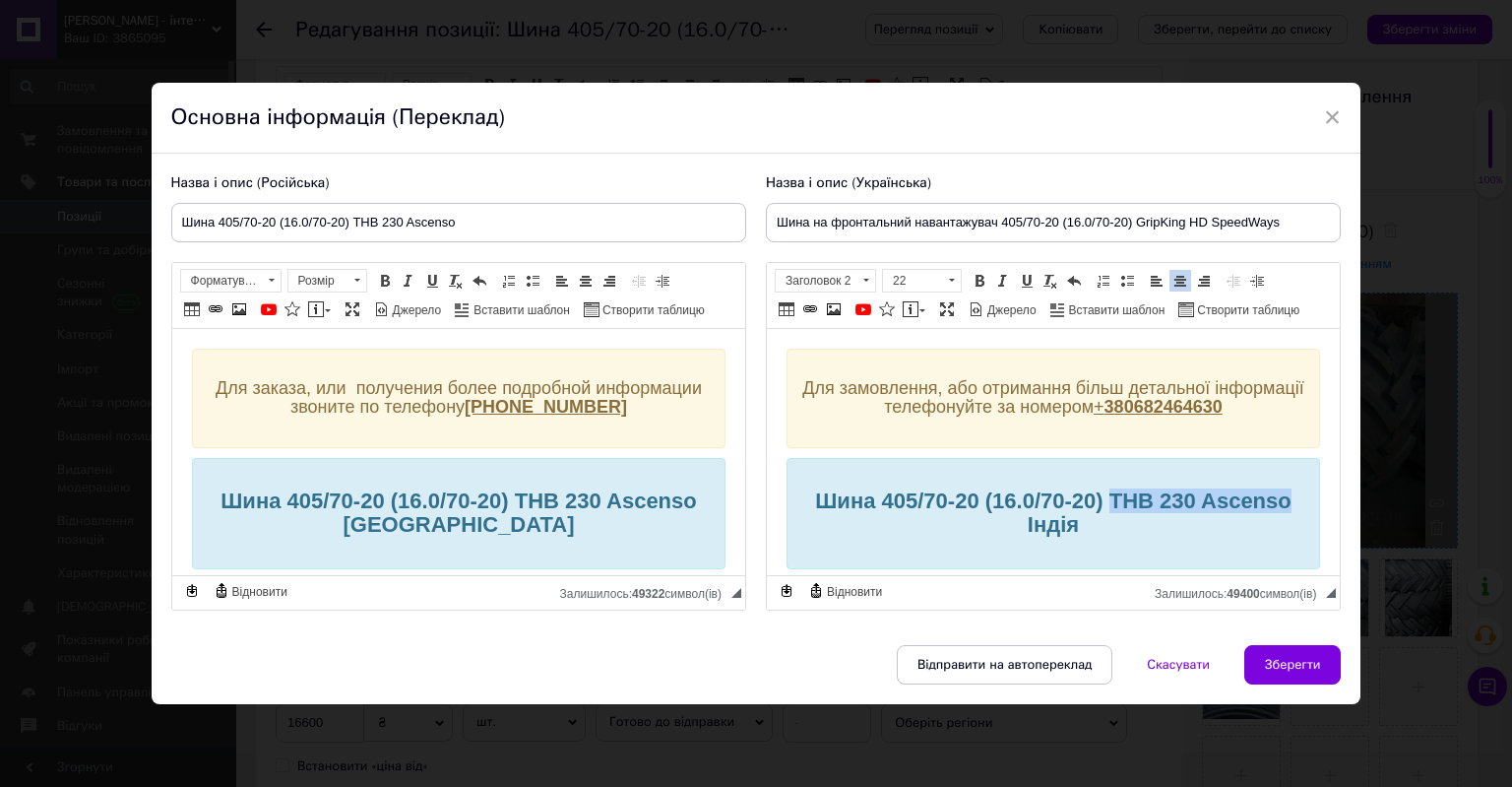 drag, startPoint x: 1104, startPoint y: 493, endPoint x: 1284, endPoint y: 484, distance: 180.22486 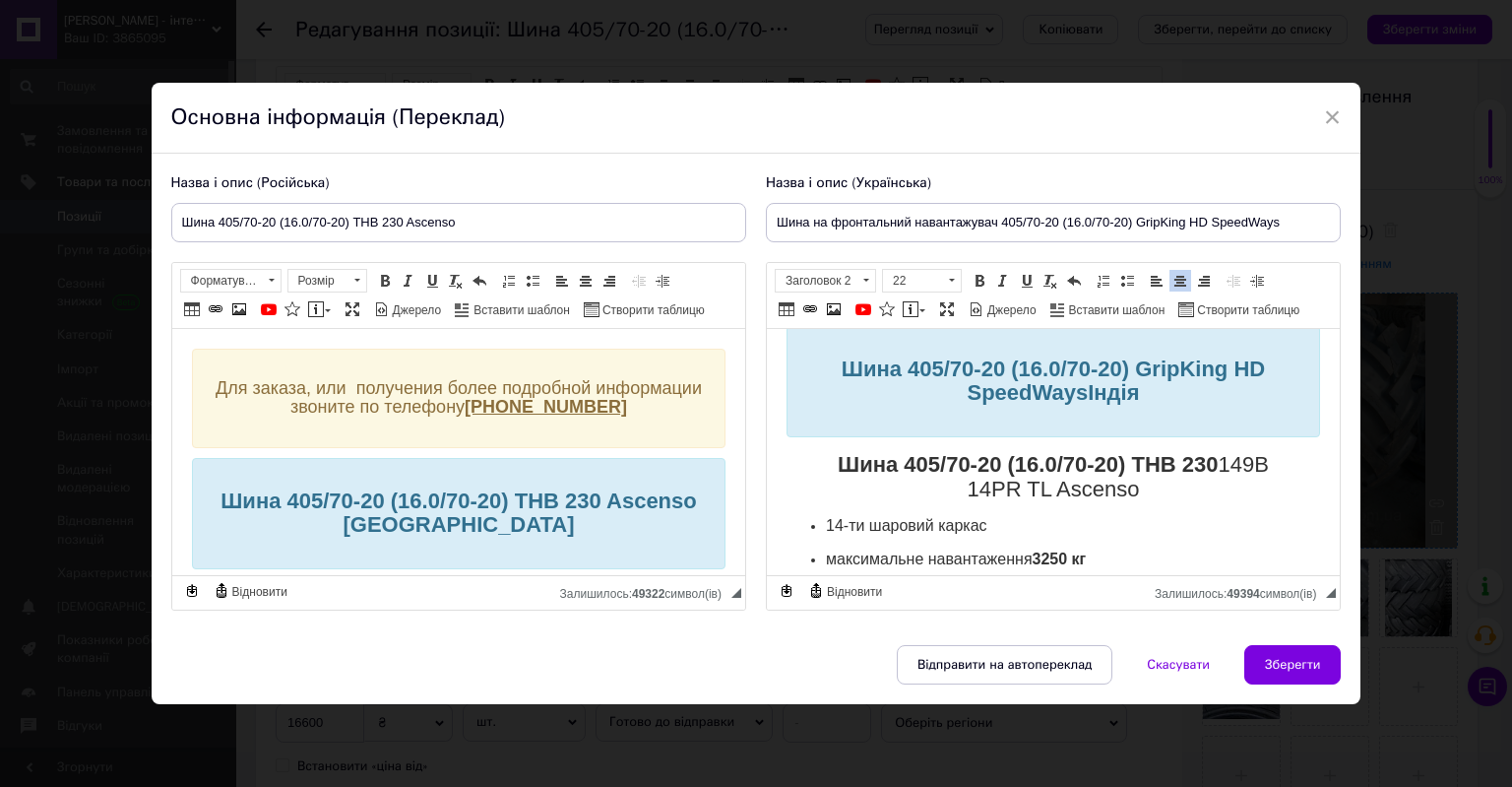 scroll, scrollTop: 98, scrollLeft: 0, axis: vertical 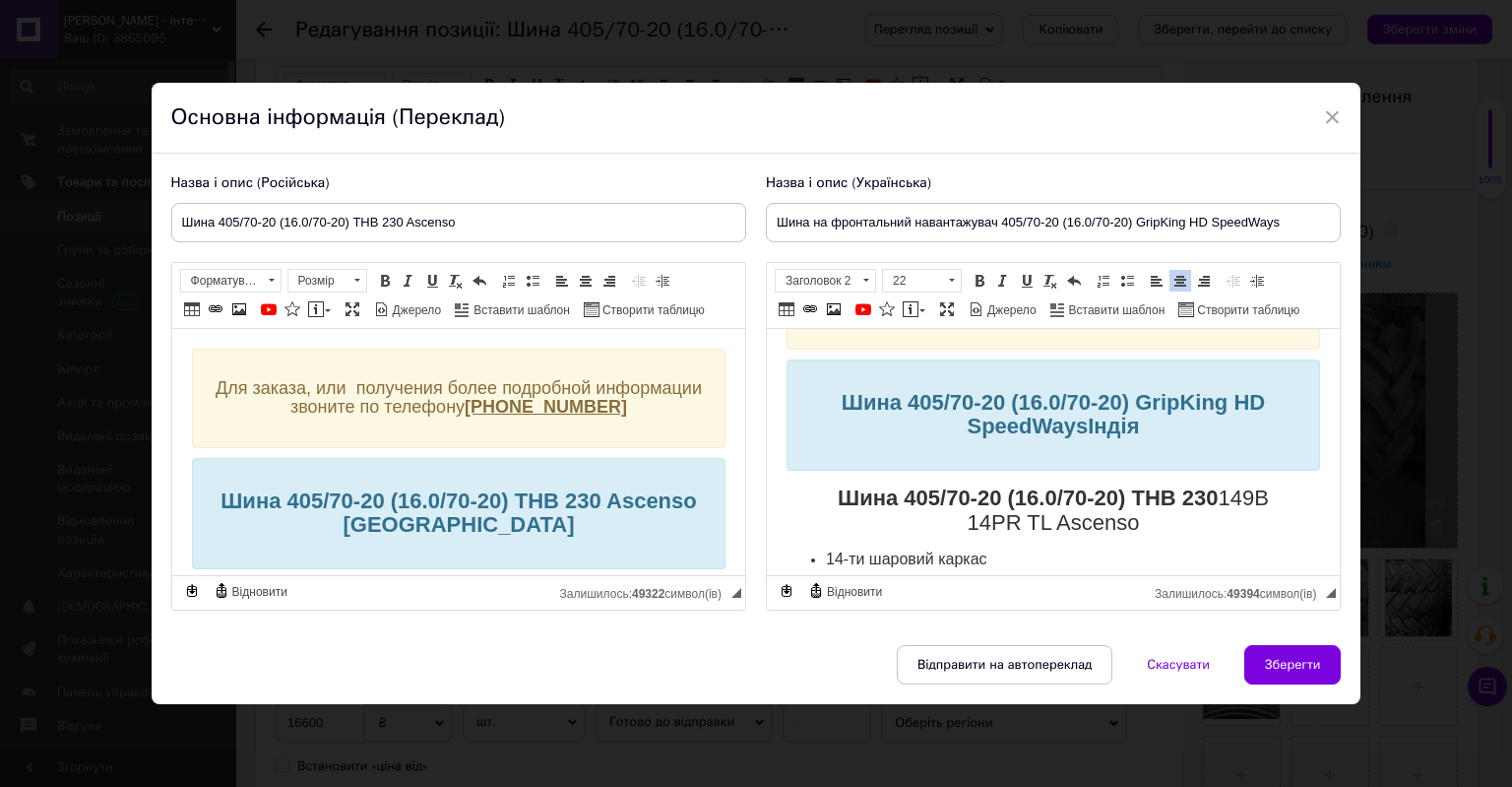 drag, startPoint x: 914, startPoint y: 497, endPoint x: 1130, endPoint y: 511, distance: 216.453 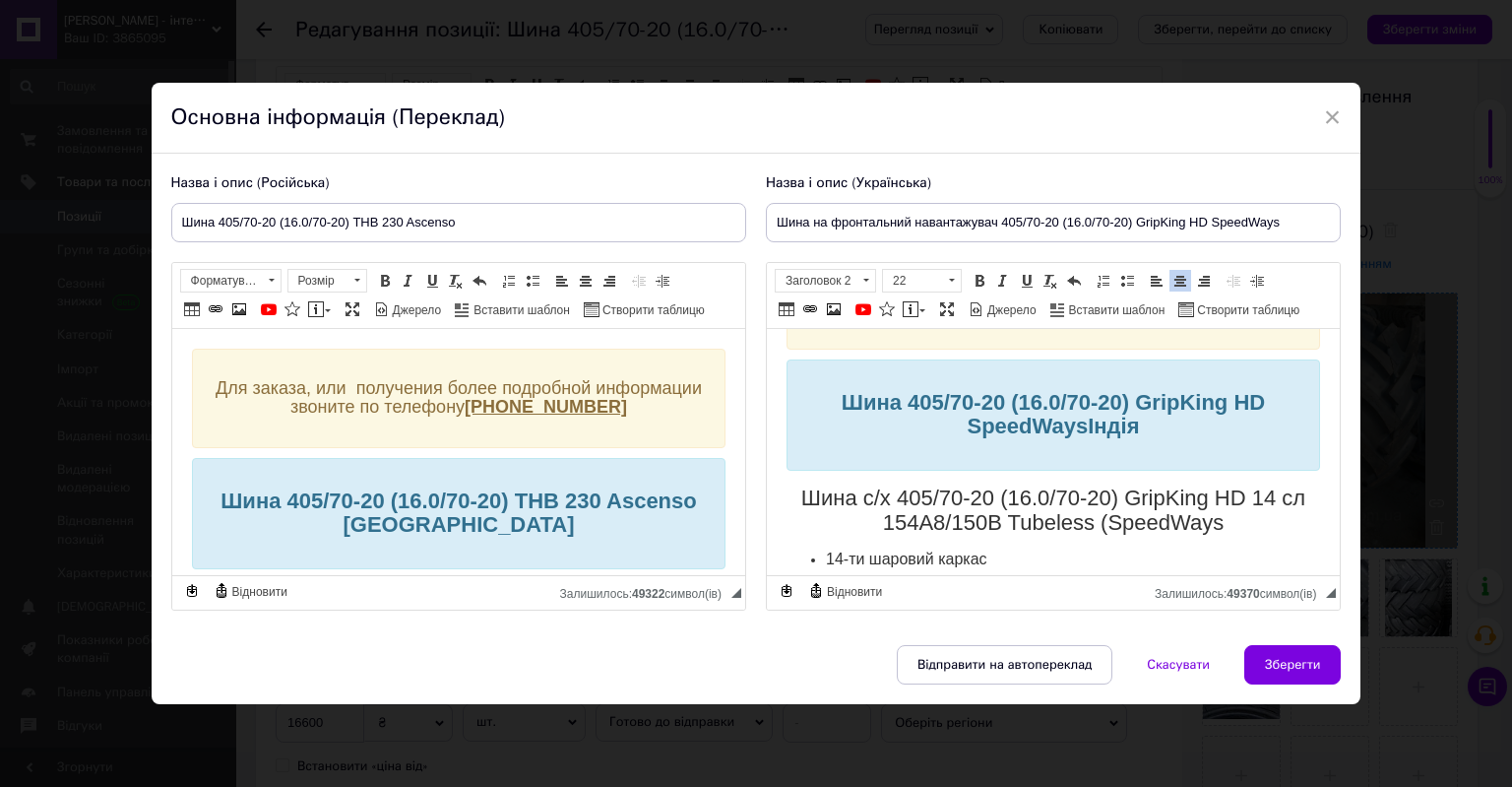 click on "Шина с/х 405/70-20 (16.0/70-20) GripKing HD 14 сл 154A8/150B Tubeless (SpeedWays" at bounding box center [1052, 508] 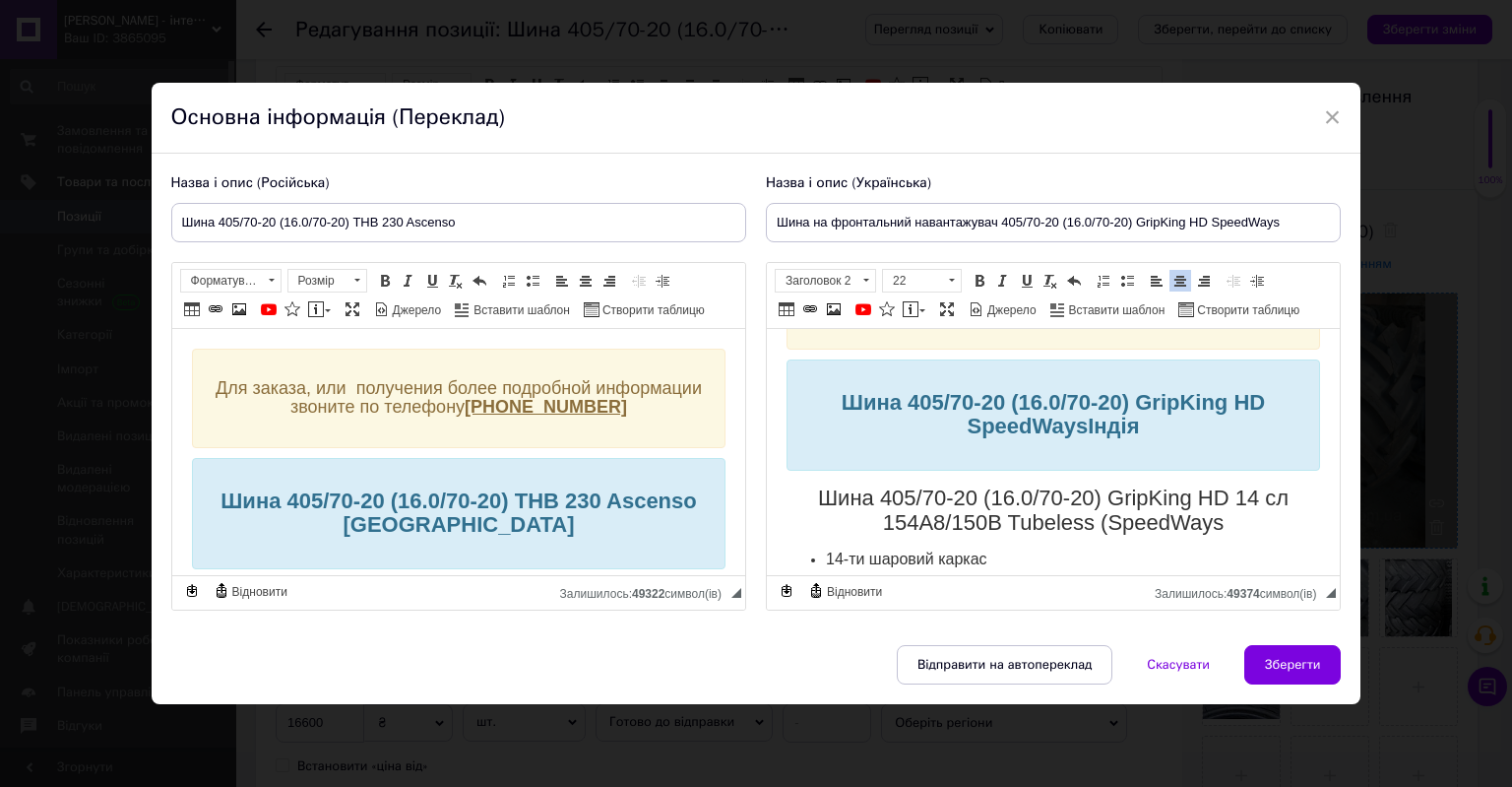 click on "Шина 405/70-20 (16.0/70-20) GripKing HD 14 сл 154A8/150B Tubeless (SpeedWays" at bounding box center [1052, 508] 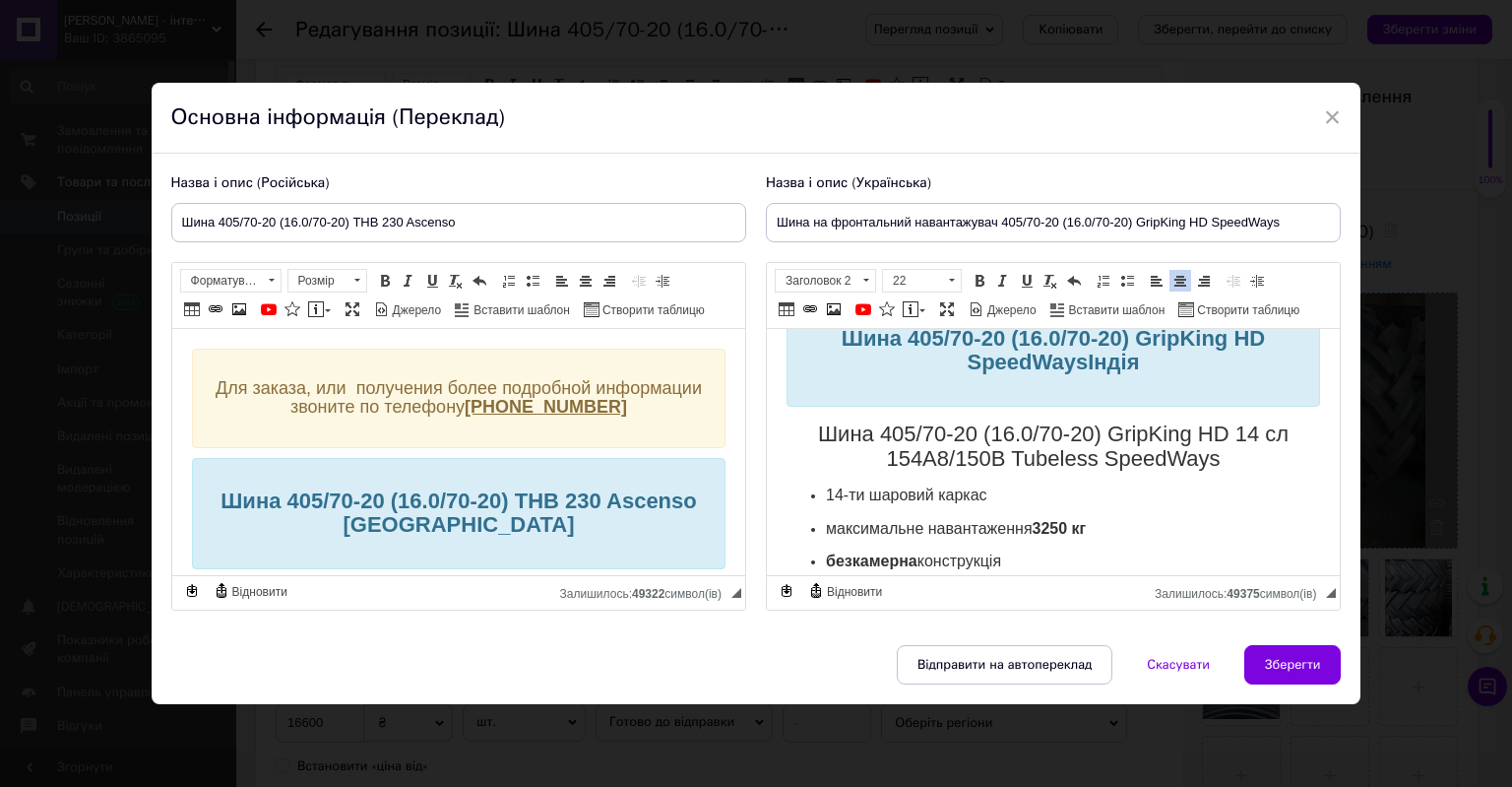 scroll, scrollTop: 197, scrollLeft: 0, axis: vertical 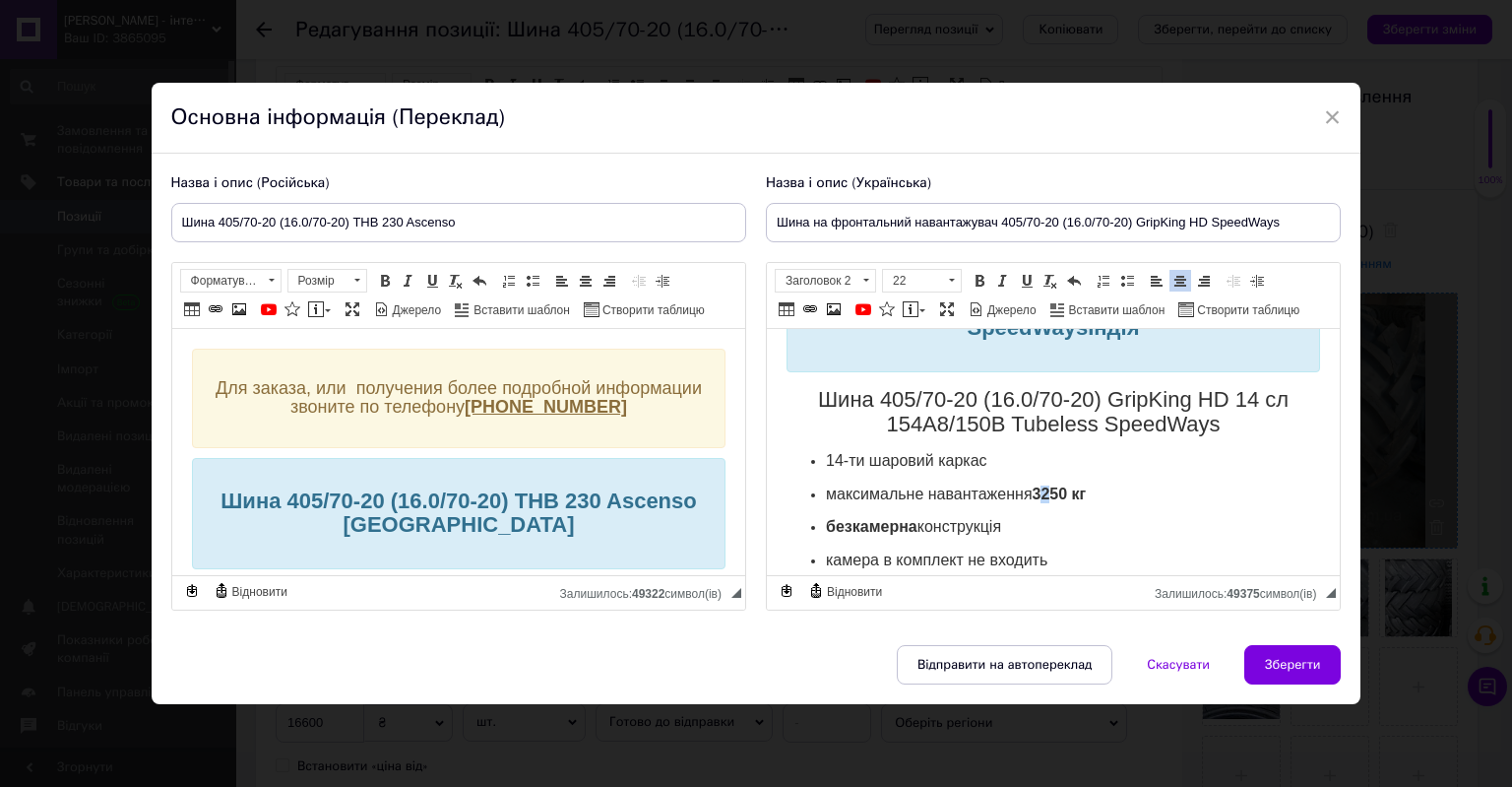 click on "3250 кг" at bounding box center (1058, 492) 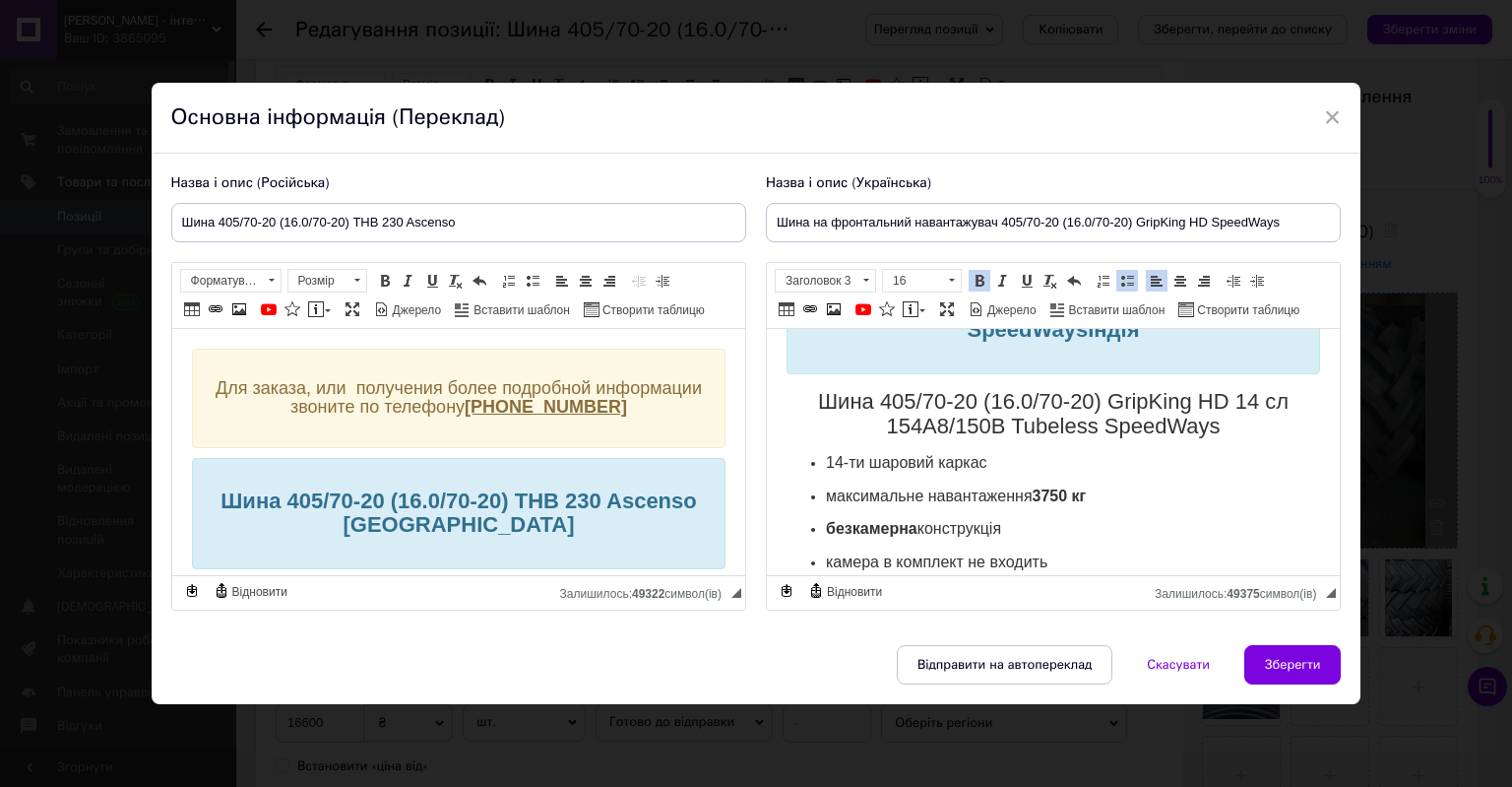 scroll, scrollTop: 162, scrollLeft: 0, axis: vertical 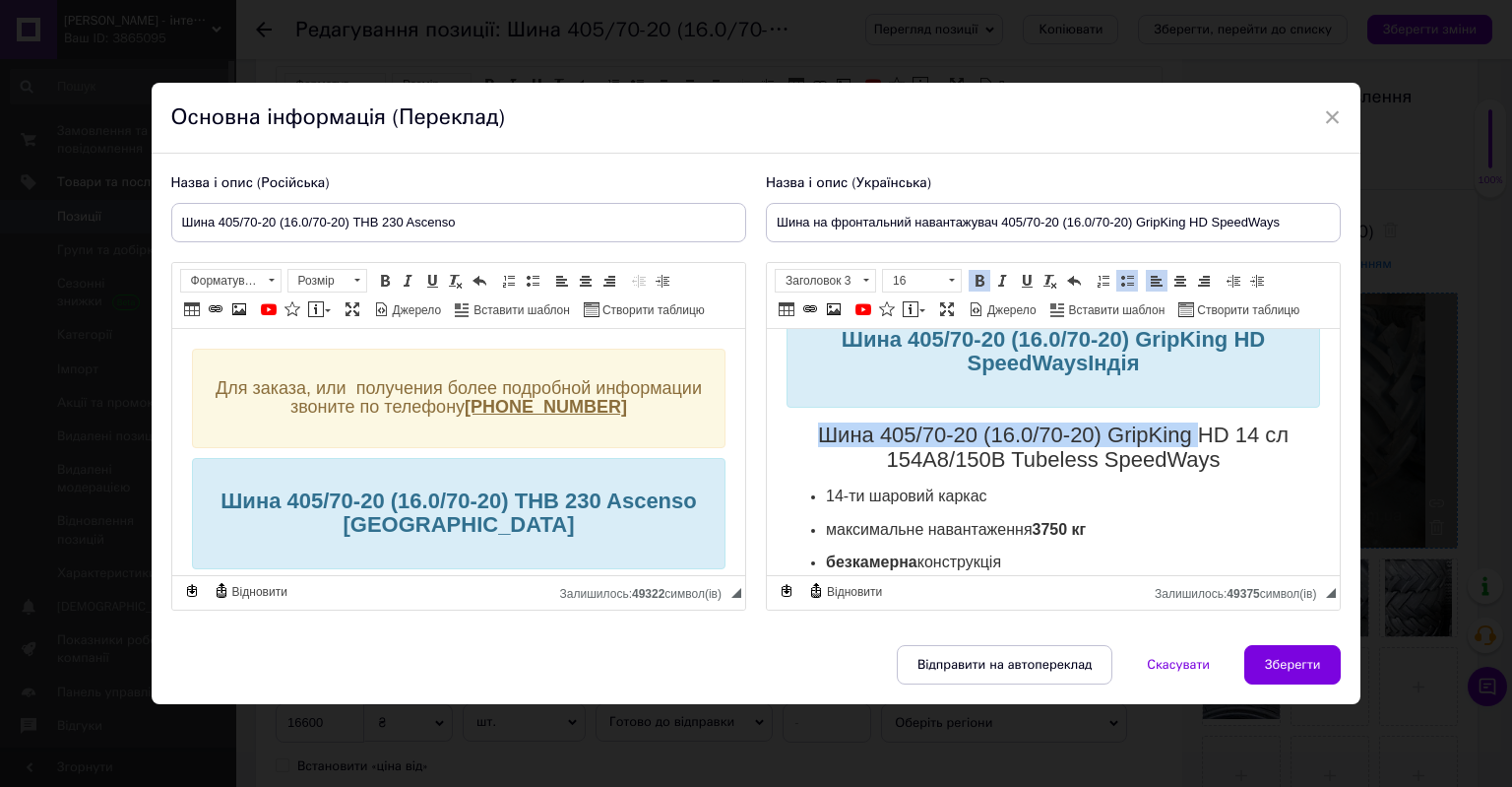 drag, startPoint x: 809, startPoint y: 431, endPoint x: 1186, endPoint y: 421, distance: 377.1326 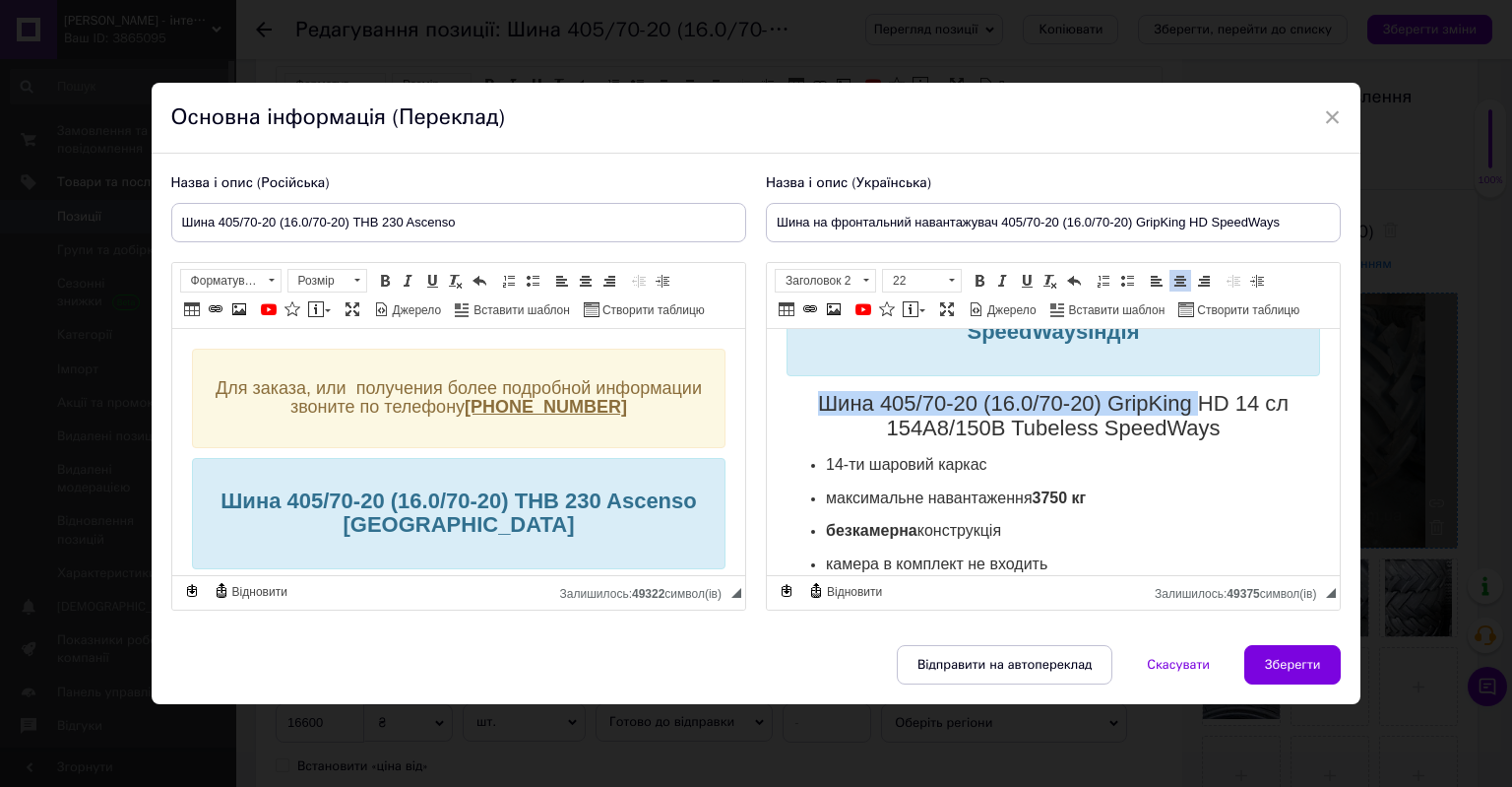 scroll, scrollTop: 162, scrollLeft: 0, axis: vertical 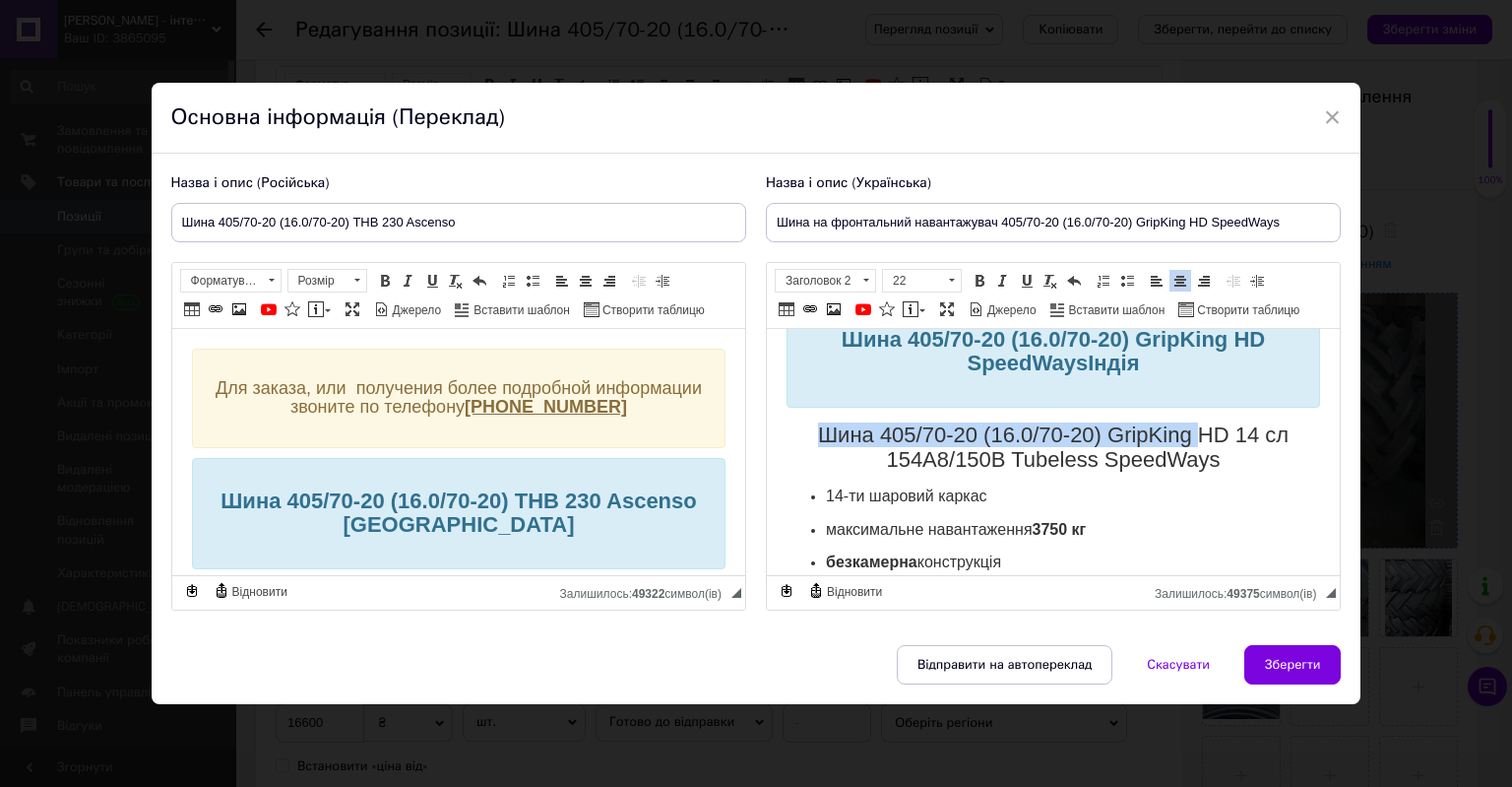 click on "Шина 405/70-20 (16.0/70-20) GripKing HD 14 сл 154A8/150B Tubeless SpeedWays" at bounding box center (1052, 445) 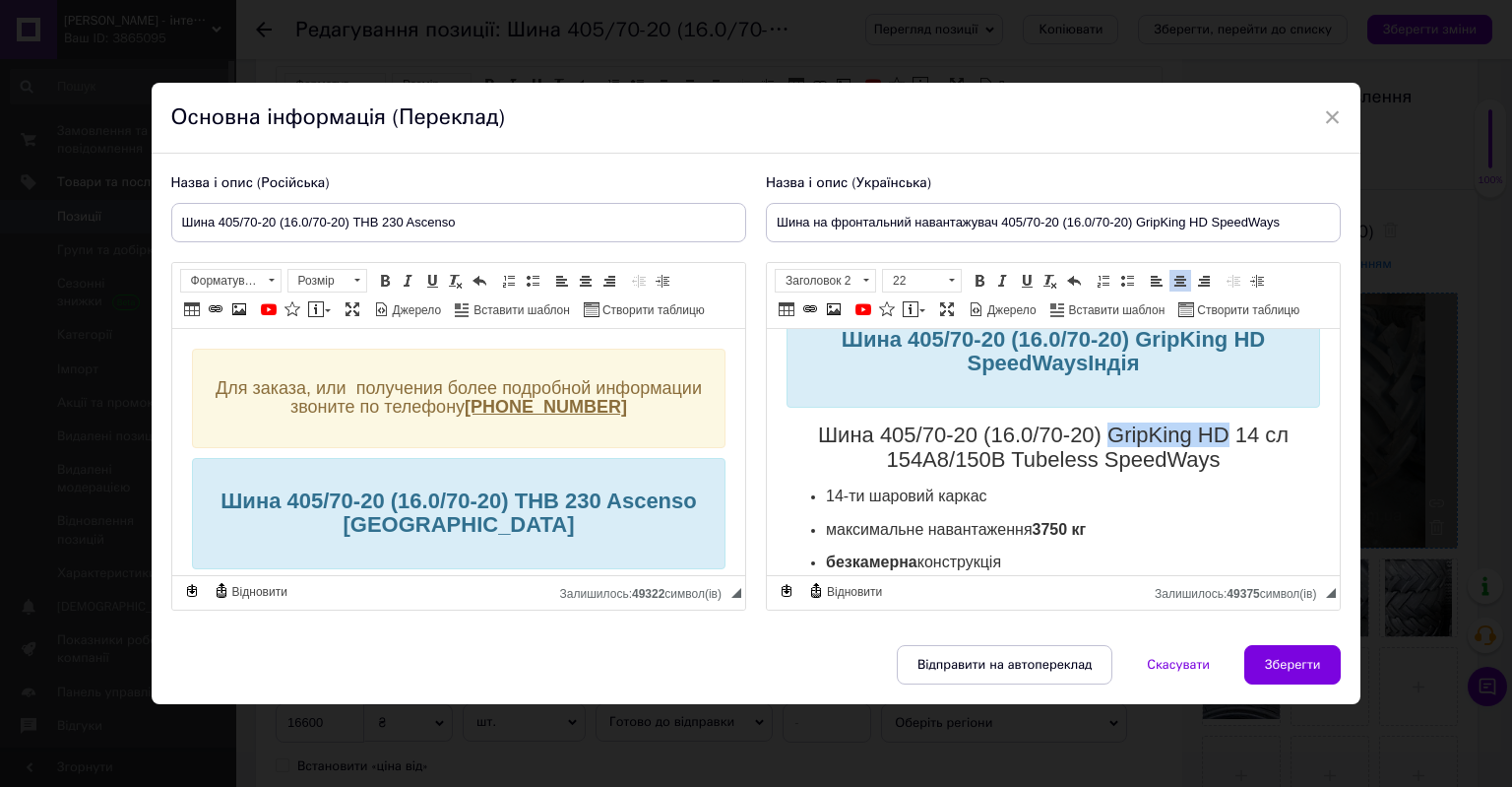 drag, startPoint x: 1098, startPoint y: 426, endPoint x: 1215, endPoint y: 430, distance: 117.06836 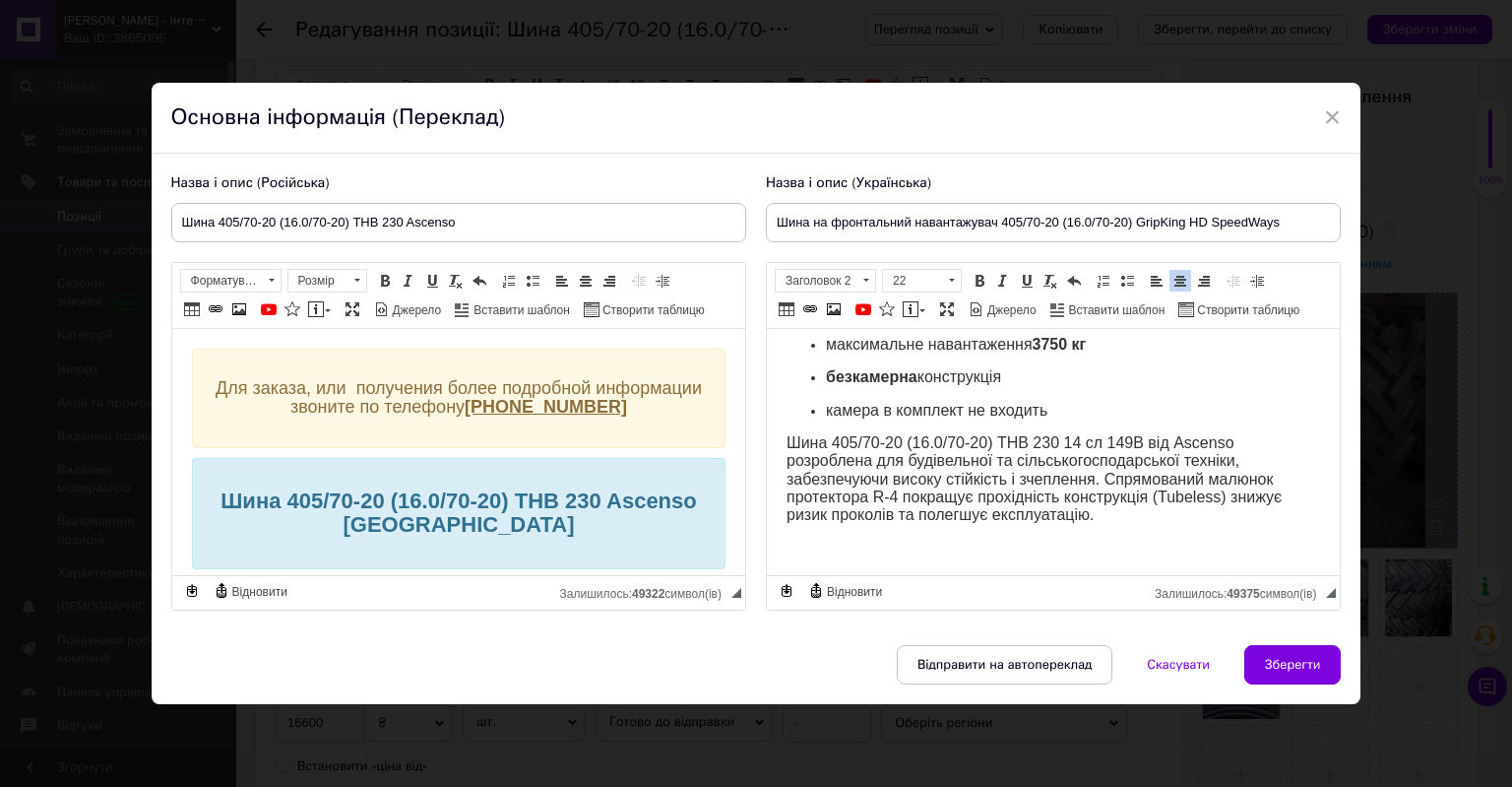 scroll, scrollTop: 359, scrollLeft: 0, axis: vertical 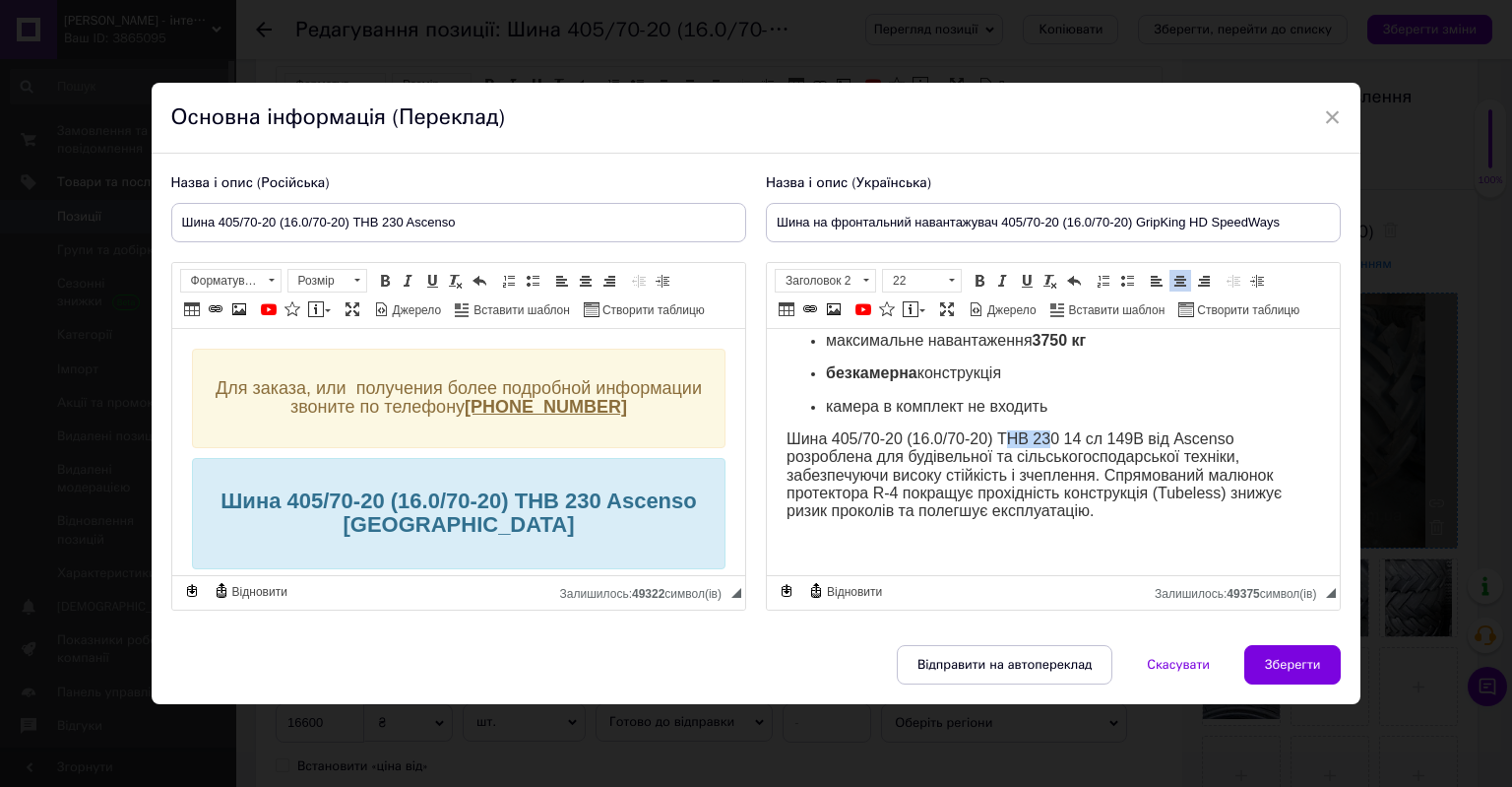 drag, startPoint x: 1001, startPoint y: 433, endPoint x: 1045, endPoint y: 426, distance: 44.55334 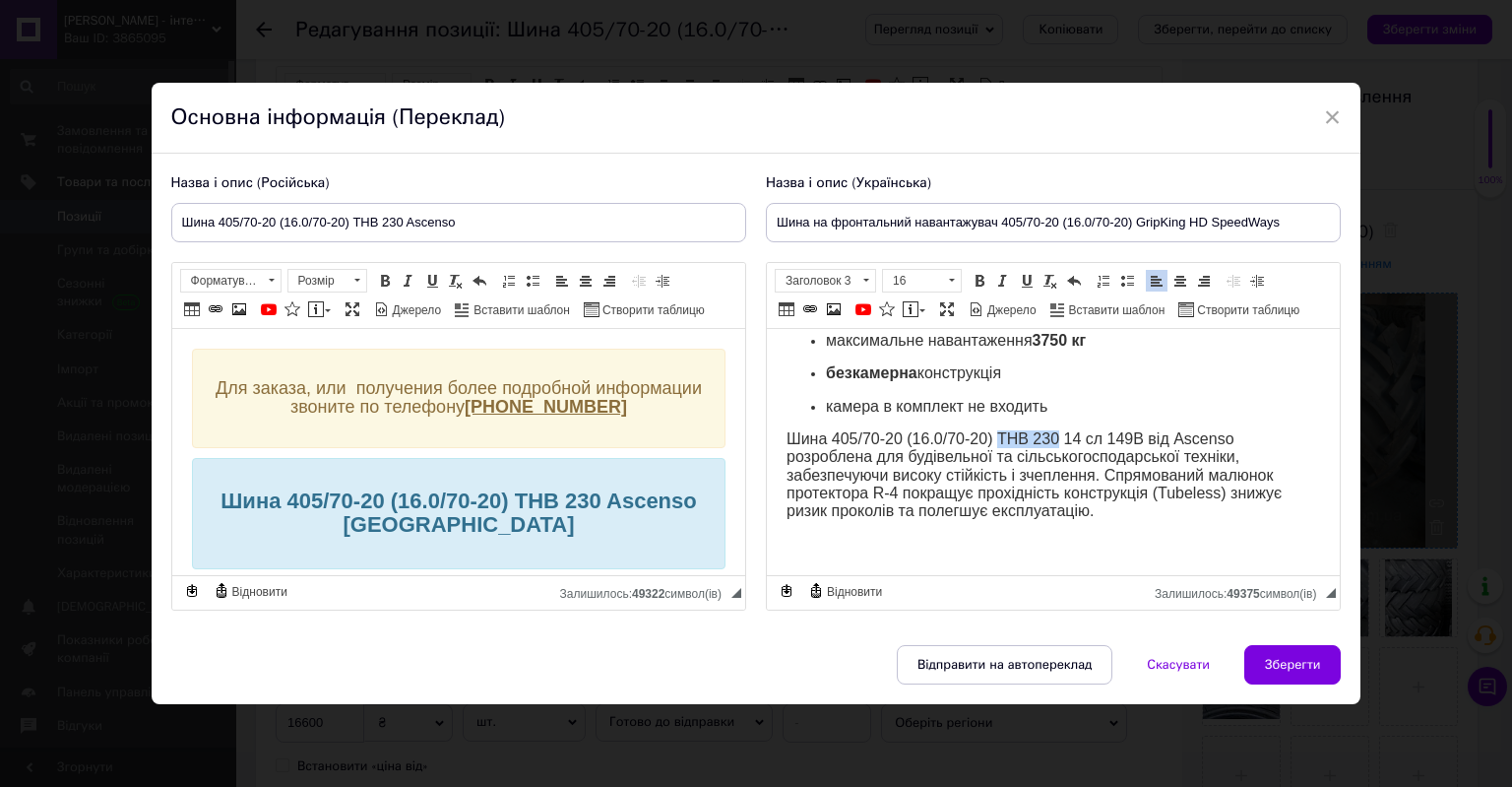 drag, startPoint x: 998, startPoint y: 430, endPoint x: 1057, endPoint y: 430, distance: 59 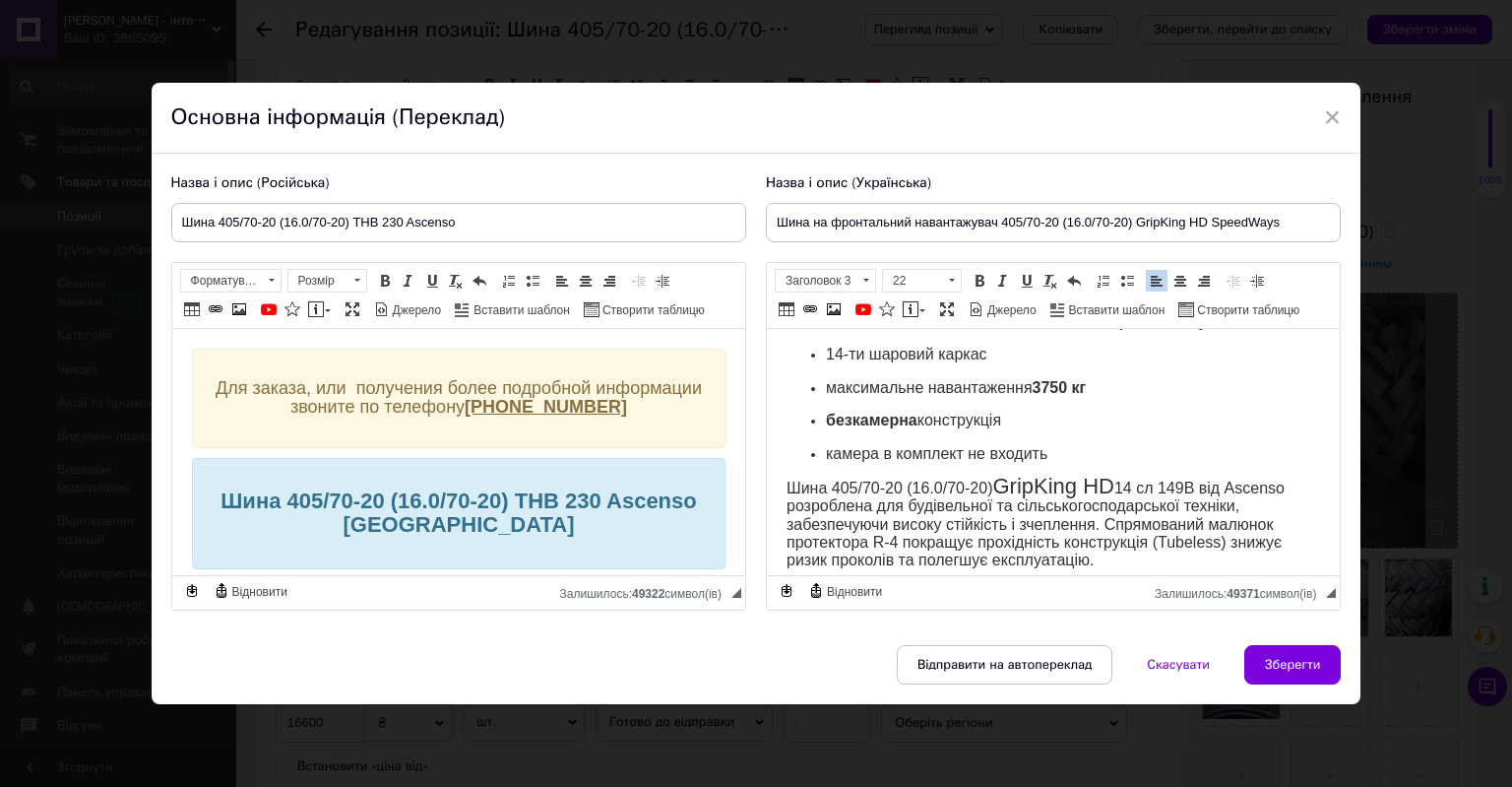 scroll, scrollTop: 260, scrollLeft: 0, axis: vertical 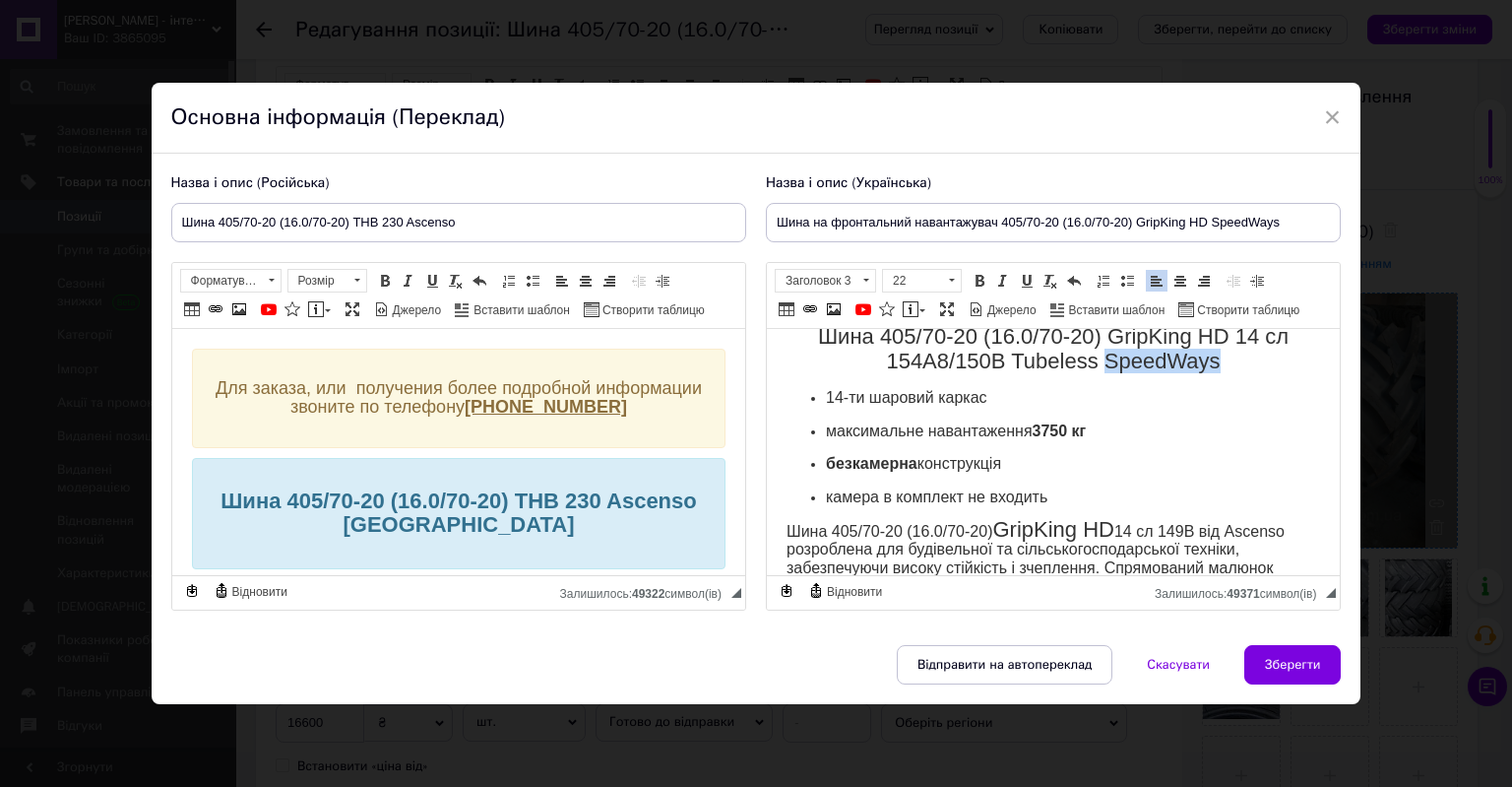 drag, startPoint x: 1114, startPoint y: 360, endPoint x: 1213, endPoint y: 355, distance: 99.12618 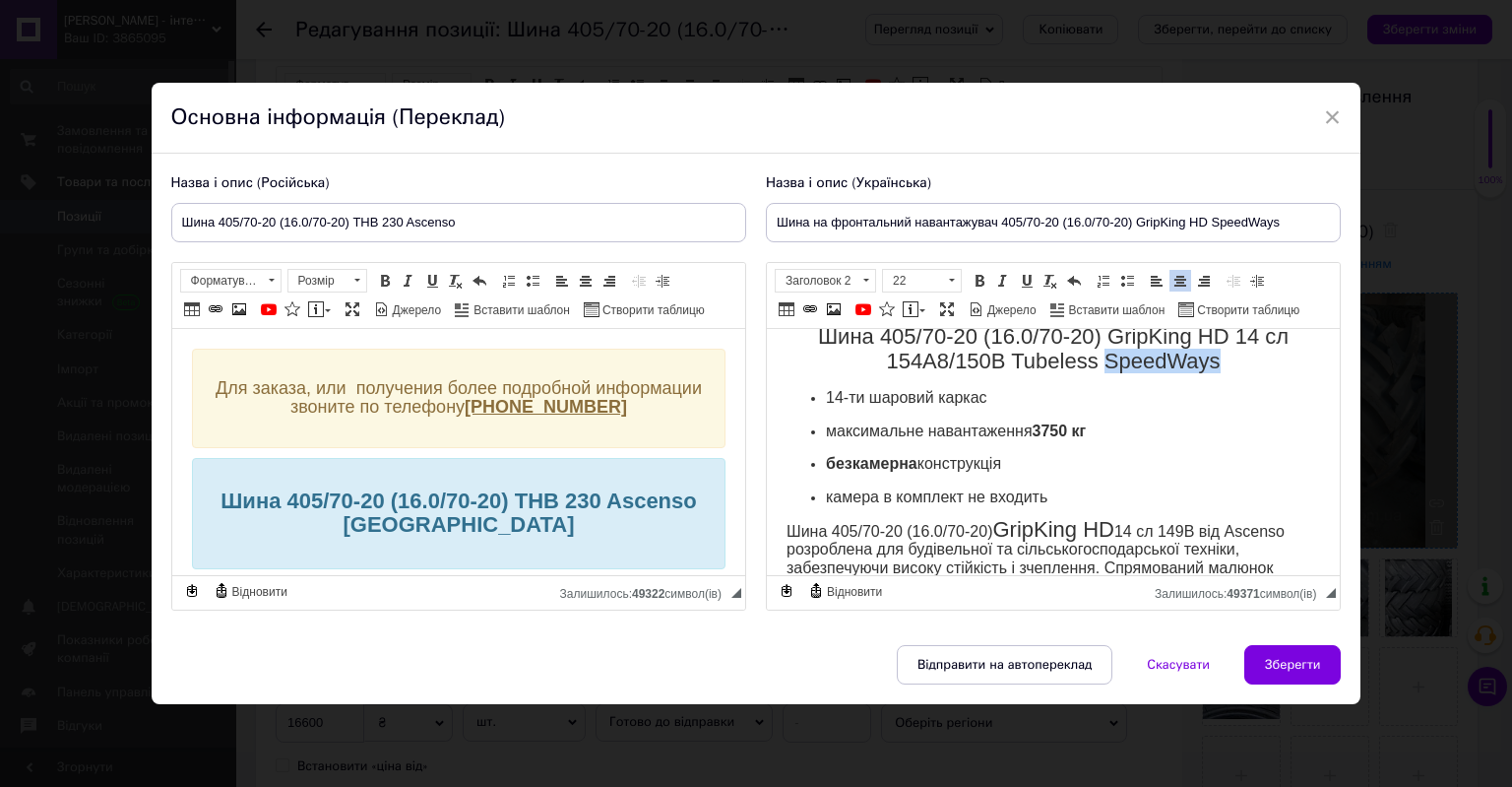 copy on "SpeedWays" 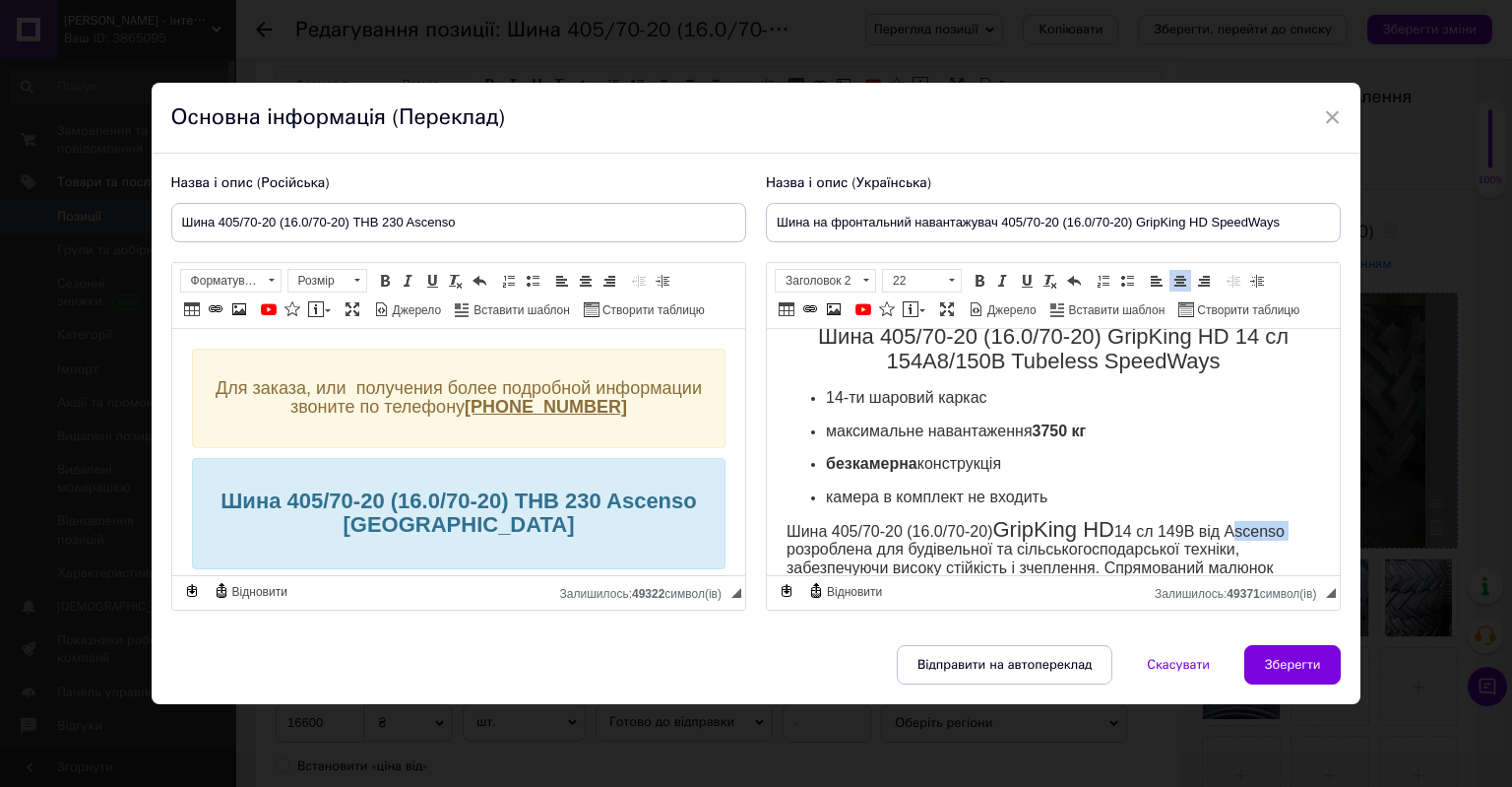 drag, startPoint x: 1234, startPoint y: 528, endPoint x: 1292, endPoint y: 522, distance: 58.30952 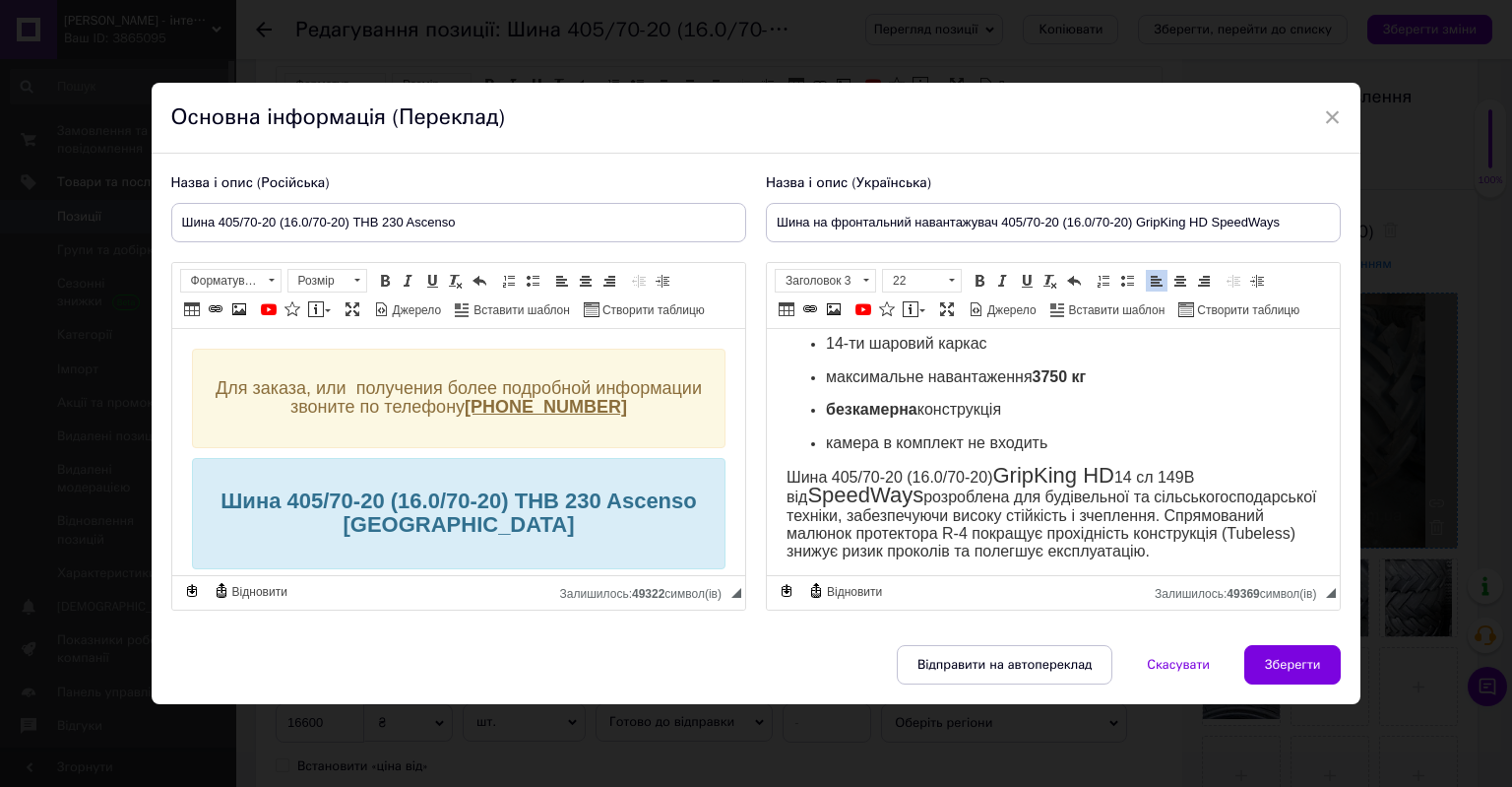 scroll, scrollTop: 359, scrollLeft: 0, axis: vertical 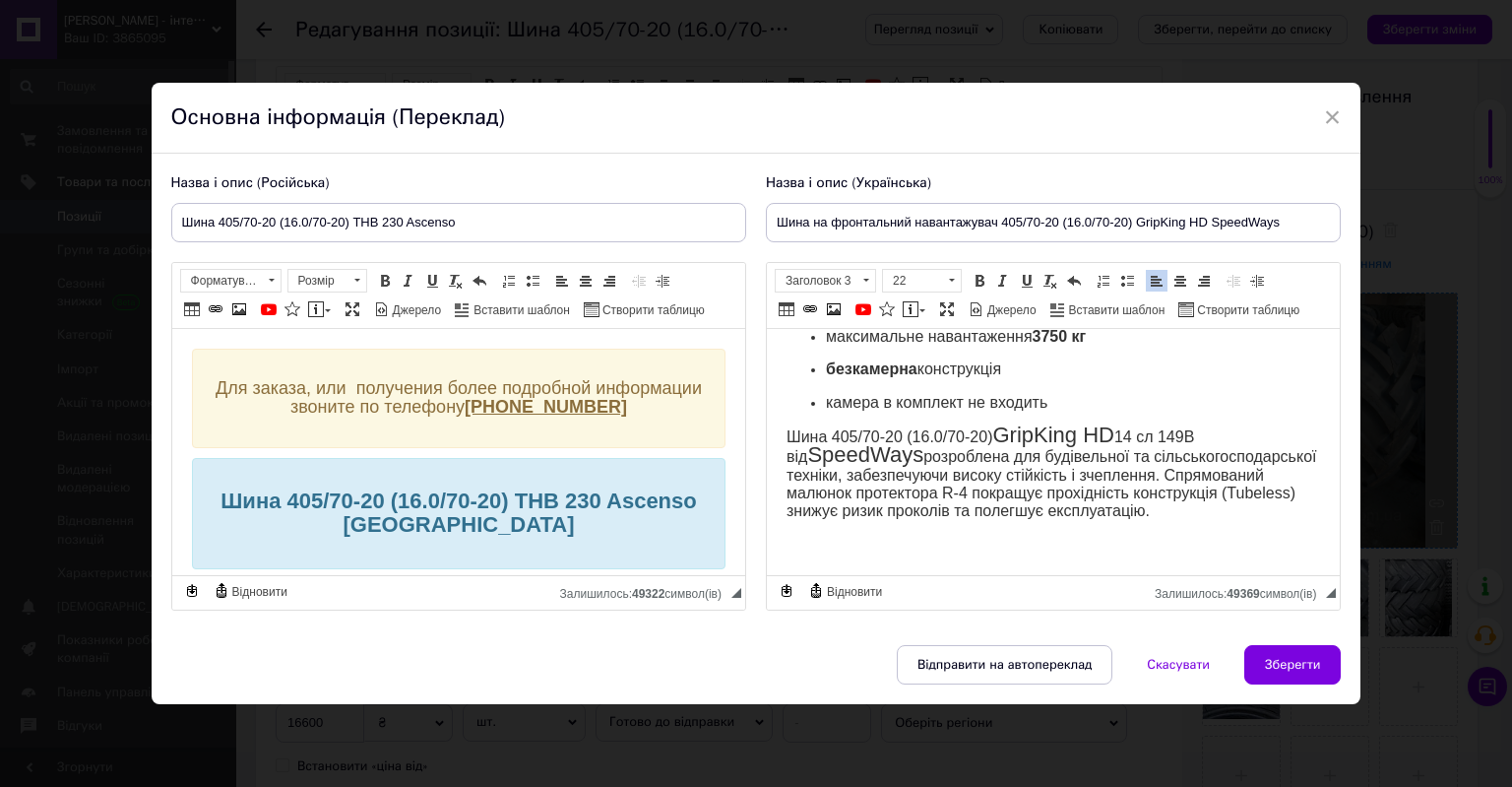 click on "Шина 405/70-20 (16.0/70-20)  GripKing HD  14 сл 149B від  SpeedWays  розроблена для будівельної та сільськогосподарської техніки, забезпечуючи високу стійкість і зчеплення. Спрямований малюнок протектора R-4 покращує прохідність конструкція (Tubeless) знижує ризик проколів та полегшує експлуатацію." at bounding box center (1050, 473) 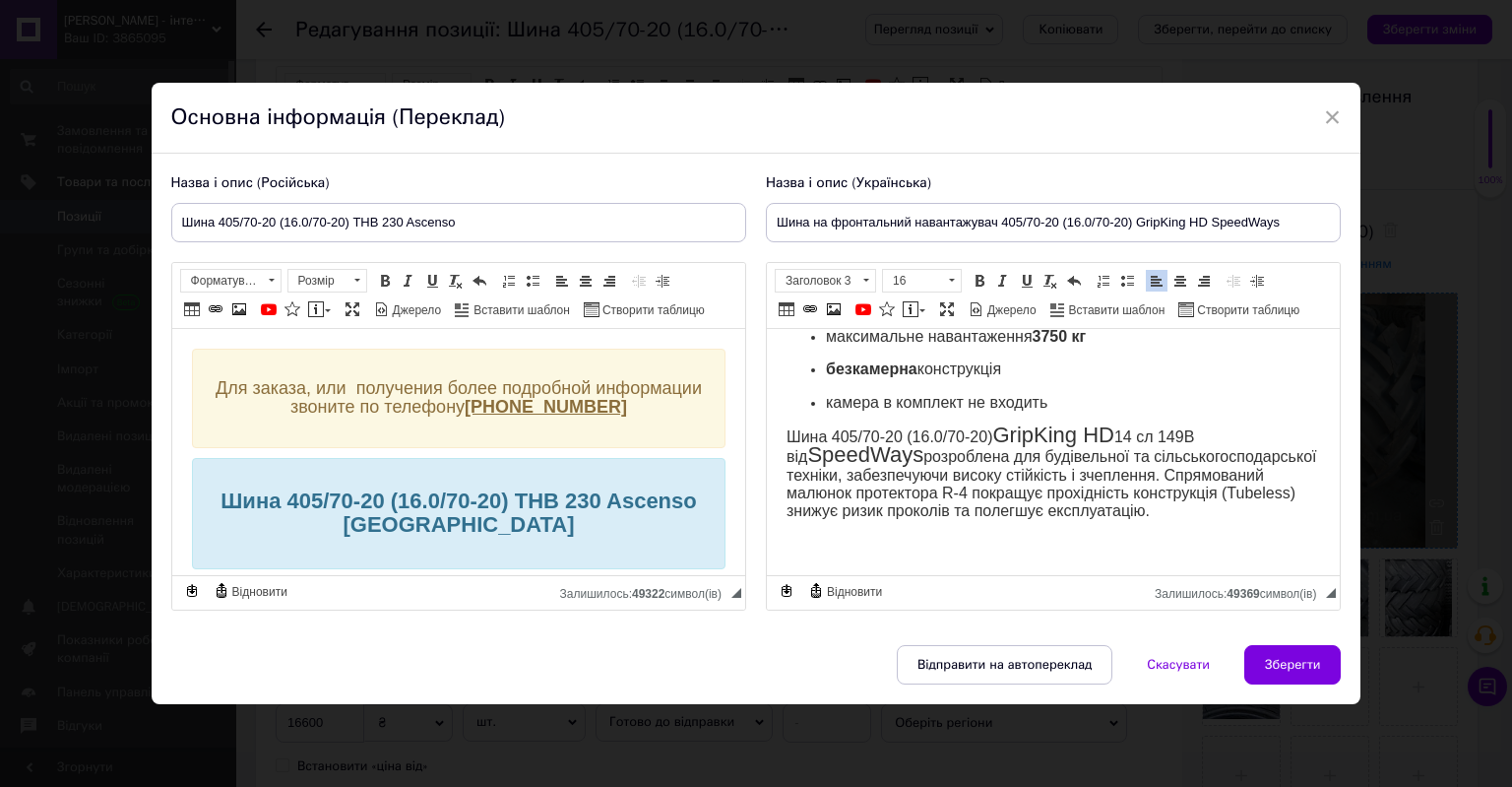 drag, startPoint x: 788, startPoint y: 432, endPoint x: 1188, endPoint y: 509, distance: 407.3438 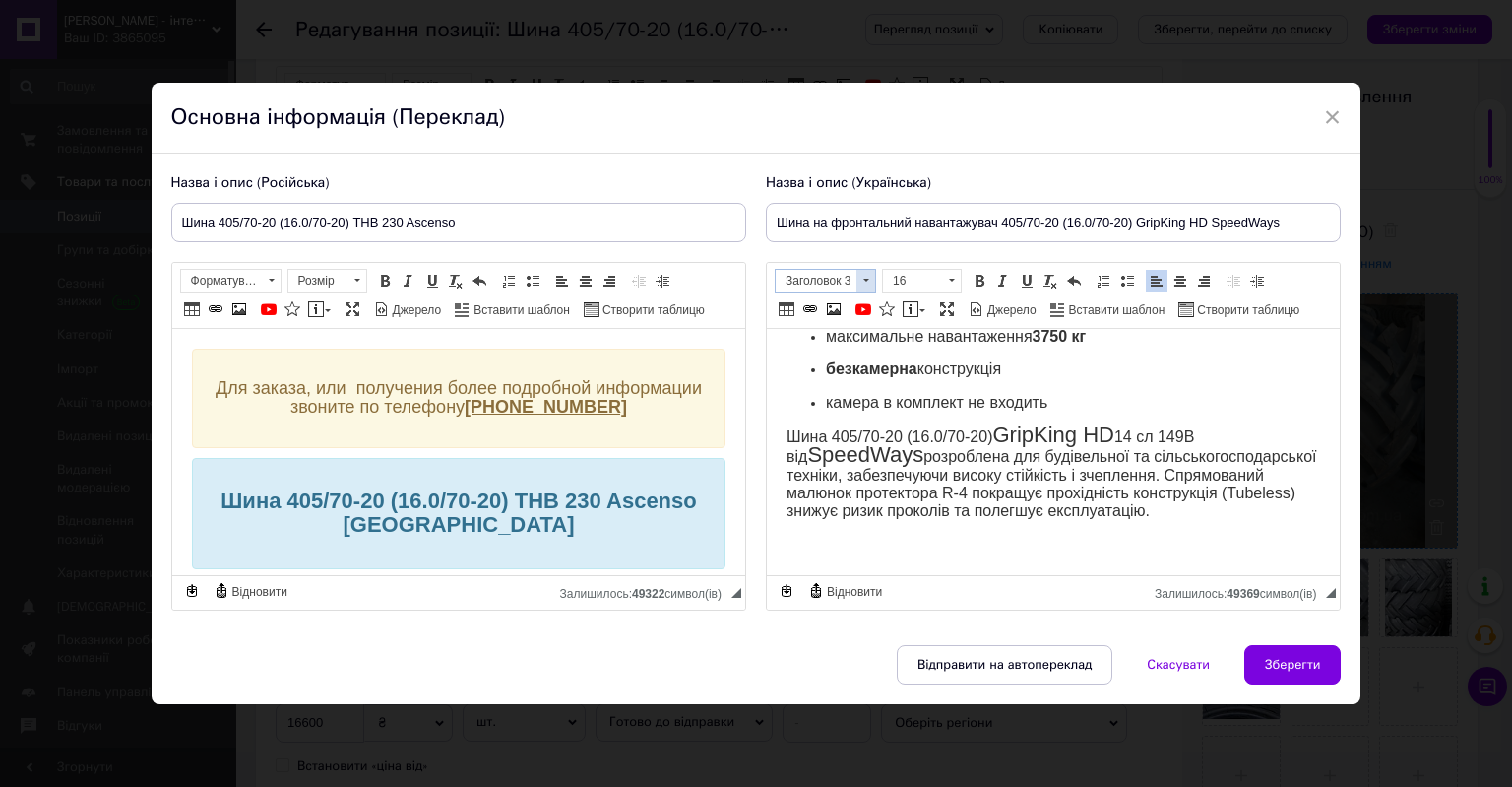click at bounding box center (865, 281) 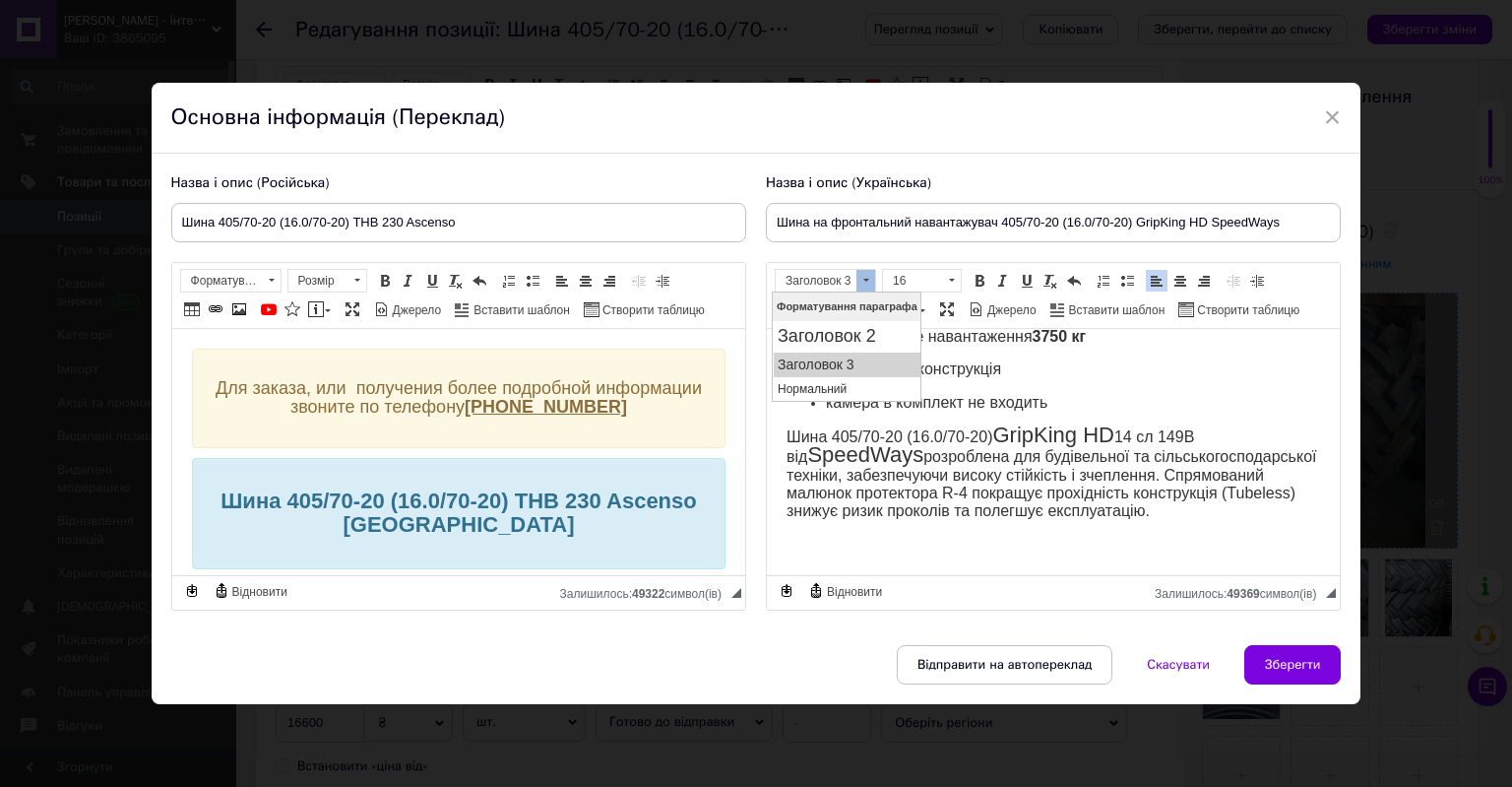 scroll, scrollTop: 0, scrollLeft: 0, axis: both 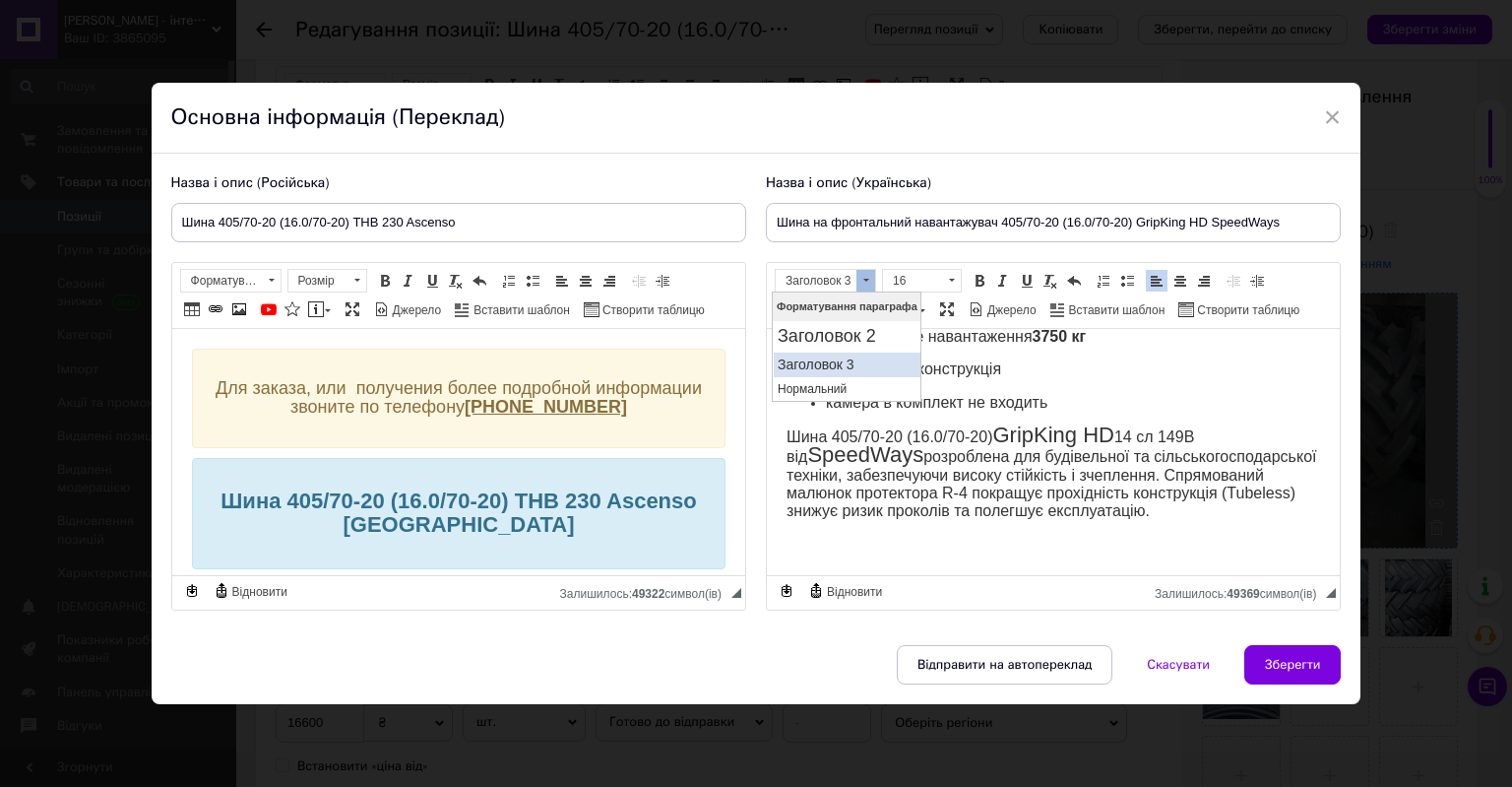click on "Заголовок 3" at bounding box center [846, 364] 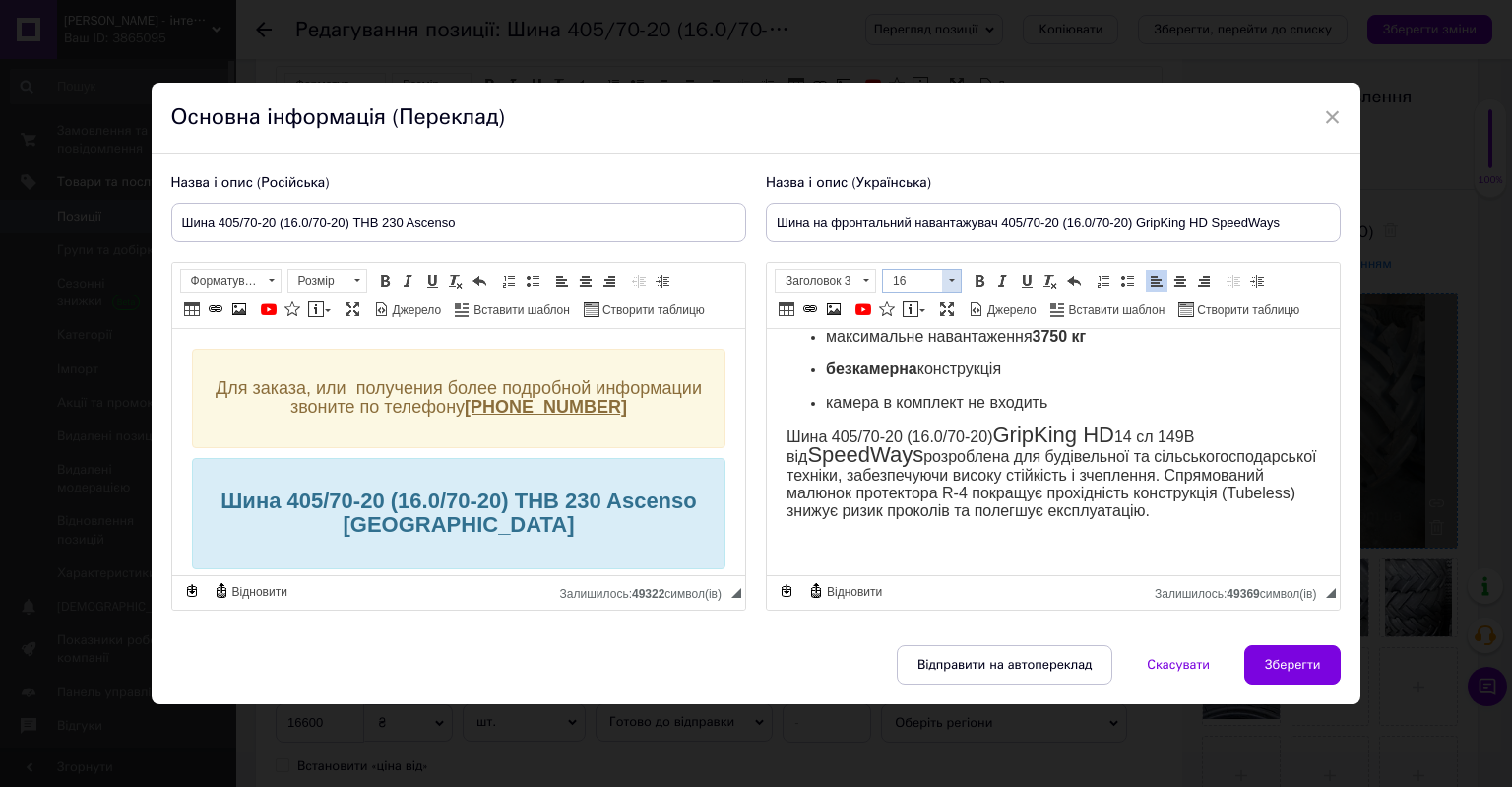 click at bounding box center (951, 281) 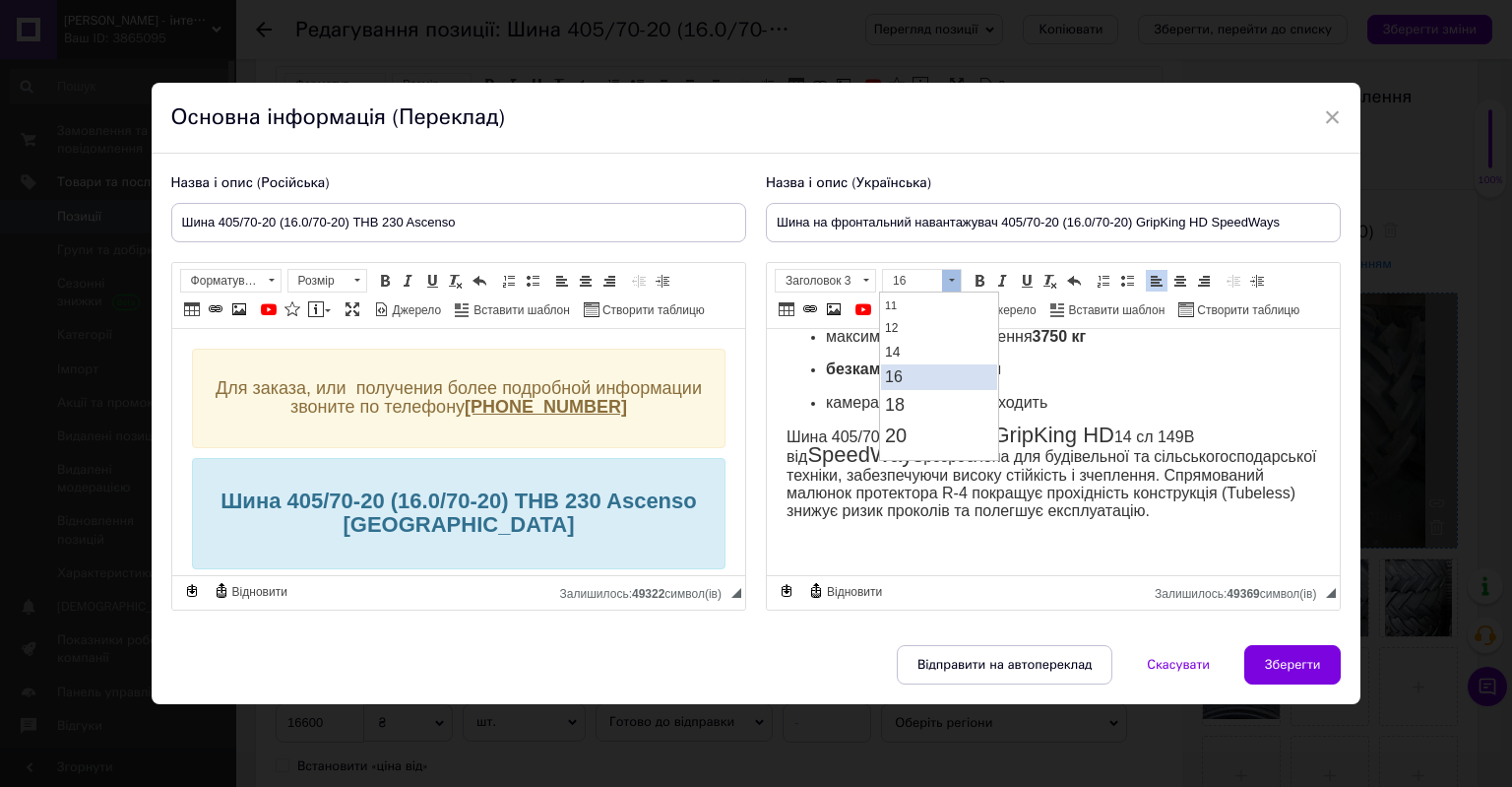 click on "16" at bounding box center (938, 377) 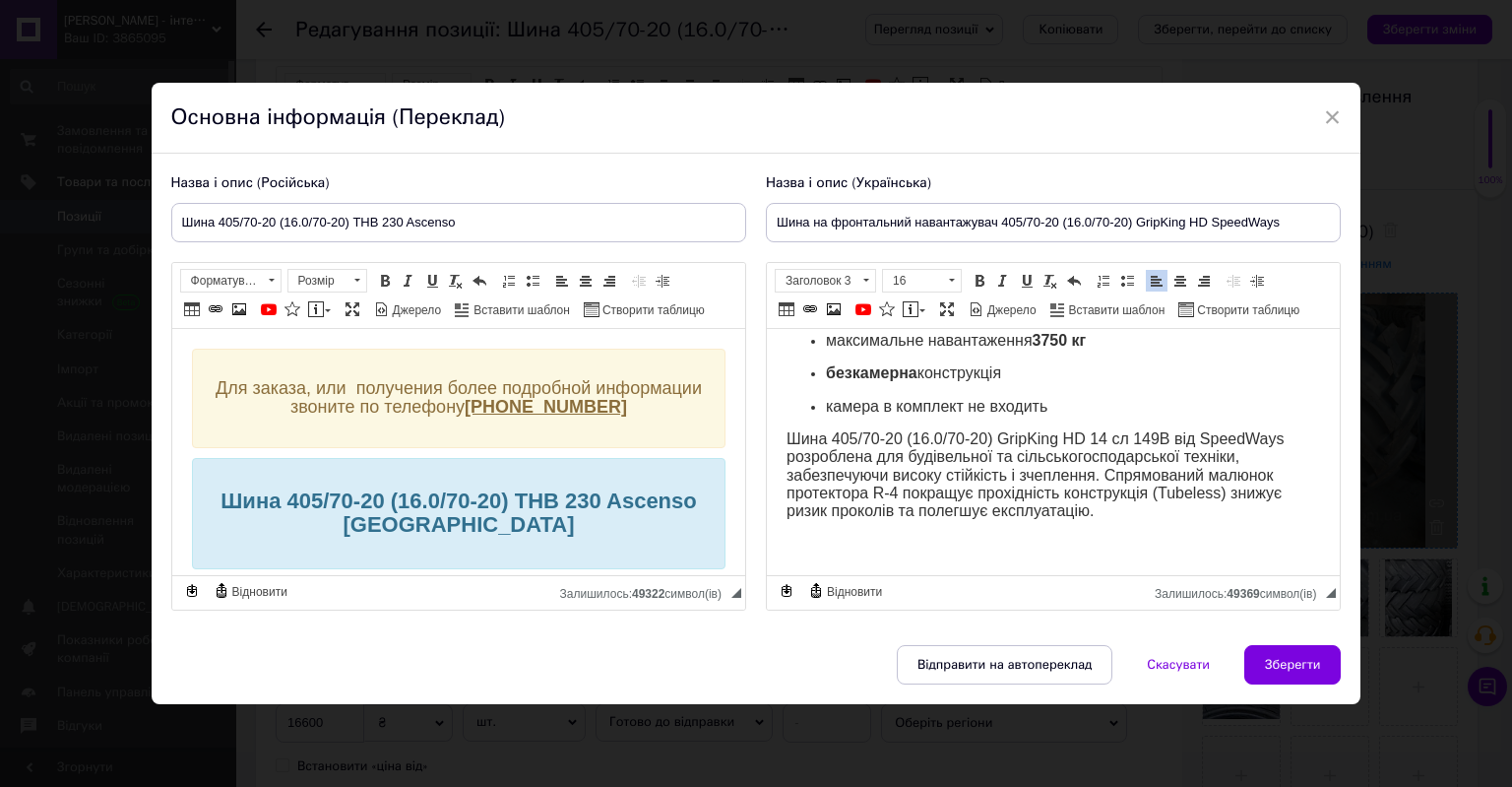 scroll, scrollTop: 0, scrollLeft: 0, axis: both 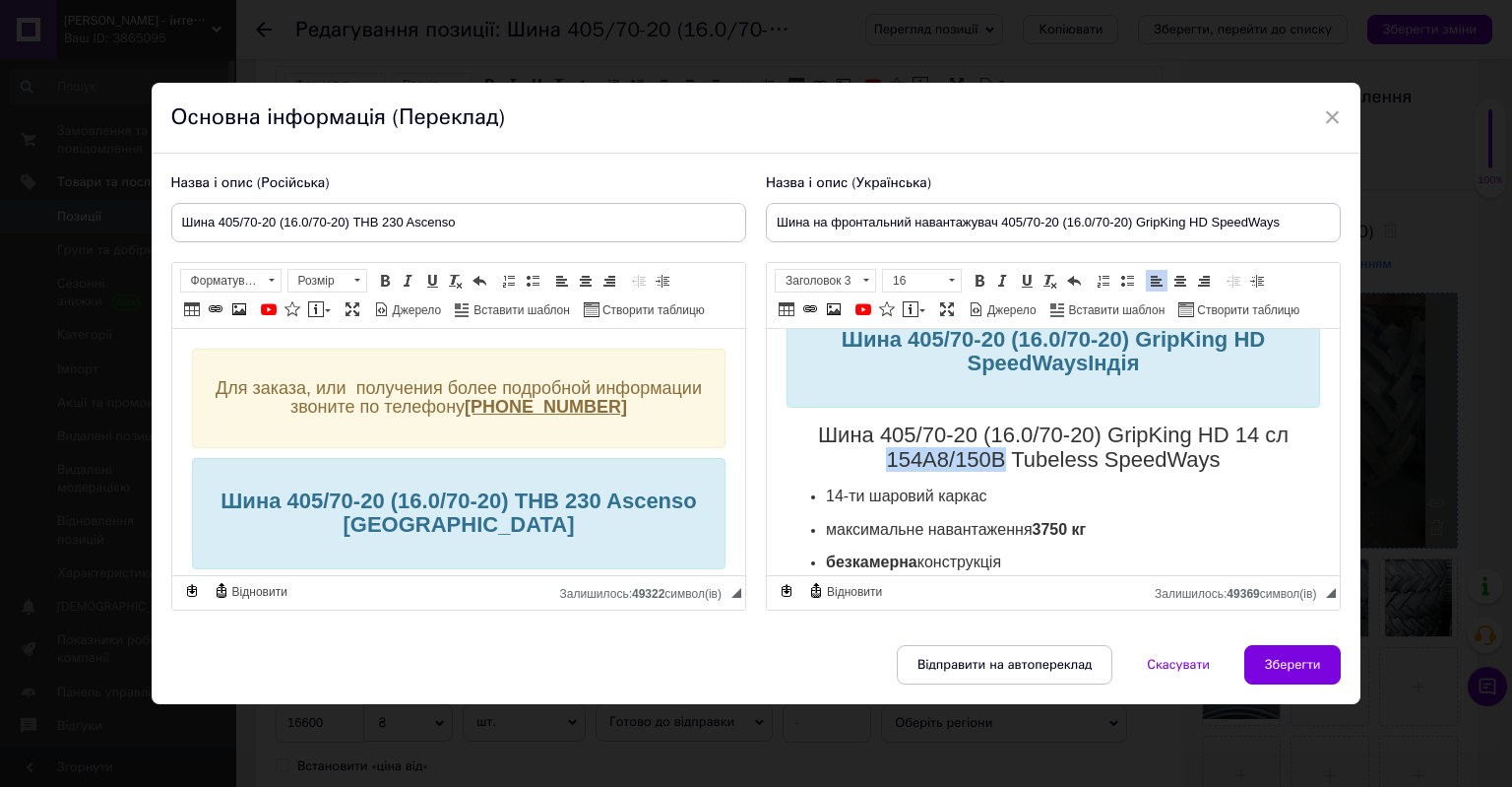 drag, startPoint x: 877, startPoint y: 454, endPoint x: 989, endPoint y: 449, distance: 112.1116 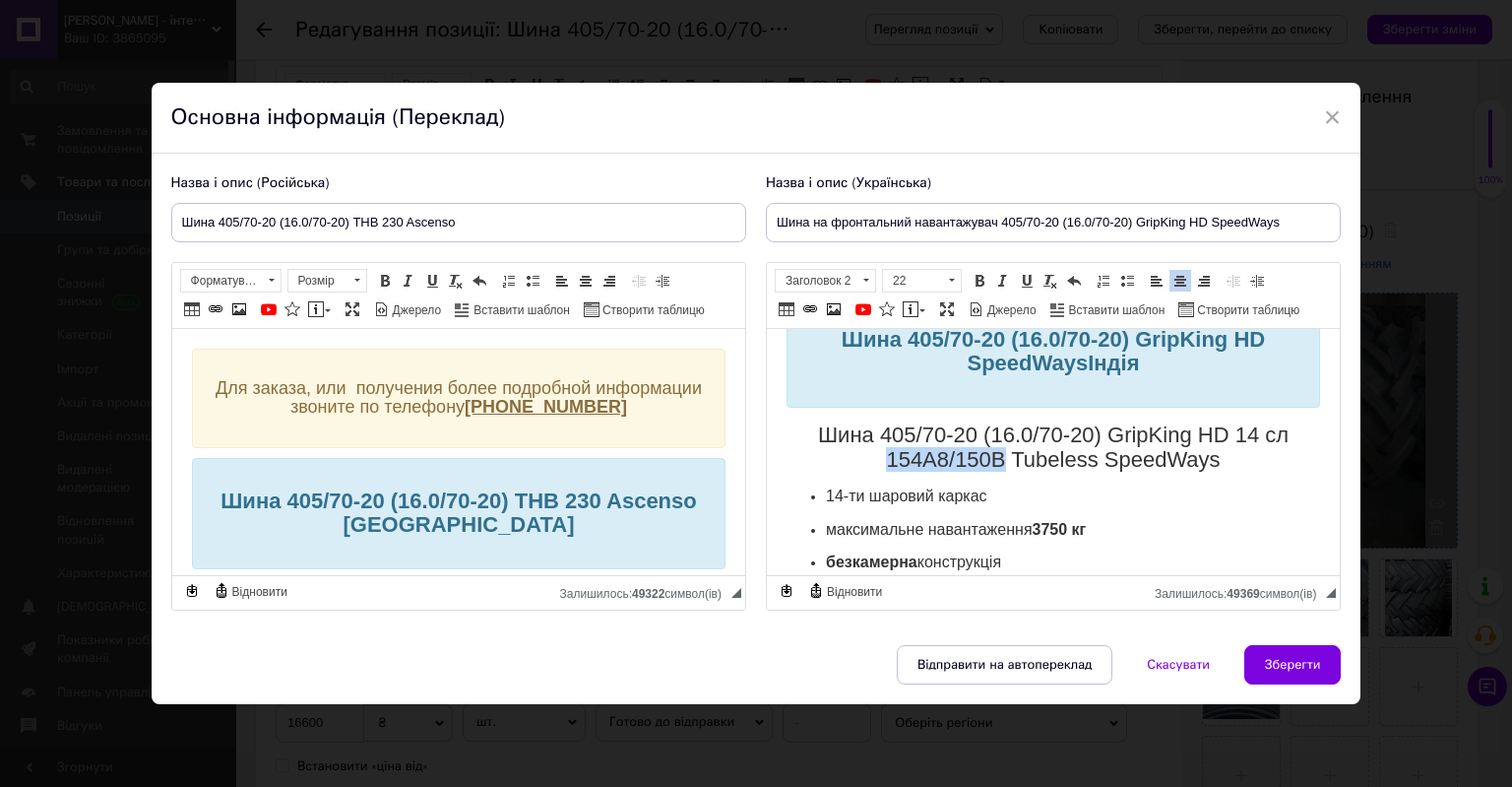 copy on "154A8/150B" 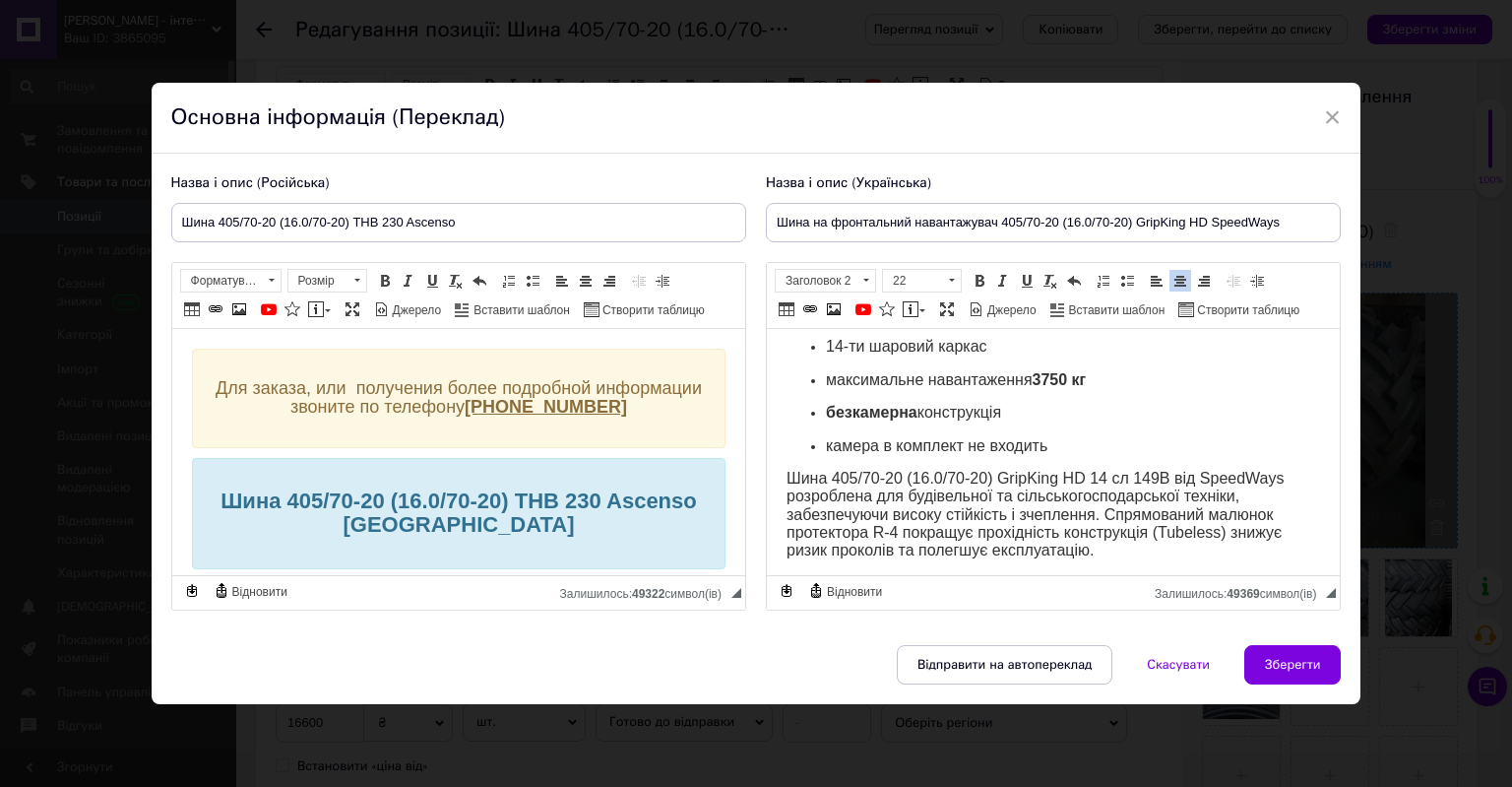 scroll, scrollTop: 359, scrollLeft: 0, axis: vertical 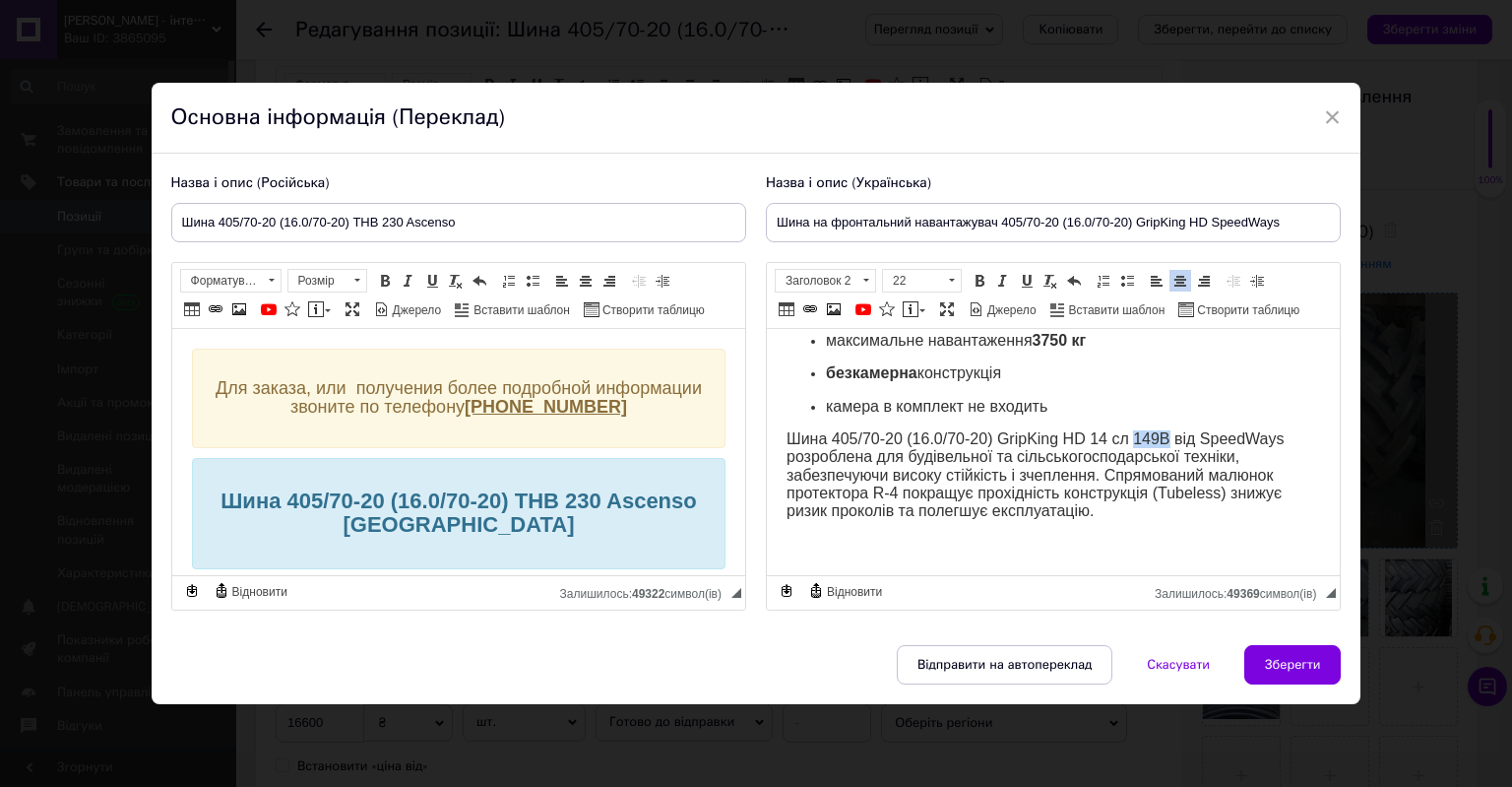 drag, startPoint x: 1135, startPoint y: 434, endPoint x: 1164, endPoint y: 429, distance: 29.427878 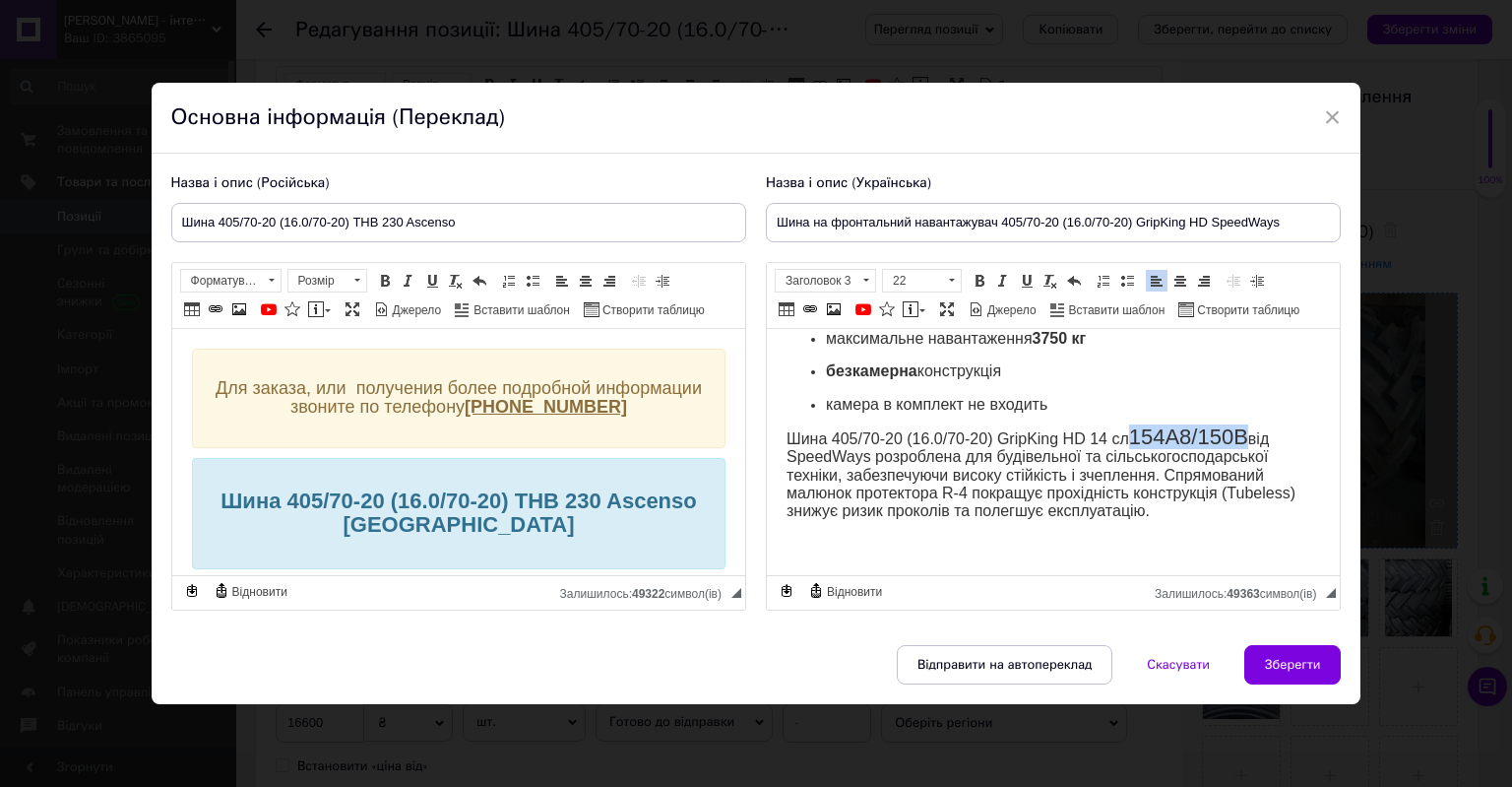 drag, startPoint x: 1136, startPoint y: 429, endPoint x: 1250, endPoint y: 438, distance: 114.35471 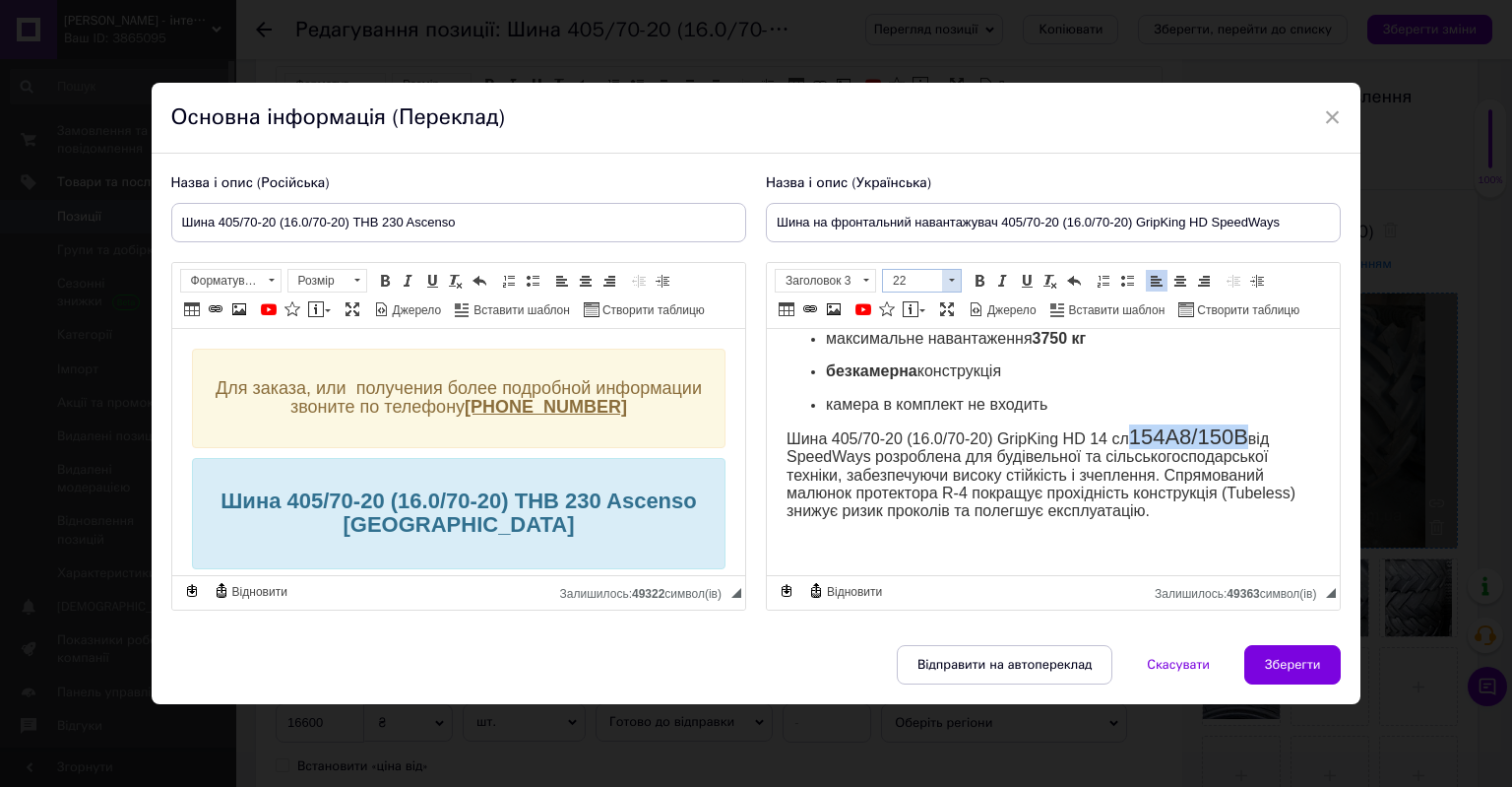click at bounding box center (951, 281) 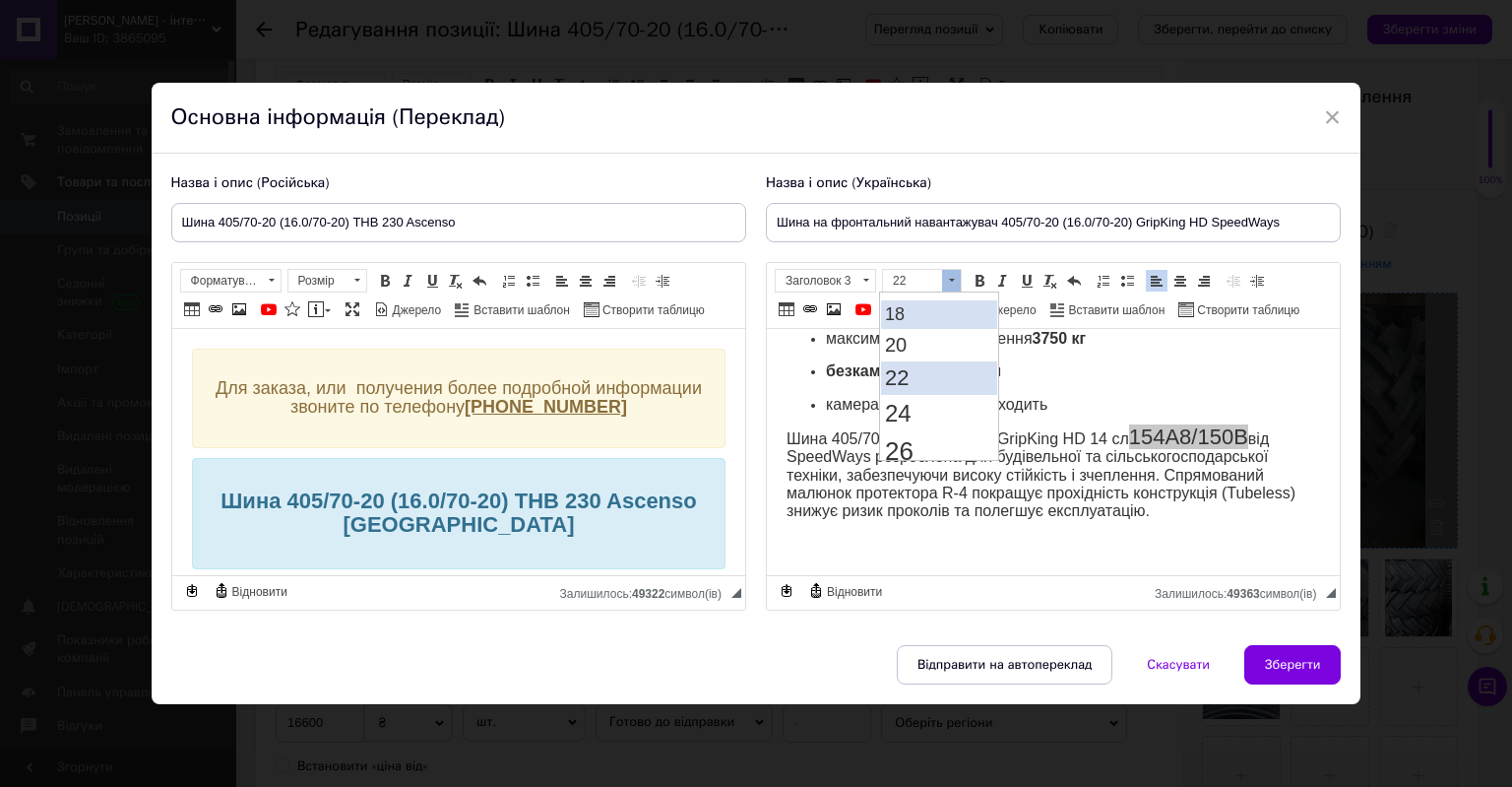 scroll, scrollTop: 110, scrollLeft: 0, axis: vertical 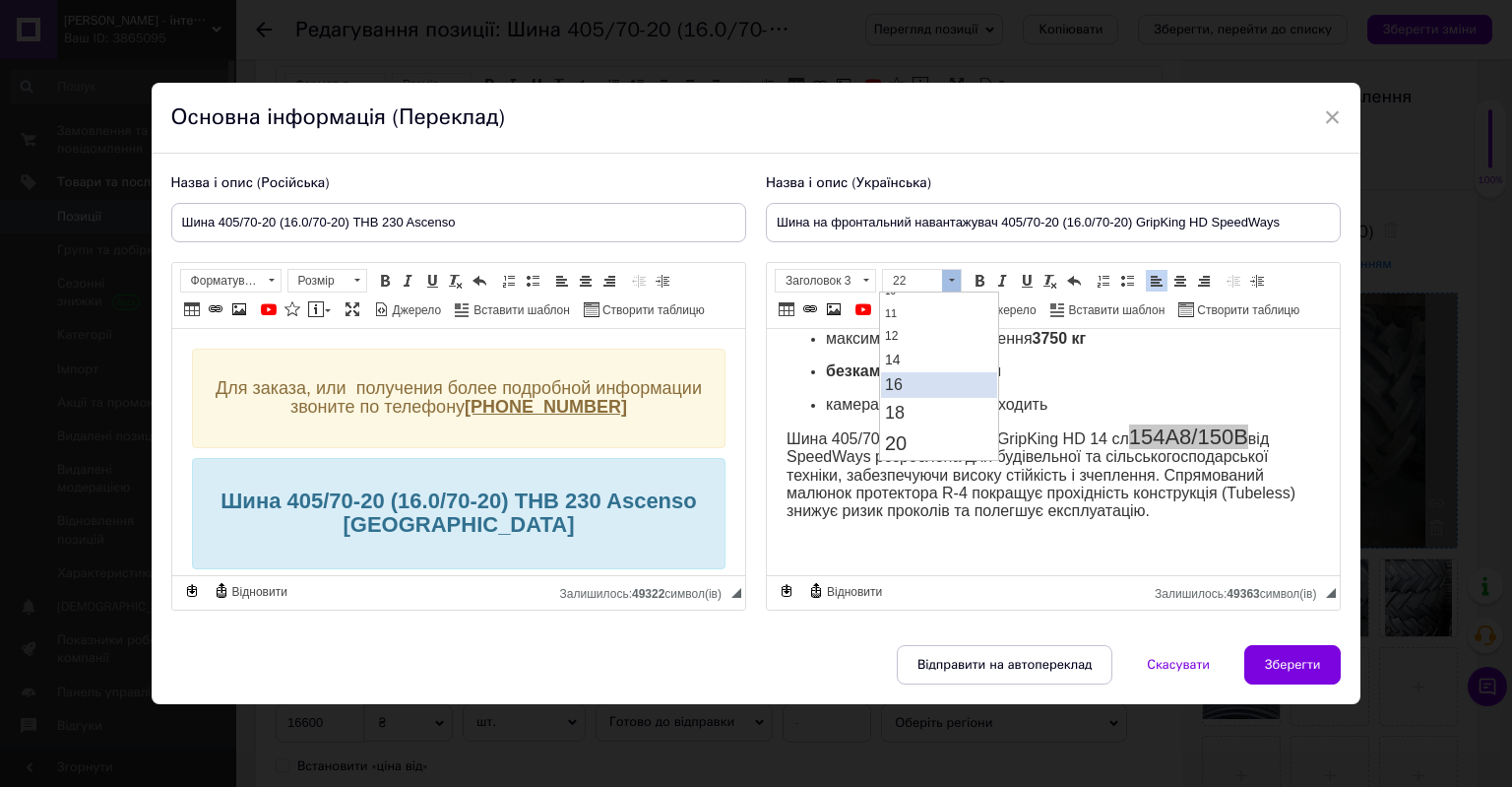 click on "16" at bounding box center [938, 385] 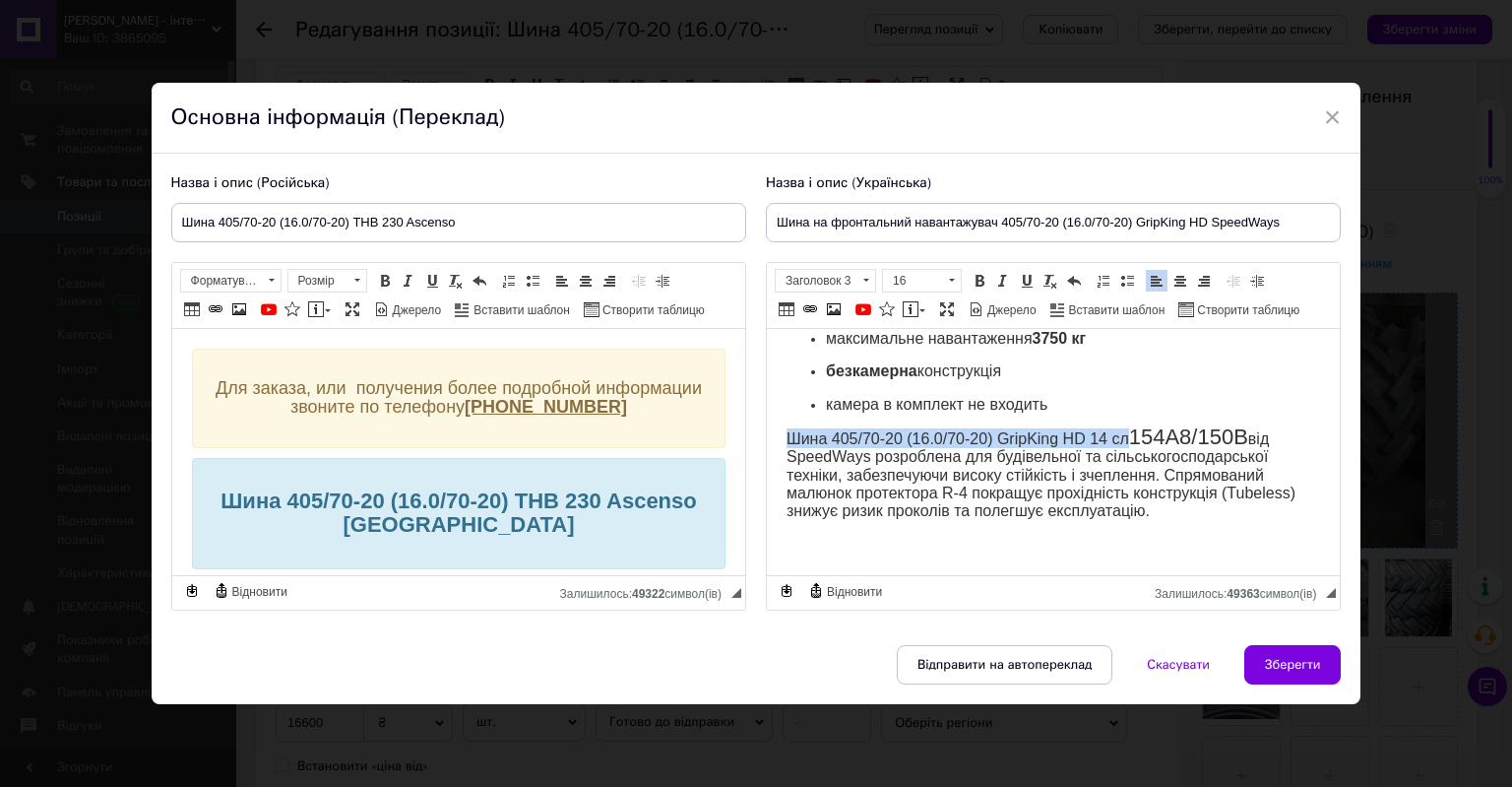 scroll, scrollTop: 0, scrollLeft: 0, axis: both 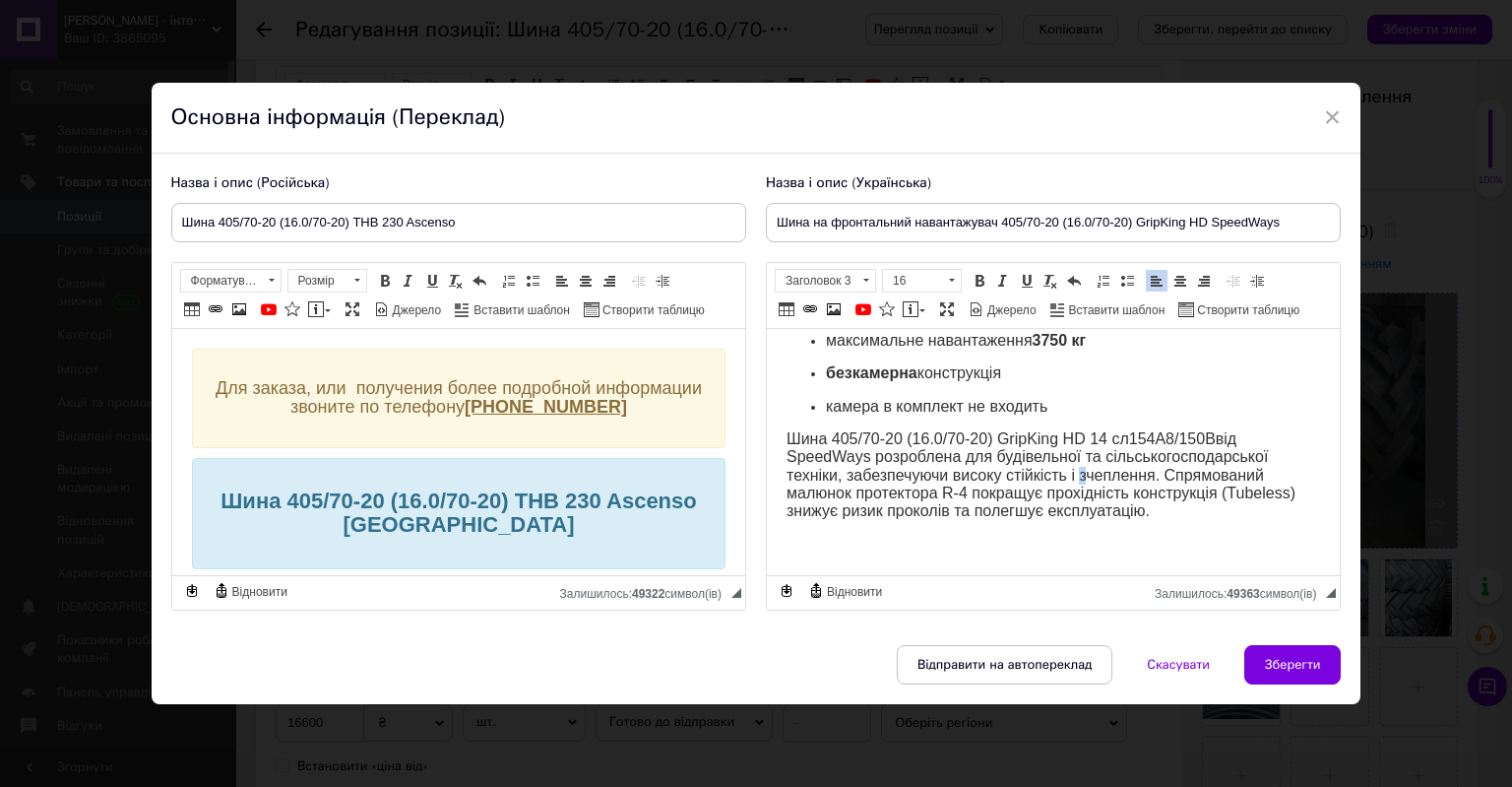 click on "Шина 405/70-20 (16.0/70-20) GripKing HD 14 сл  154A8/150B  від SpeedWays розроблена для будівельної та сільськогосподарської техніки, забезпечуючи високу стійкість і зчеплення. Спрямований малюнок протектора R-4 покращує прохідність конструкція (Tubeless) знижує ризик проколів та полегшує експлуатацію." at bounding box center (1040, 474) 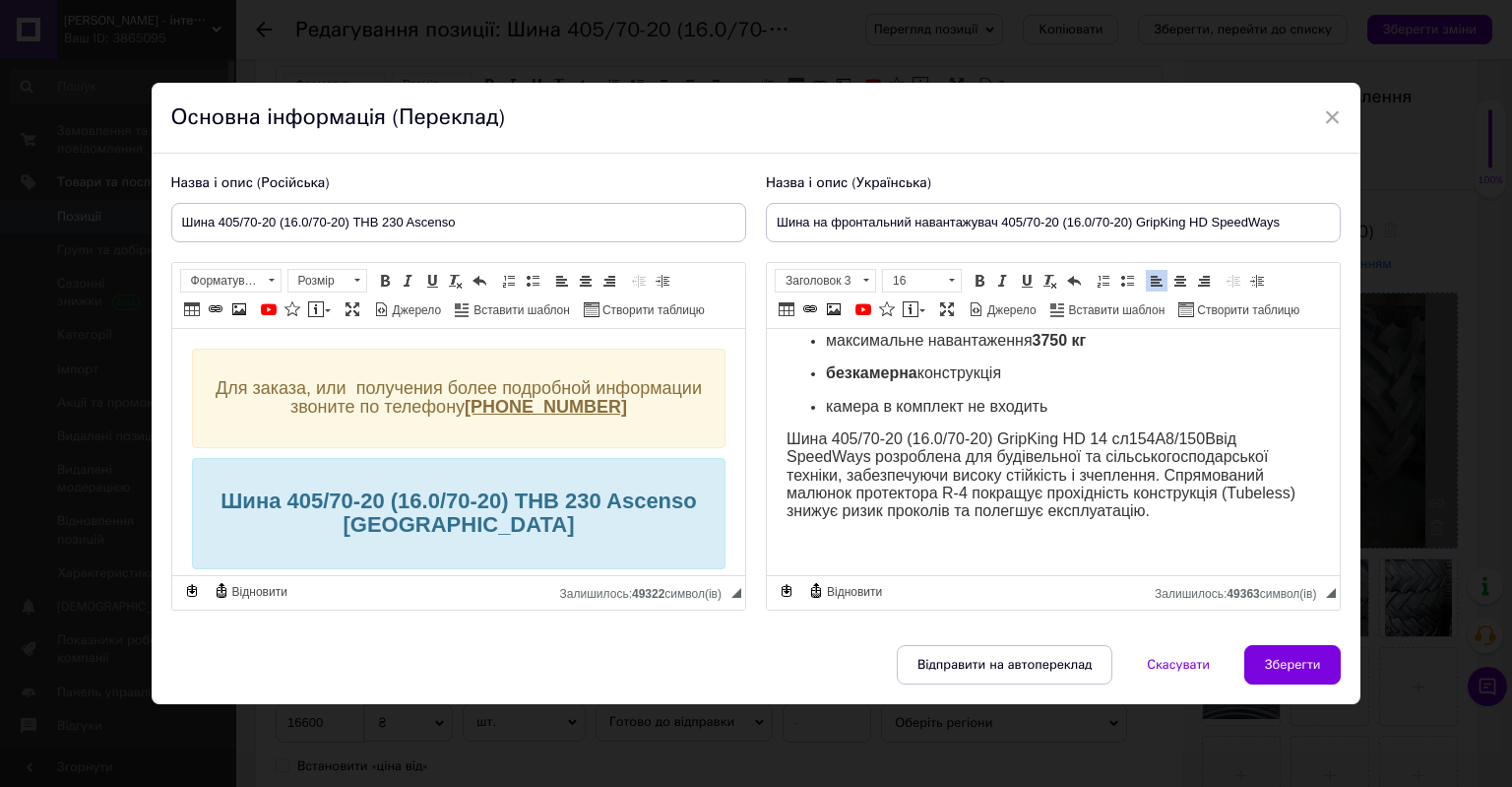 drag, startPoint x: 911, startPoint y: 467, endPoint x: 1315, endPoint y: 408, distance: 408.28544 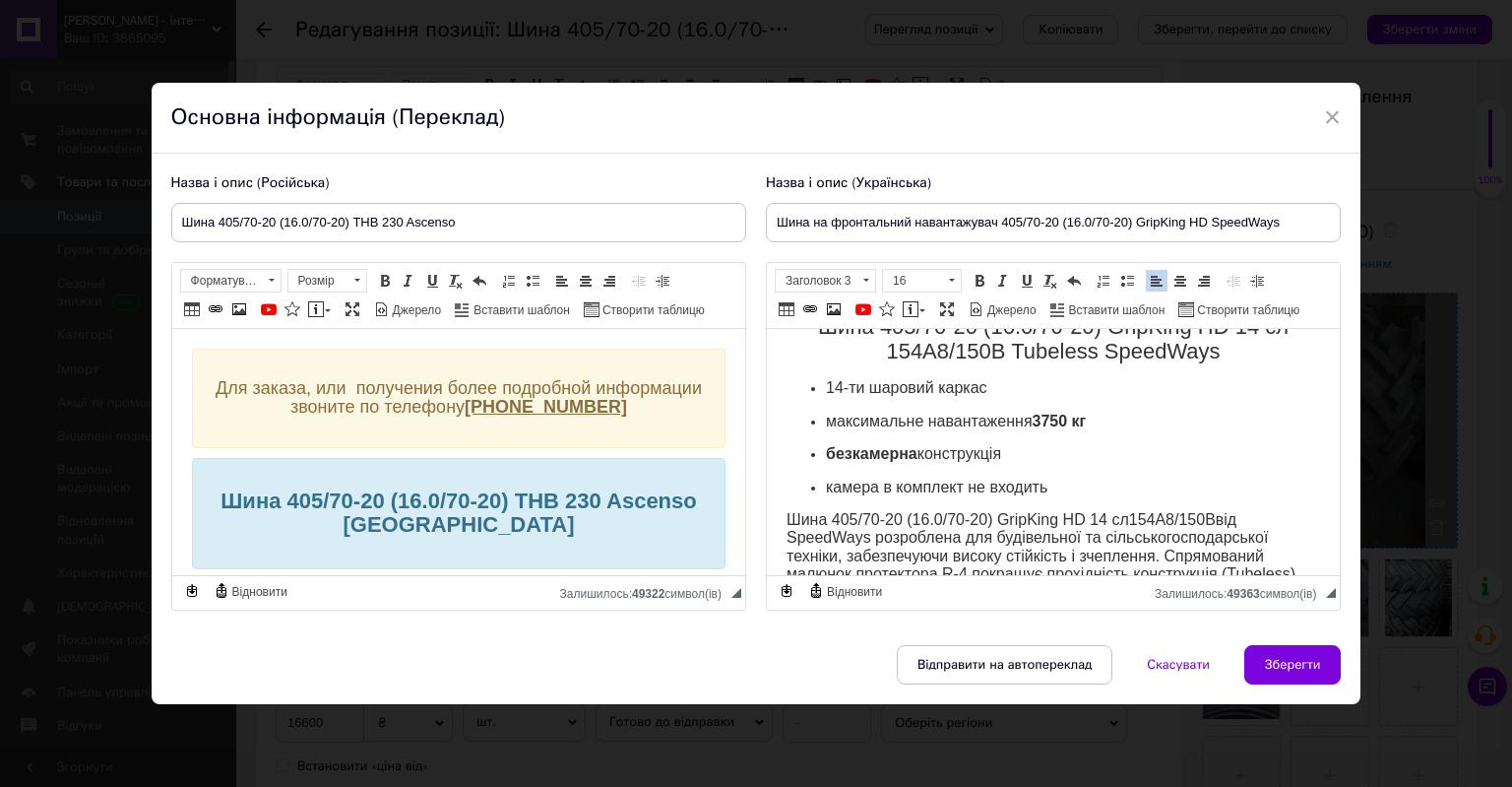 scroll, scrollTop: 260, scrollLeft: 0, axis: vertical 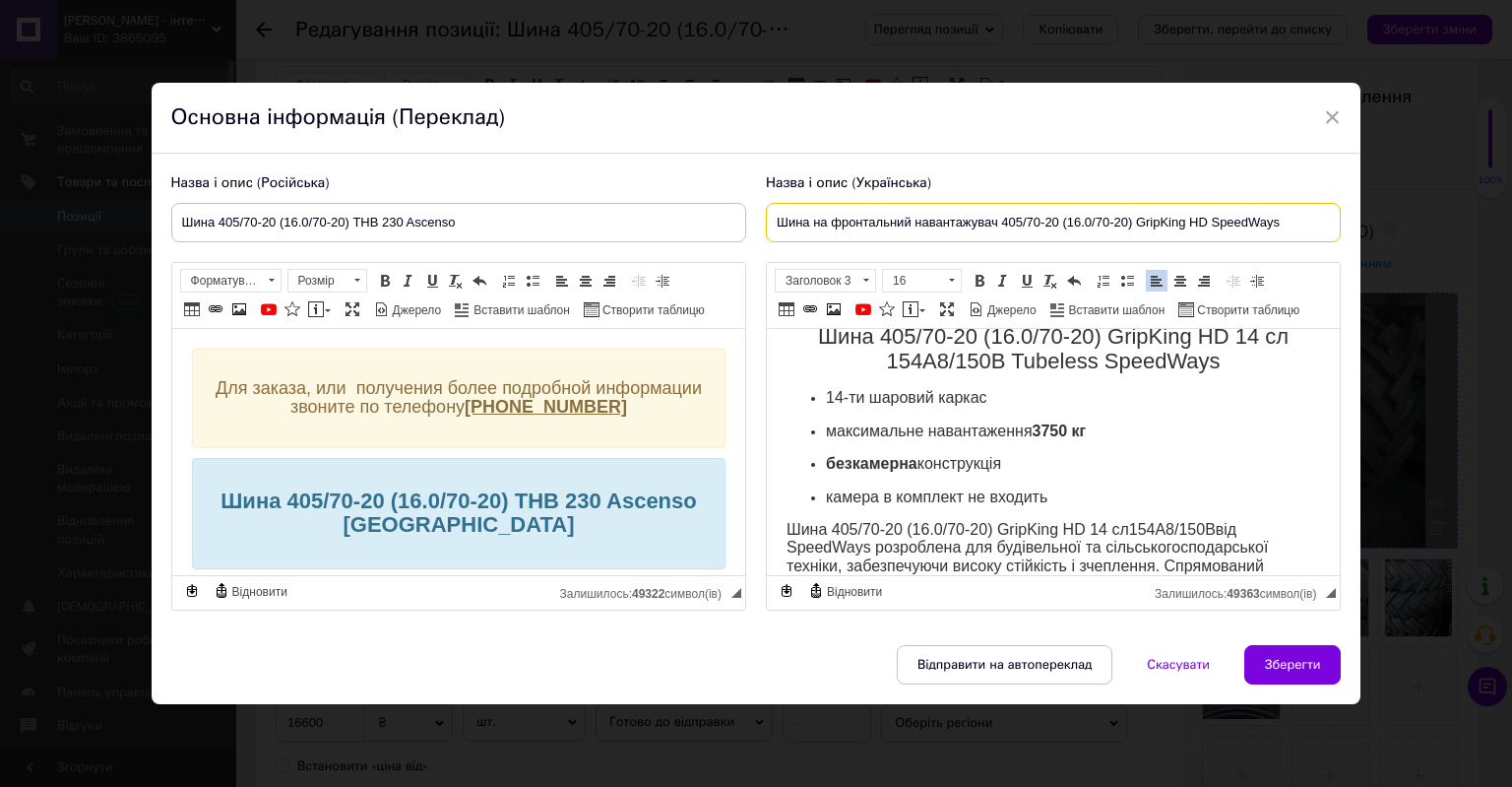 drag, startPoint x: 776, startPoint y: 222, endPoint x: 1298, endPoint y: 245, distance: 522.5065 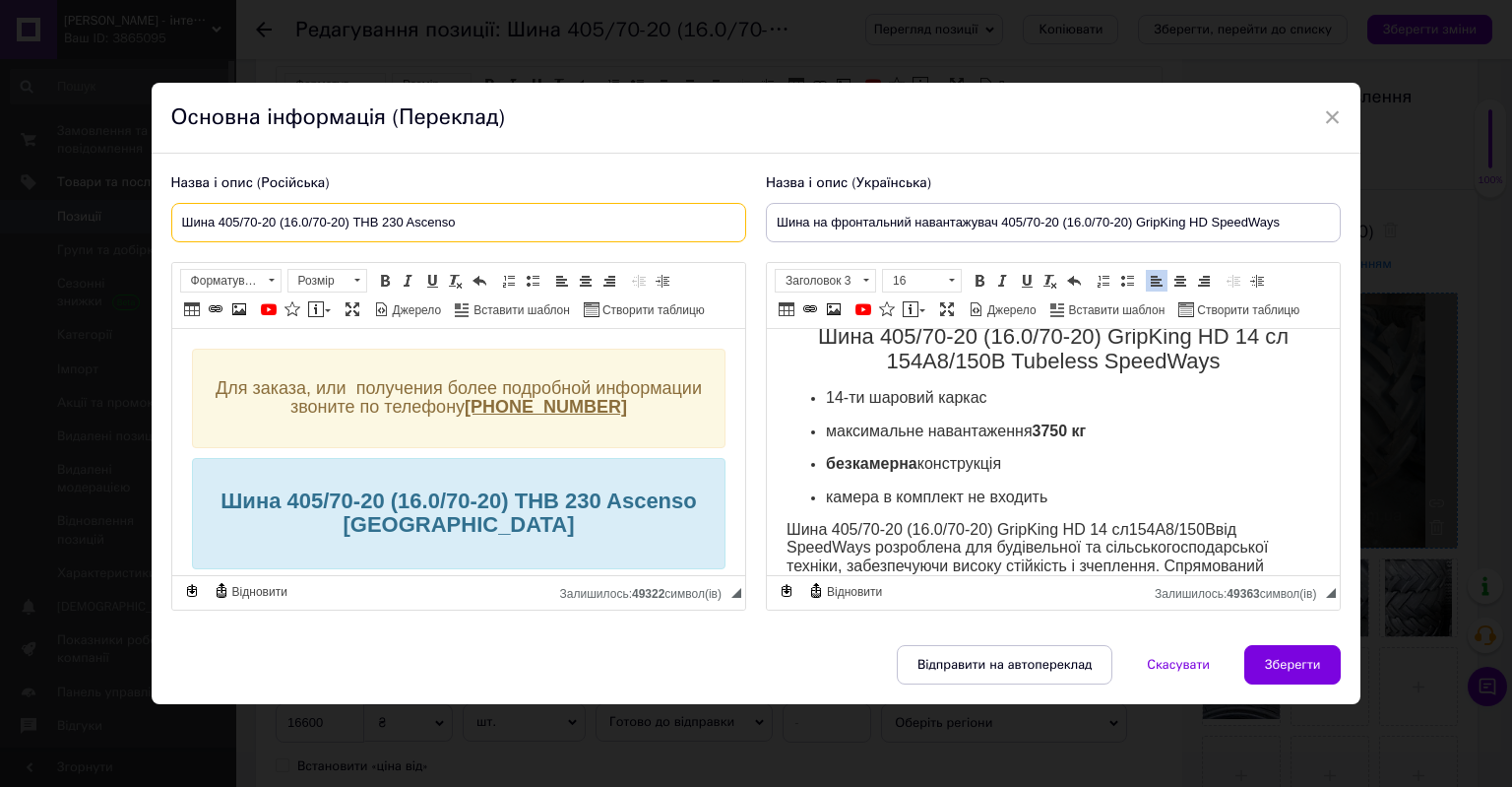 drag, startPoint x: 177, startPoint y: 222, endPoint x: 480, endPoint y: 223, distance: 303.00165 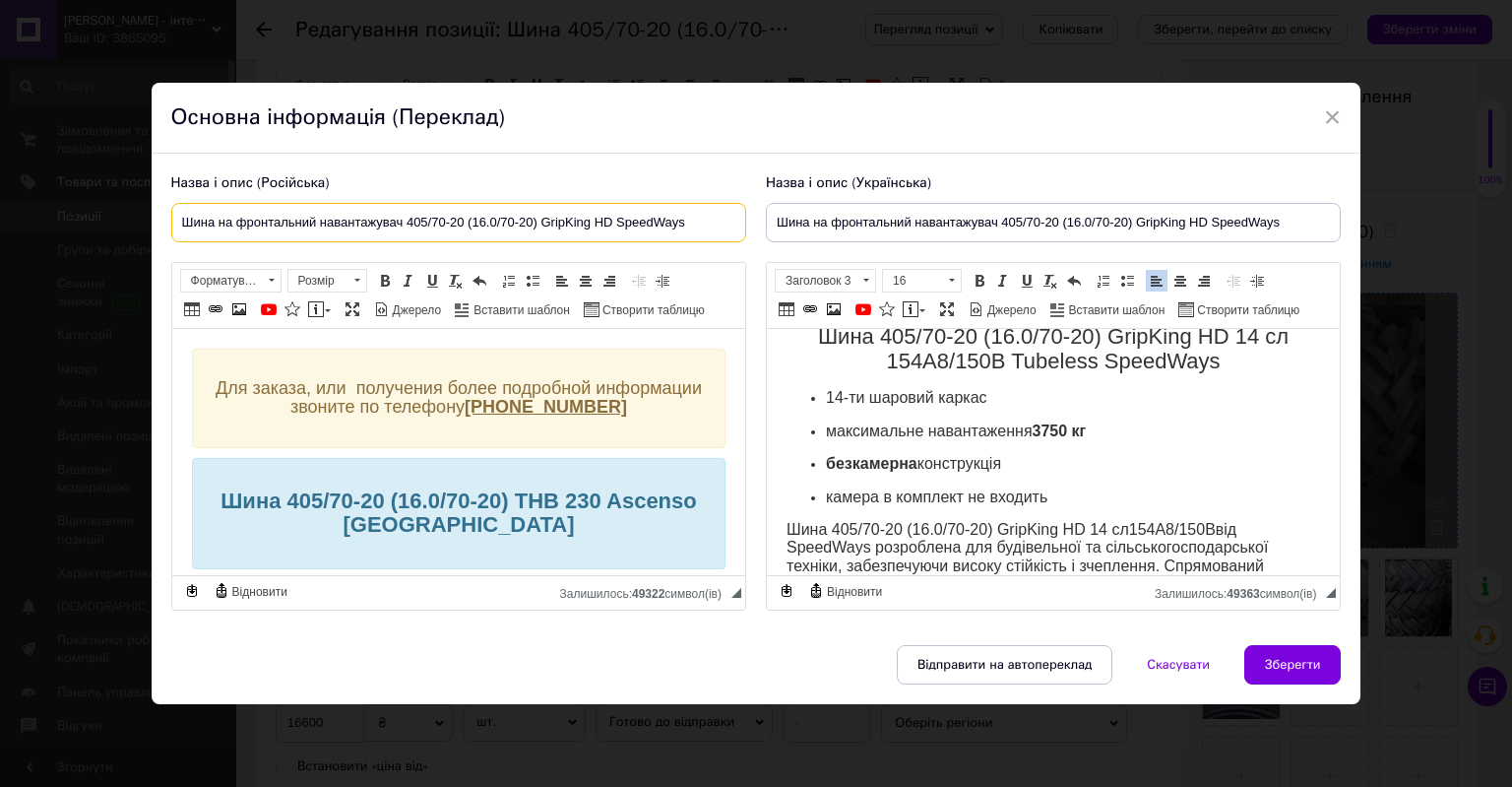 drag, startPoint x: 319, startPoint y: 224, endPoint x: 400, endPoint y: 224, distance: 81 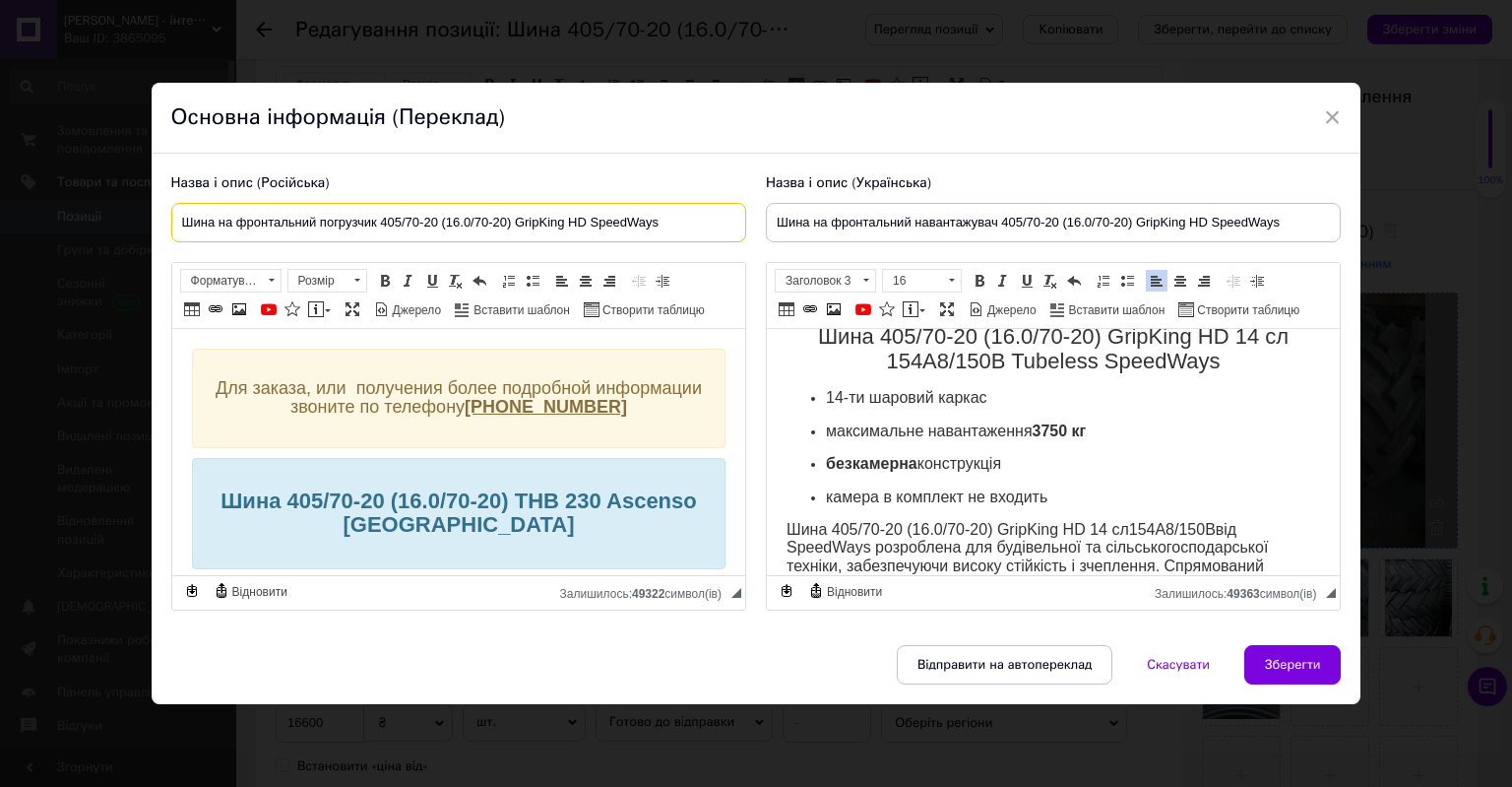 drag, startPoint x: 513, startPoint y: 223, endPoint x: 681, endPoint y: 221, distance: 168.0119 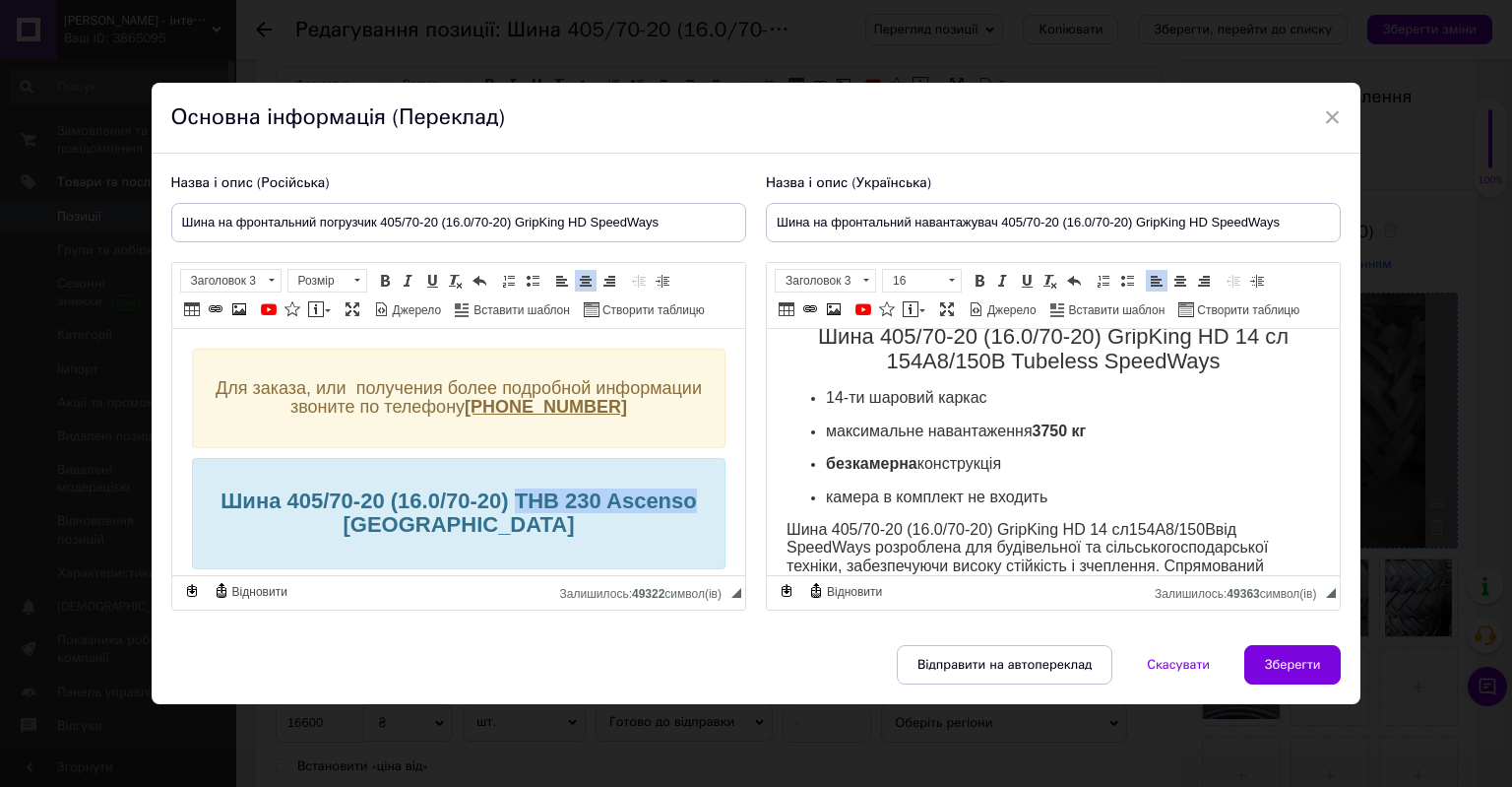 drag, startPoint x: 507, startPoint y: 492, endPoint x: 685, endPoint y: 495, distance: 178.02528 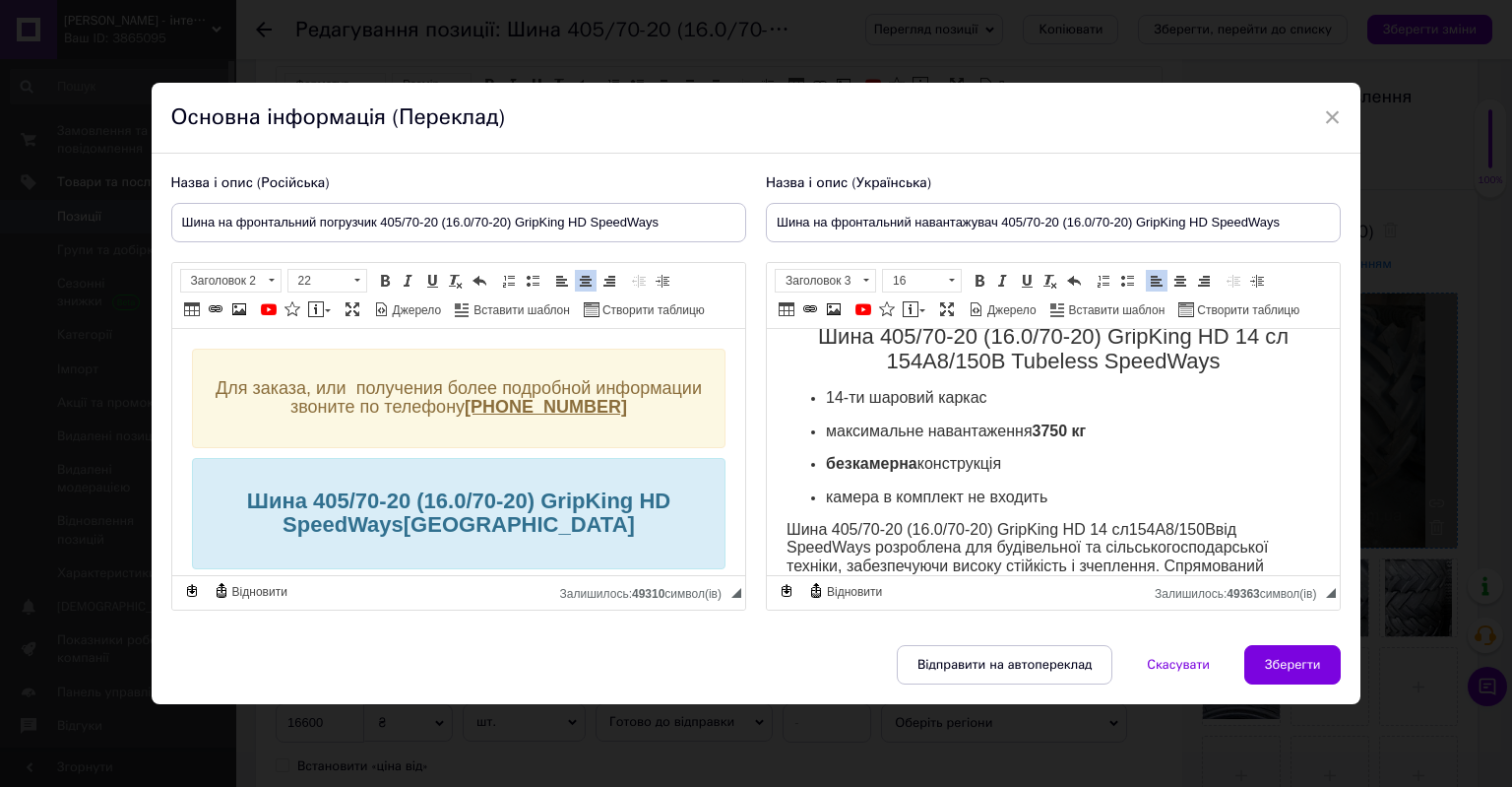 scroll, scrollTop: 98, scrollLeft: 0, axis: vertical 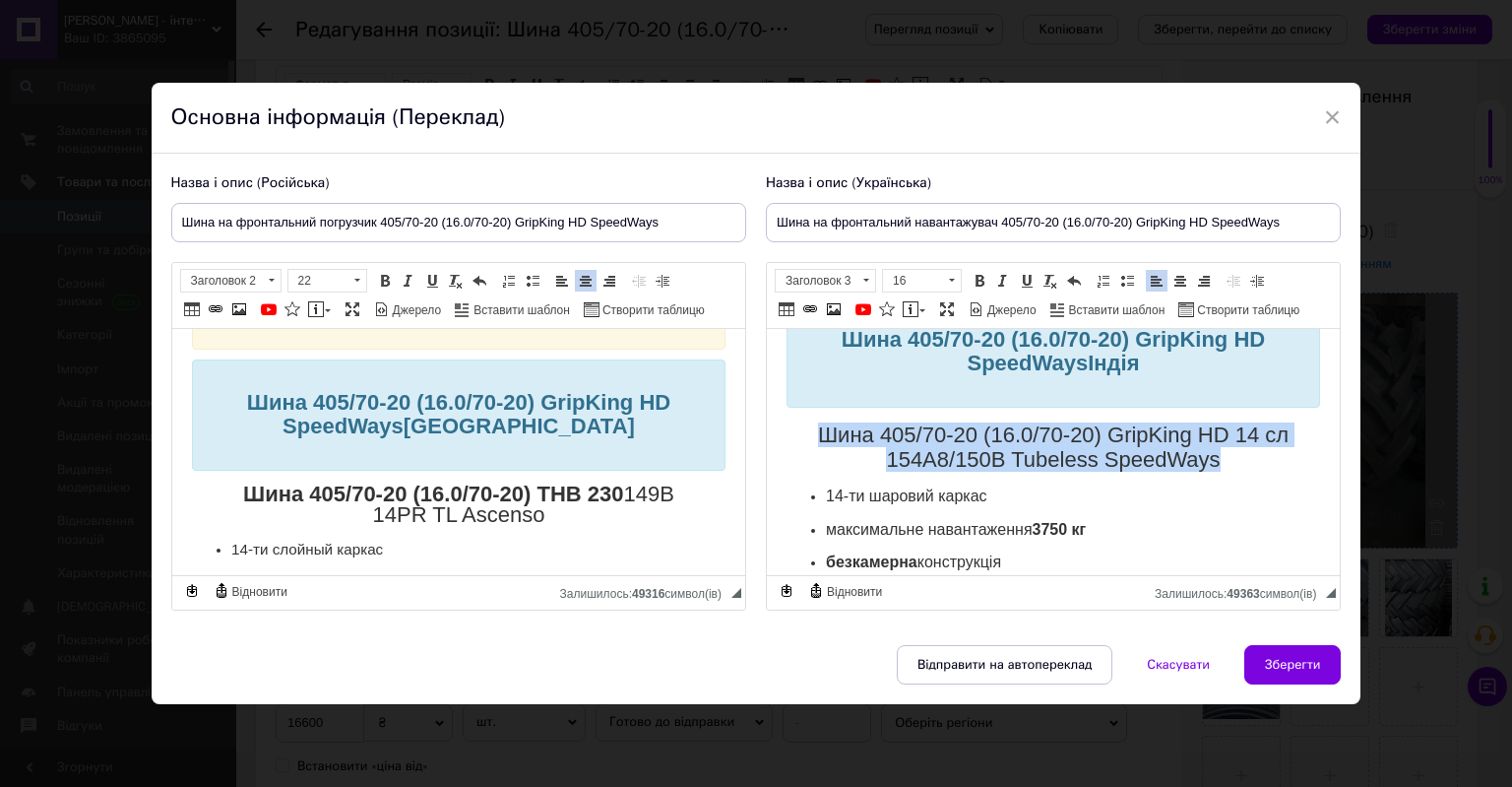 drag, startPoint x: 809, startPoint y: 439, endPoint x: 1213, endPoint y: 456, distance: 404.3575 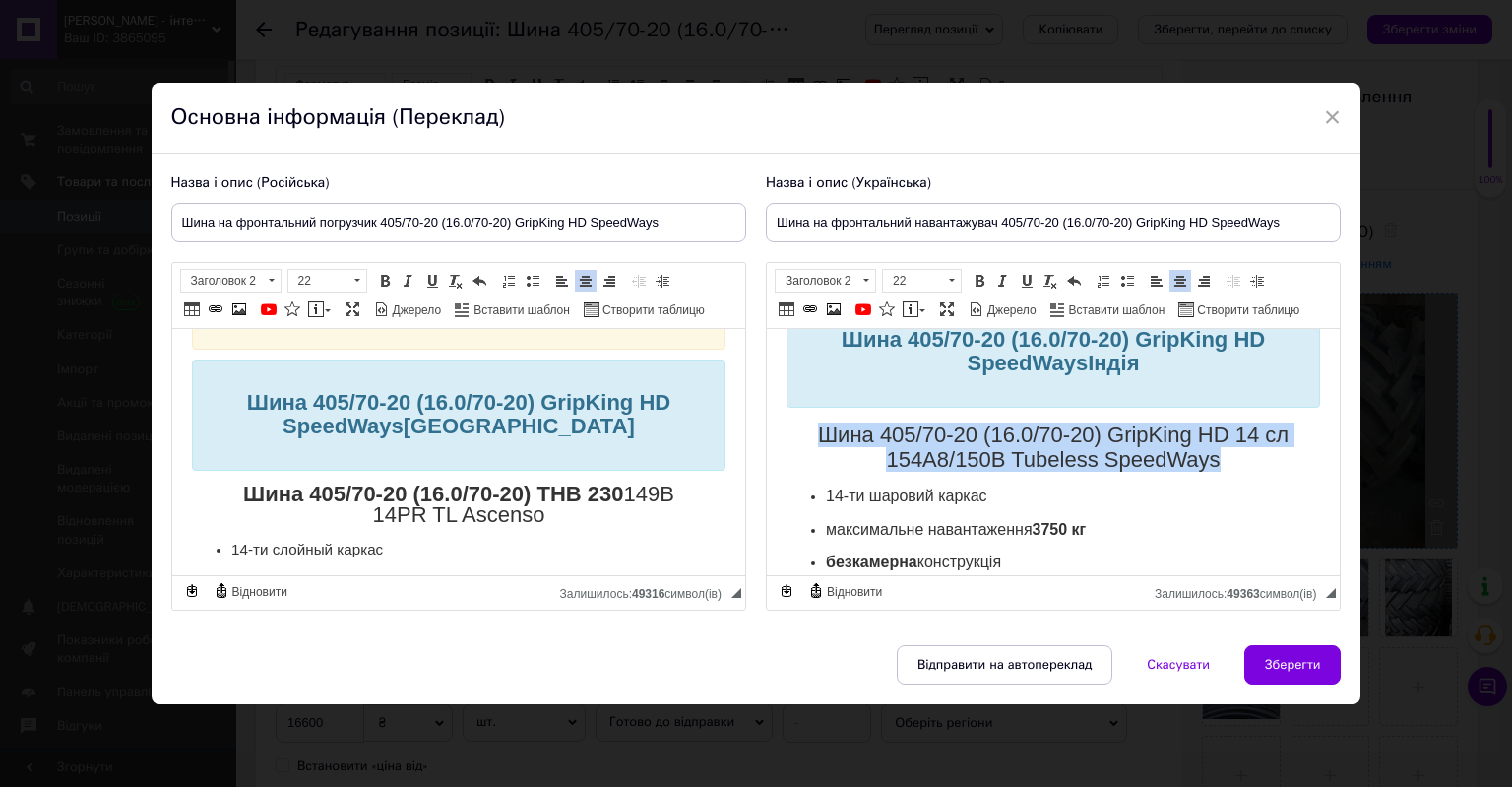 copy on "Шина 405/70-20 (16.0/70-20) GripKing HD 14 сл 154A8/150B Tubeless SpeedWays" 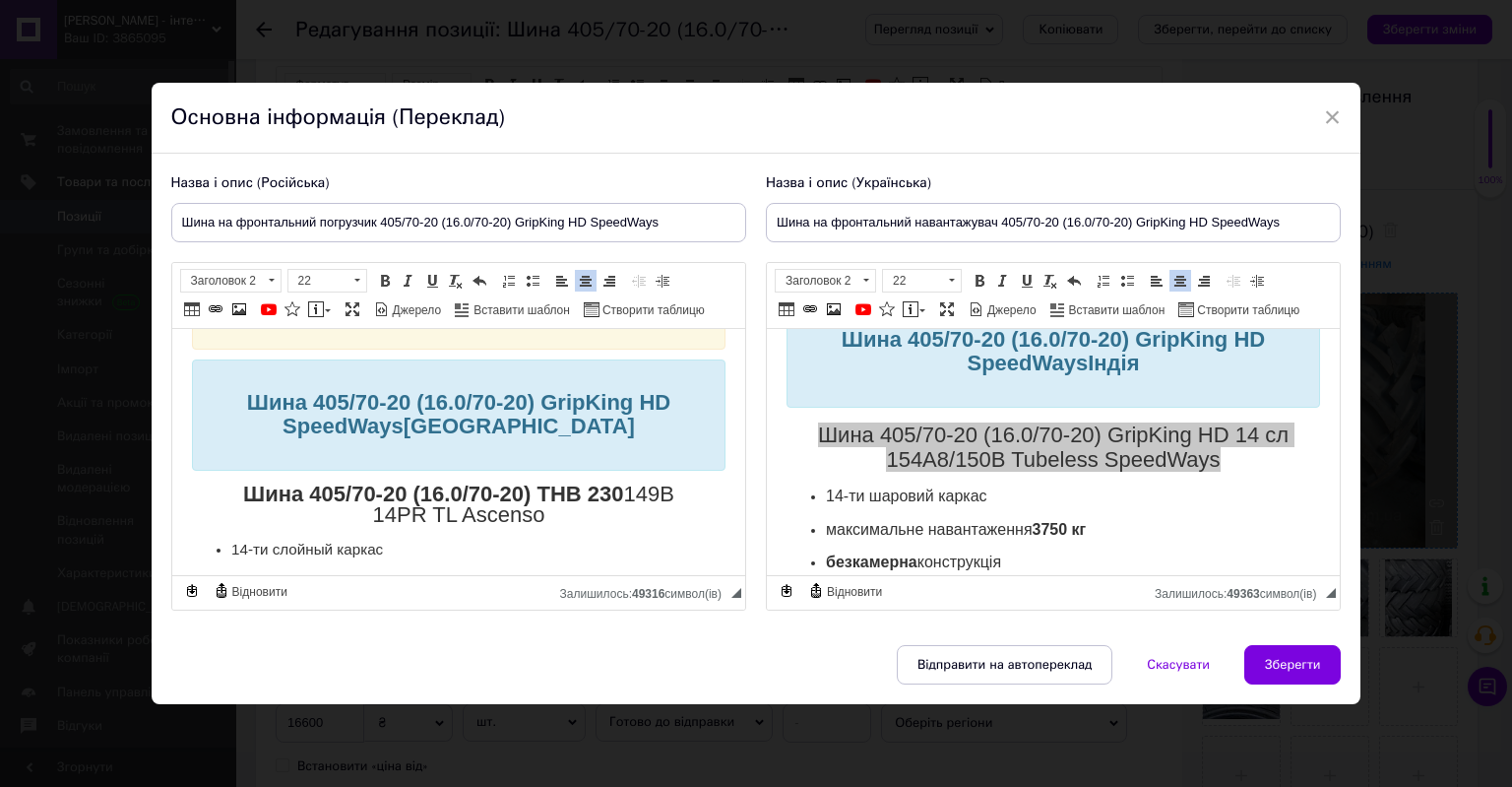 drag, startPoint x: 248, startPoint y: 487, endPoint x: 587, endPoint y: 506, distance: 339.532 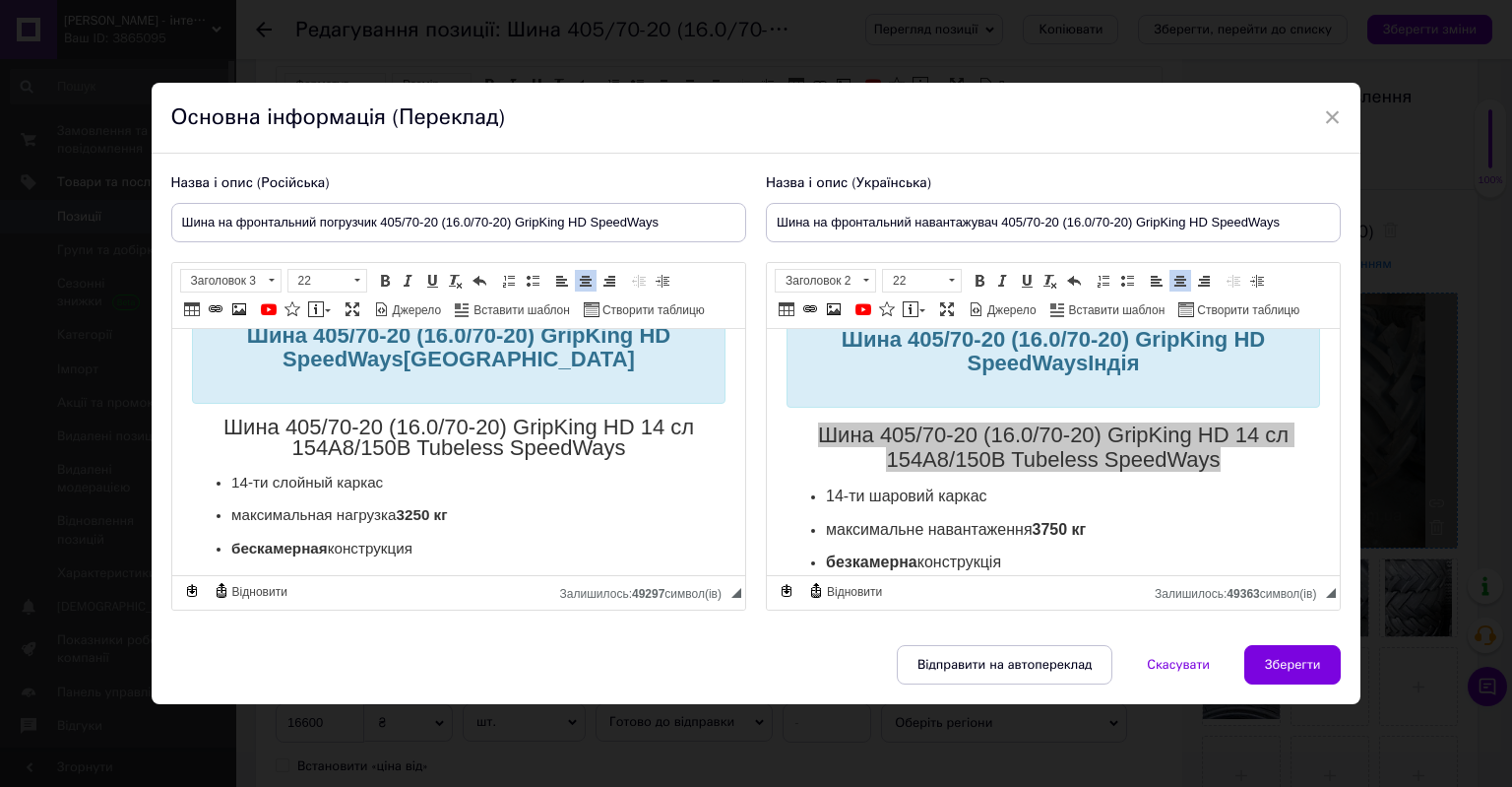 scroll, scrollTop: 197, scrollLeft: 0, axis: vertical 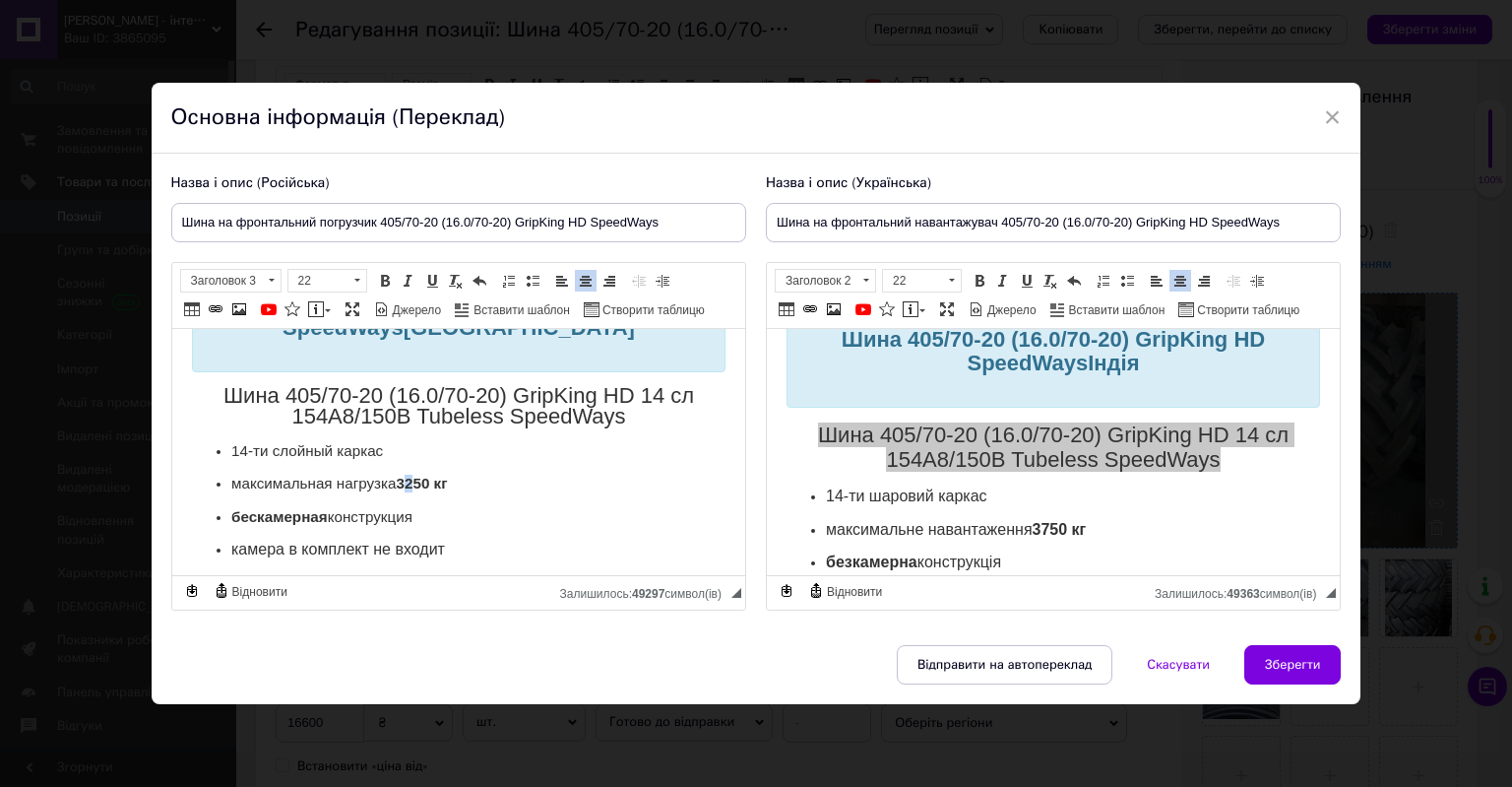 click on "3250 кг" at bounding box center (421, 482) 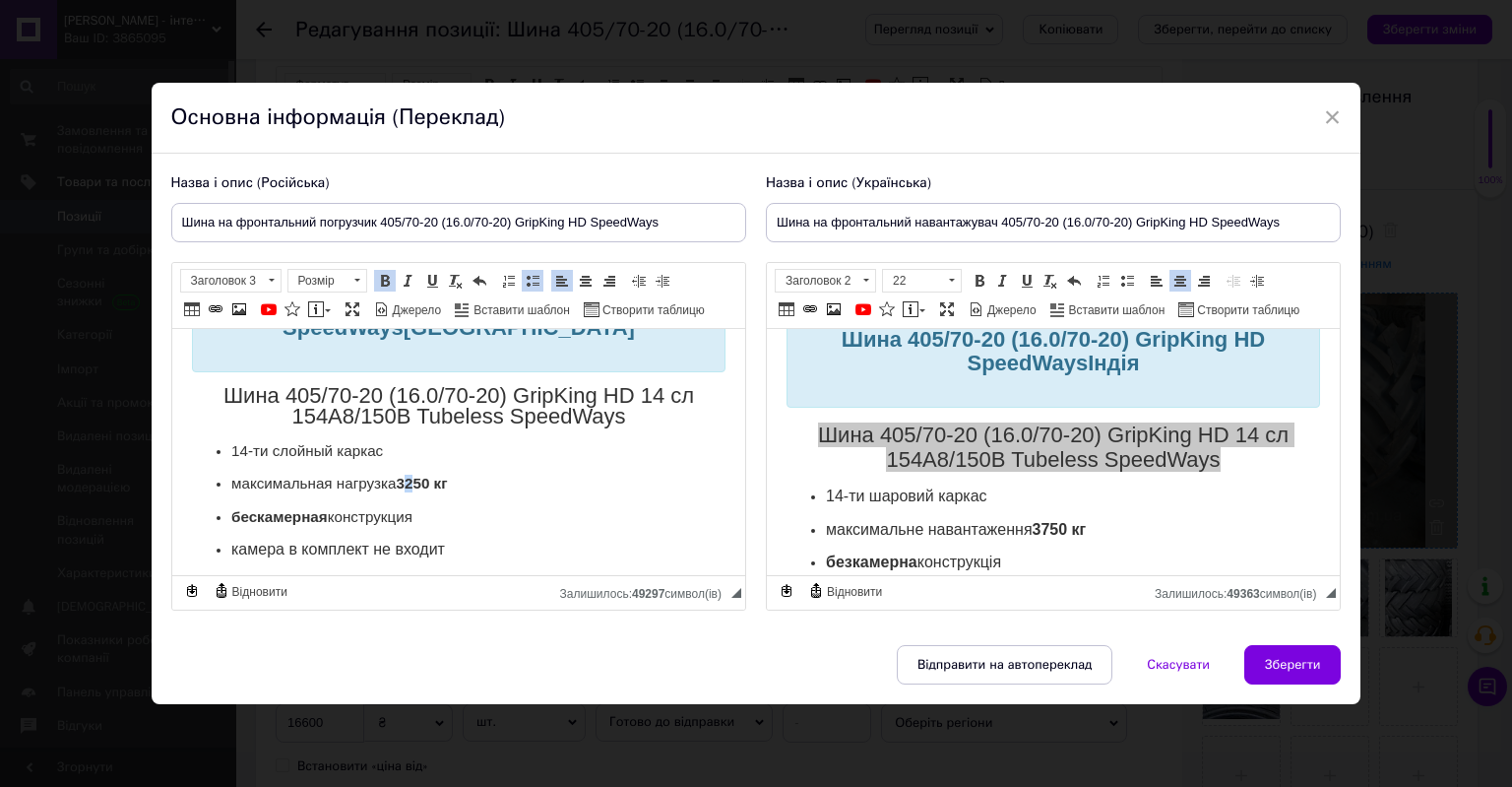 type 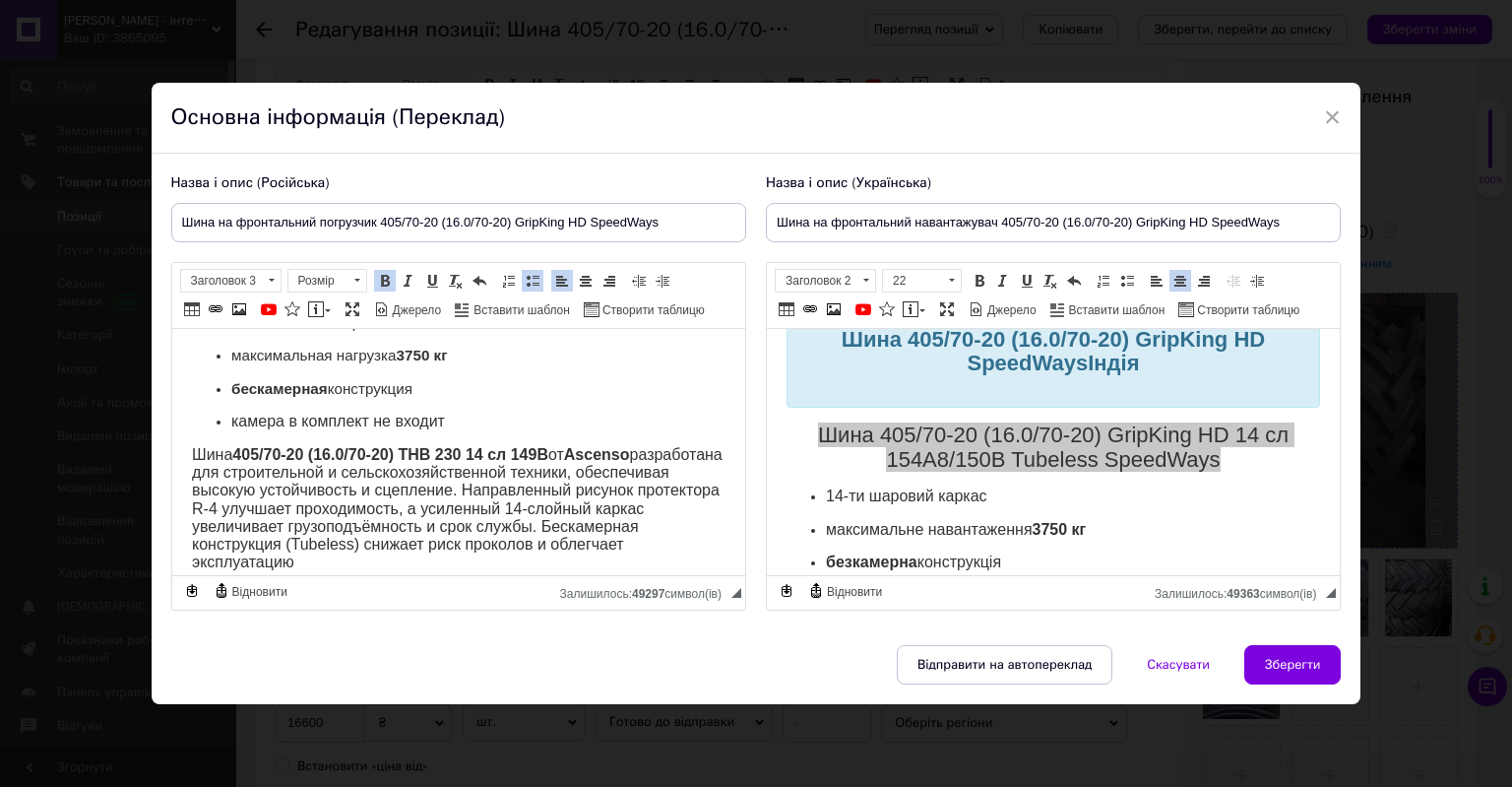 scroll, scrollTop: 352, scrollLeft: 0, axis: vertical 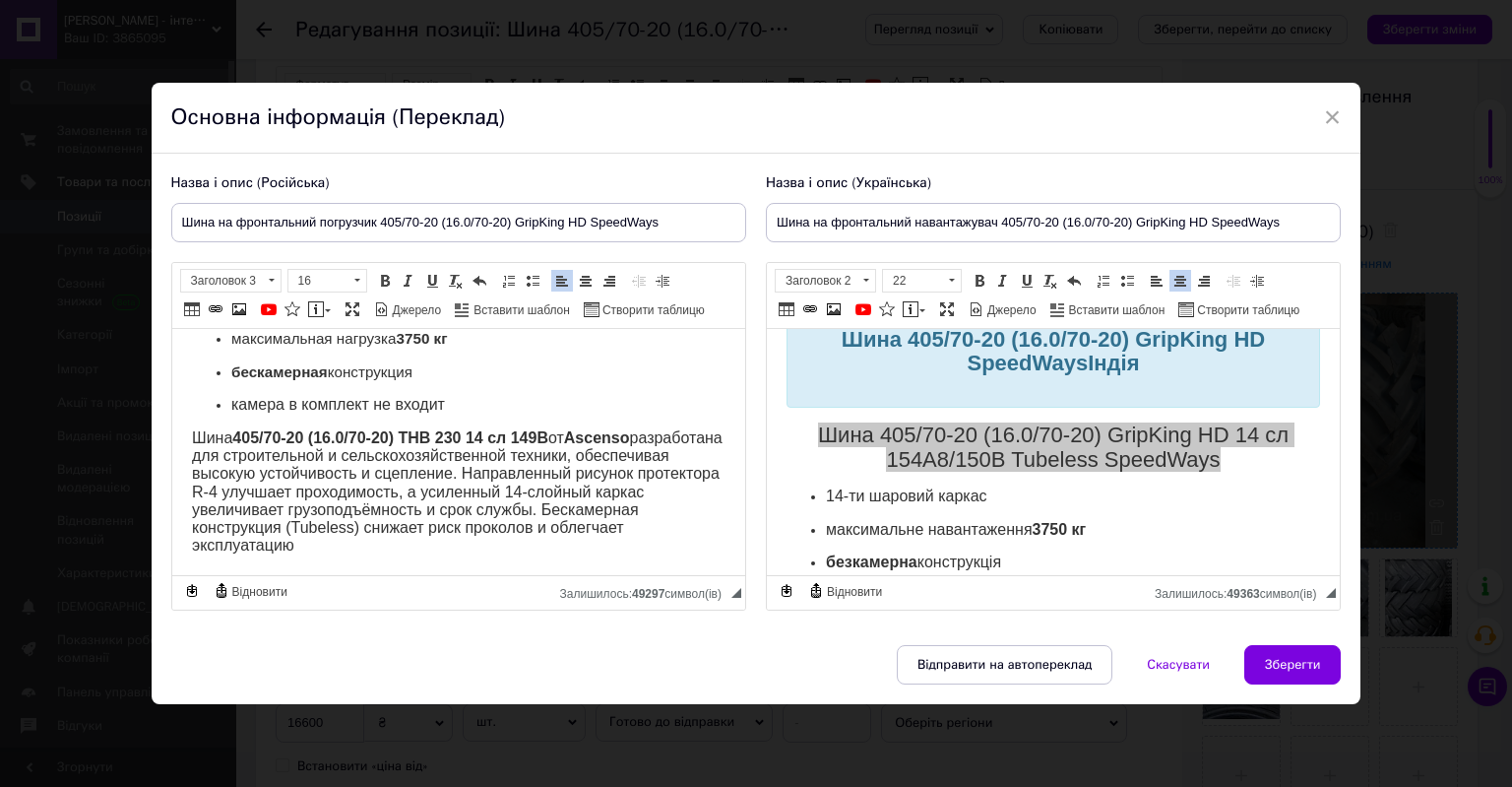 drag, startPoint x: 189, startPoint y: 426, endPoint x: 635, endPoint y: 546, distance: 461.86145 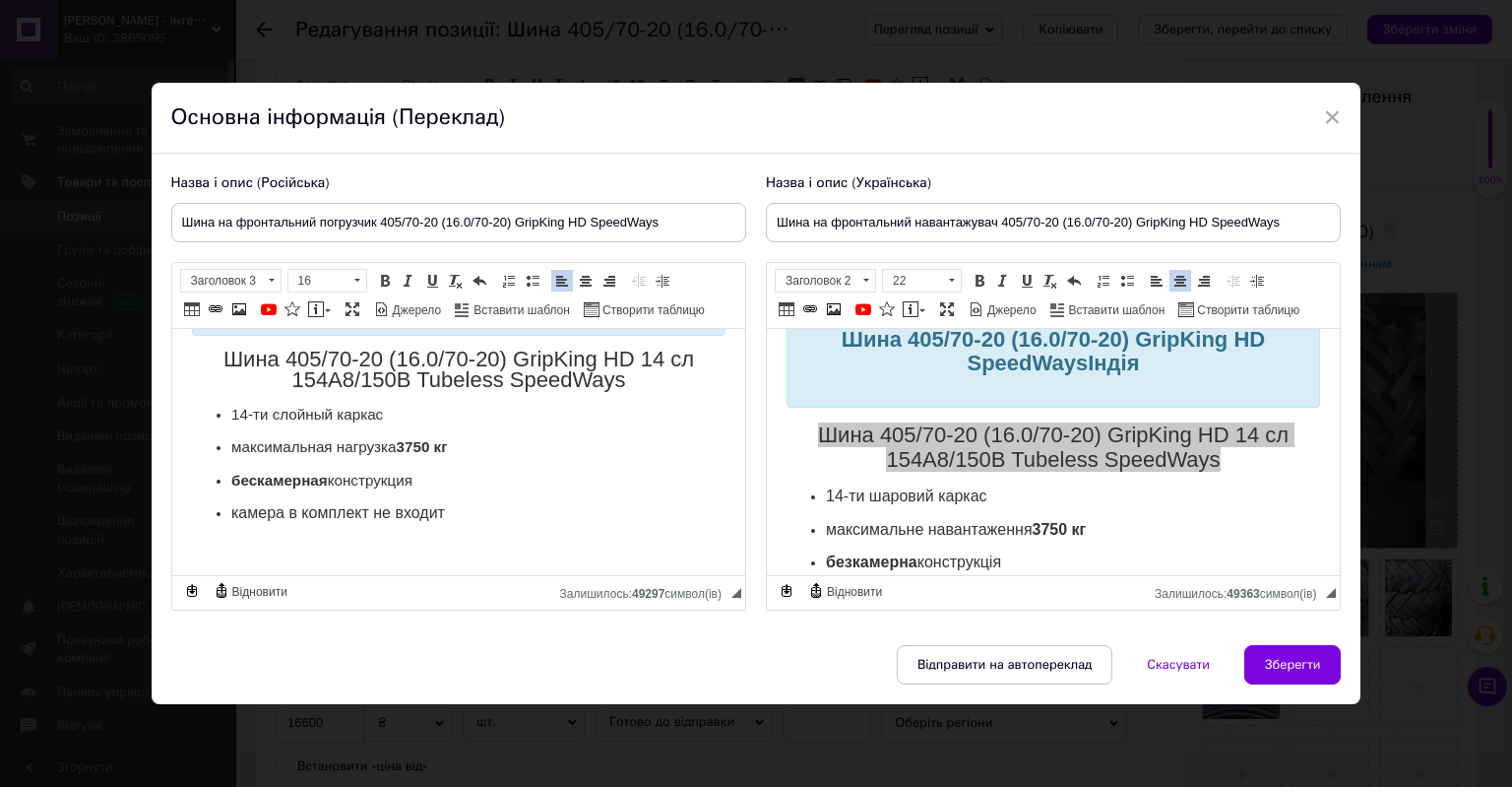 scroll, scrollTop: 238, scrollLeft: 0, axis: vertical 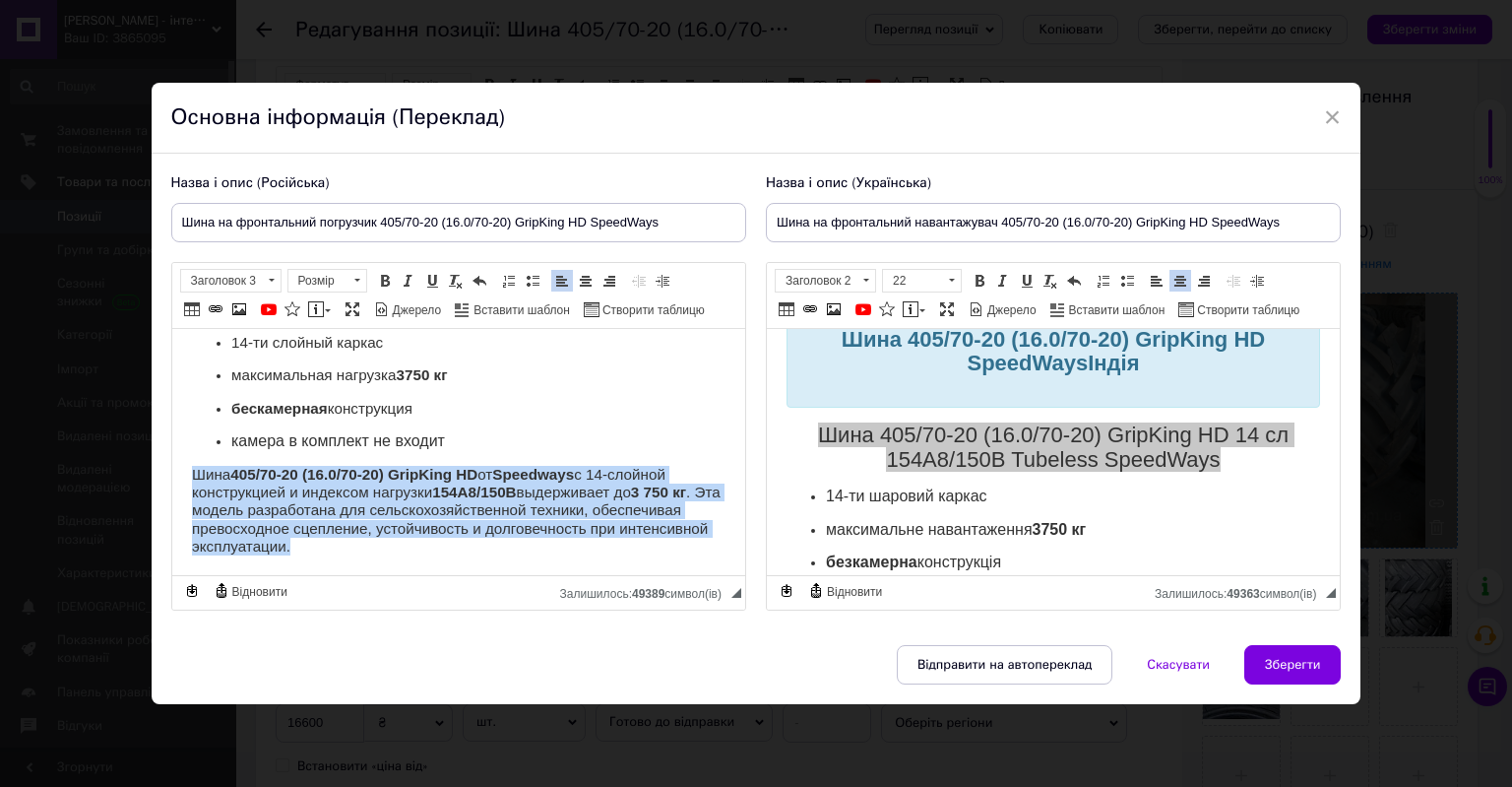 drag, startPoint x: 202, startPoint y: 478, endPoint x: 459, endPoint y: 551, distance: 267.16661 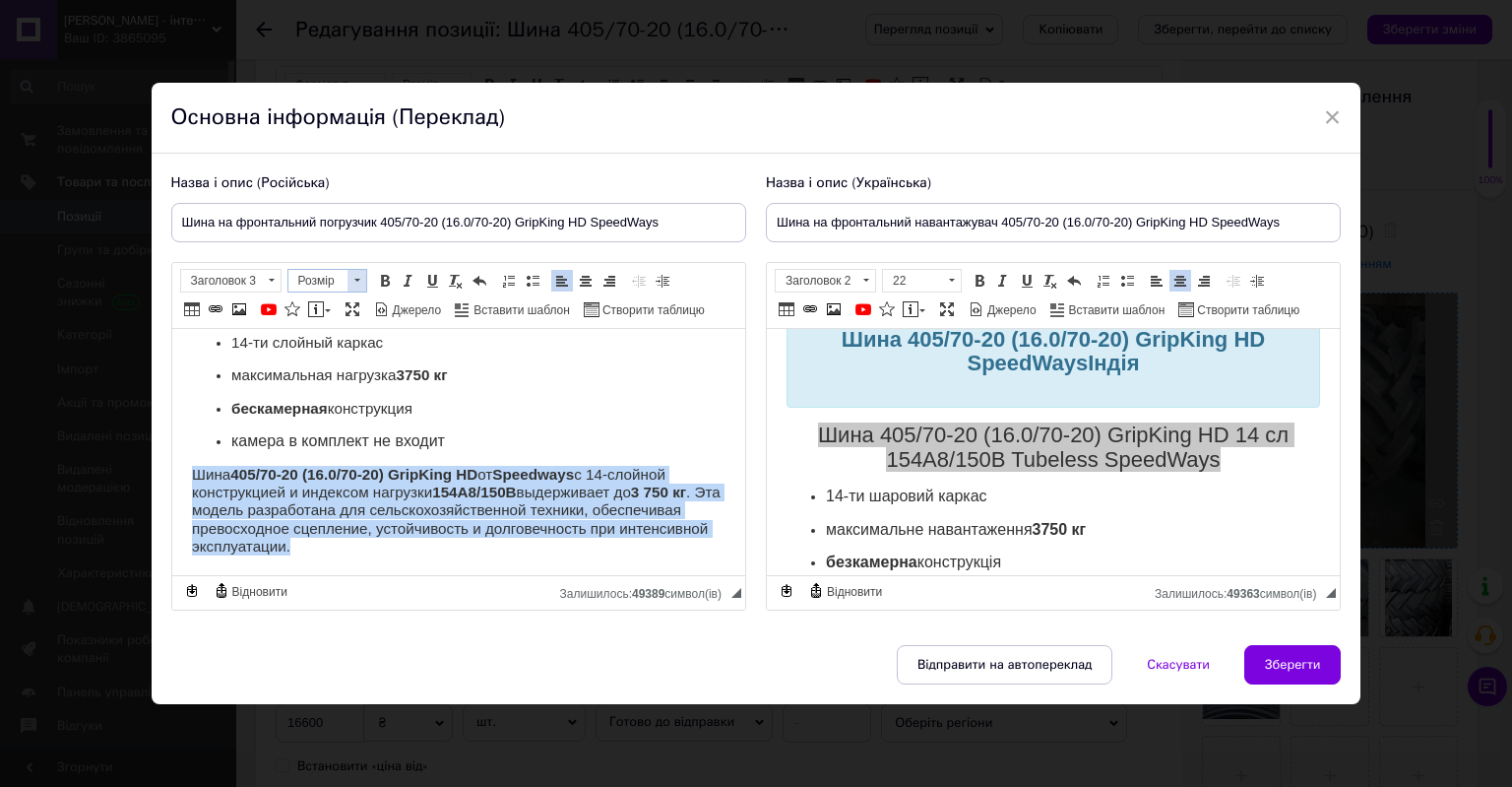 click at bounding box center [356, 281] 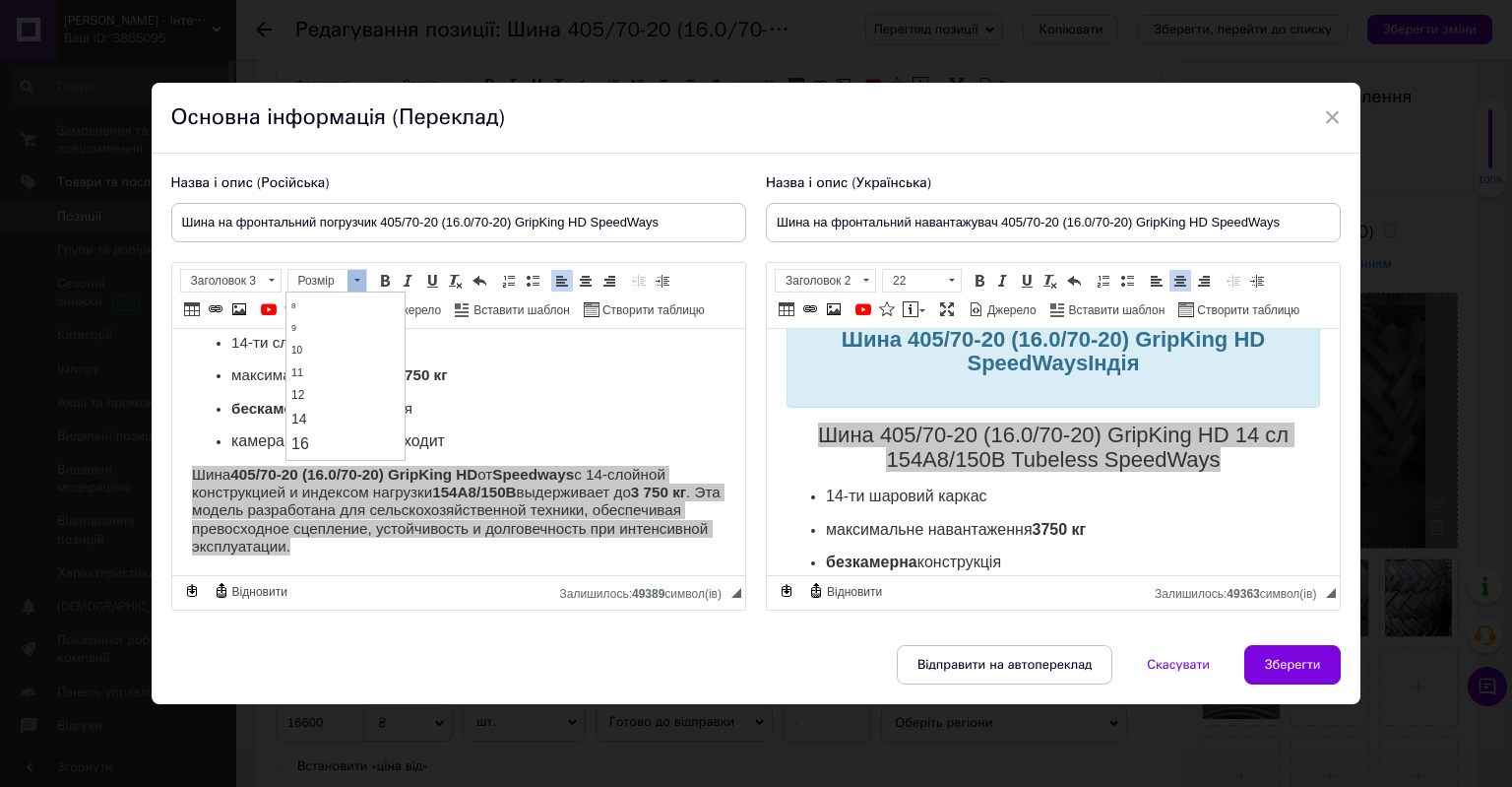 scroll, scrollTop: 98, scrollLeft: 0, axis: vertical 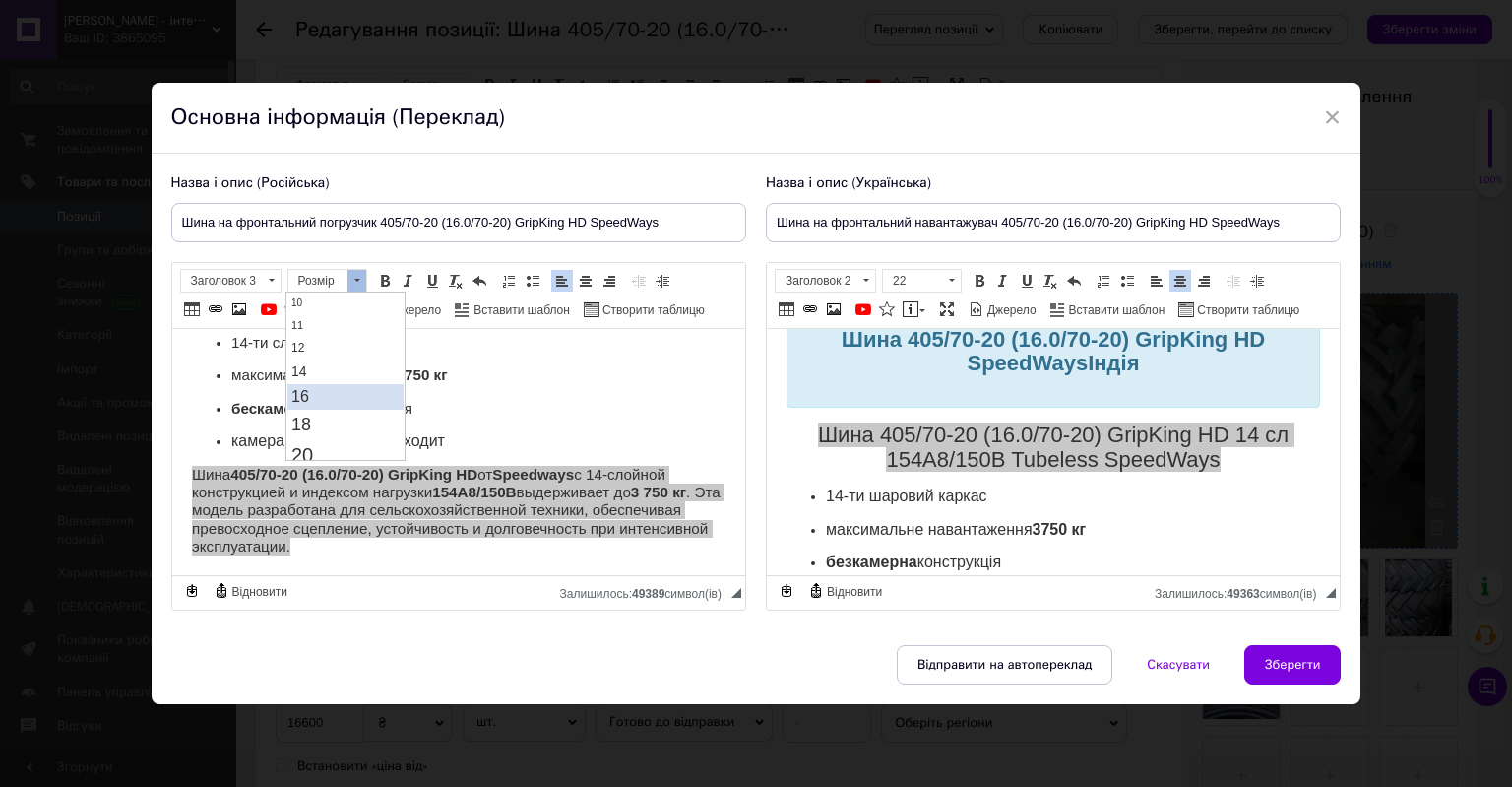 click on "16" at bounding box center [346, 397] 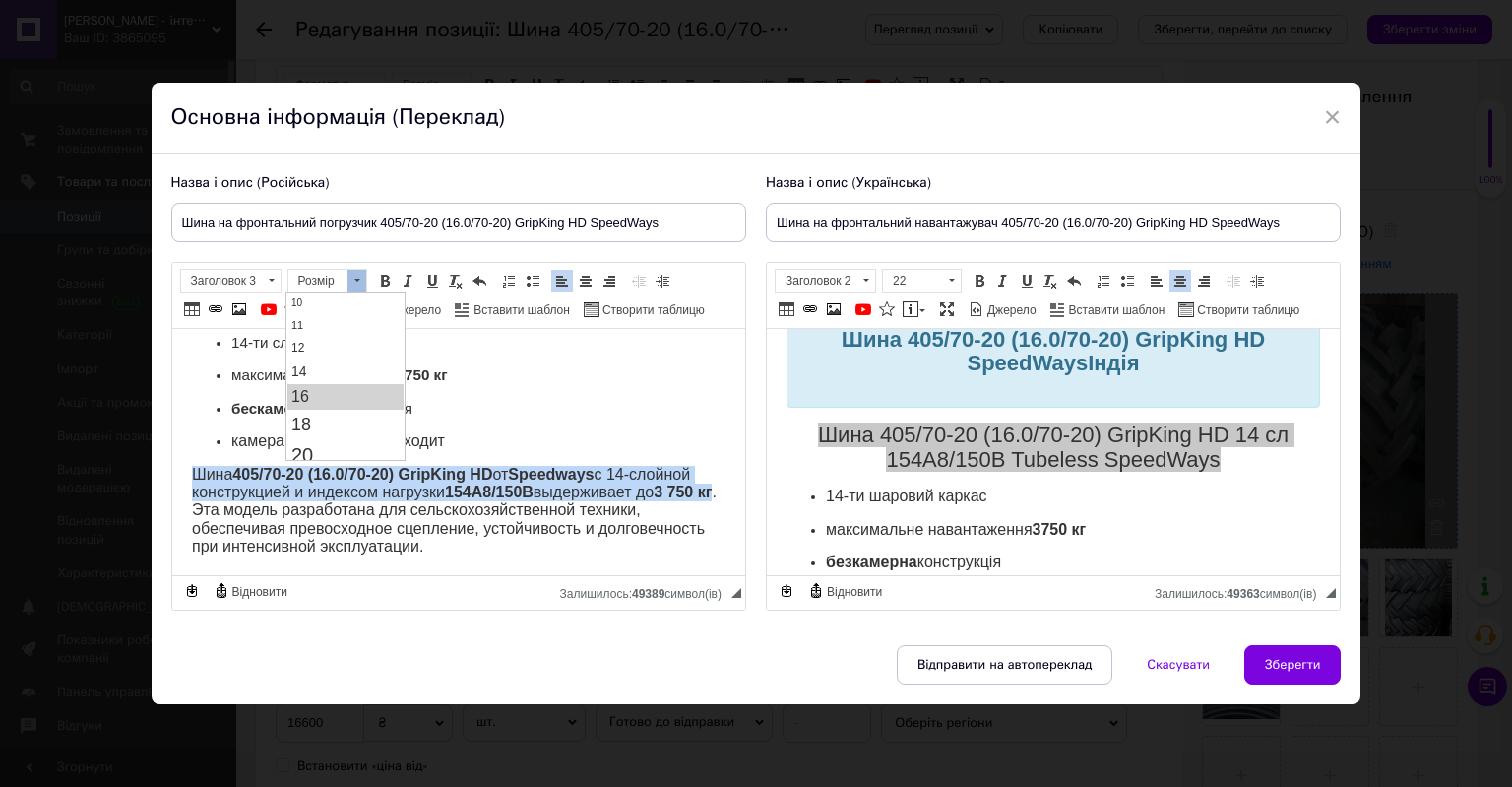 scroll, scrollTop: 0, scrollLeft: 0, axis: both 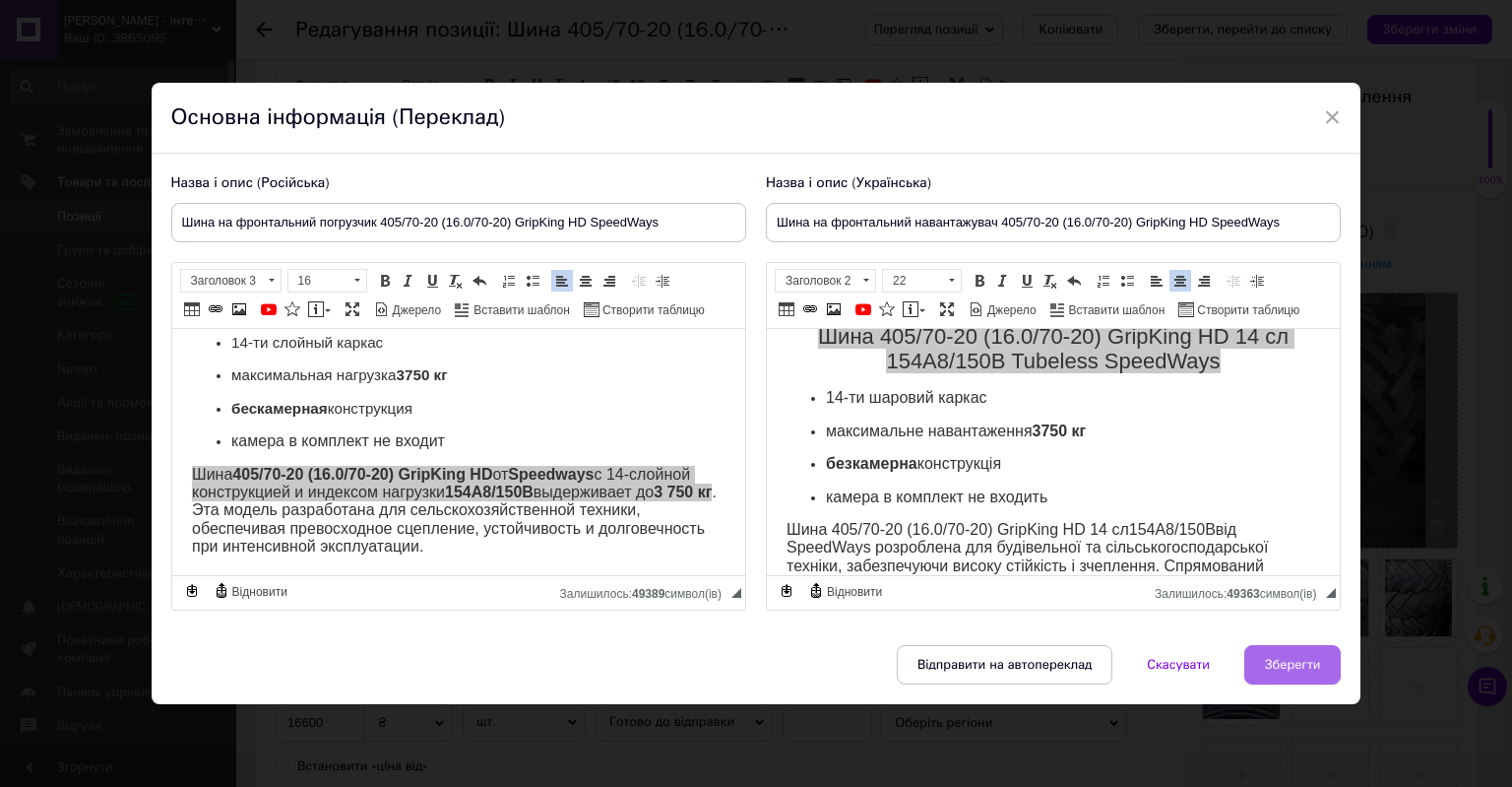 click on "Зберегти" at bounding box center [1292, 665] 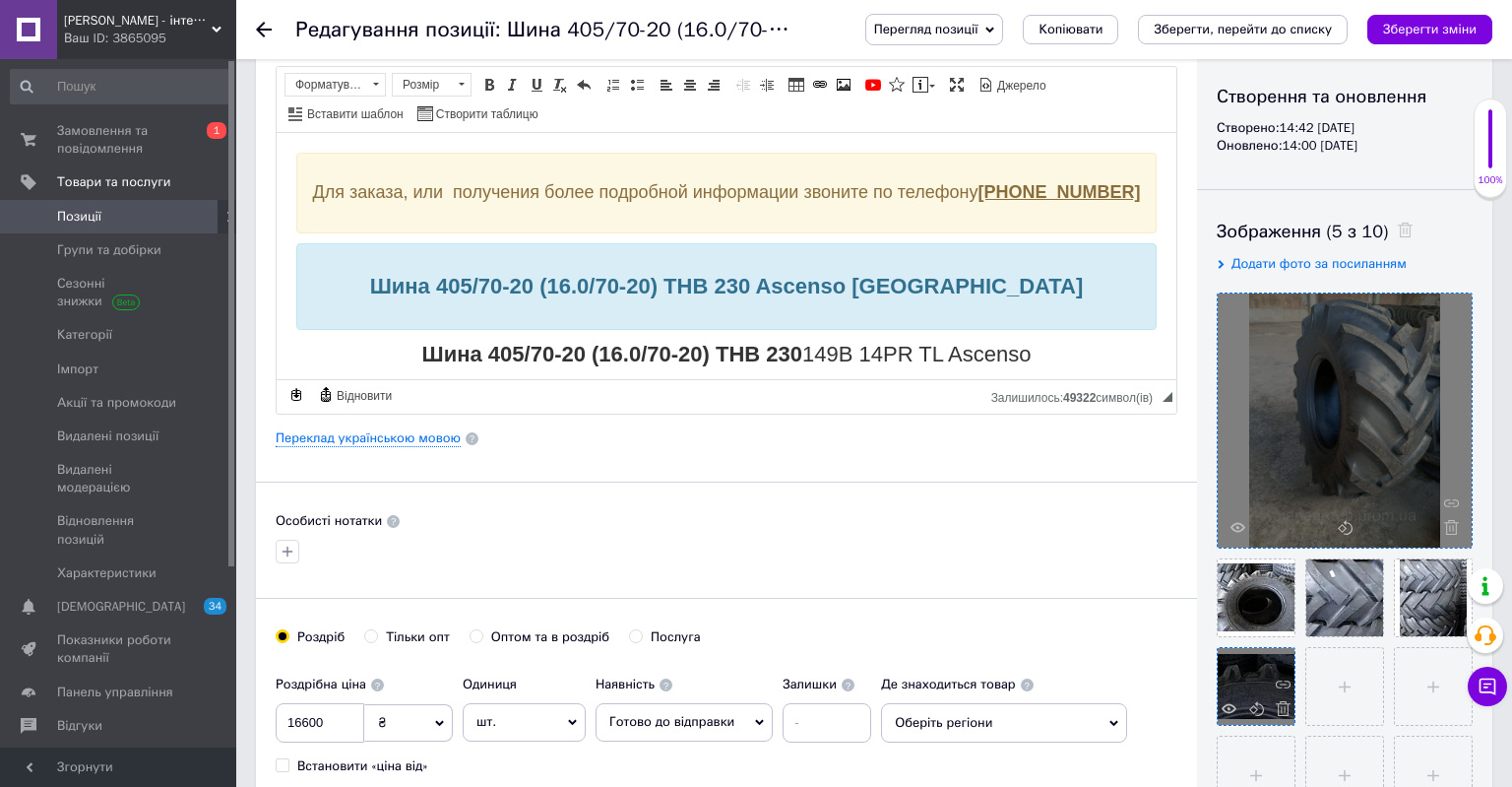 type on "Шина на фронтальний погрузчик 405/70-20 (16.0/70-20) GripKing HD SpeedWays" 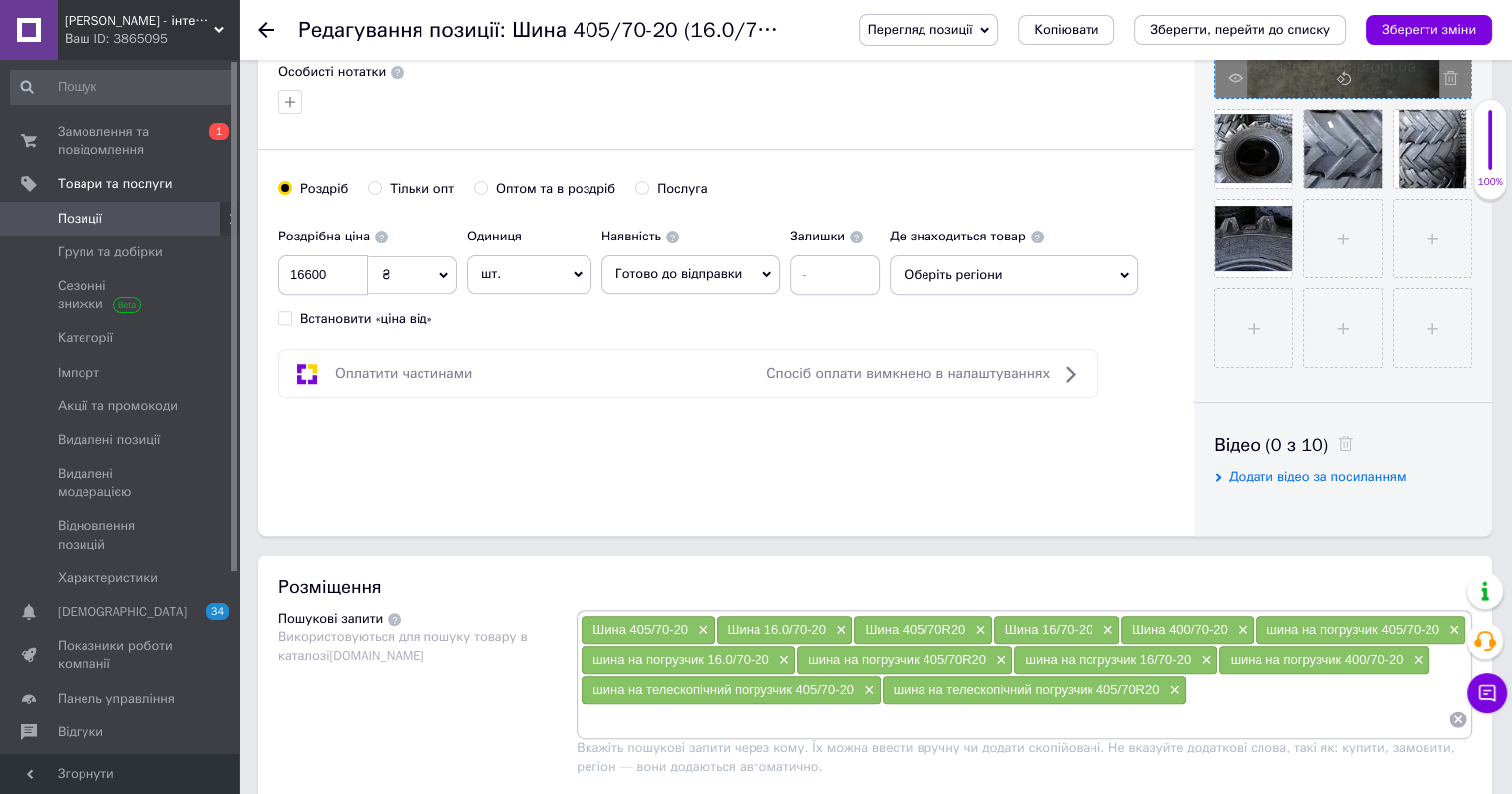 scroll, scrollTop: 696, scrollLeft: 0, axis: vertical 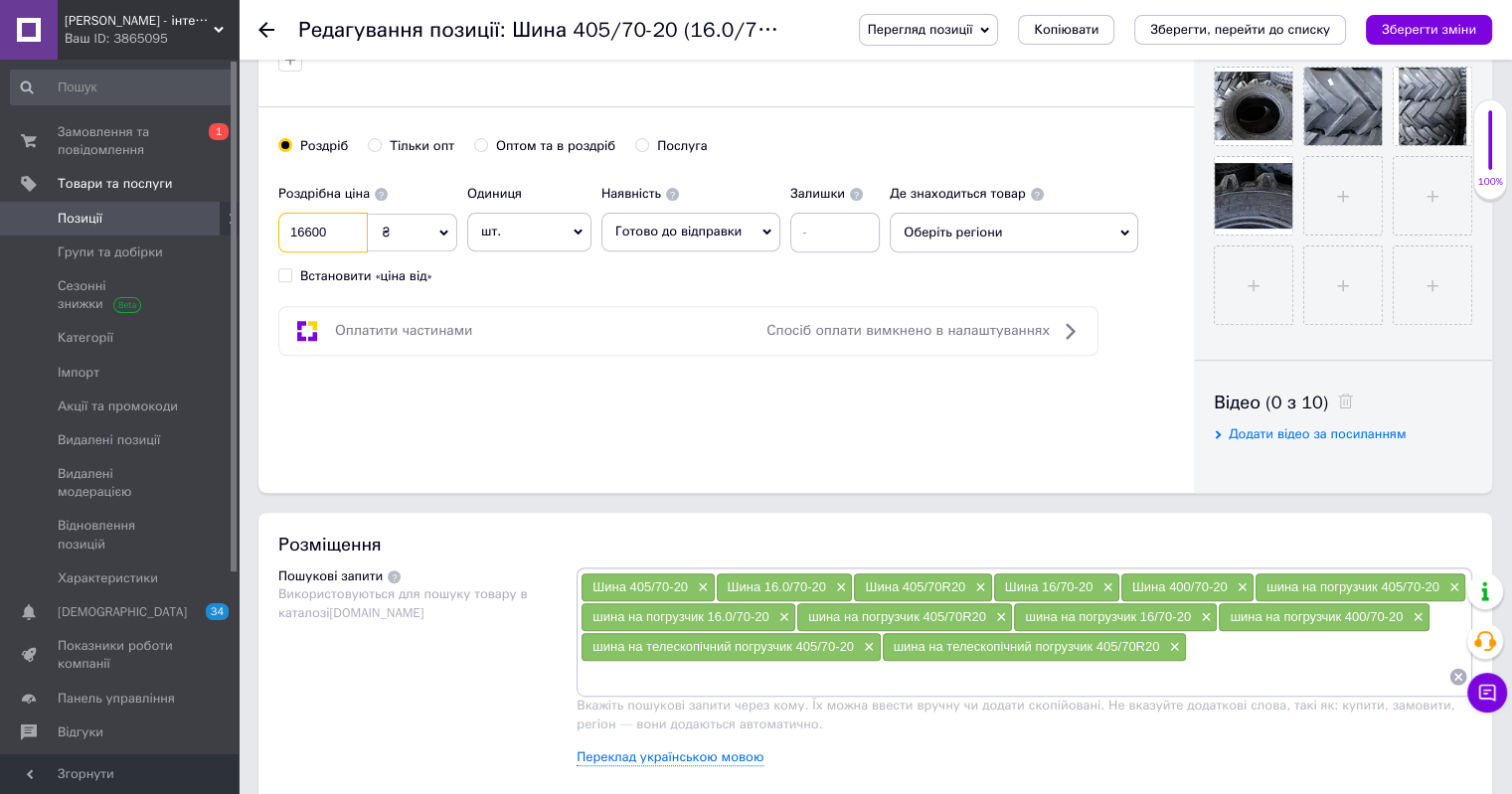 drag, startPoint x: 330, startPoint y: 231, endPoint x: 270, endPoint y: 230, distance: 60.00833 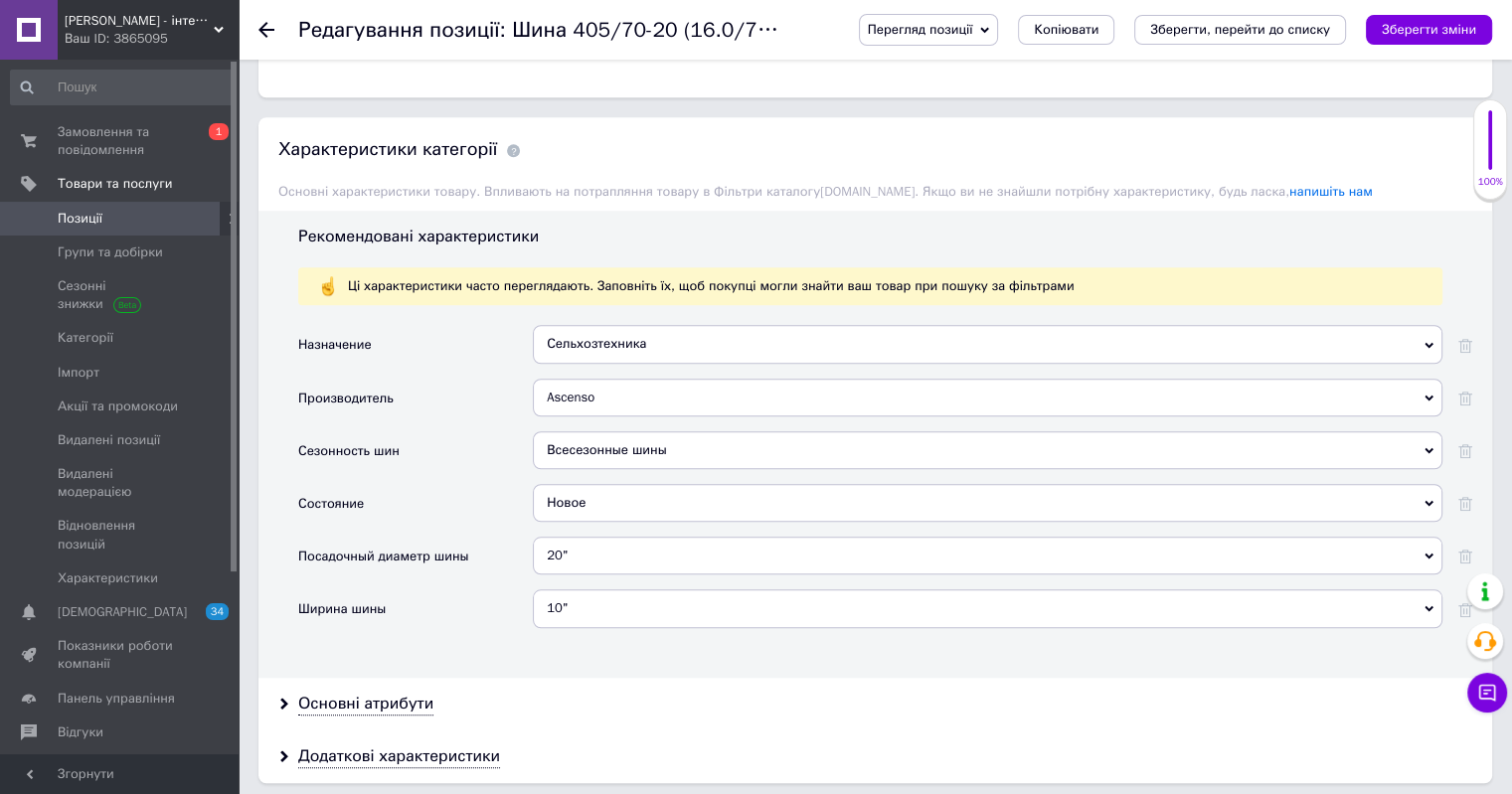 scroll, scrollTop: 1789, scrollLeft: 0, axis: vertical 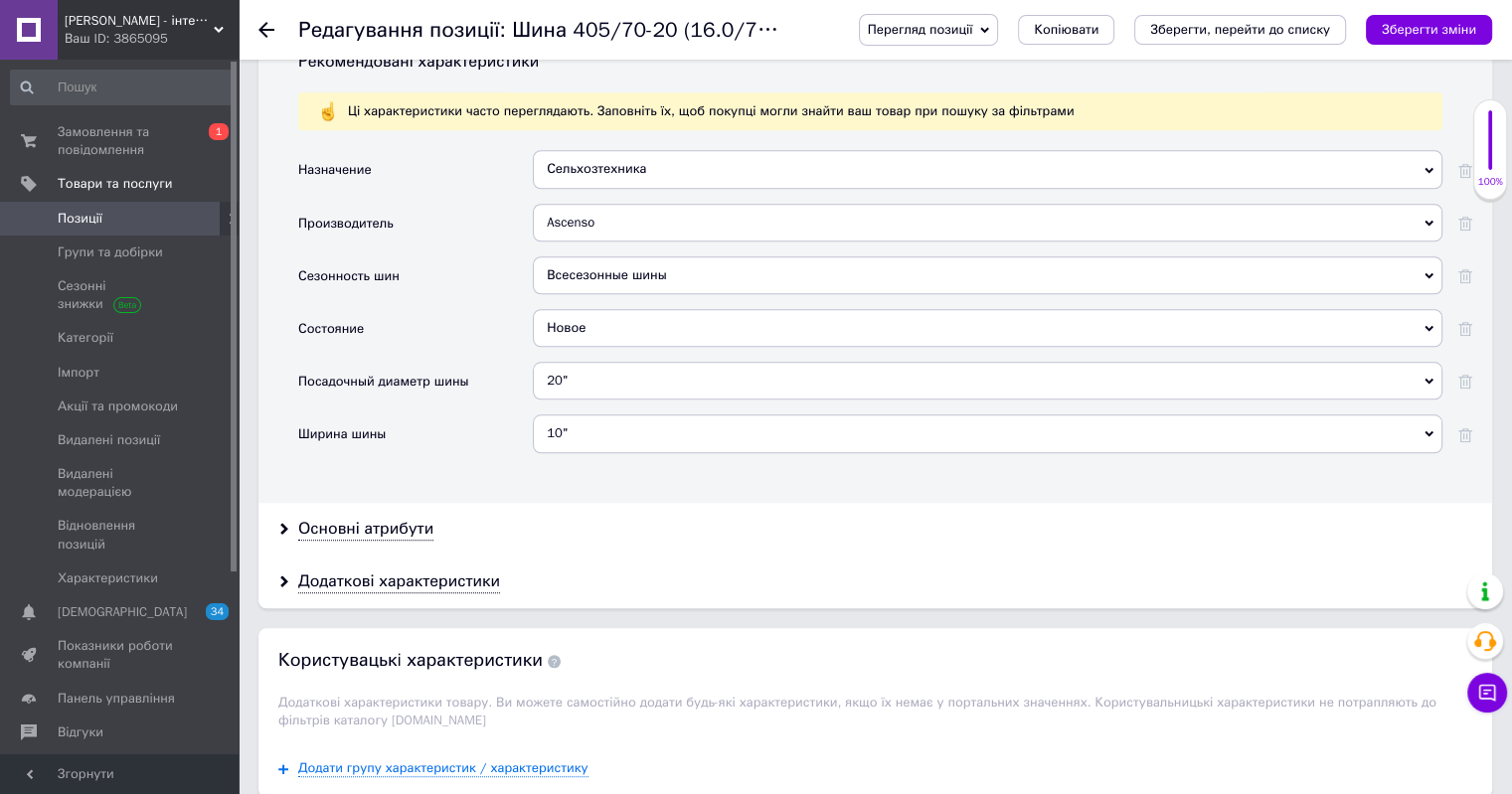 type on "14700" 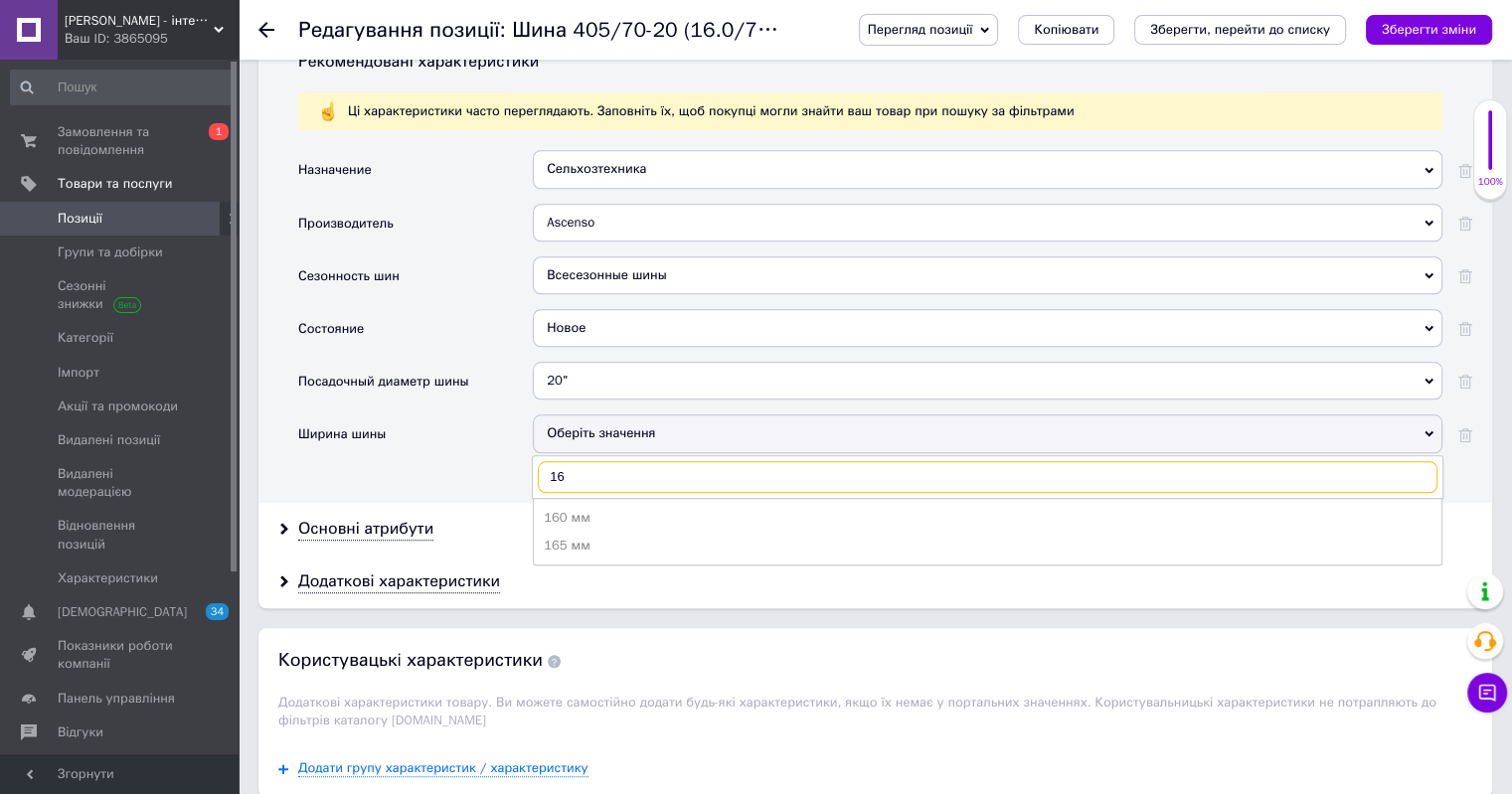 type on "1" 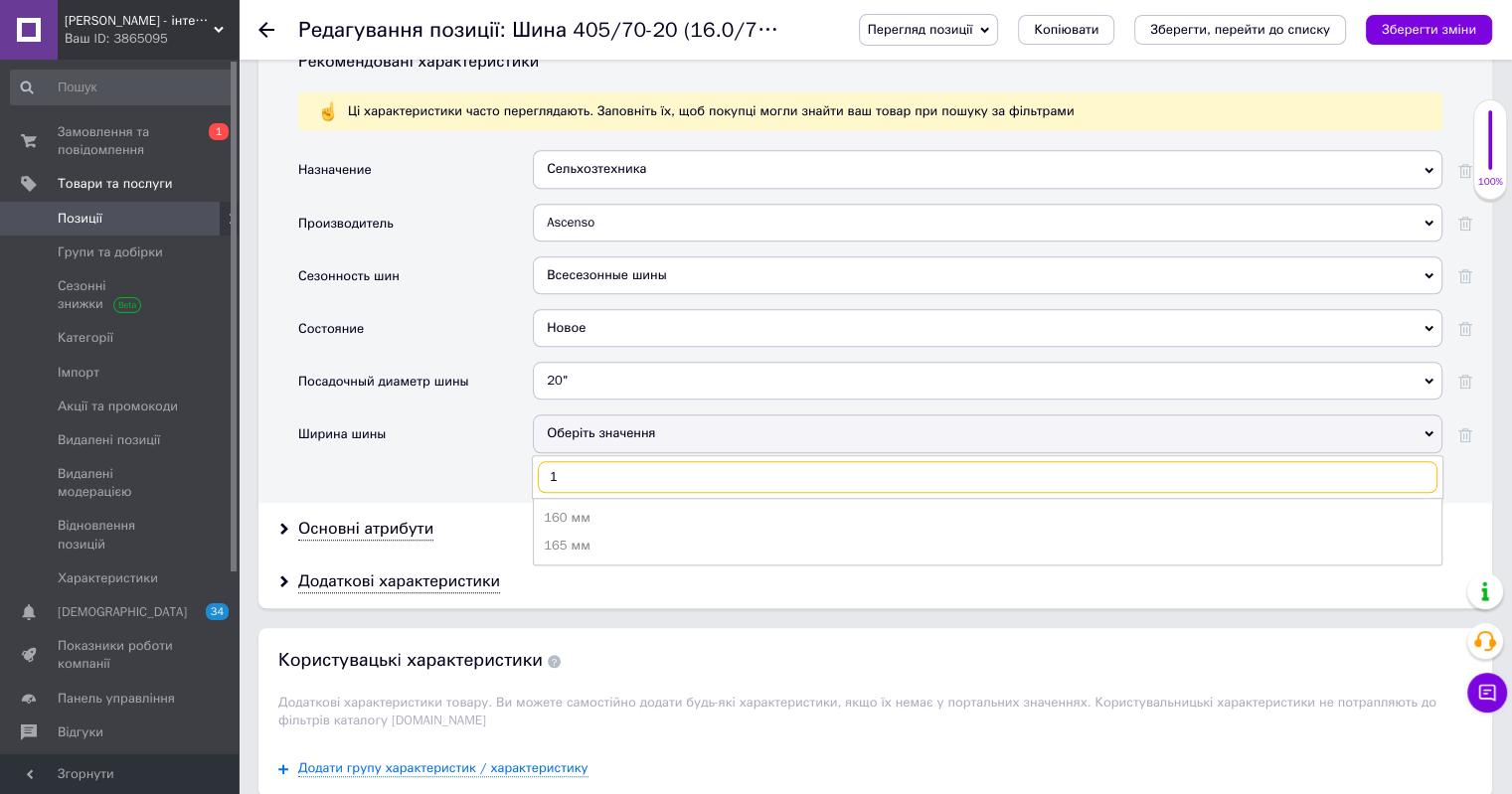 type 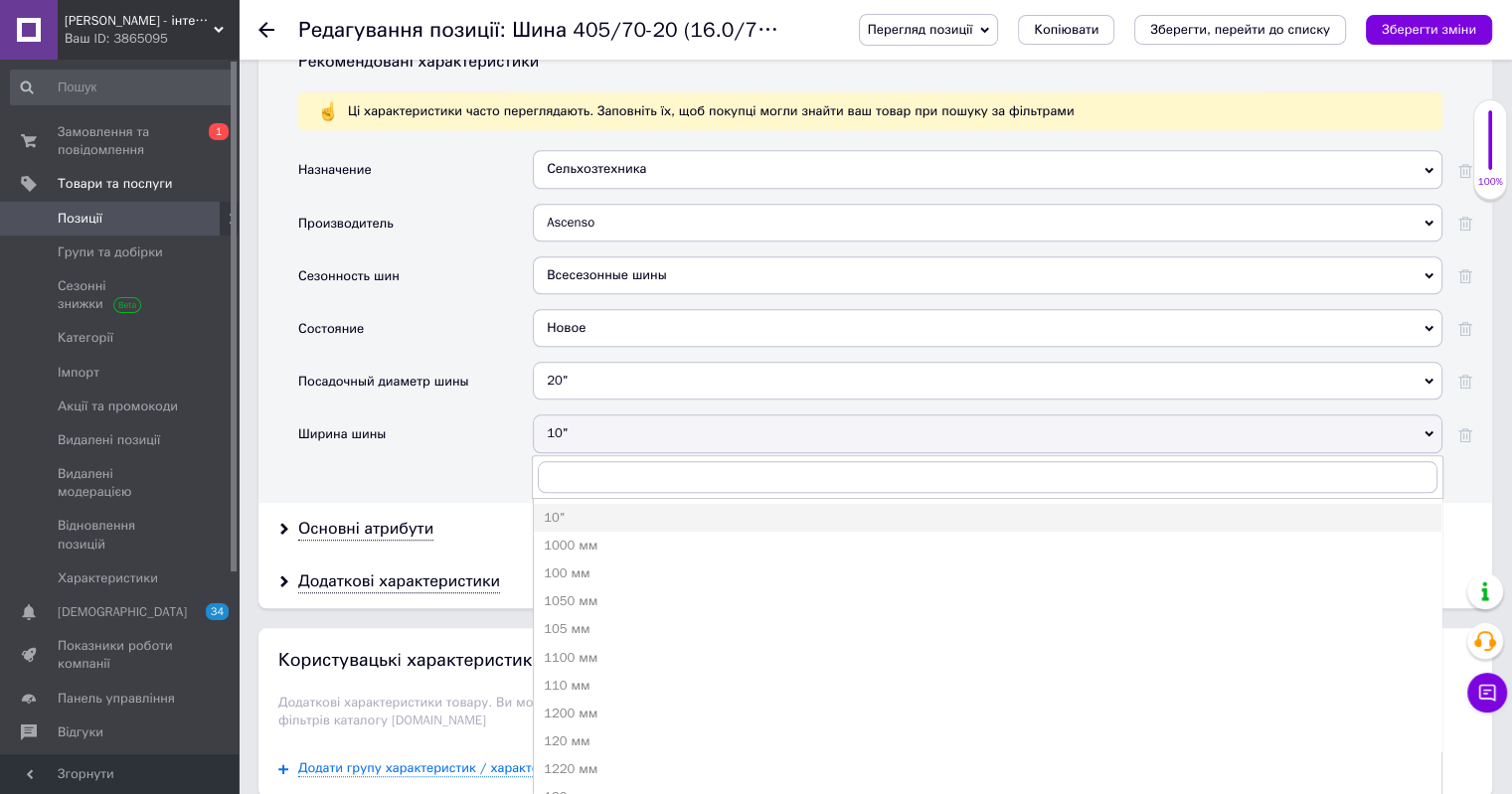 click on "Назначение Сельхозтехника Сельхозтехника Производитель Ascenso Ascenso Сезонность шин Всесезонные шины Всесезонные шины Состояние Новое Новое Посадочный диаметр шины 20" 20" Ширина шины 10" 10" 1000 мм 100 мм 1050 мм 105 мм 1100 мм 110 мм 1200 мм 120 мм 1220 мм 130 мм 135 мм 140 мм 145 мм 150 мм 155 мм 160 мм 165 мм 170 мм 175 мм 180 мм 185 мм 190 мм 195 мм 200 мм 205 мм 20.8" 210 мм 215 мм 220 мм 2.25" 225 мм 230 мм 235 мм 240 мм 245 мм 2.50" 250 мм 255 мм 260 мм 265 мм 270 мм 2.75" 275 мм 280 мм 285 мм 295 мм 3" 300 мм 305 мм" at bounding box center [885, 318] 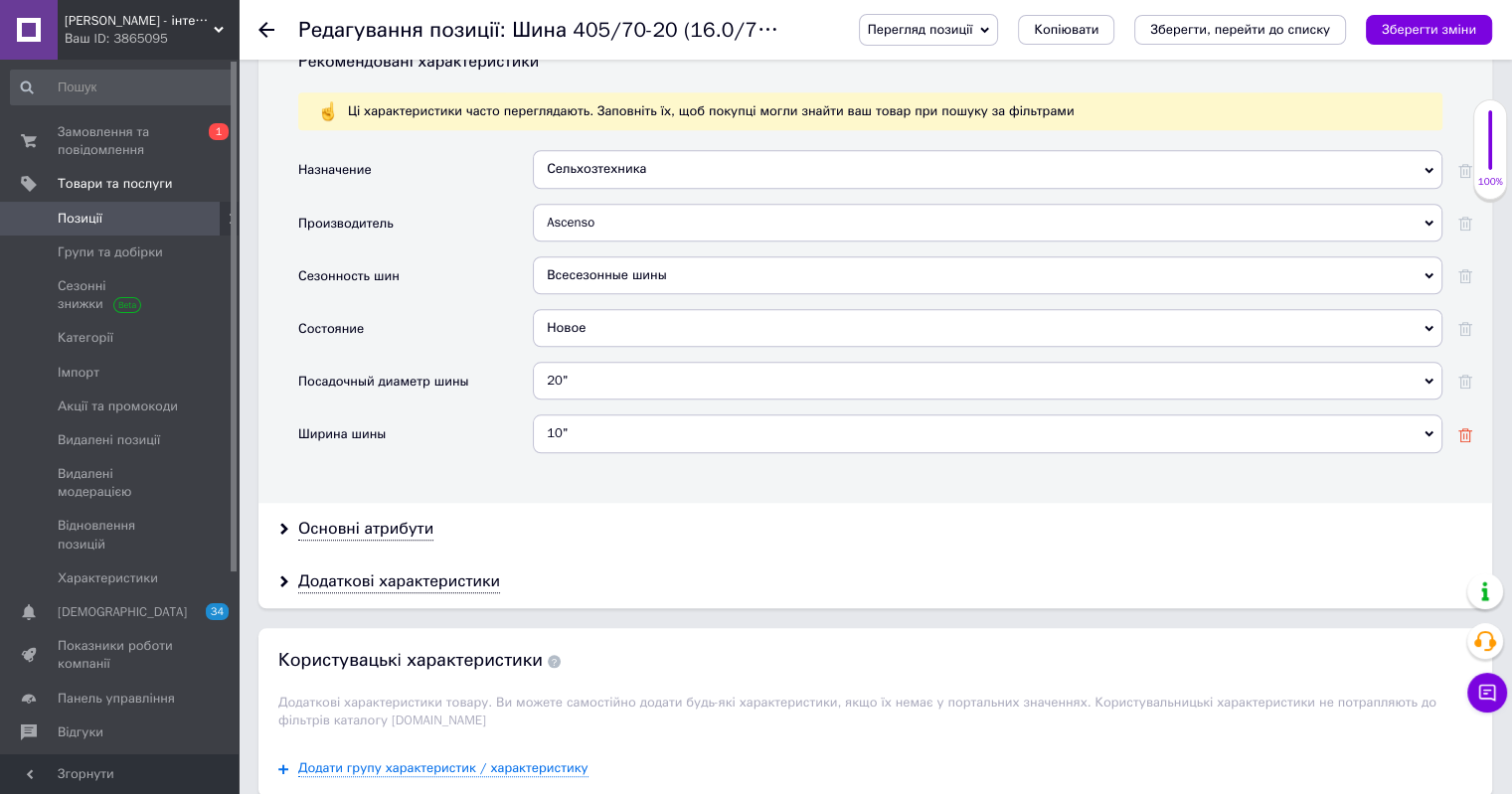 click 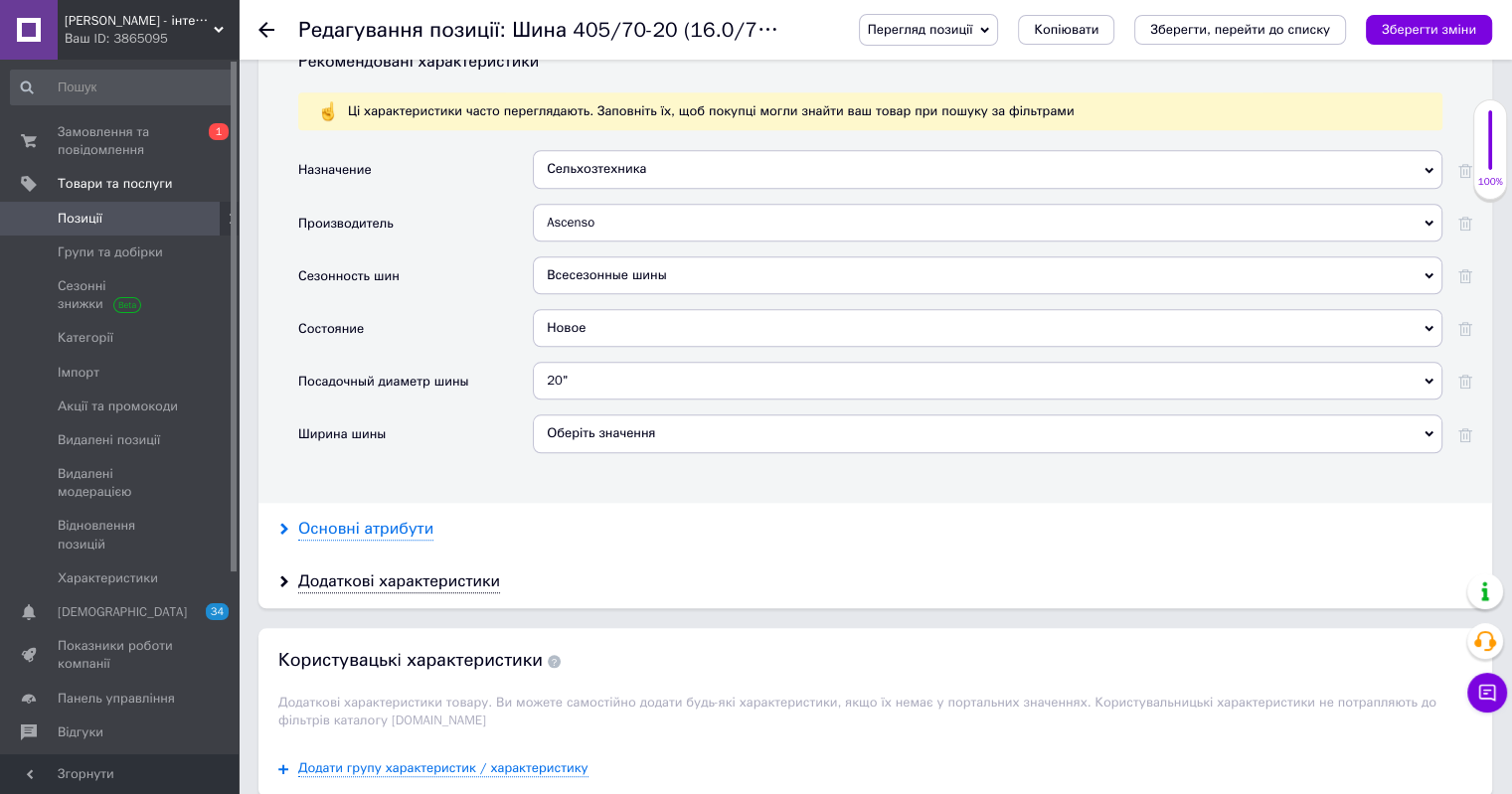 click on "Основні атрибути" at bounding box center [366, 529] 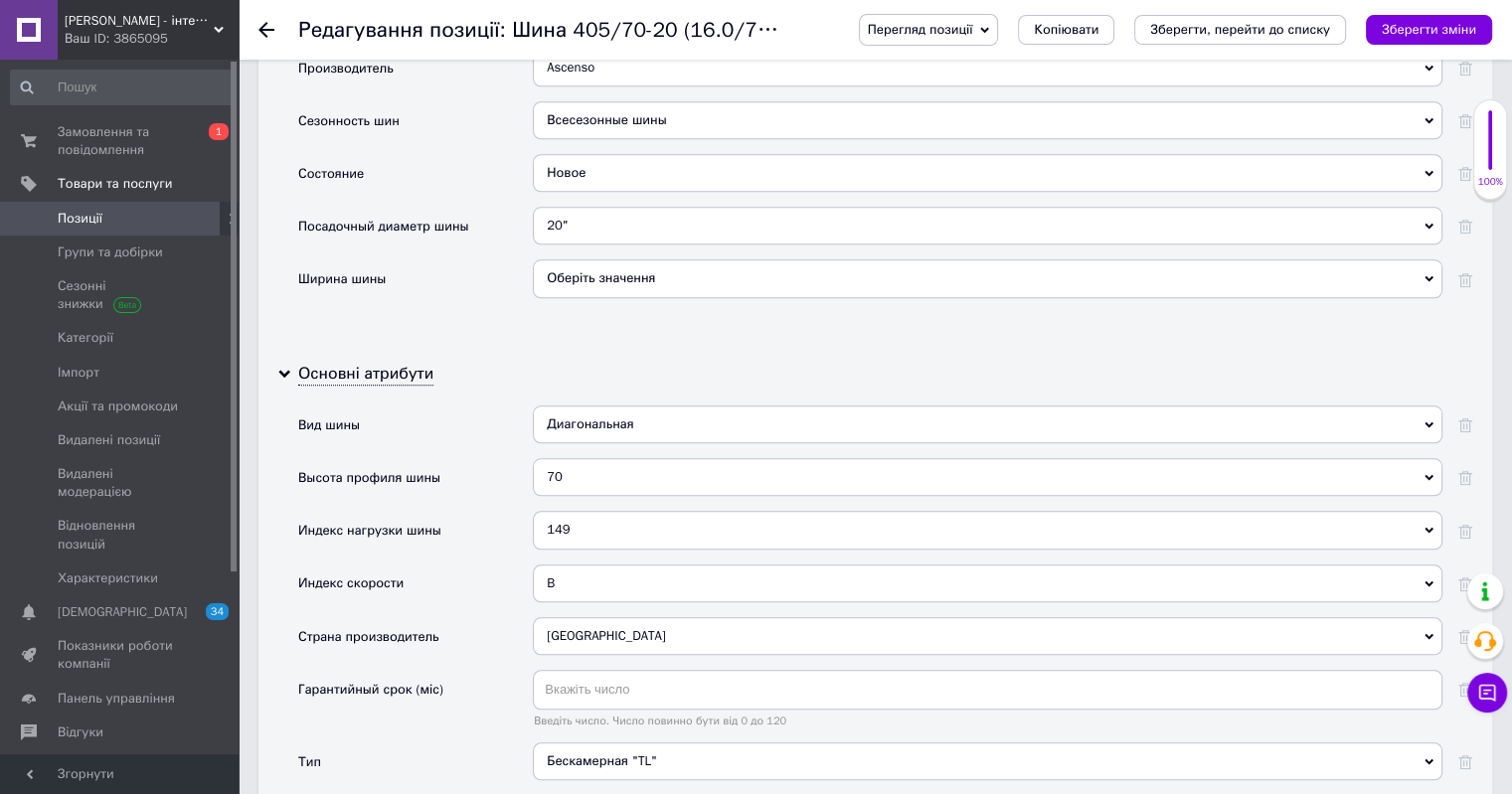 scroll, scrollTop: 1987, scrollLeft: 0, axis: vertical 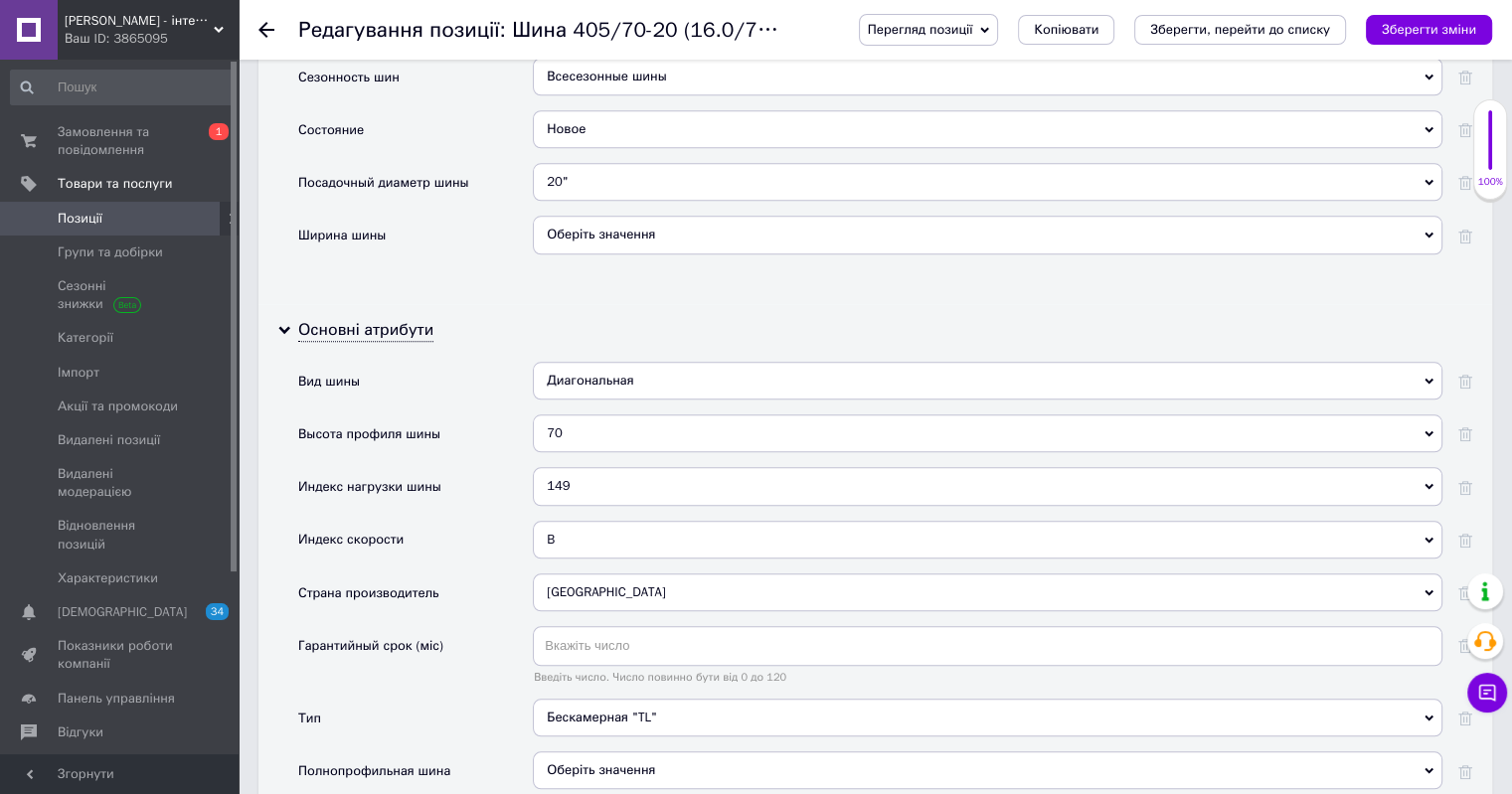 click on "149" at bounding box center [987, 486] 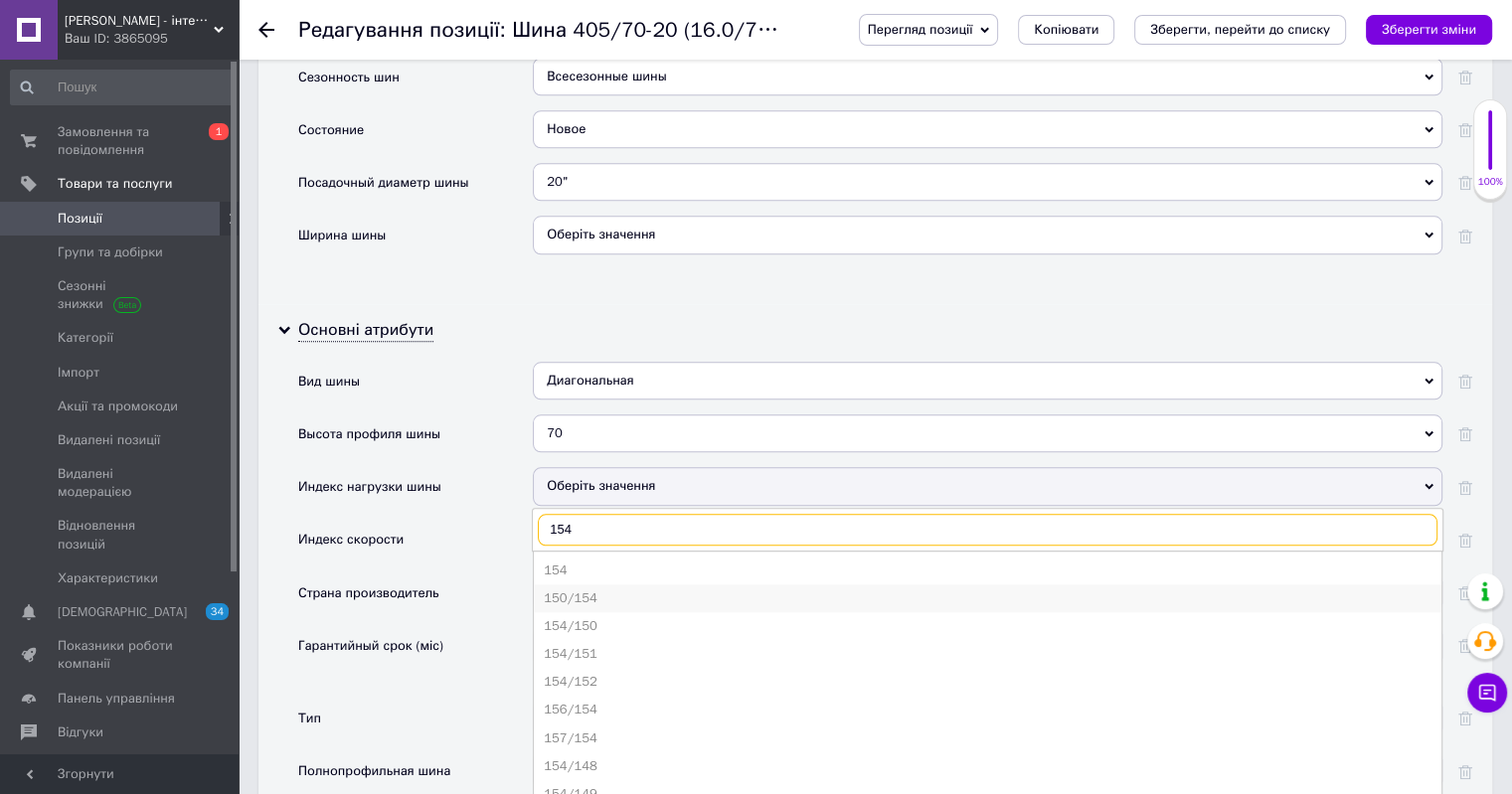 type on "154" 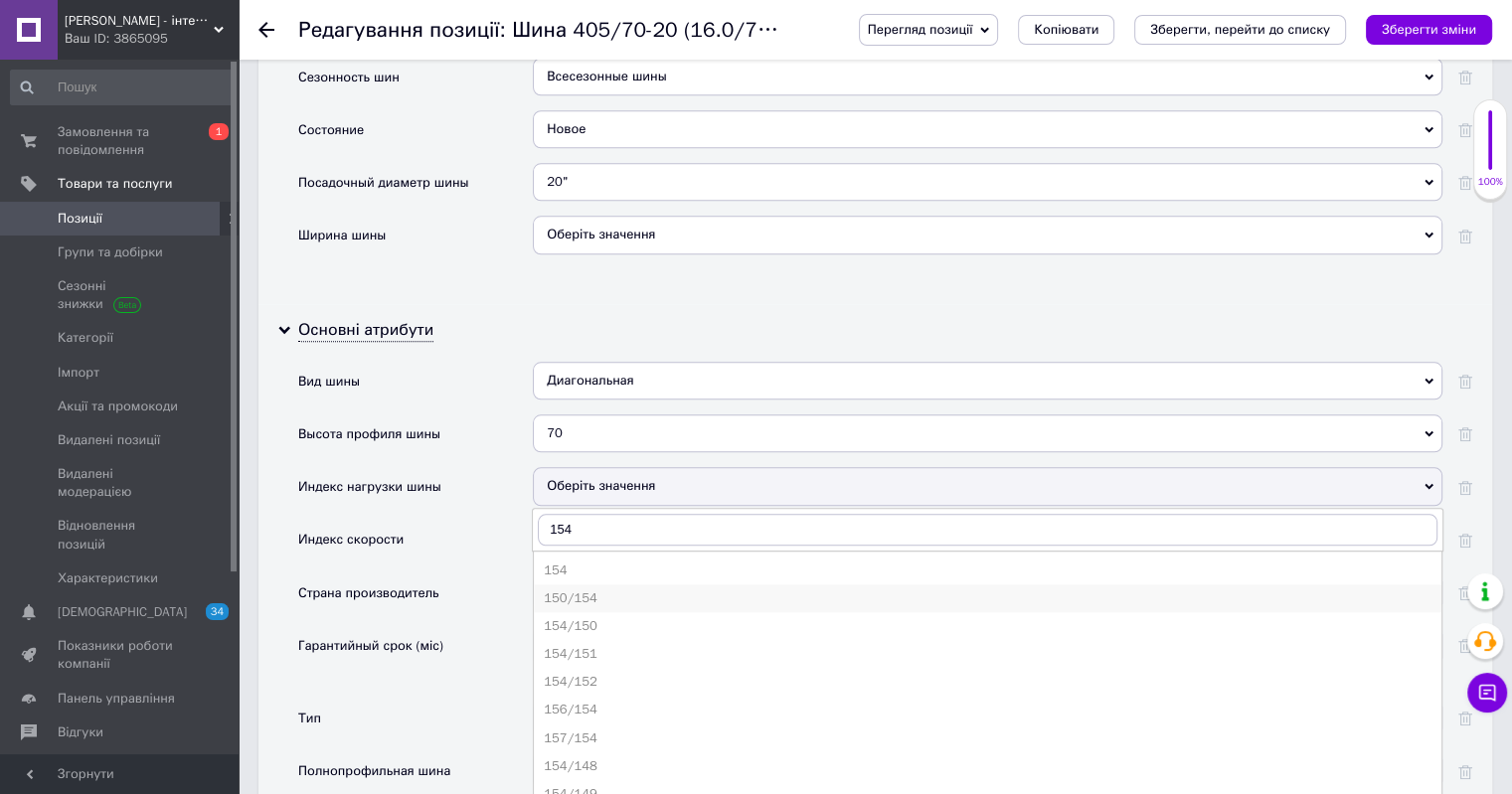 click on "150/154" at bounding box center [987, 598] 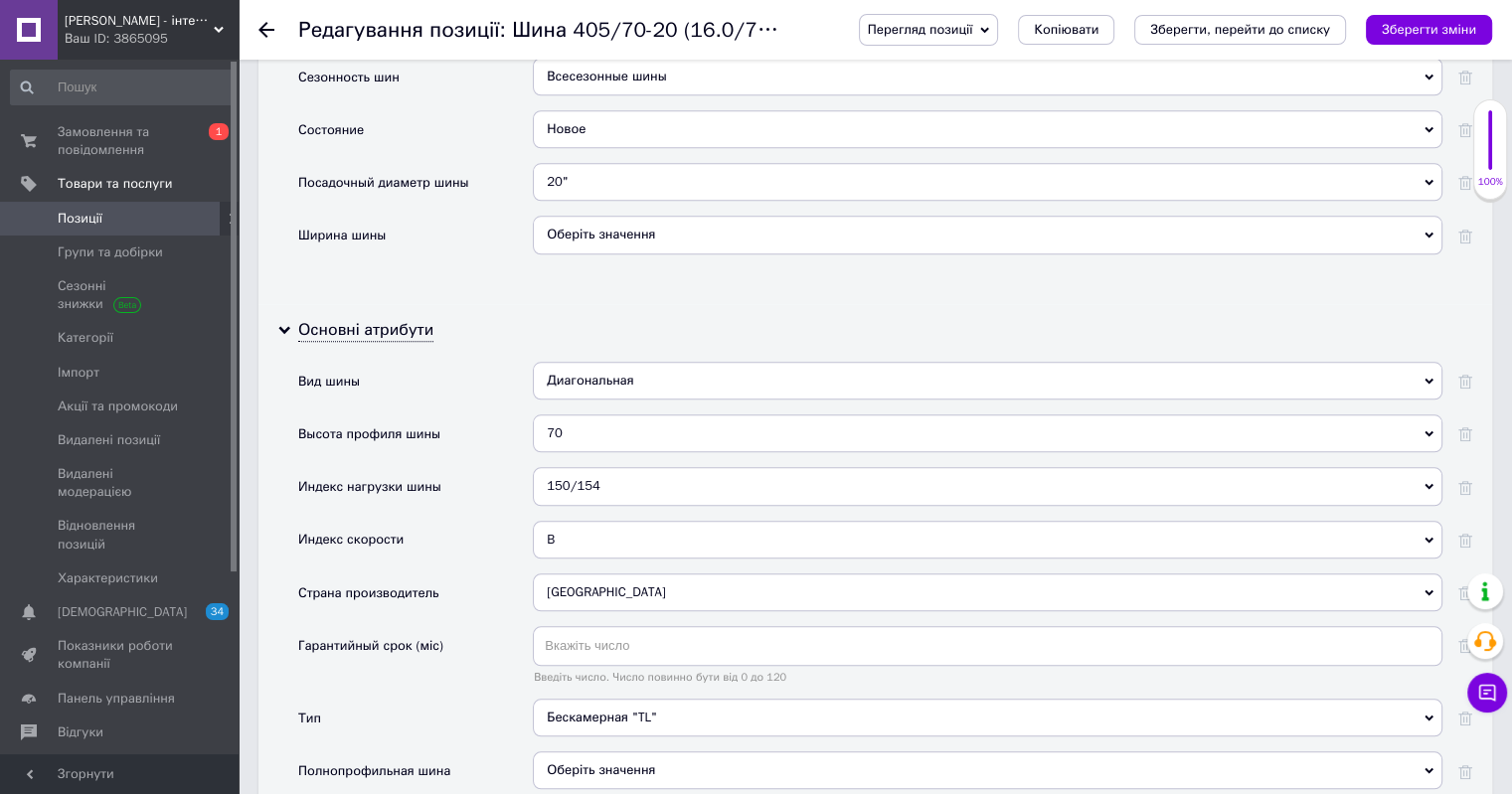 drag, startPoint x: 601, startPoint y: 477, endPoint x: 555, endPoint y: 477, distance: 46 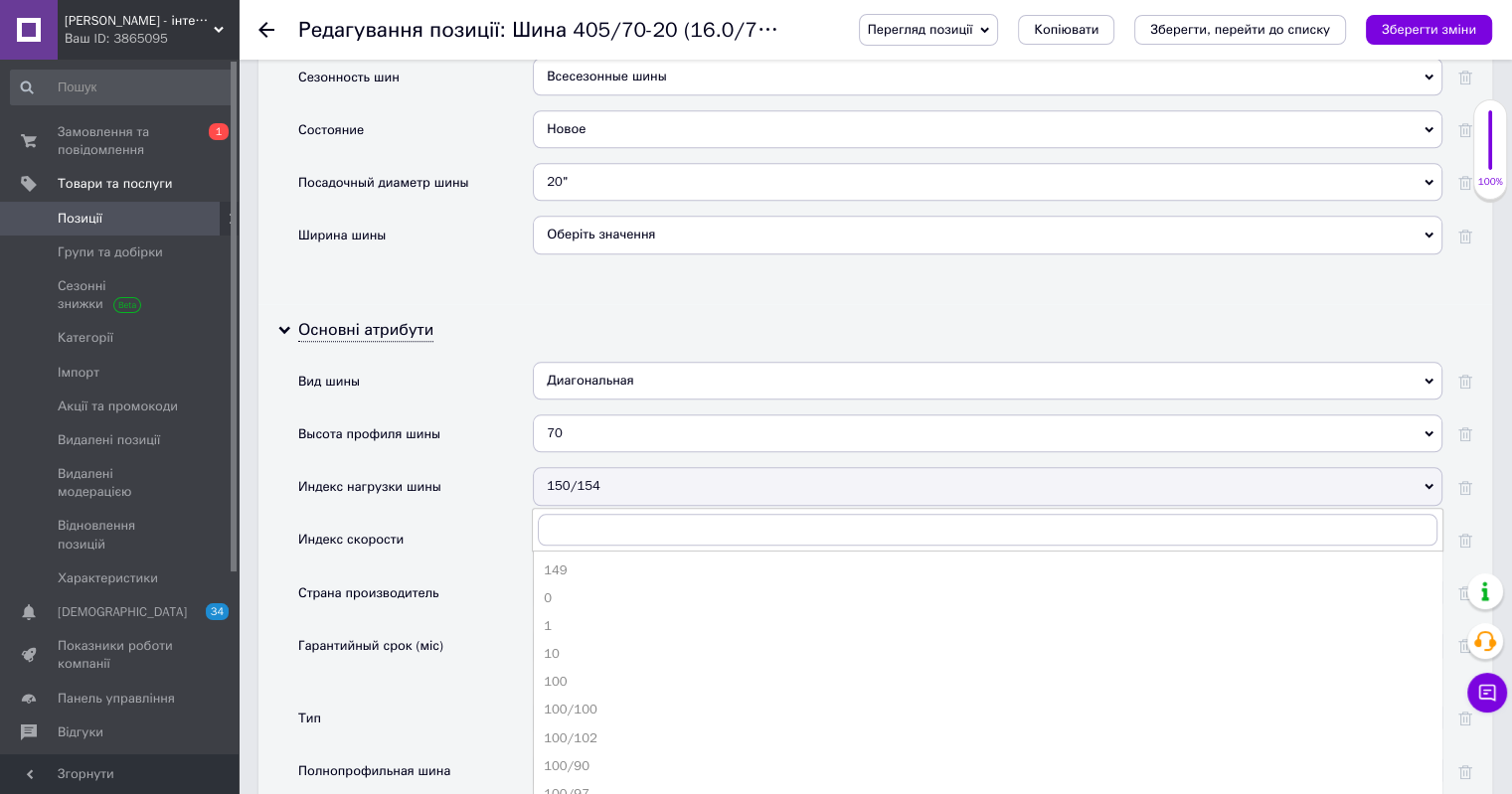 click on "150/154" at bounding box center [987, 486] 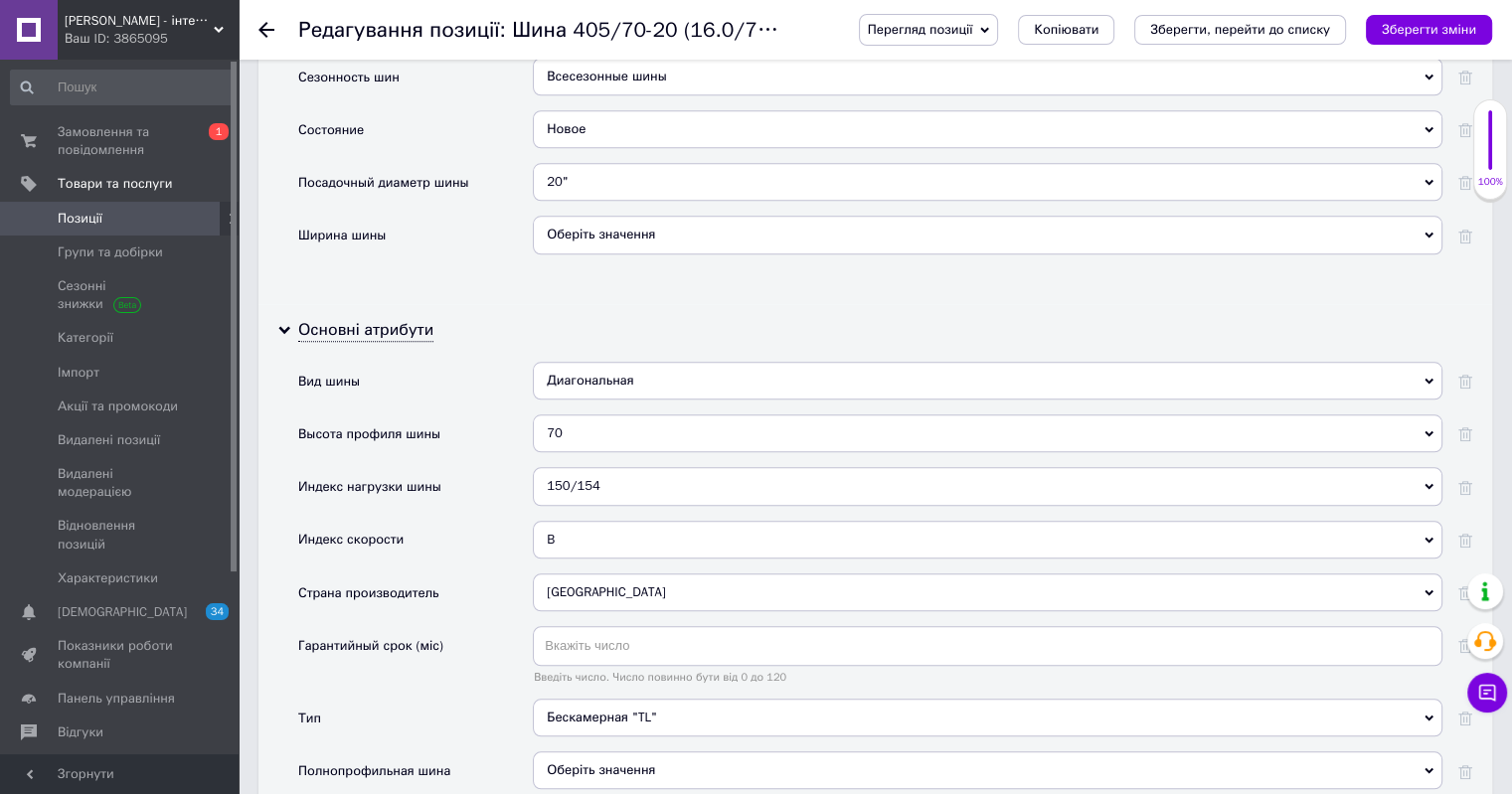click on "150/154" at bounding box center (987, 486) 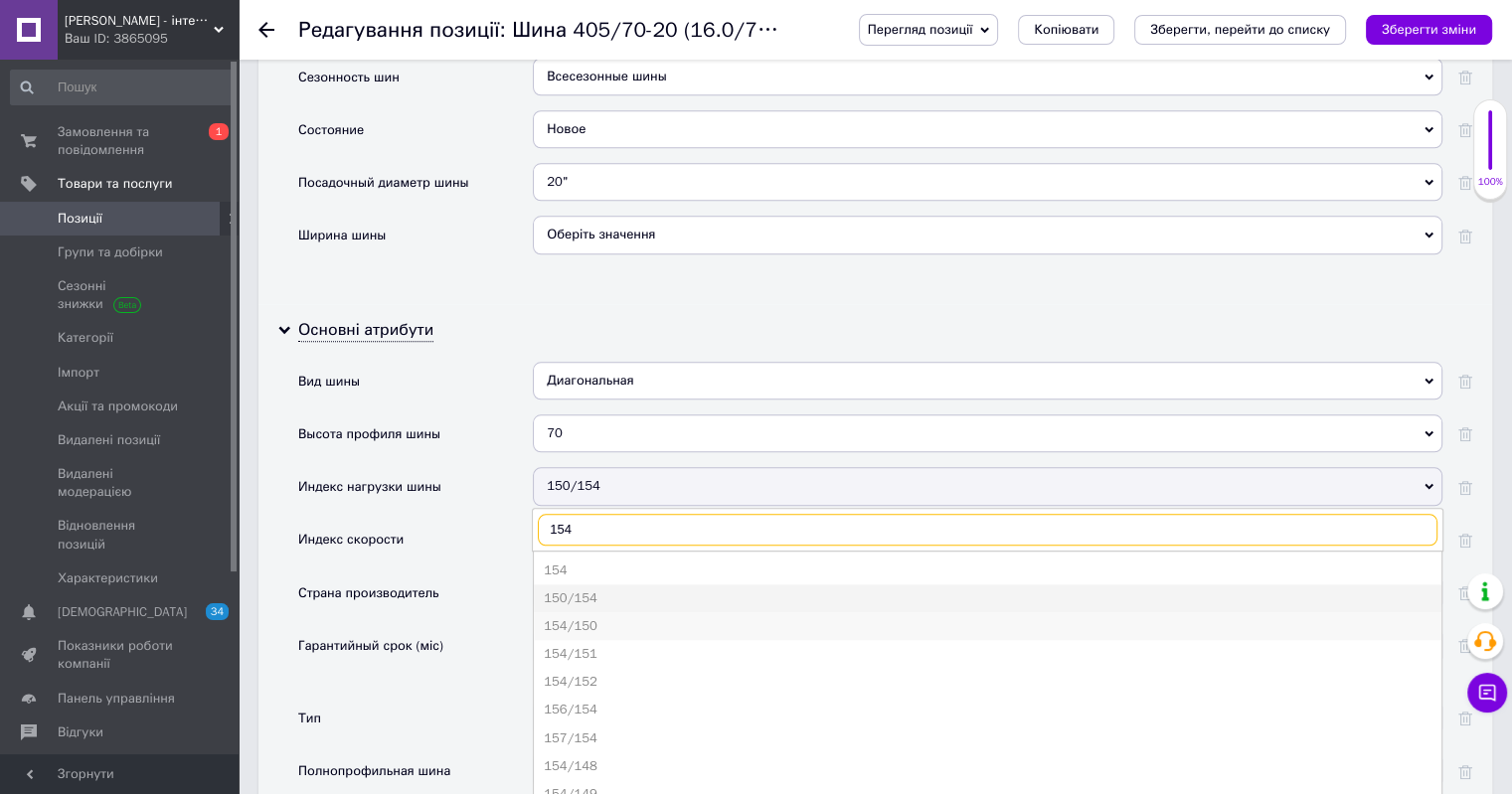 type on "154" 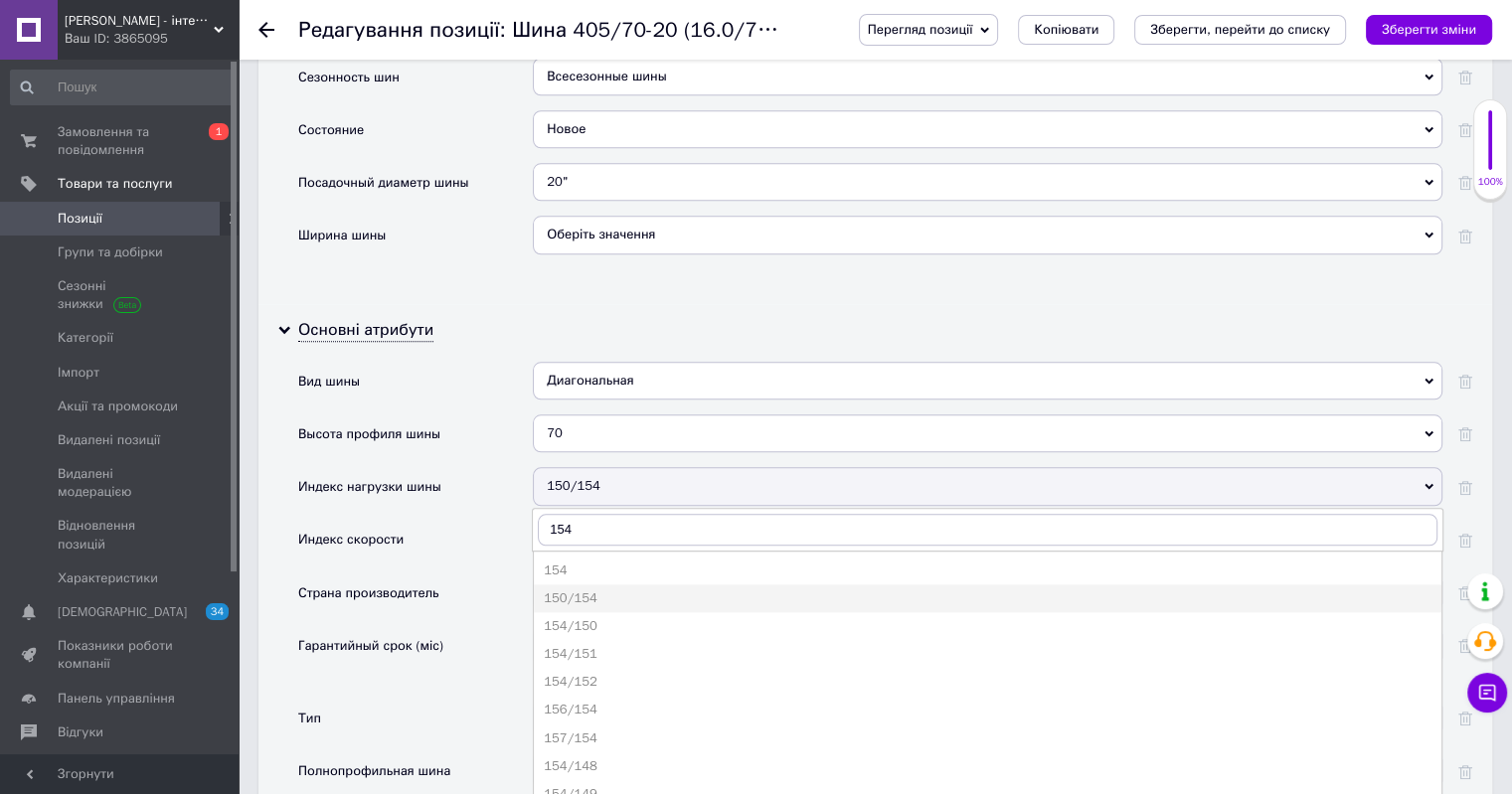 click on "154/150" at bounding box center [987, 626] 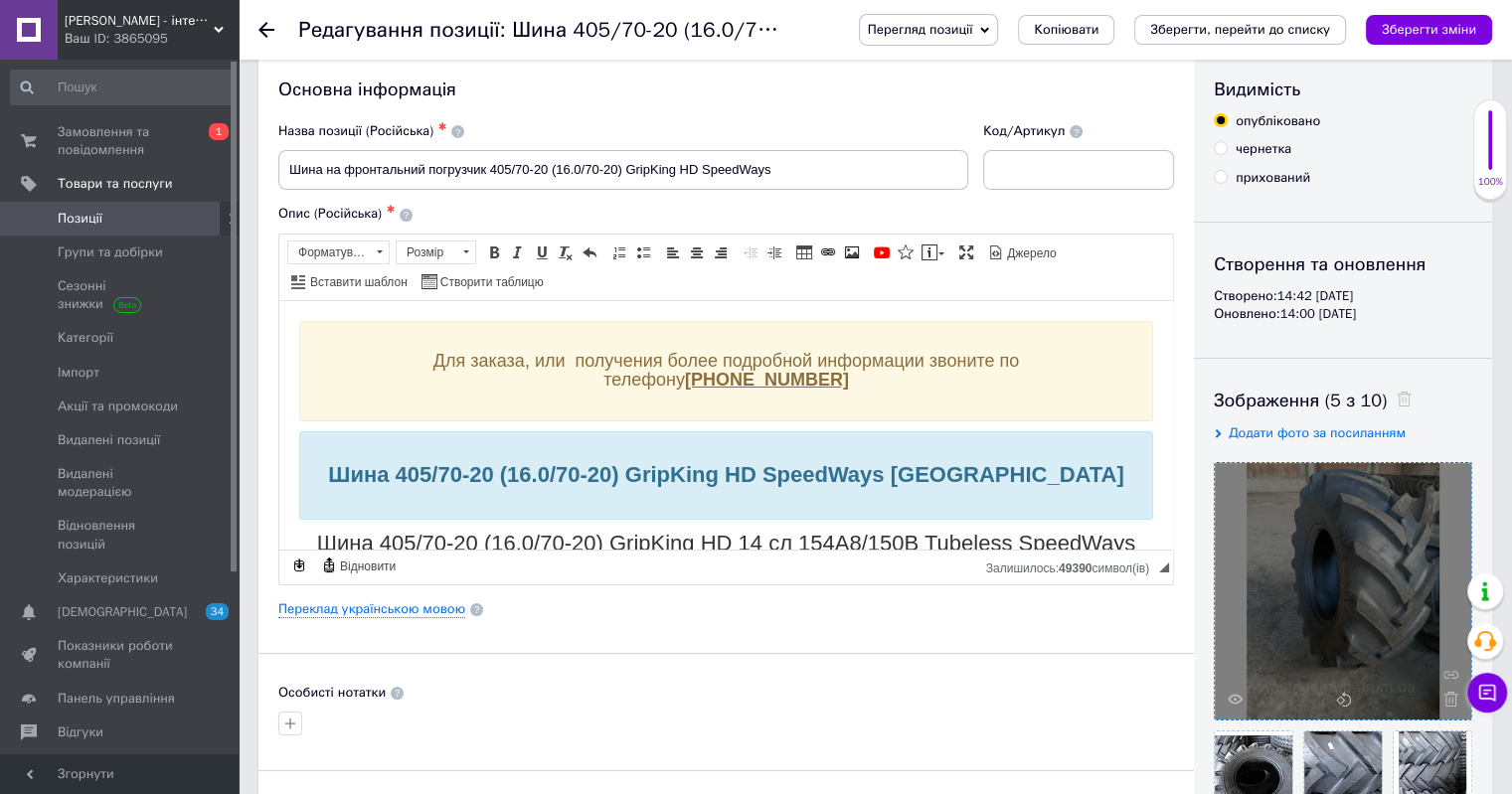 scroll, scrollTop: 0, scrollLeft: 0, axis: both 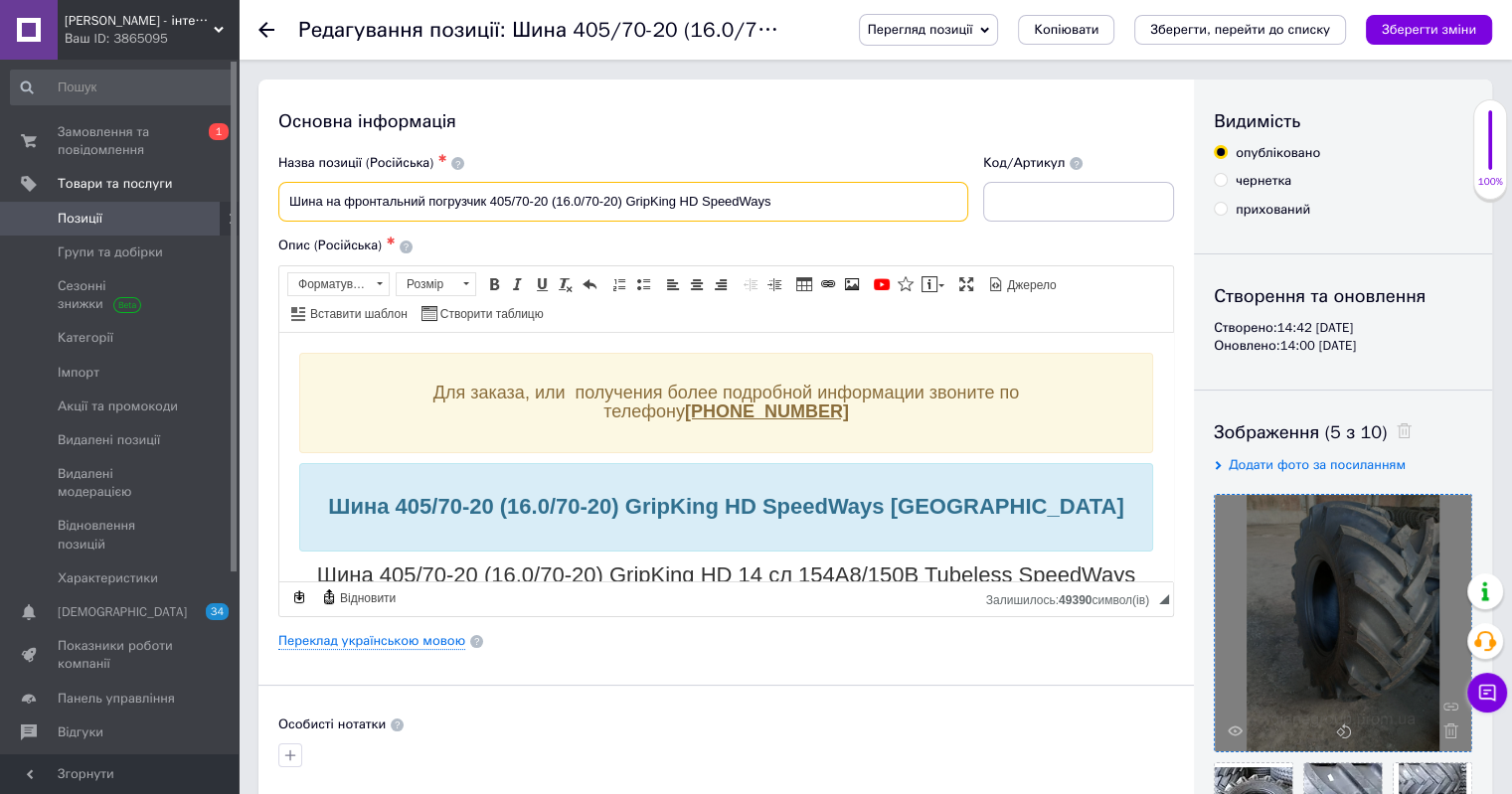 drag, startPoint x: 702, startPoint y: 202, endPoint x: 767, endPoint y: 198, distance: 65.123 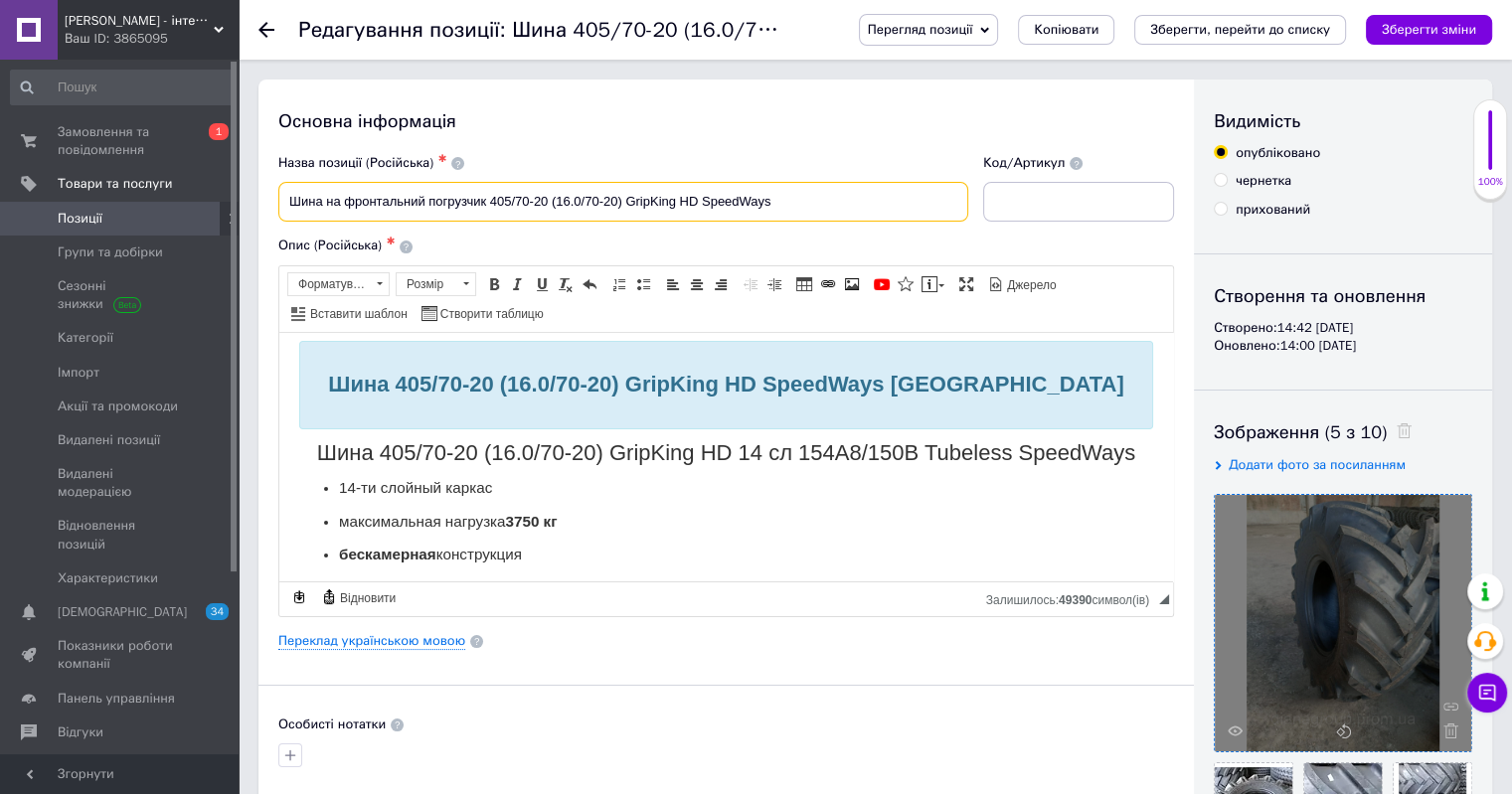 scroll, scrollTop: 216, scrollLeft: 0, axis: vertical 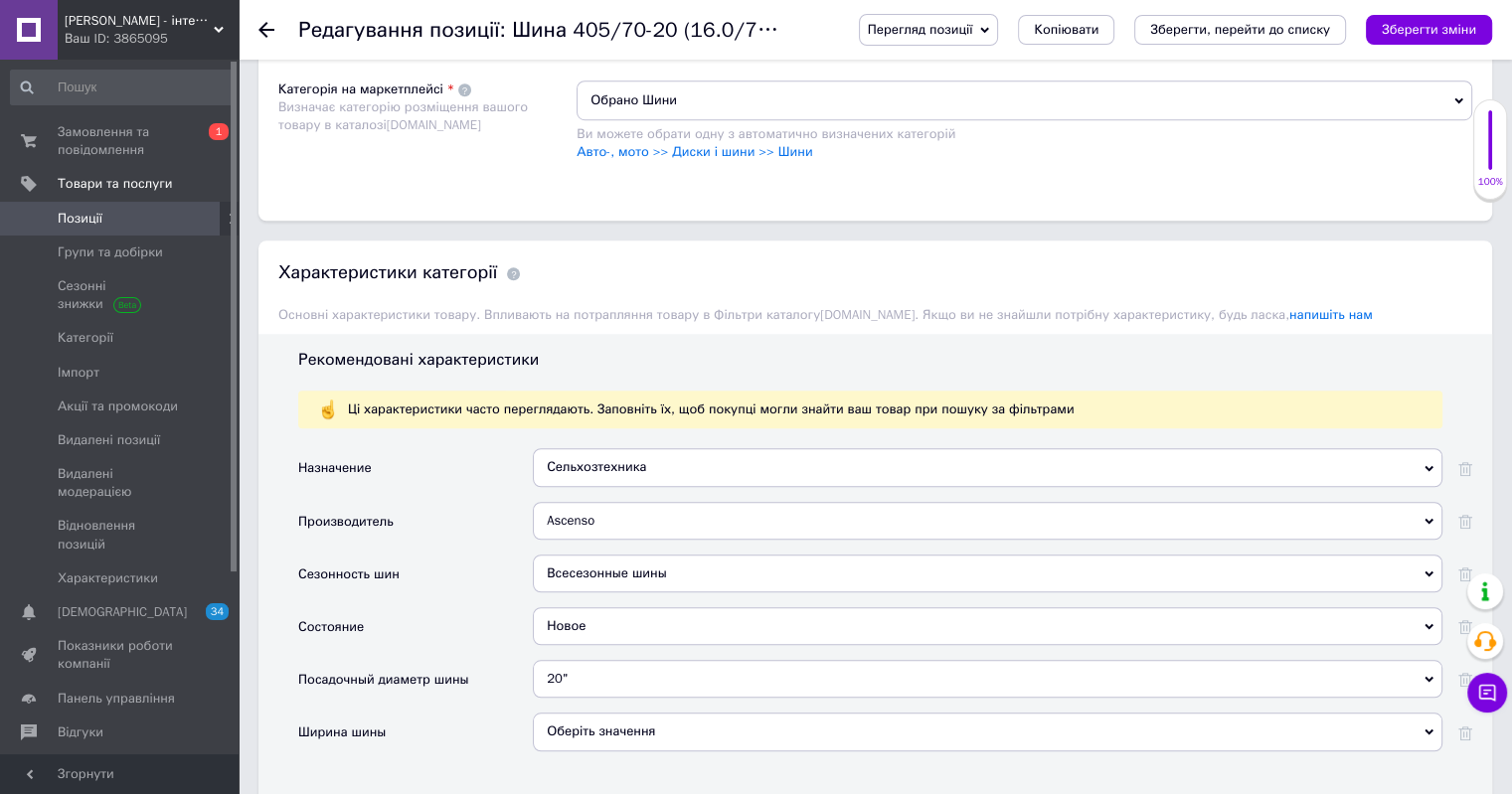 click on "Ascenso" at bounding box center [987, 521] 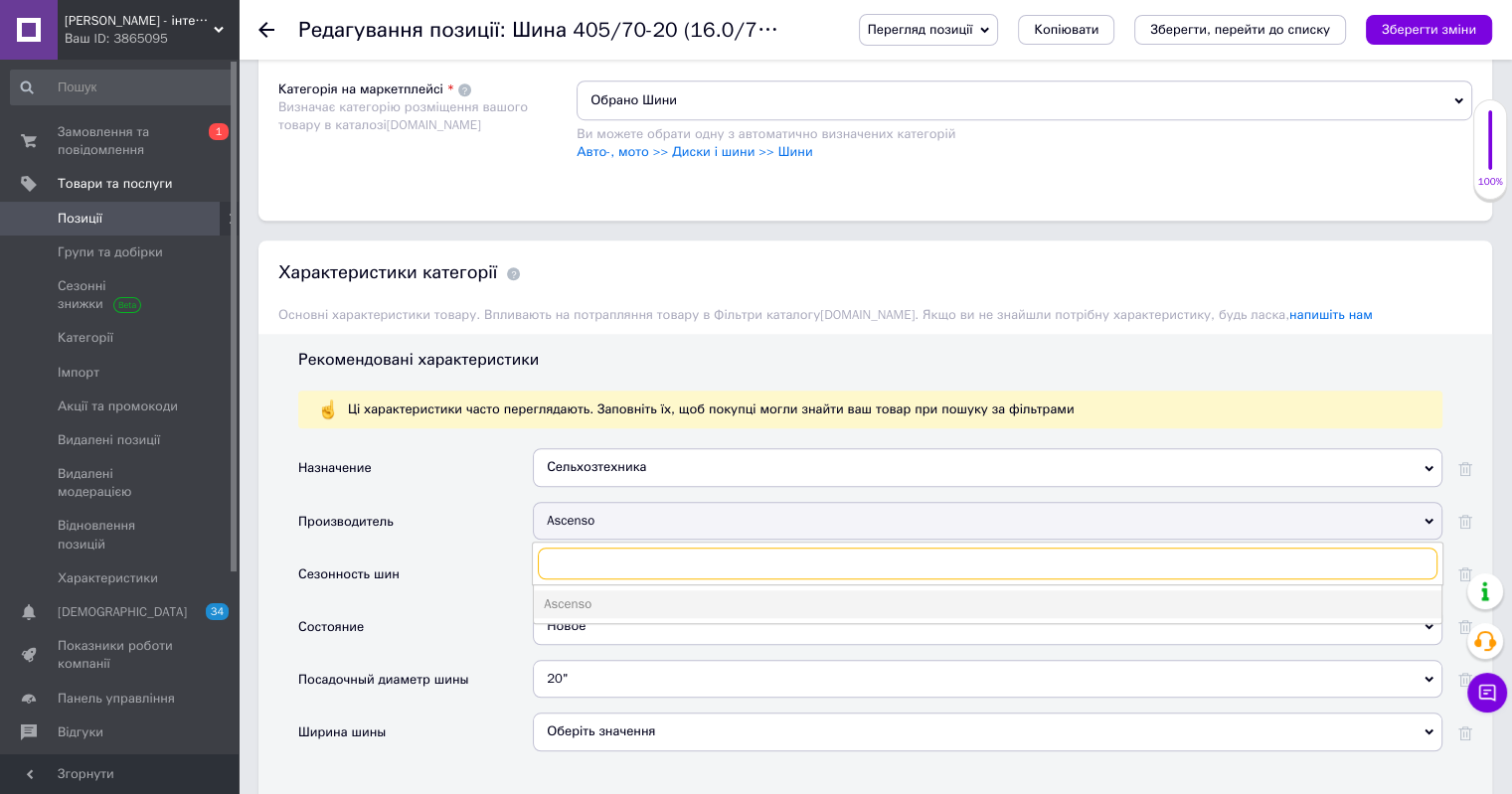paste on "SpeedWays" 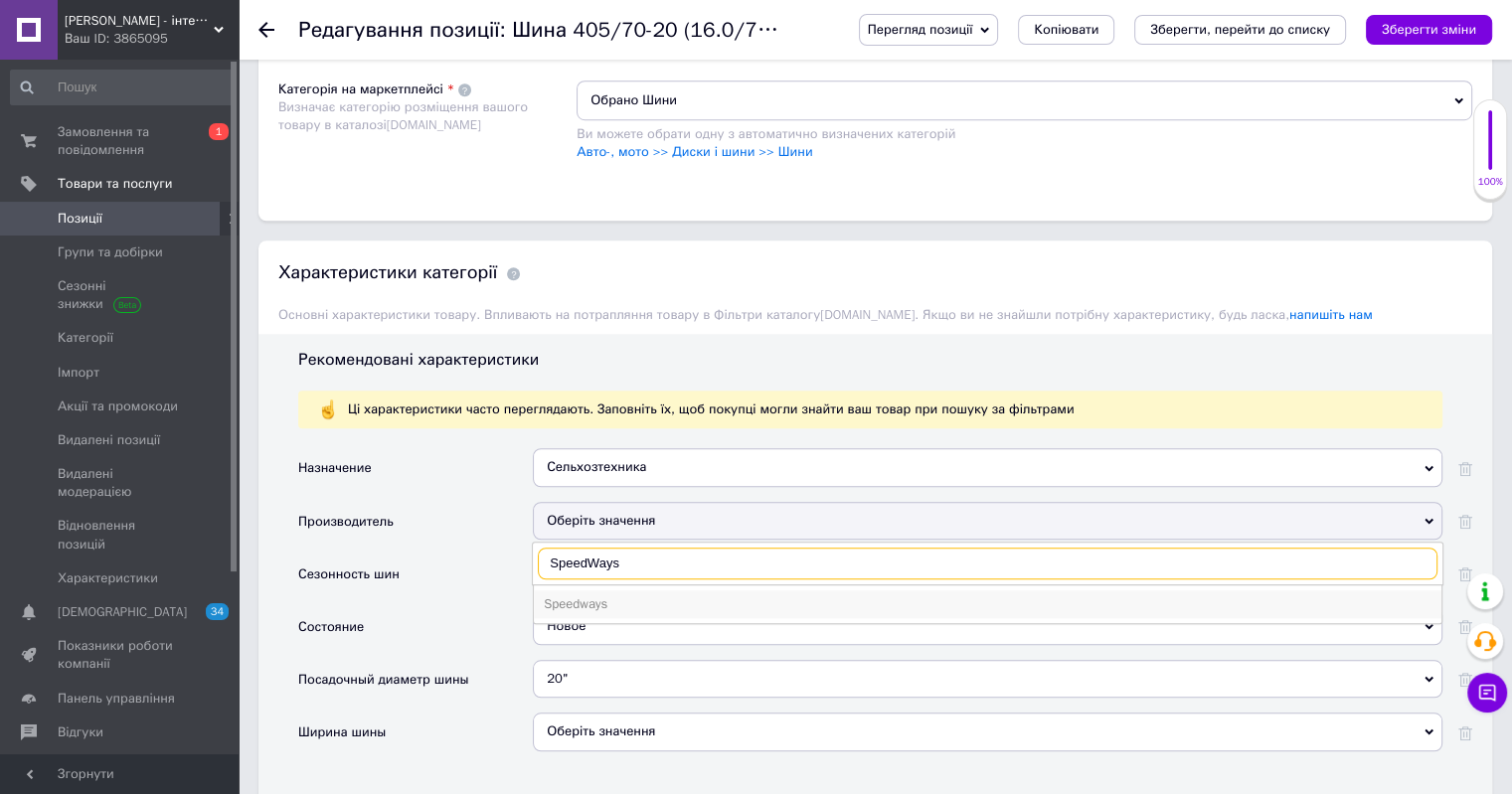 type on "SpeedWays" 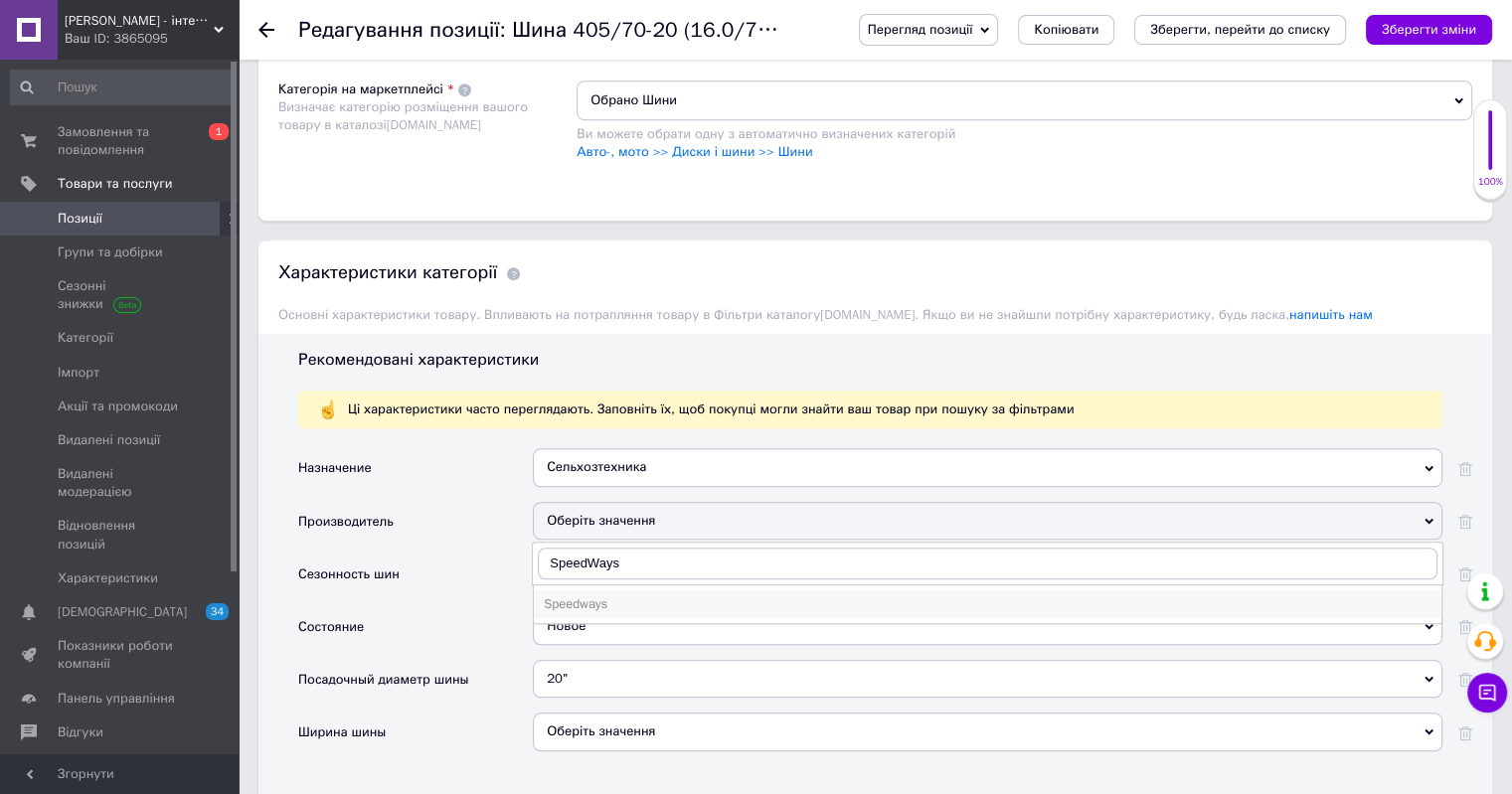 click on "Speedways" at bounding box center (987, 604) 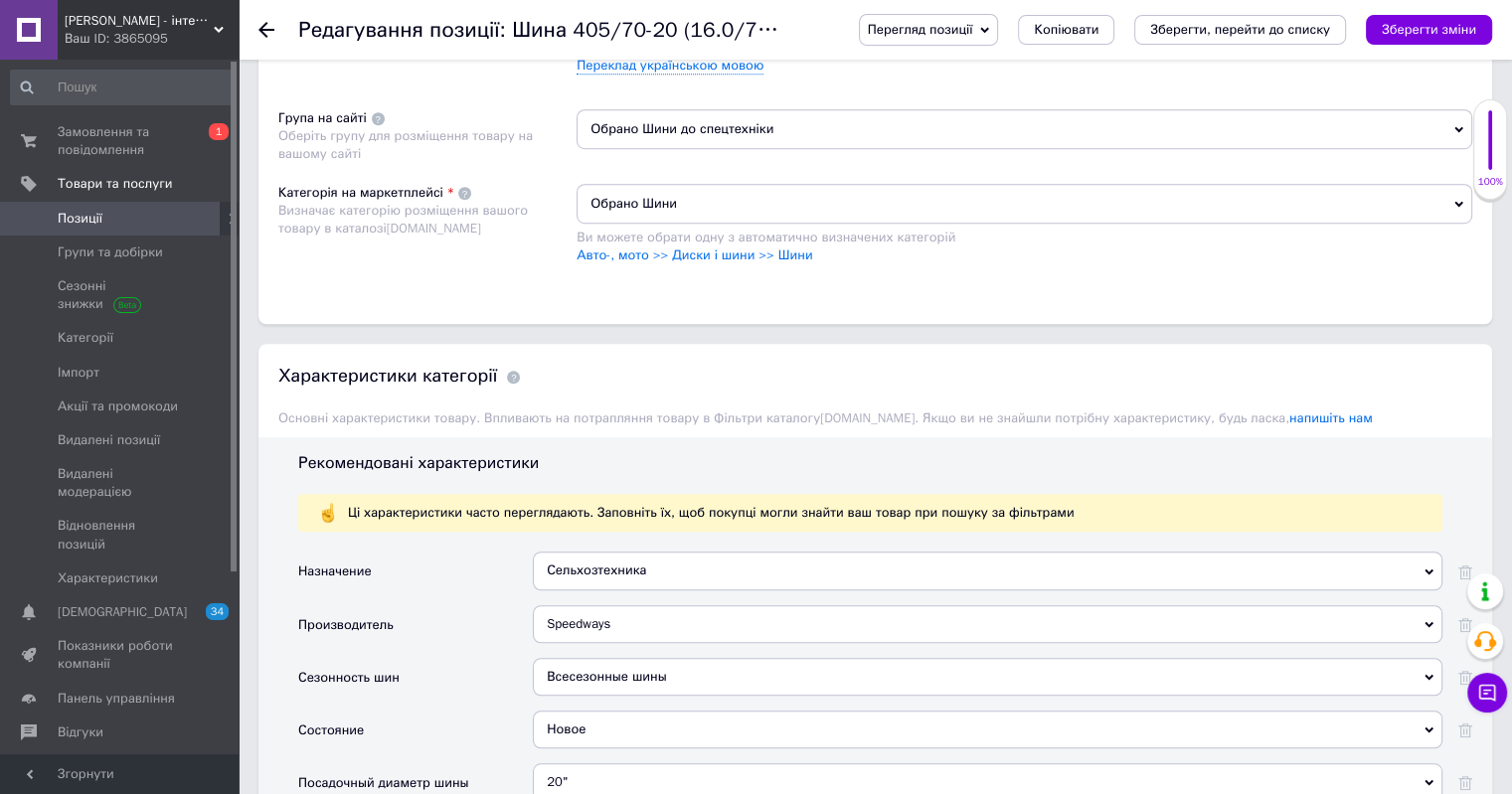 scroll, scrollTop: 1292, scrollLeft: 0, axis: vertical 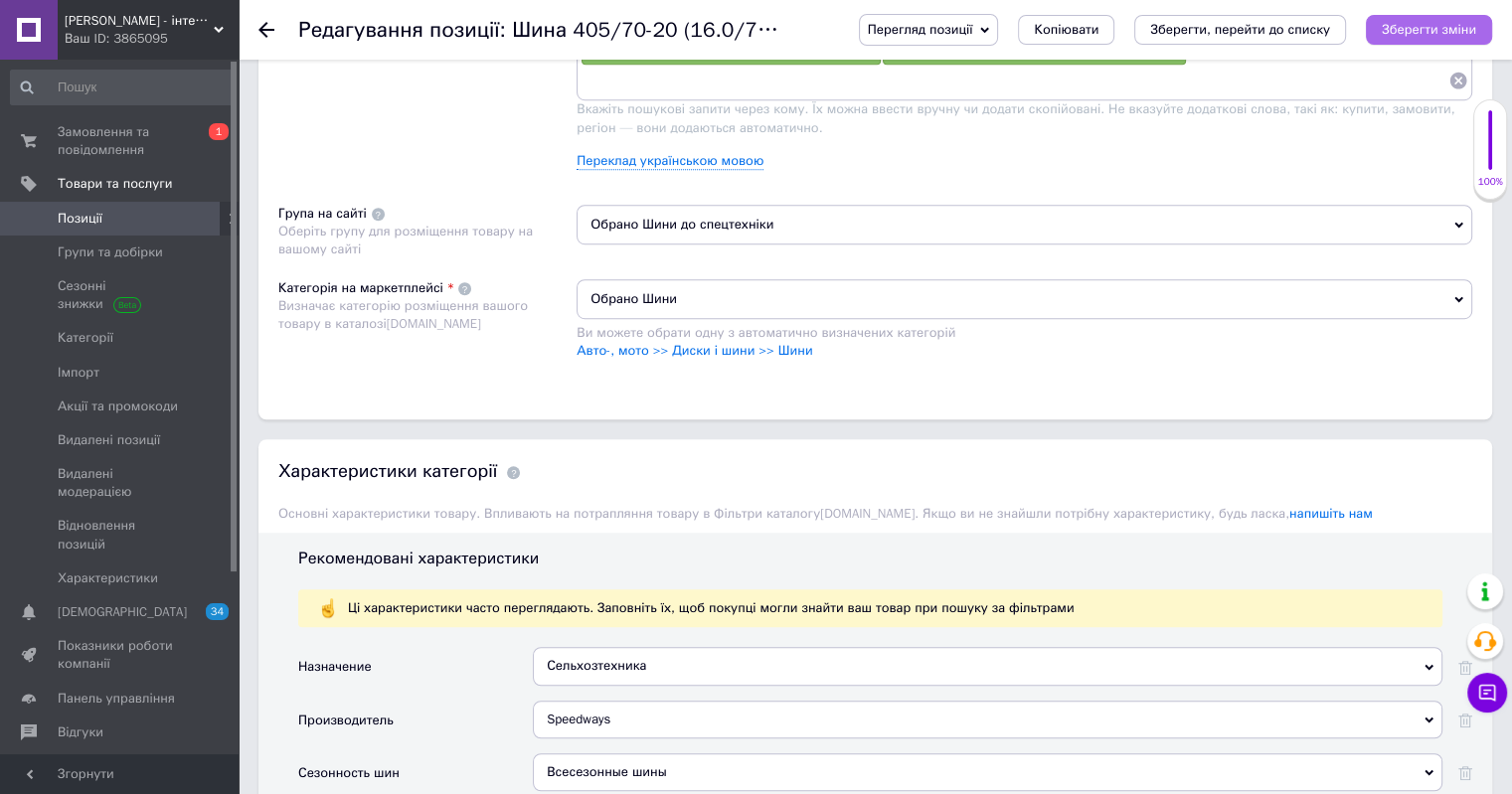 click on "Зберегти зміни" at bounding box center [1428, 29] 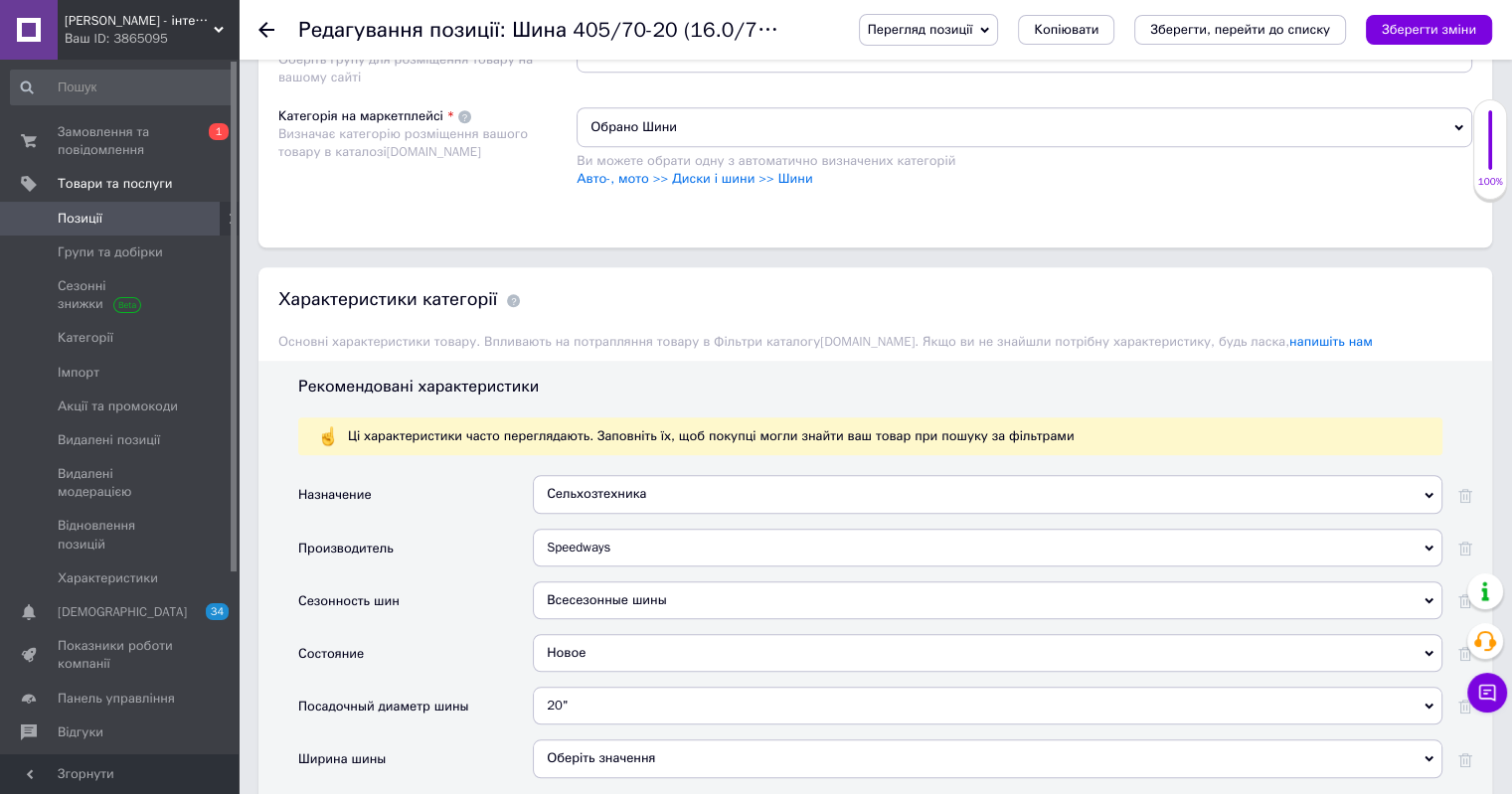 scroll, scrollTop: 1491, scrollLeft: 0, axis: vertical 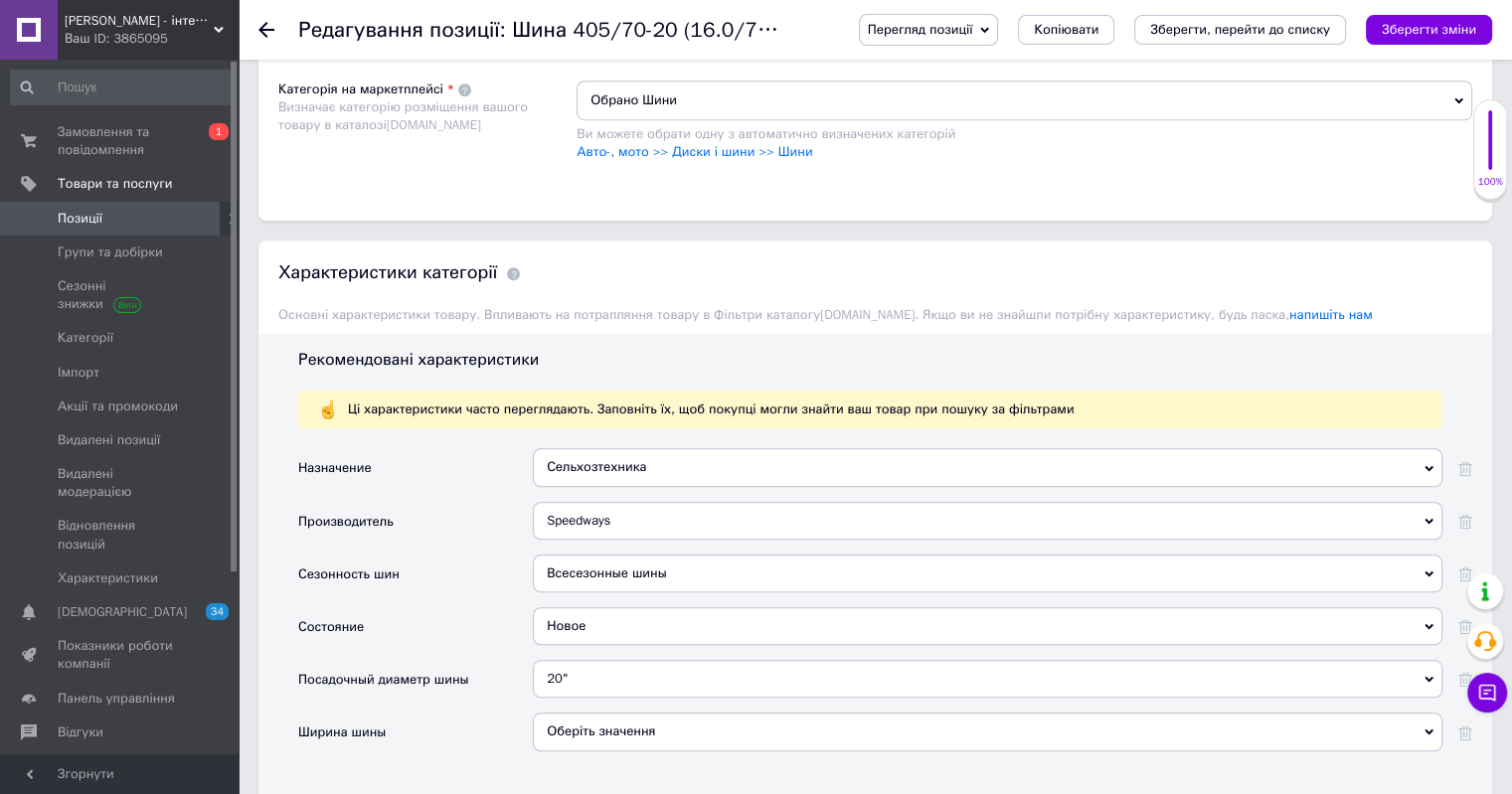 click on "Сельхозтехника" at bounding box center (987, 467) 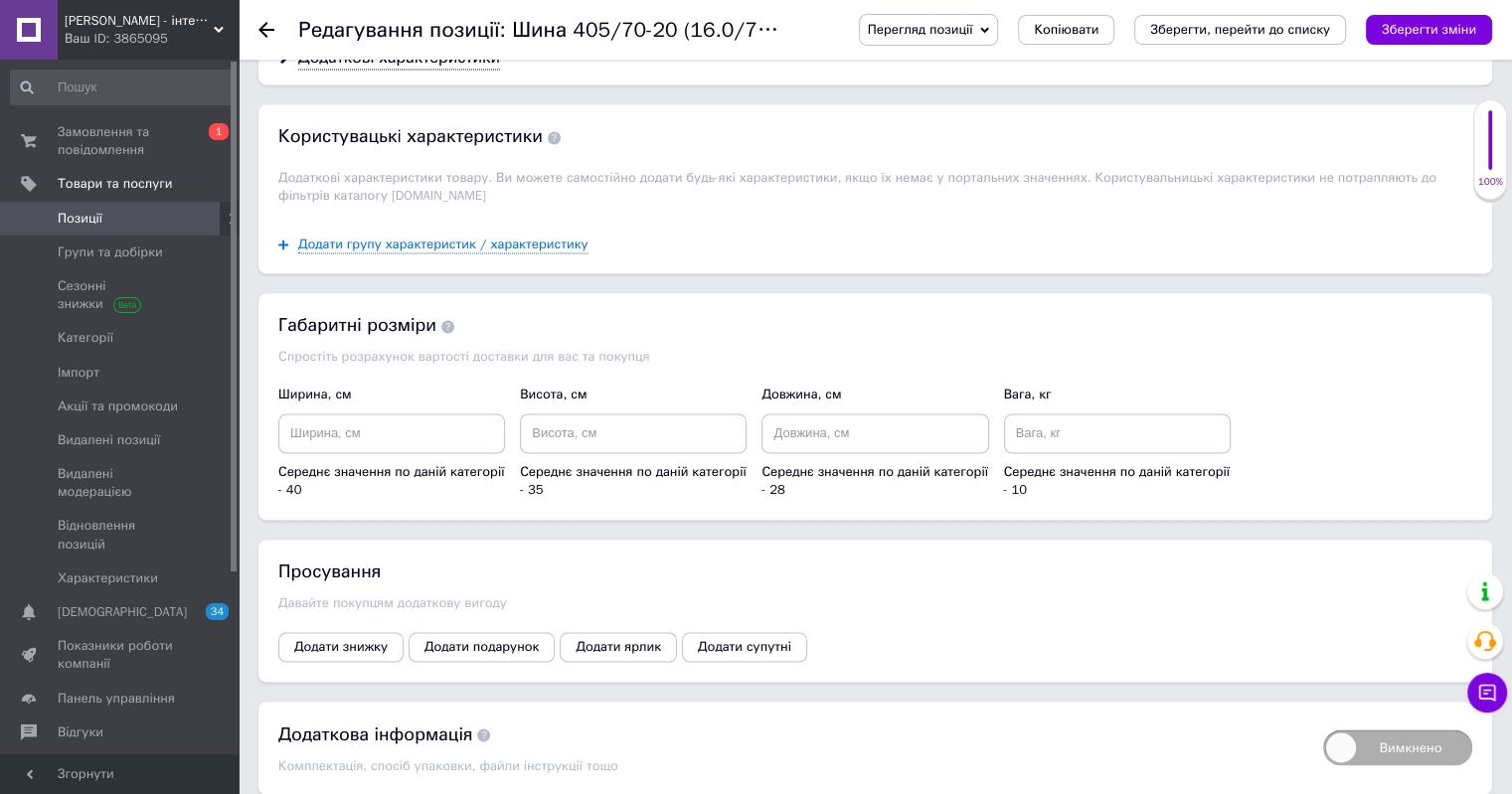 scroll, scrollTop: 3176, scrollLeft: 0, axis: vertical 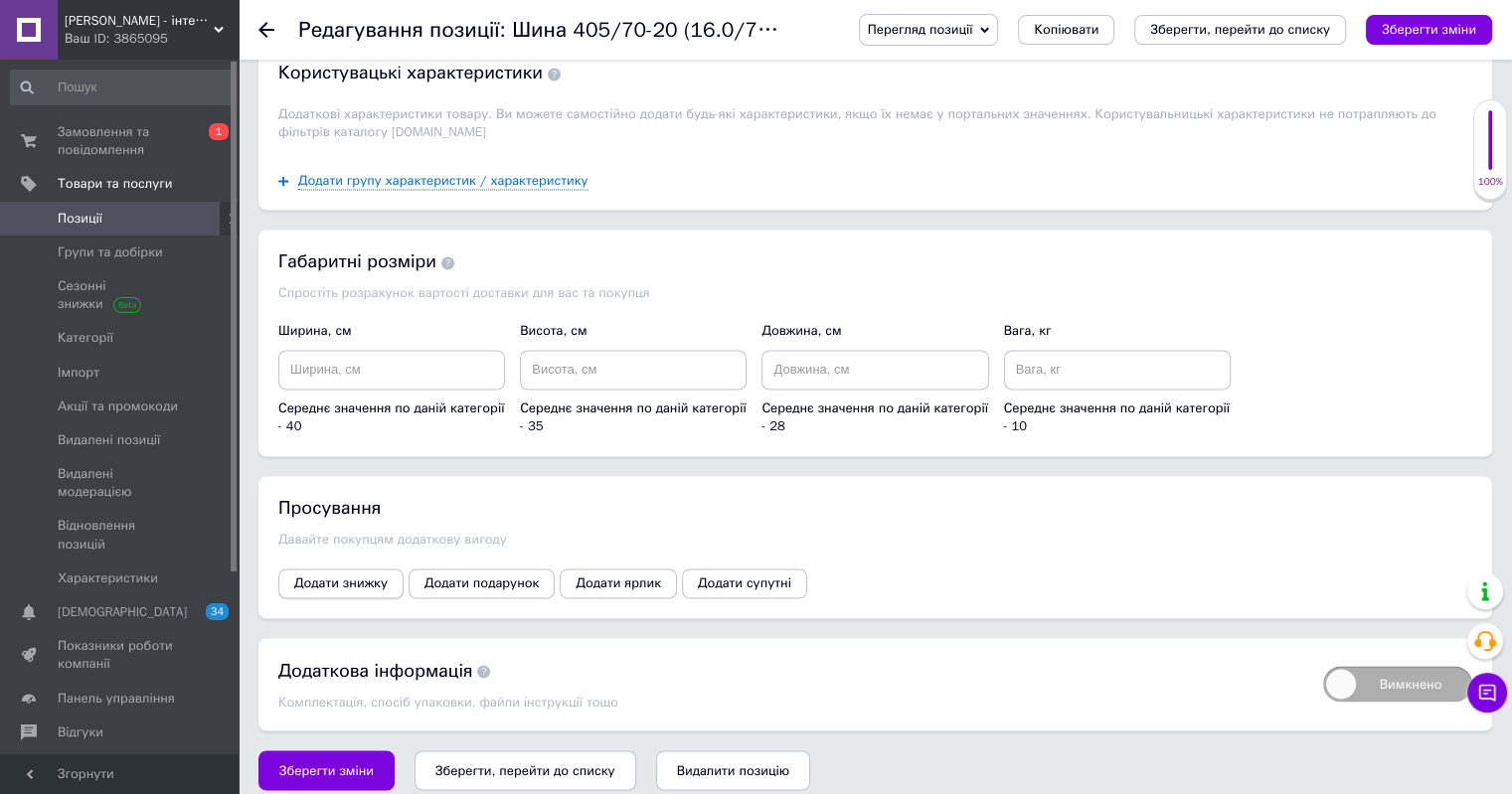 click on "Додати знижку" at bounding box center (341, 583) 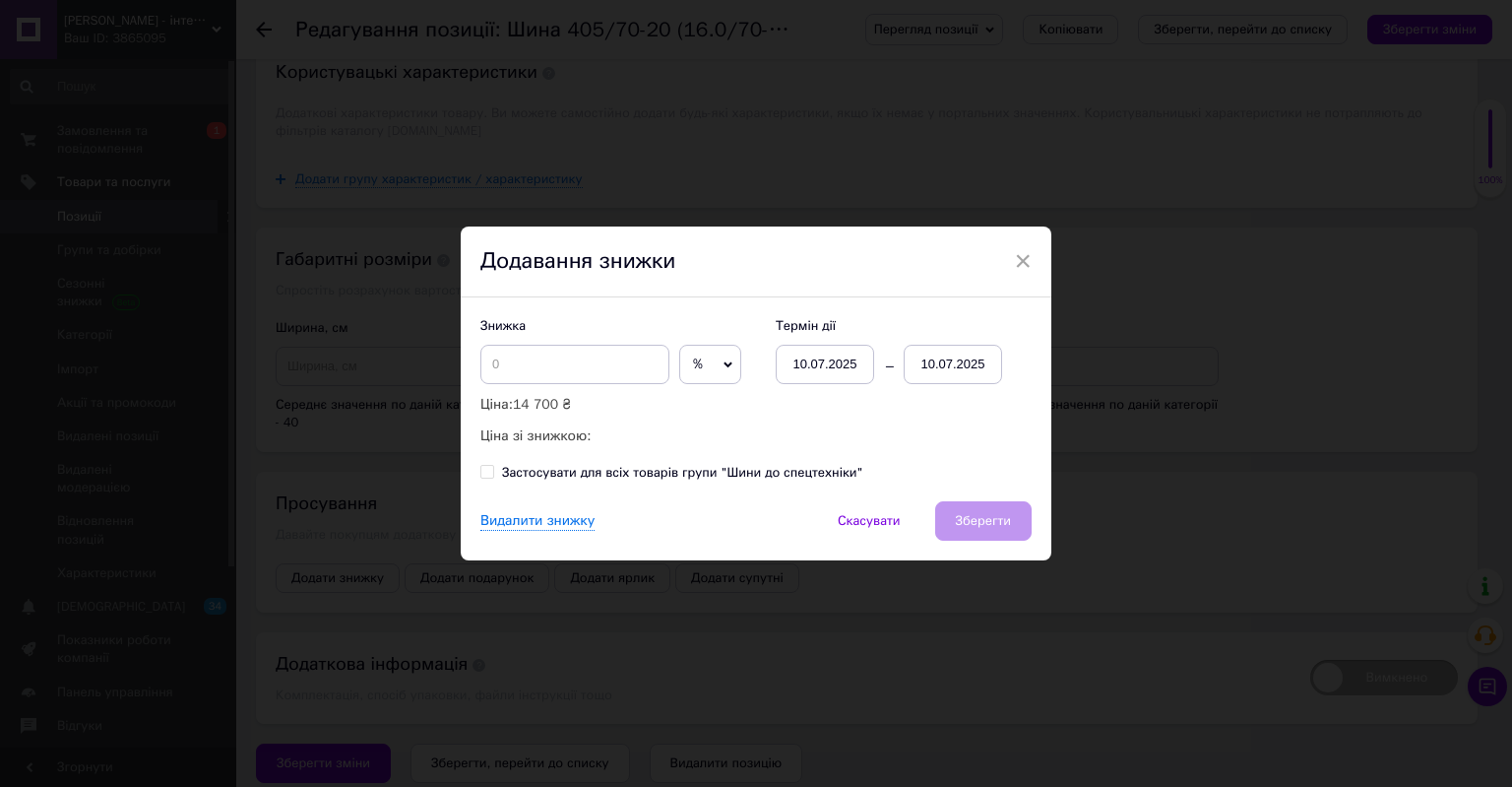 click on "%" at bounding box center [710, 364] 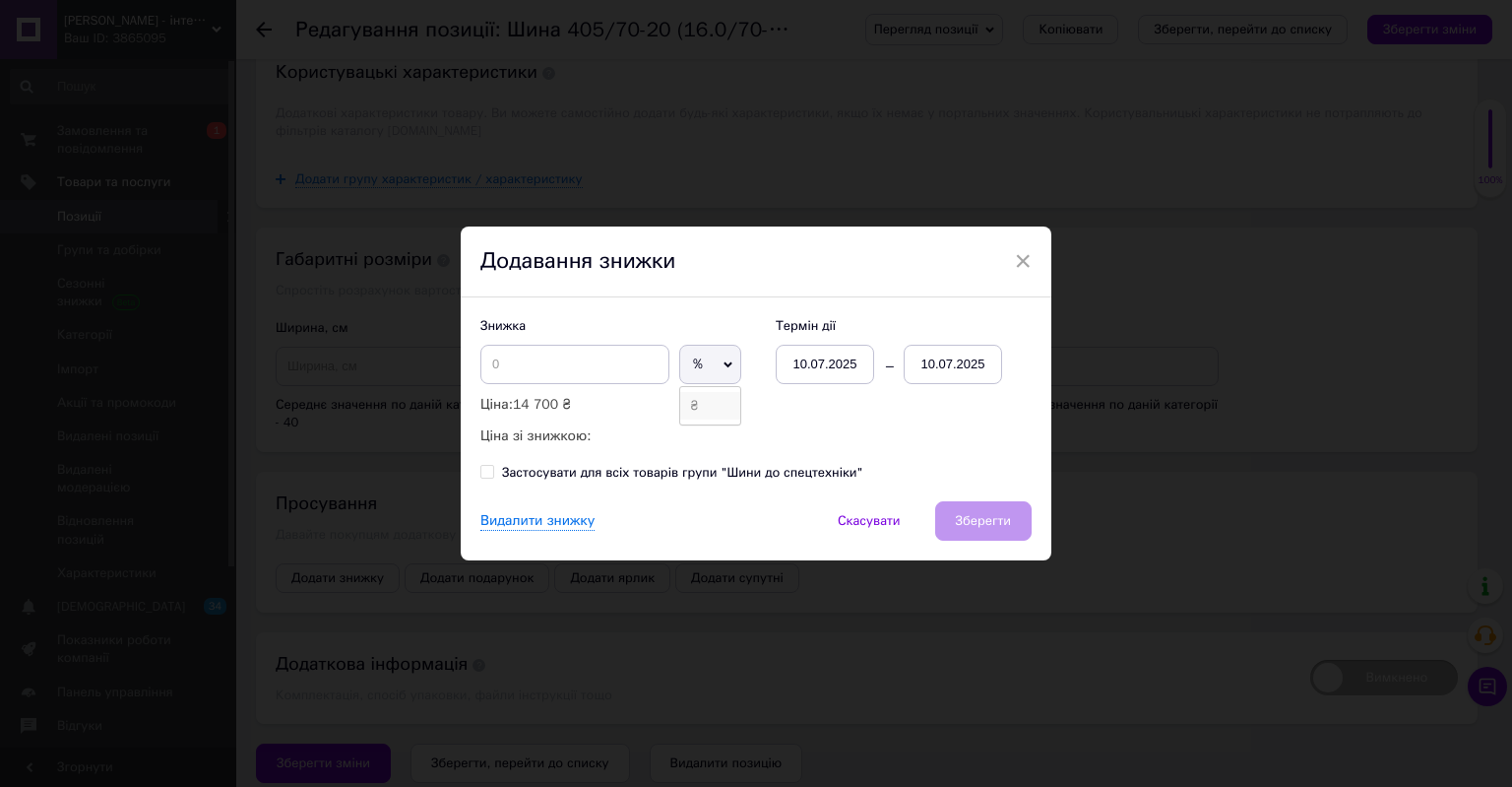 click on "₴" at bounding box center [710, 406] 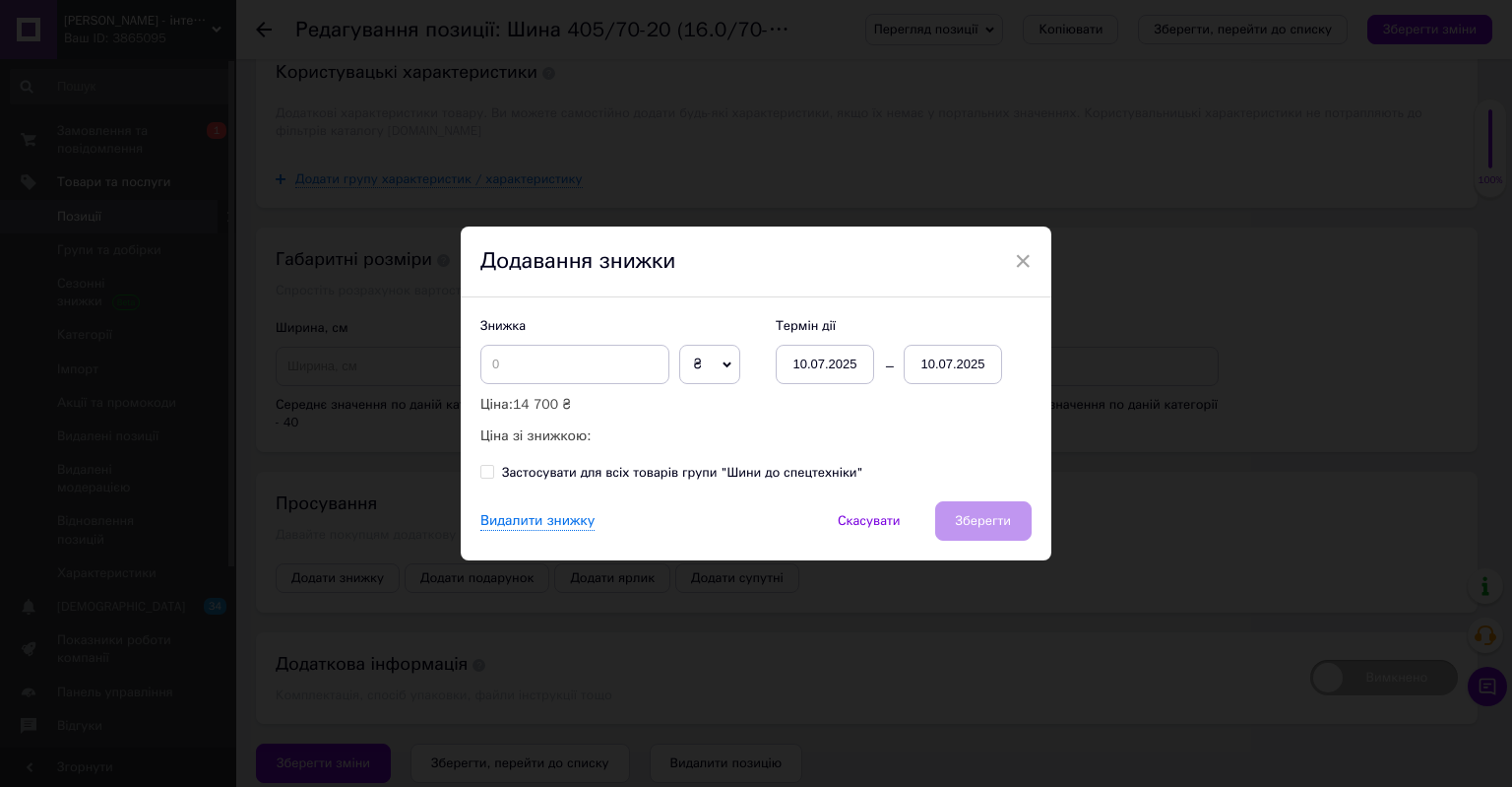 click on "10.07.2025" at bounding box center [953, 364] 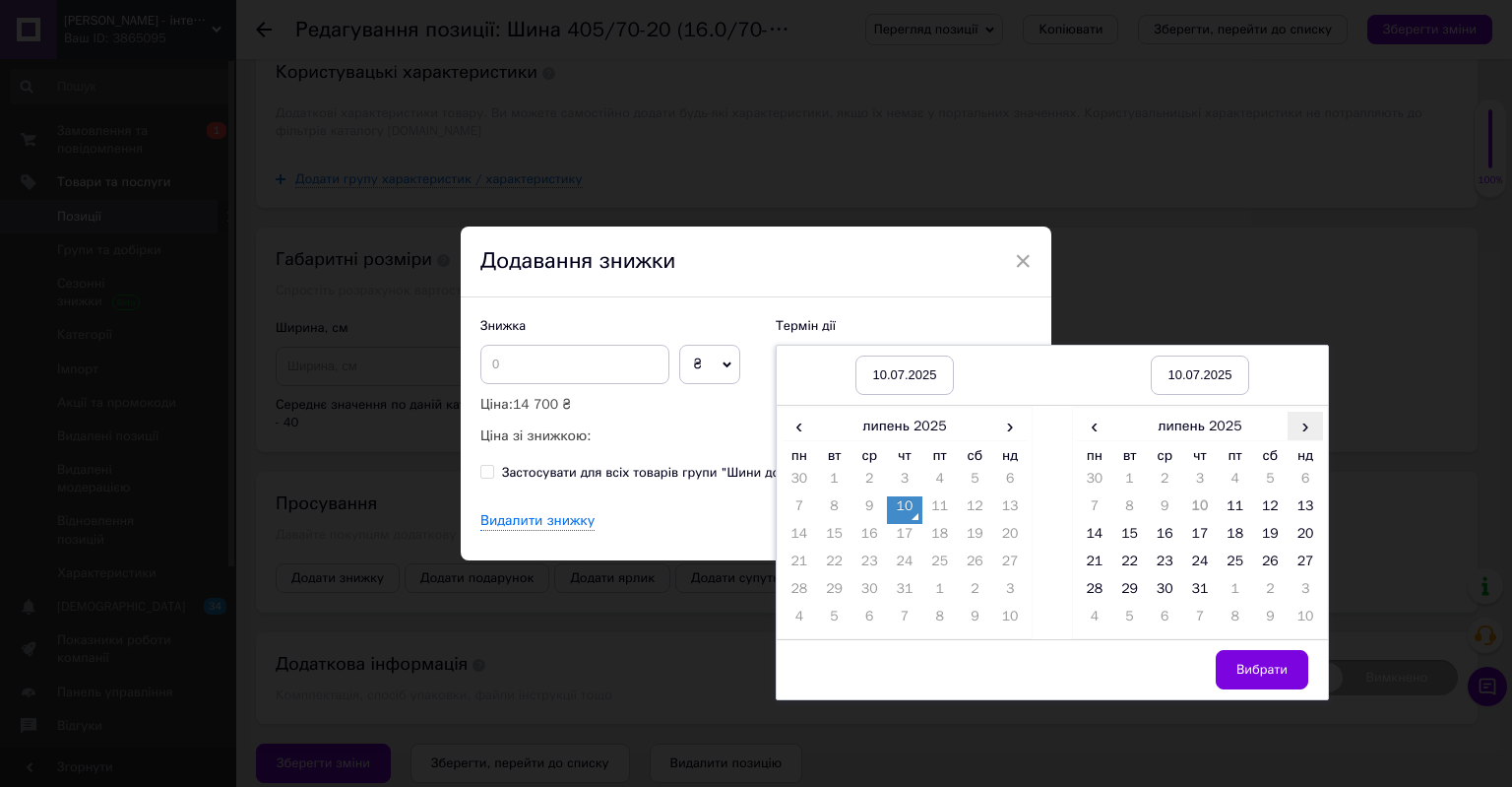 click on "›" at bounding box center (1305, 426) 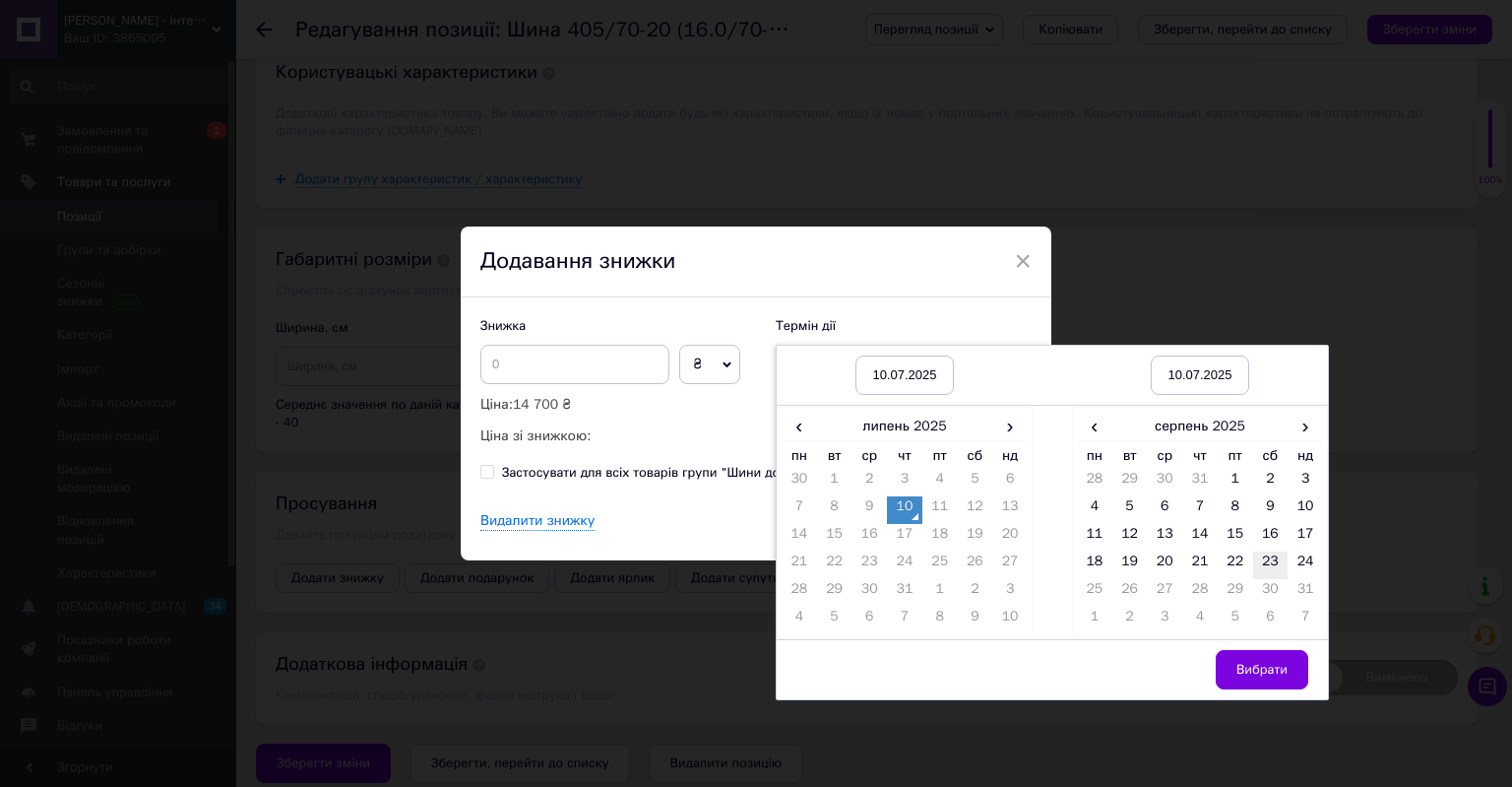 drag, startPoint x: 1261, startPoint y: 534, endPoint x: 1253, endPoint y: 576, distance: 42.755117 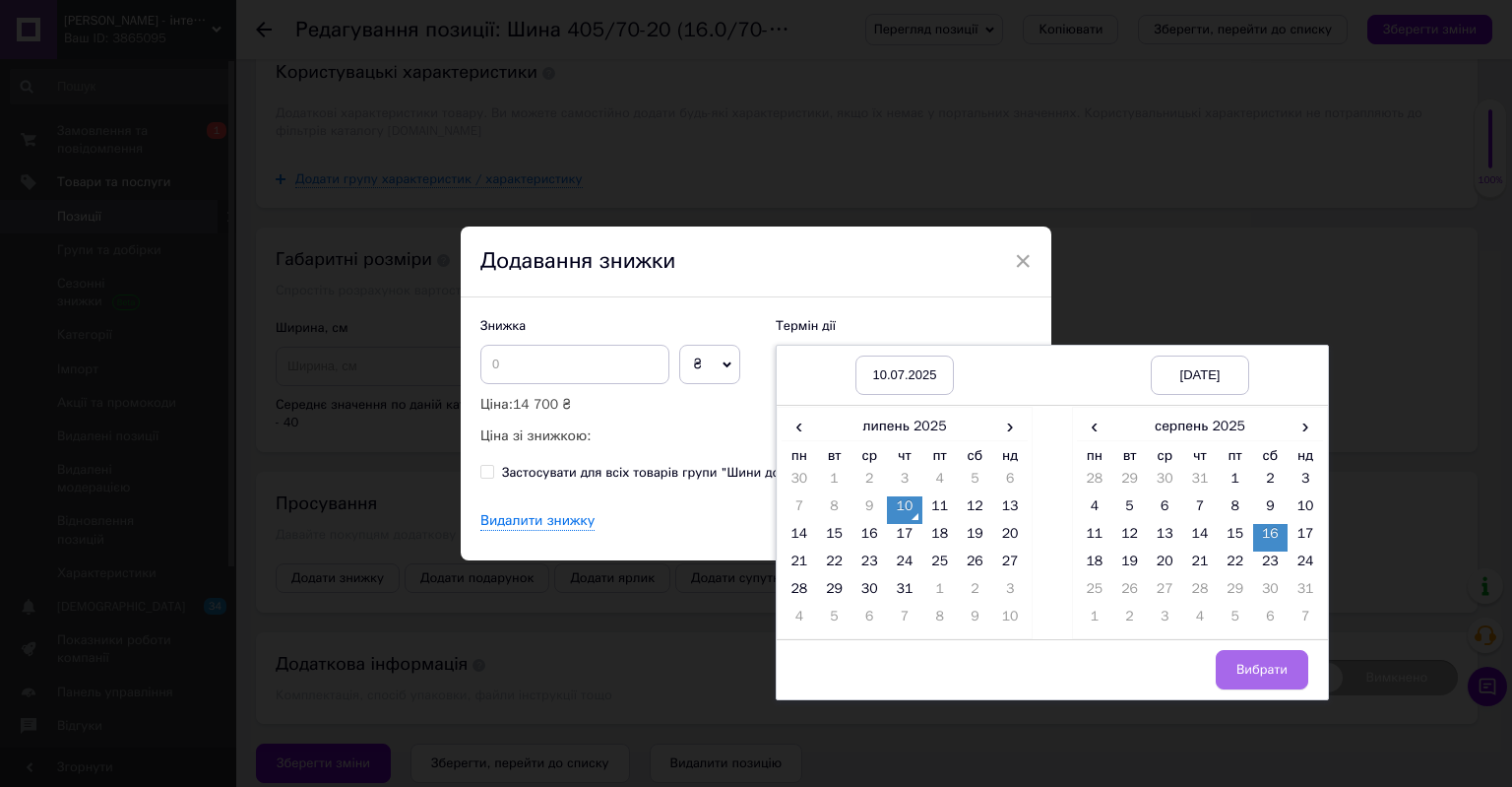 click on "Вибрати" at bounding box center (1262, 670) 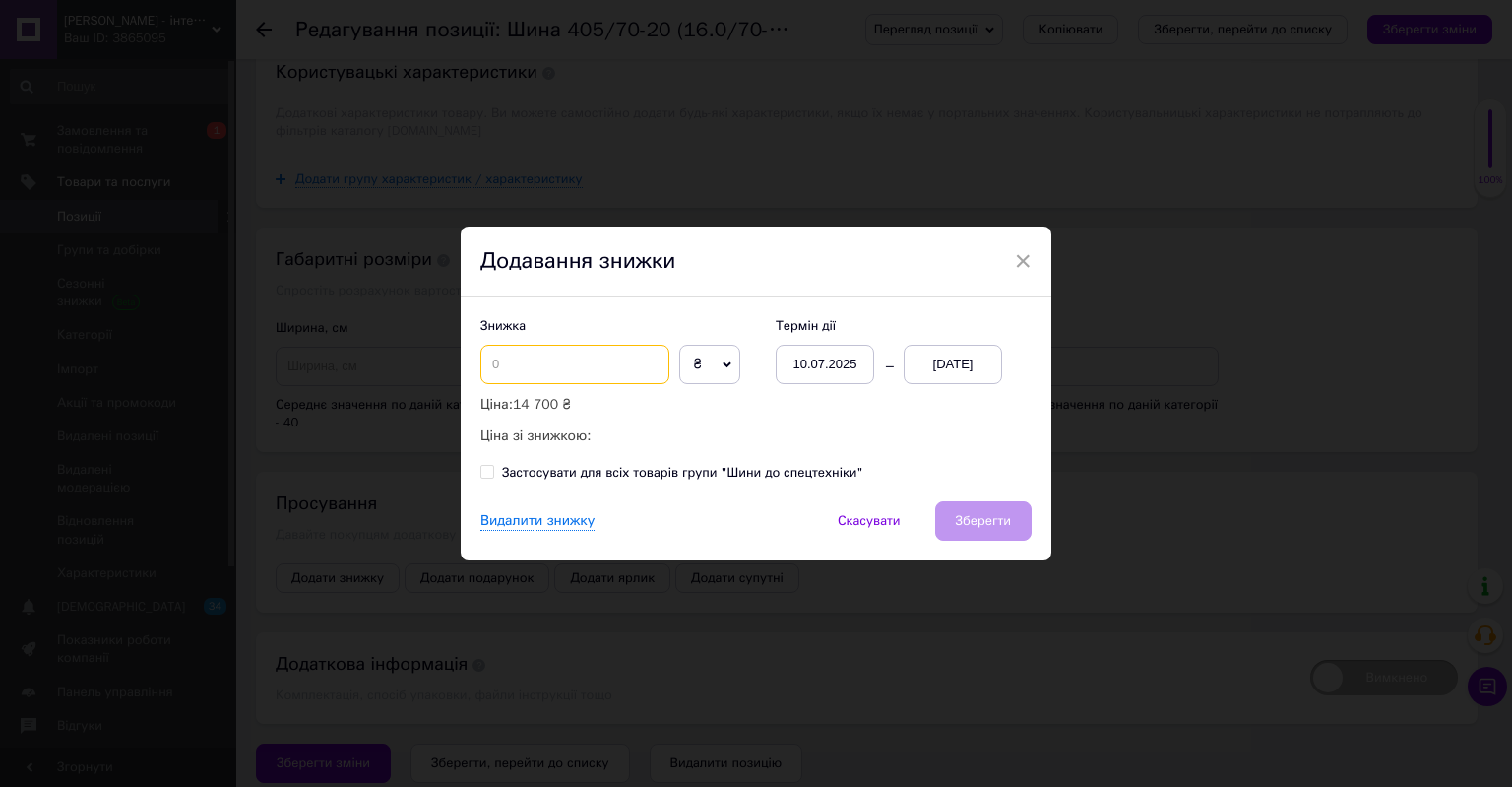 click at bounding box center [575, 364] 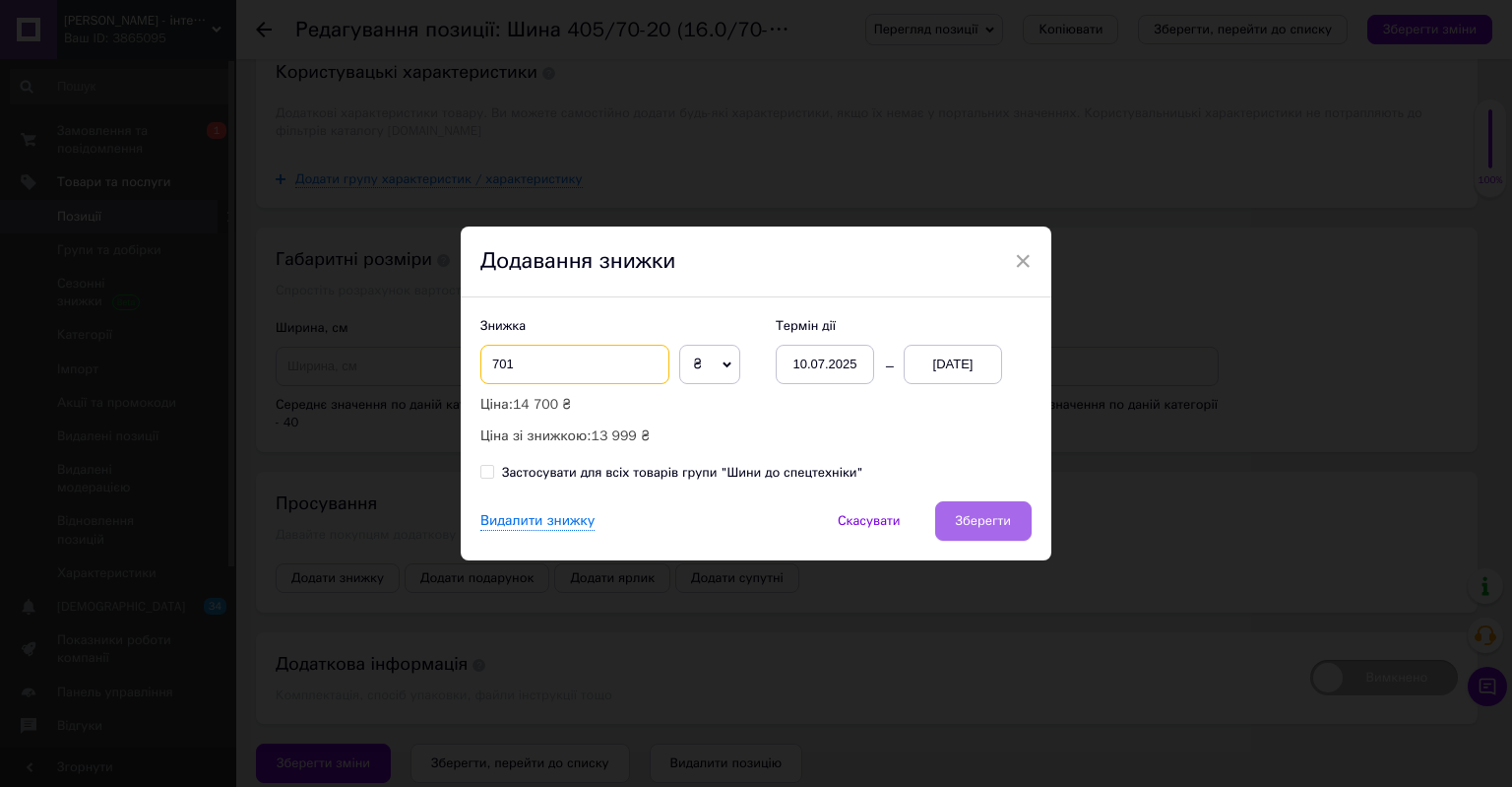 type on "701" 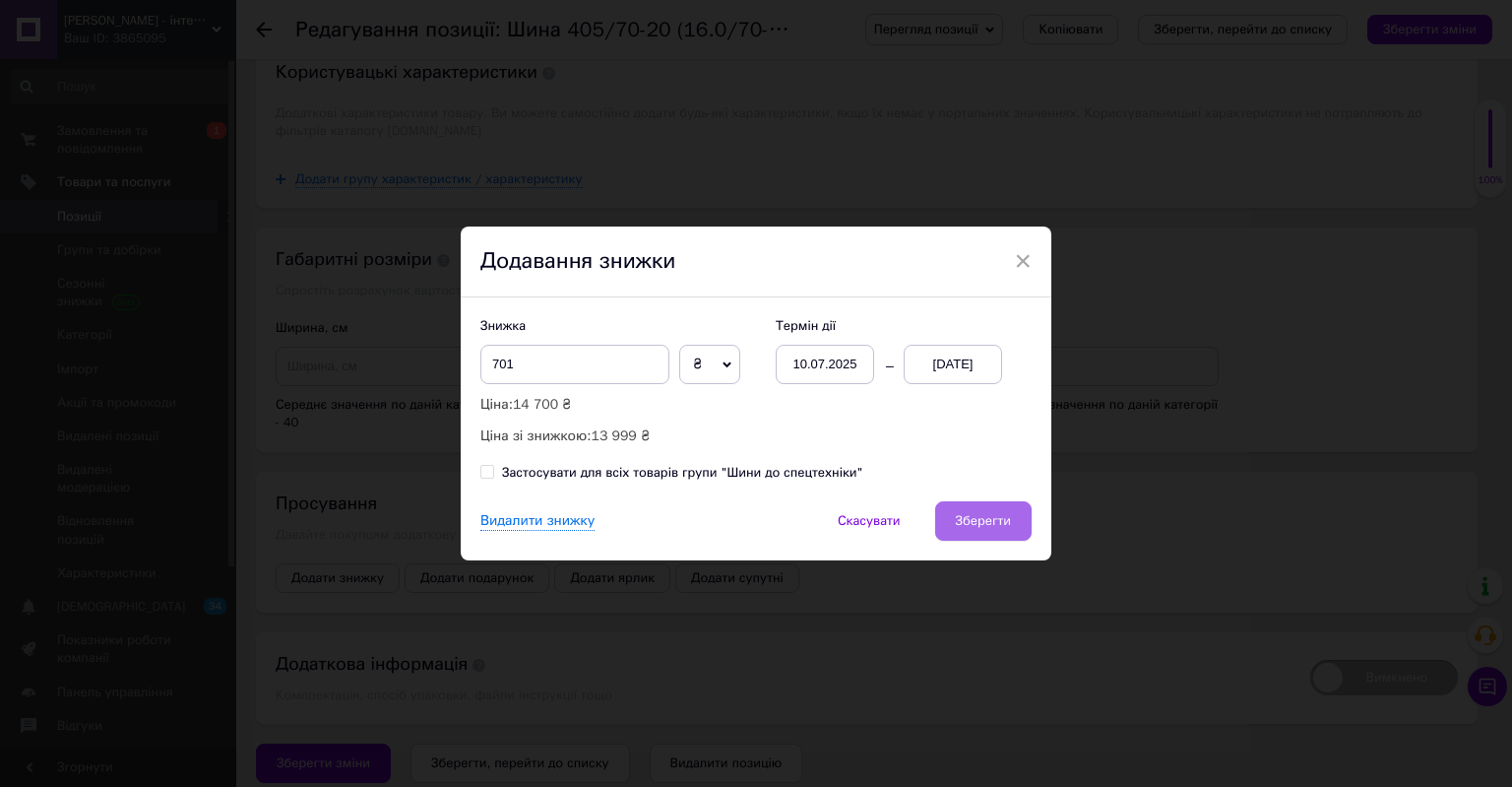 click on "Зберегти" at bounding box center [983, 521] 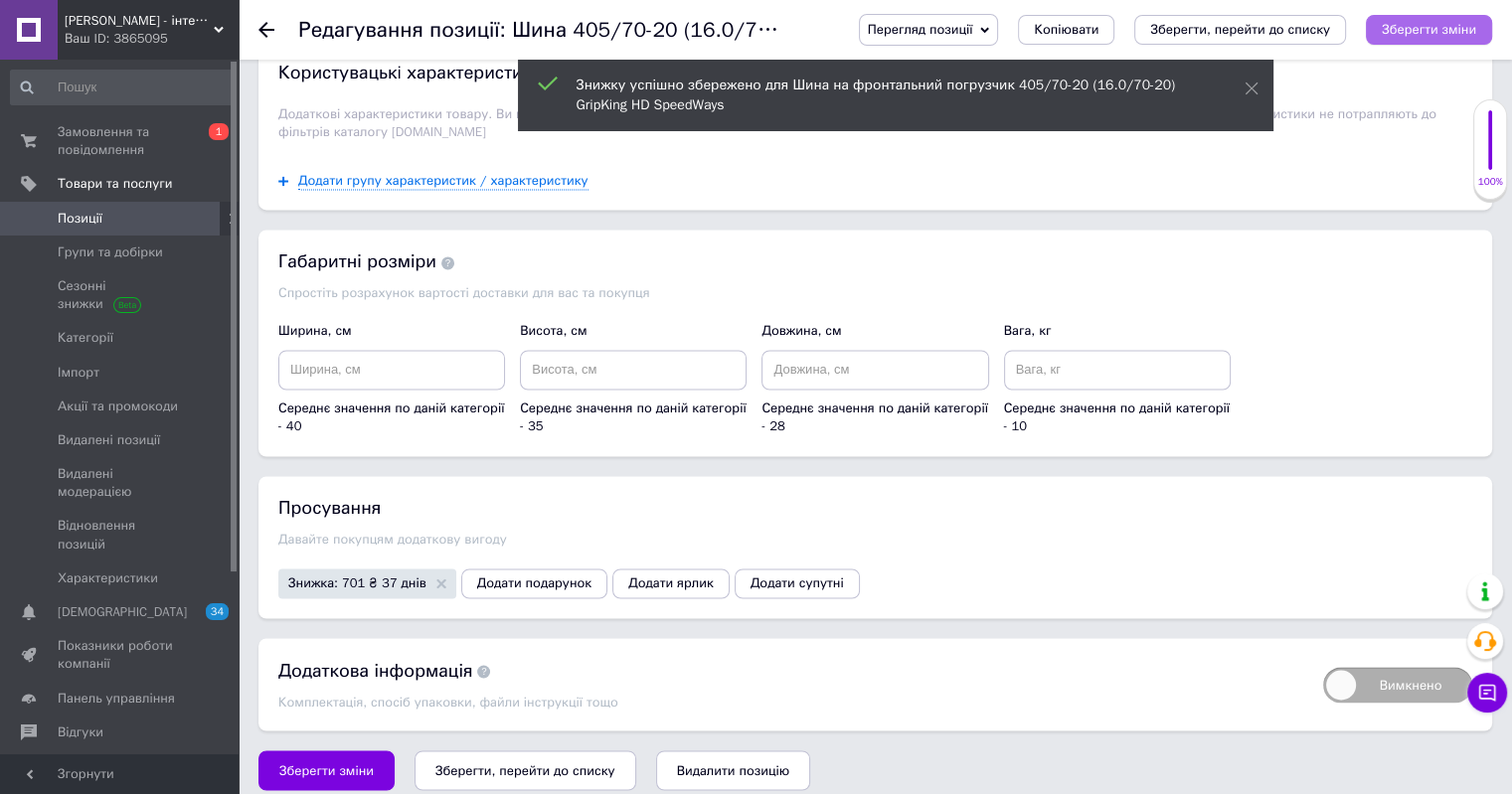 click on "Зберегти зміни" at bounding box center (1428, 29) 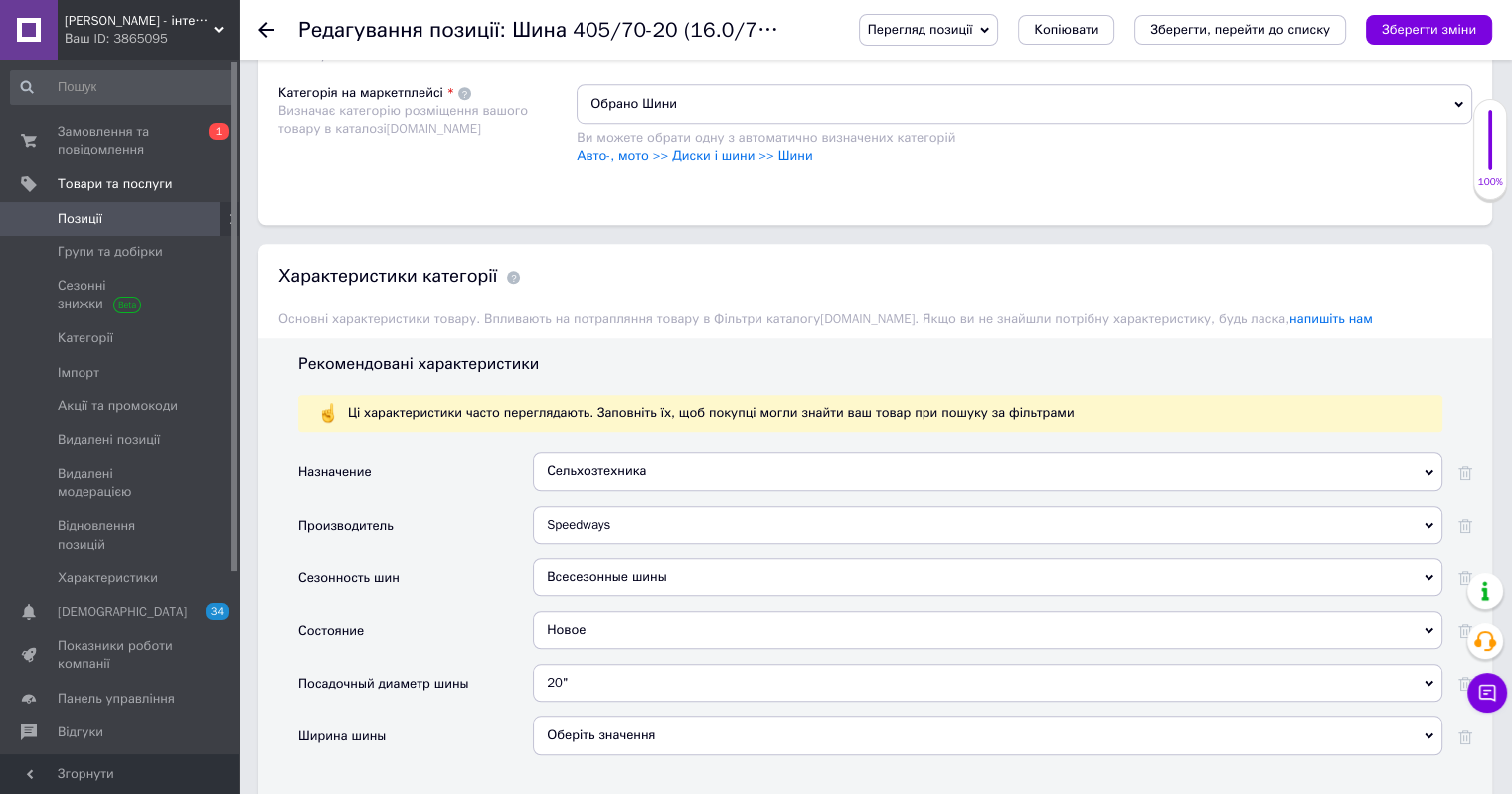 scroll, scrollTop: 1089, scrollLeft: 0, axis: vertical 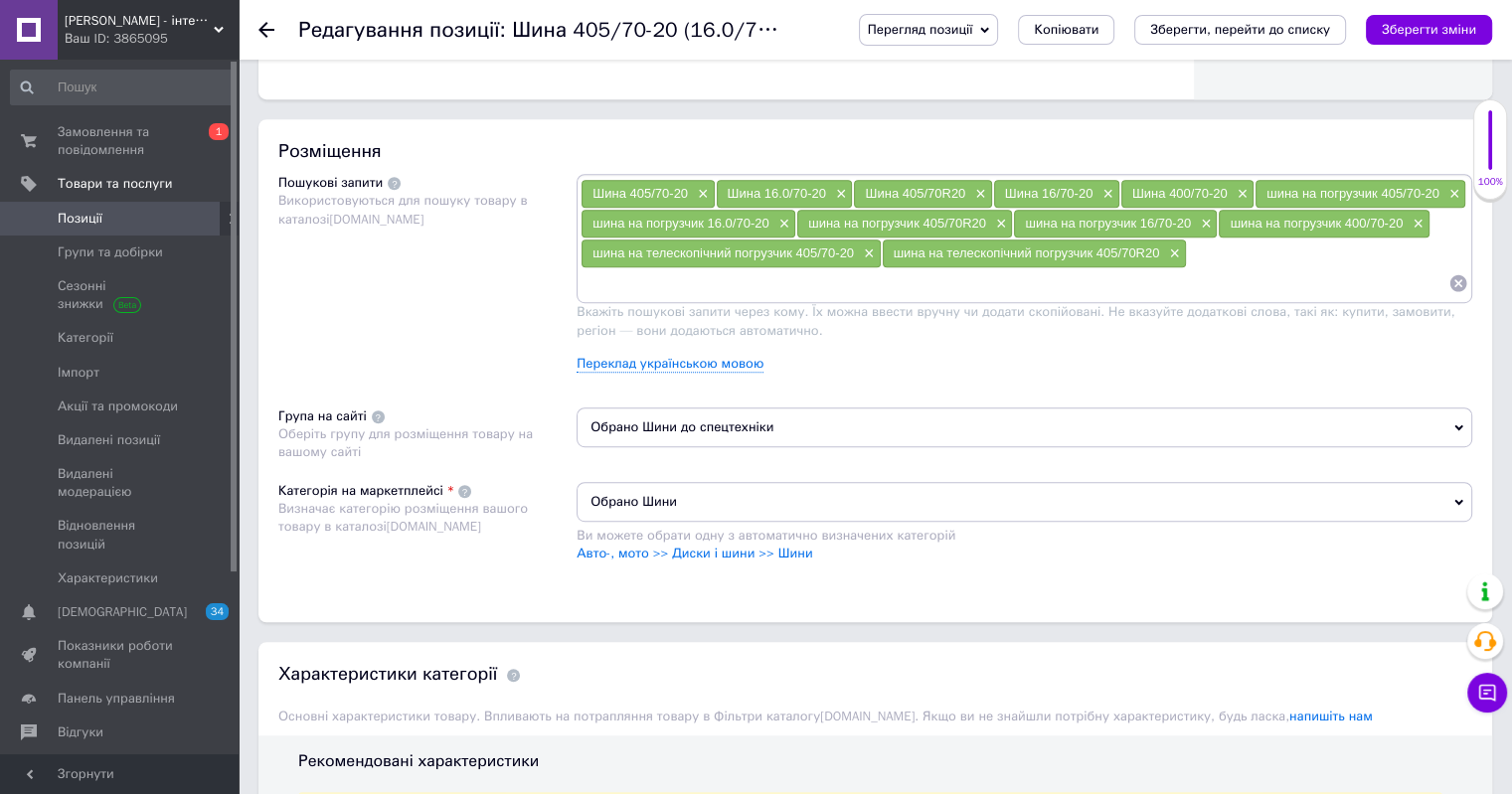 click on "Обрано Шини" at bounding box center (1024, 502) 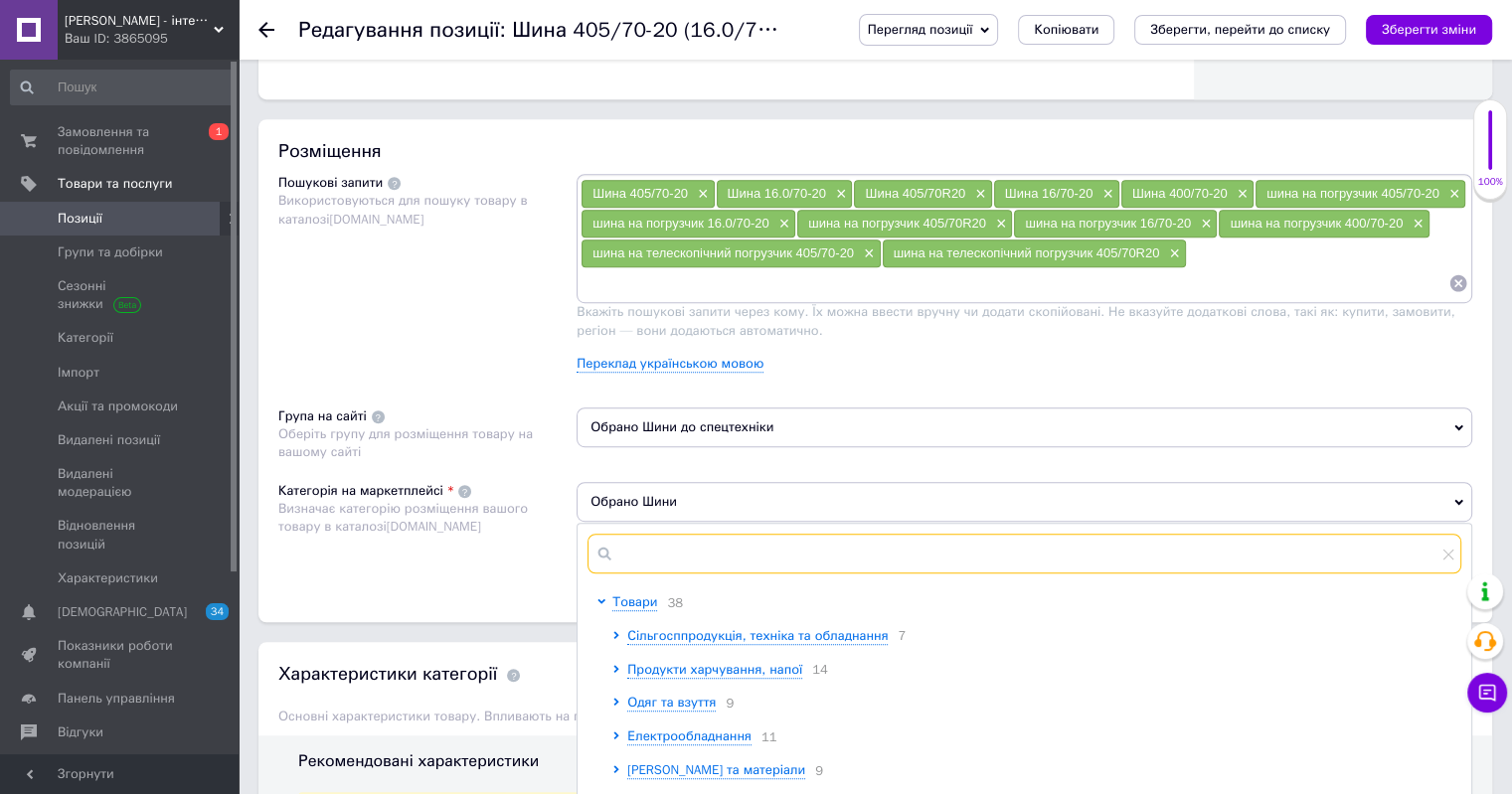 click at bounding box center (1024, 554) 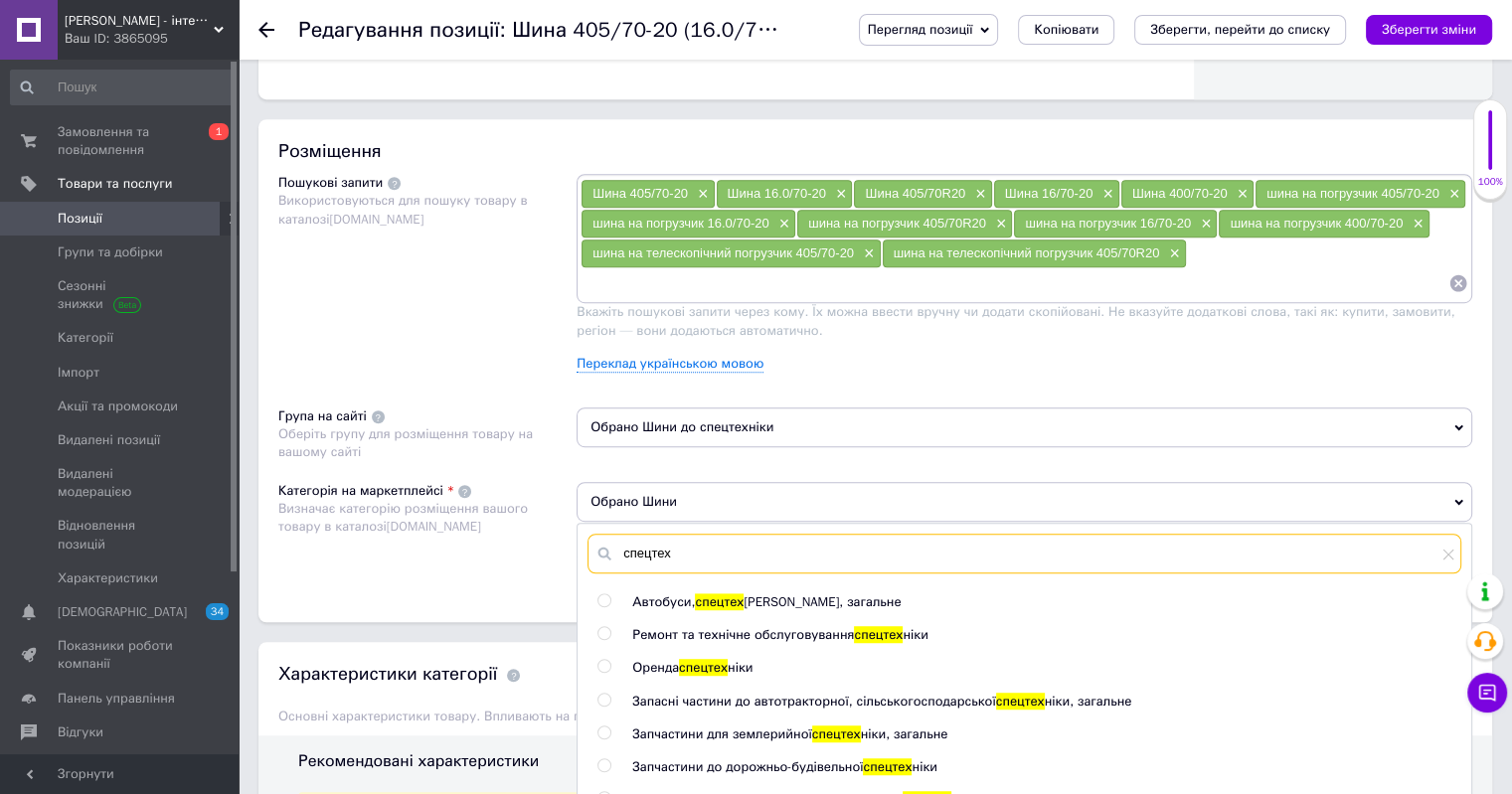 scroll, scrollTop: 1189, scrollLeft: 0, axis: vertical 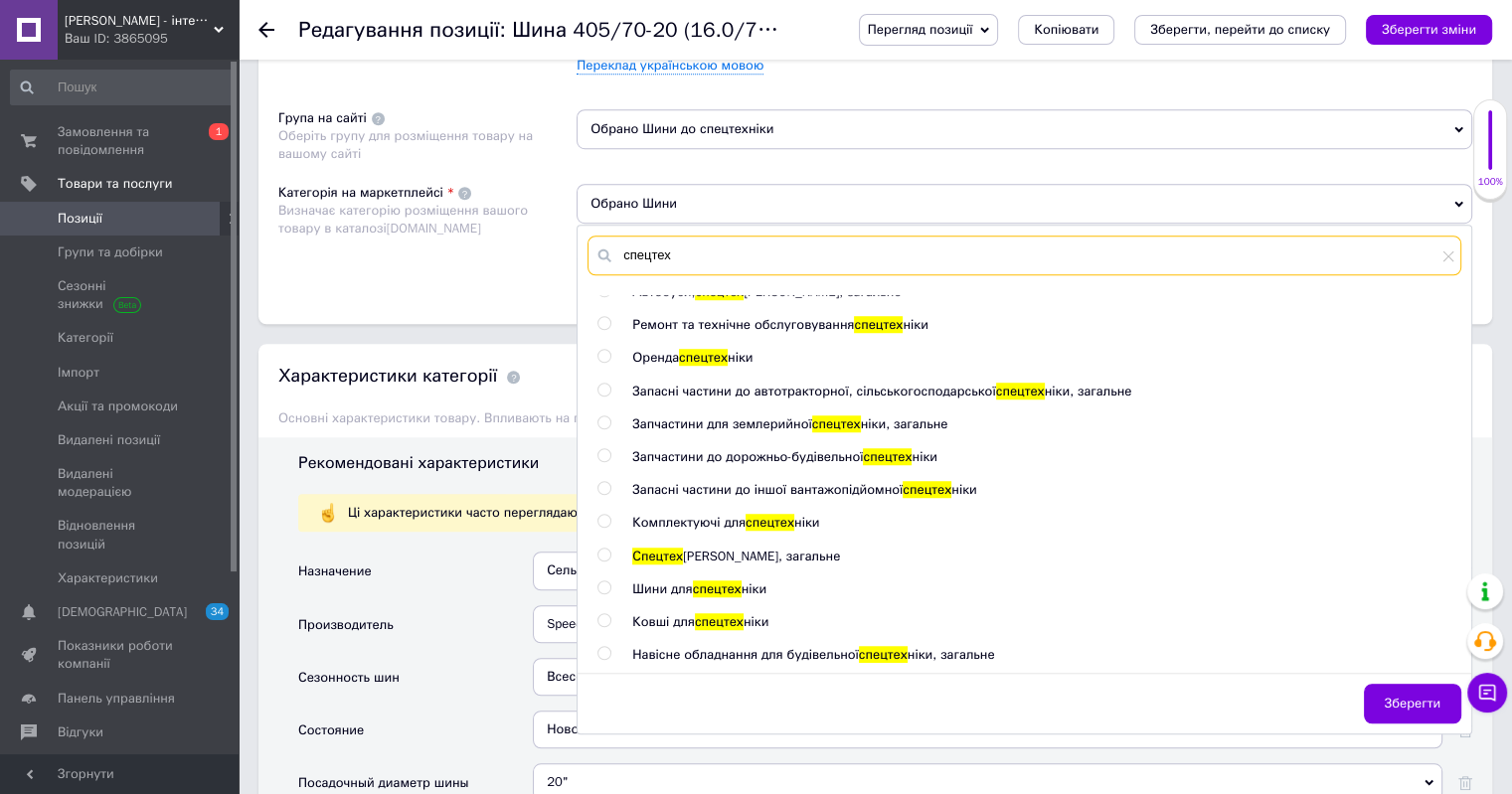 type on "спецтех" 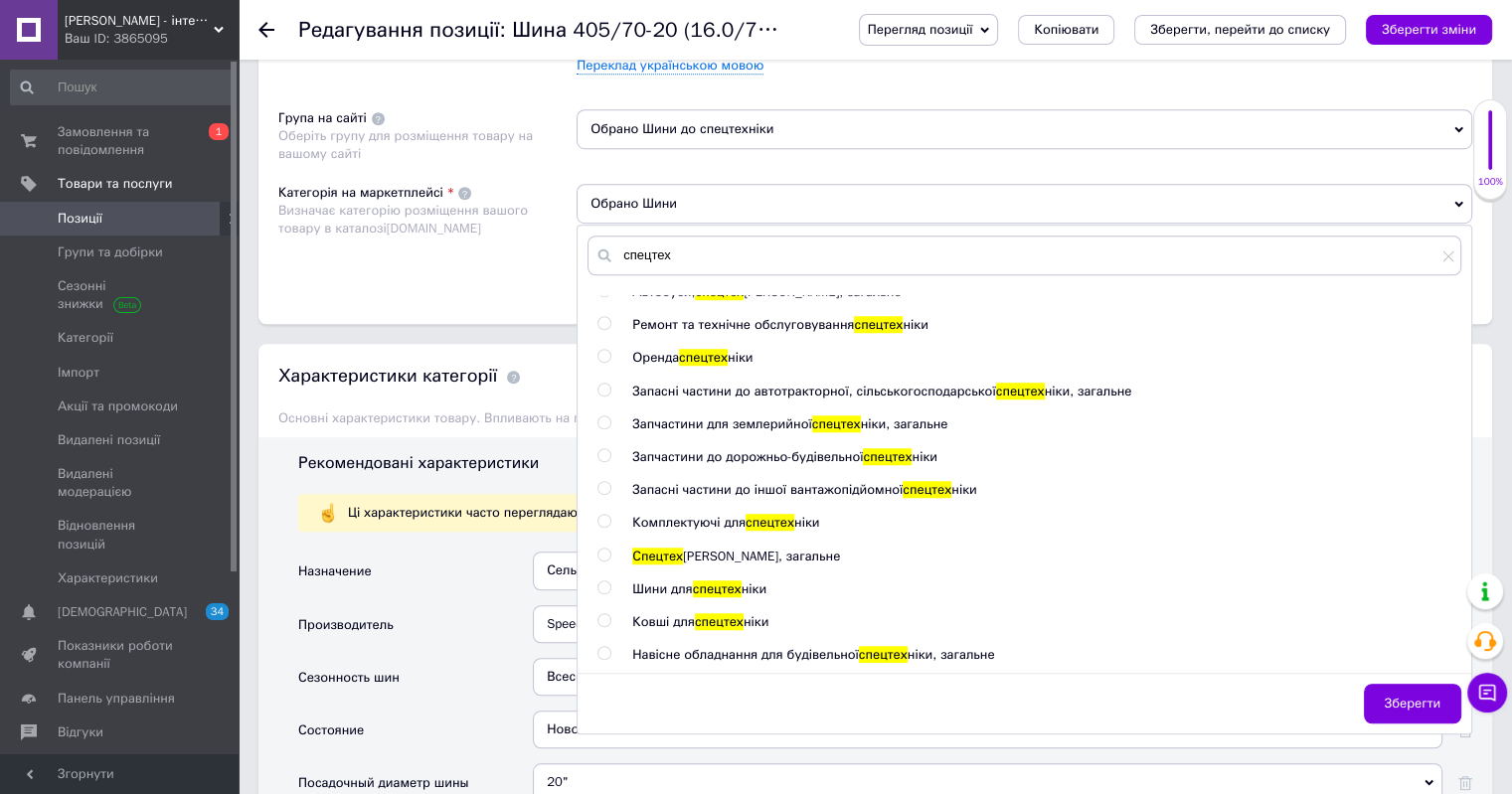 click at bounding box center [603, 587] 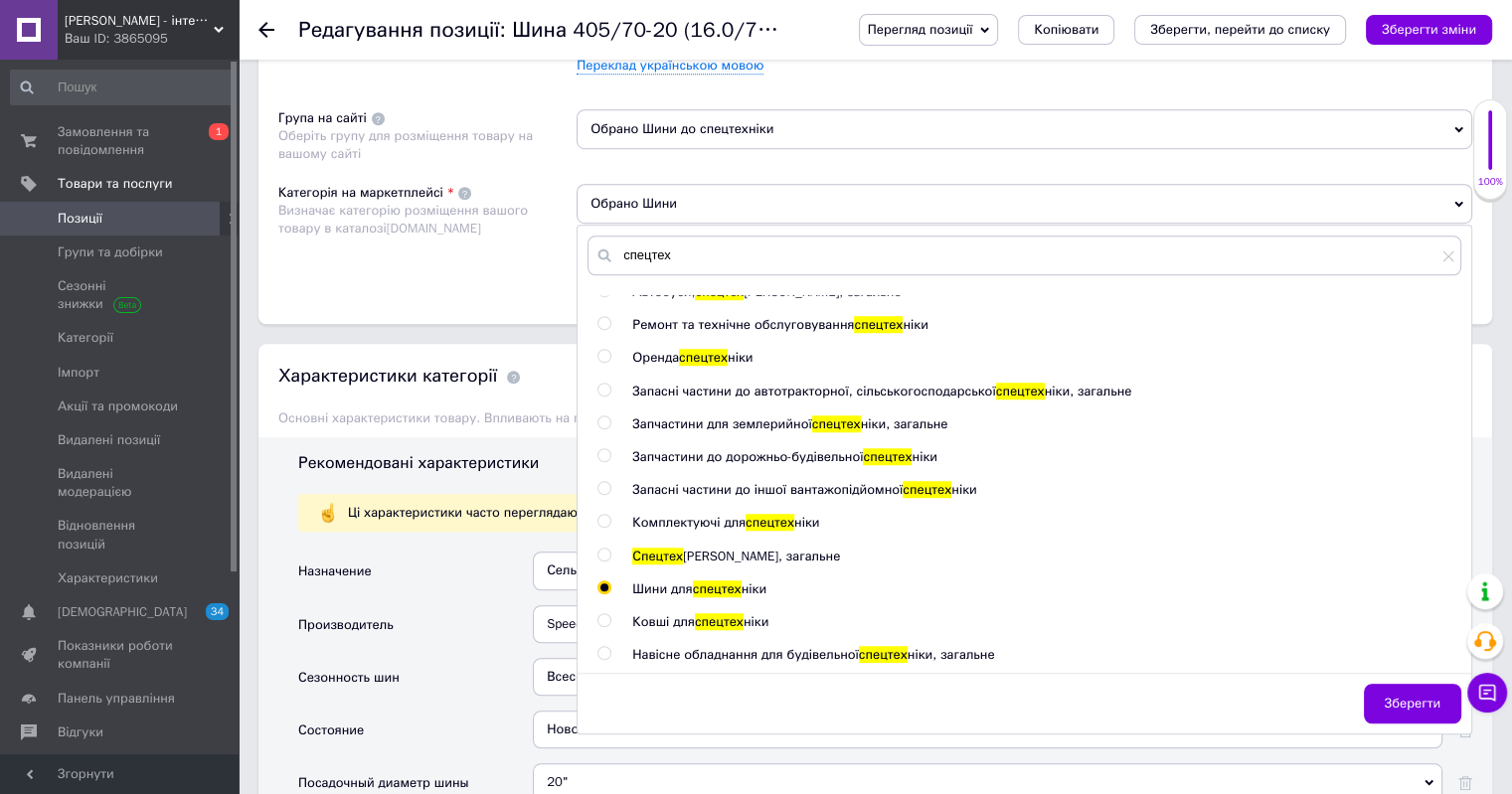 radio on "true" 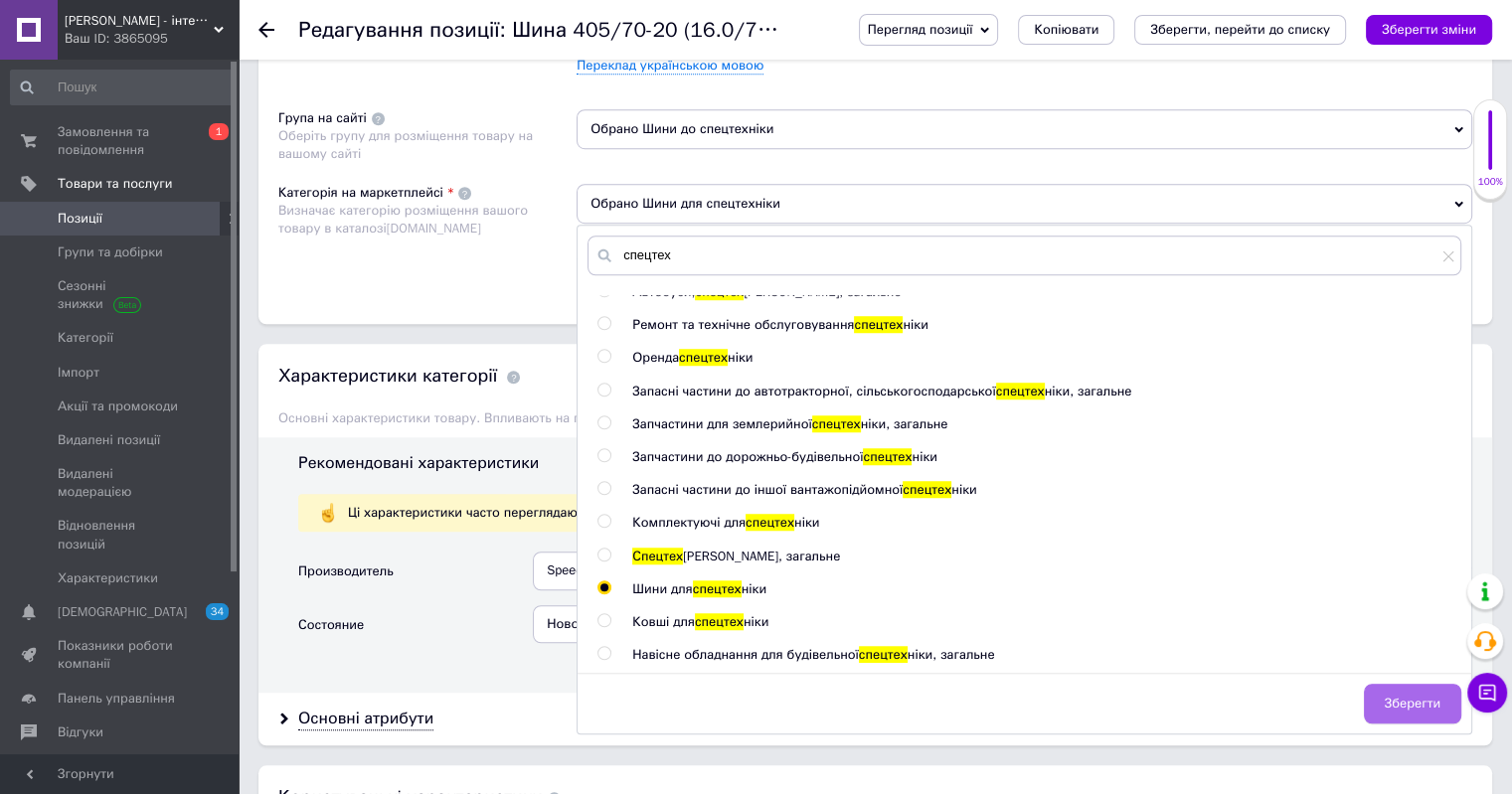 click on "Зберегти" at bounding box center [1413, 704] 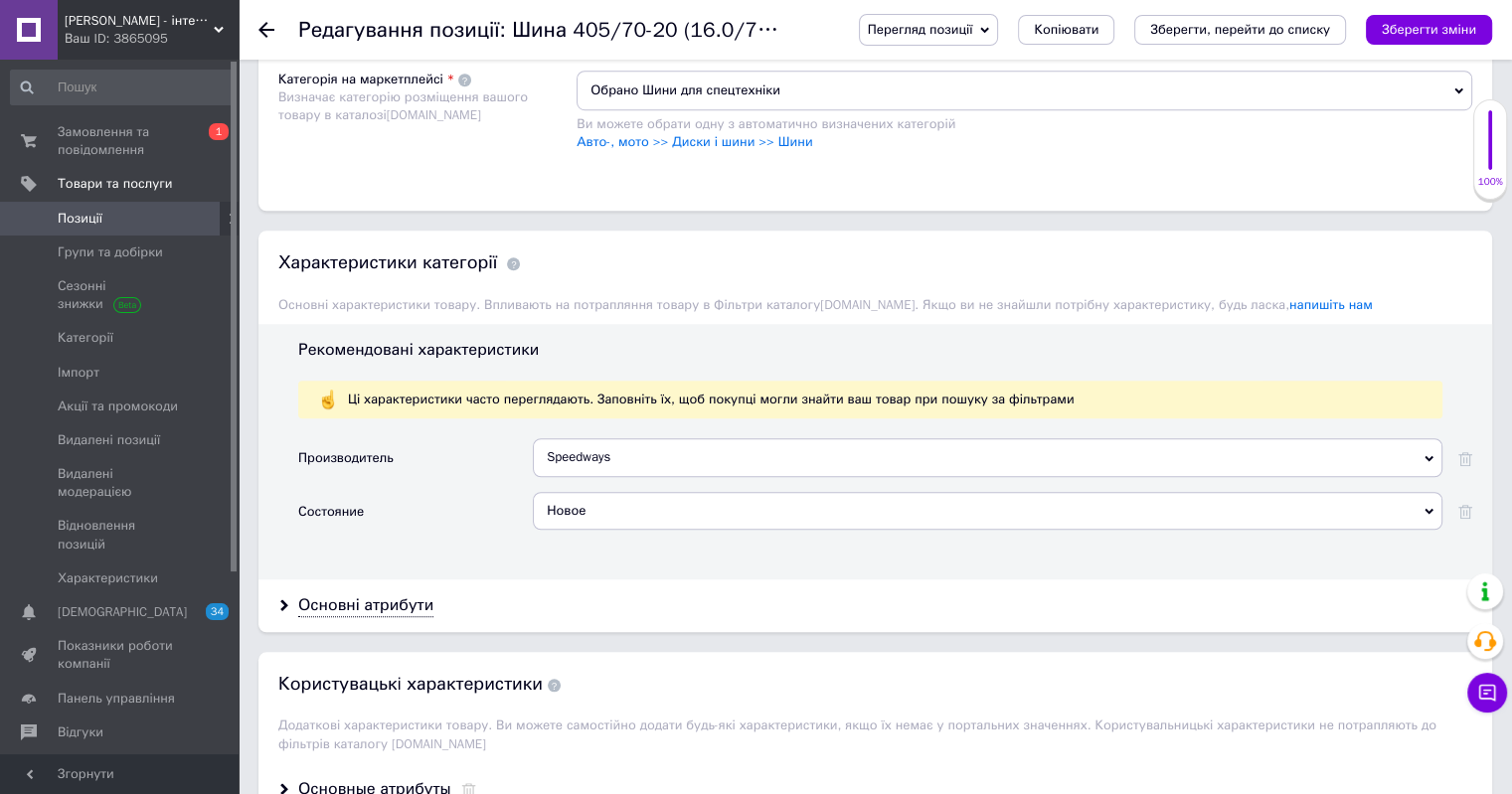 scroll, scrollTop: 1685, scrollLeft: 0, axis: vertical 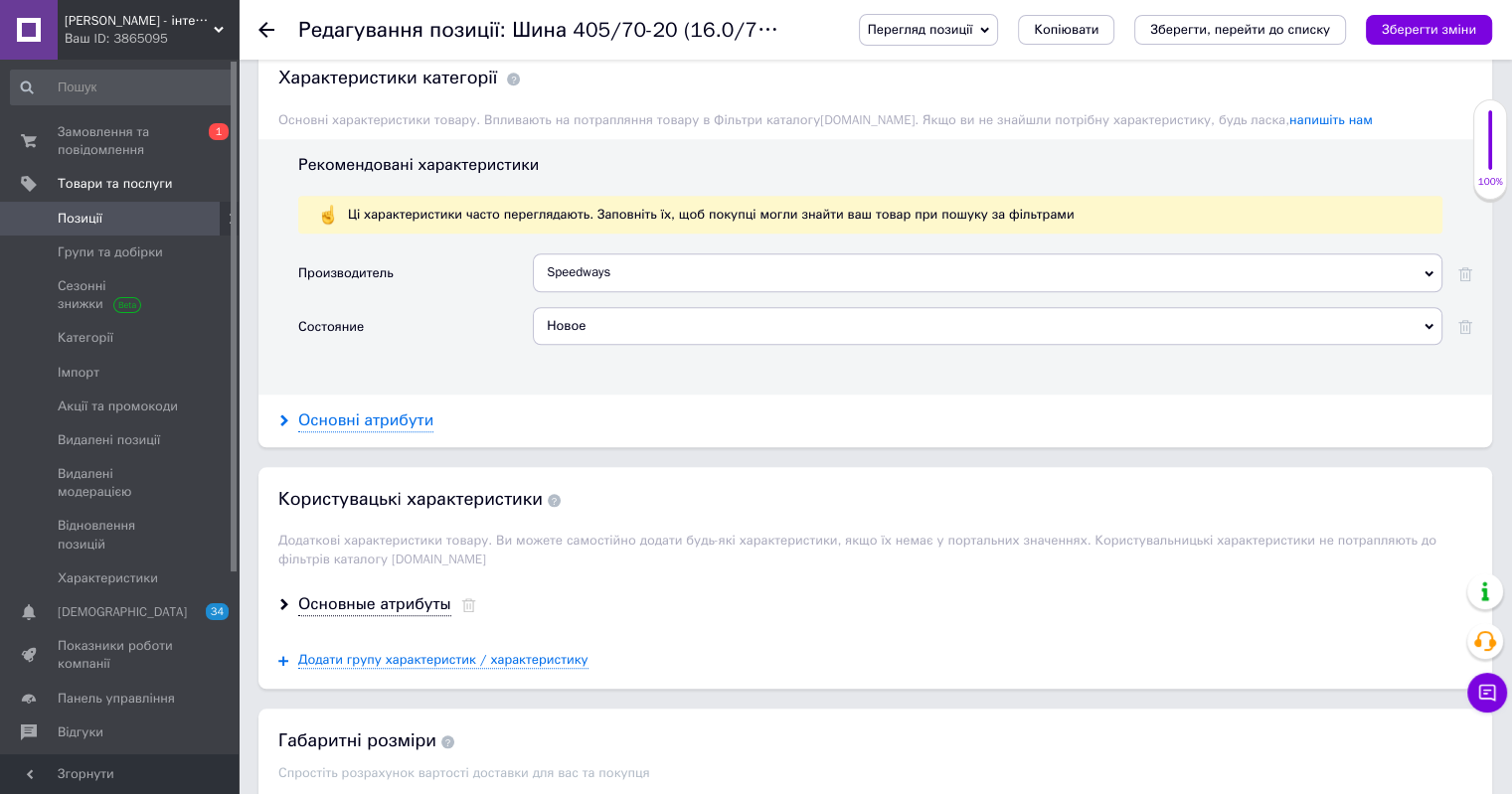 click on "Основні атрибути" at bounding box center (366, 420) 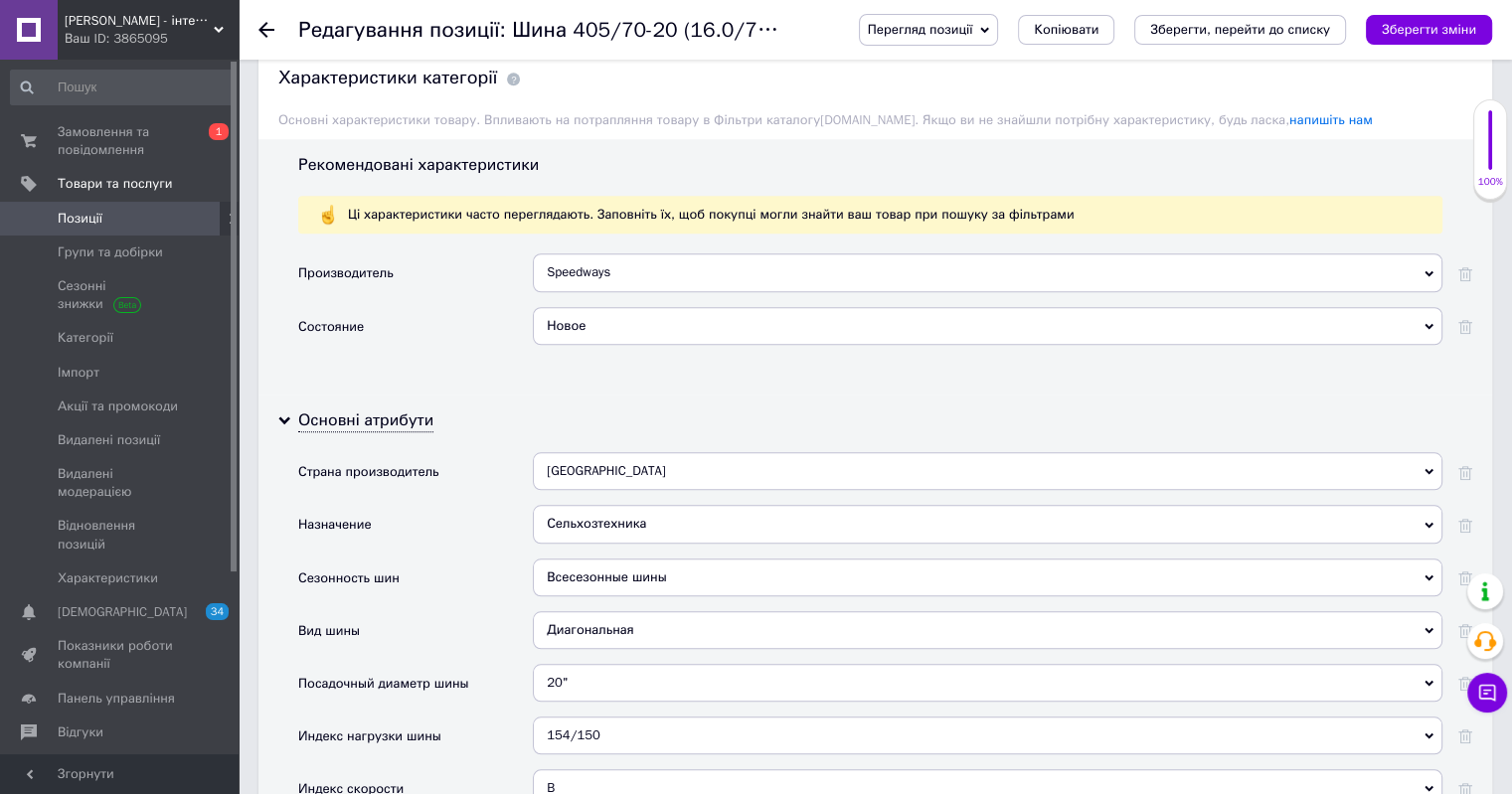 click on "Сельхозтехника" at bounding box center [987, 524] 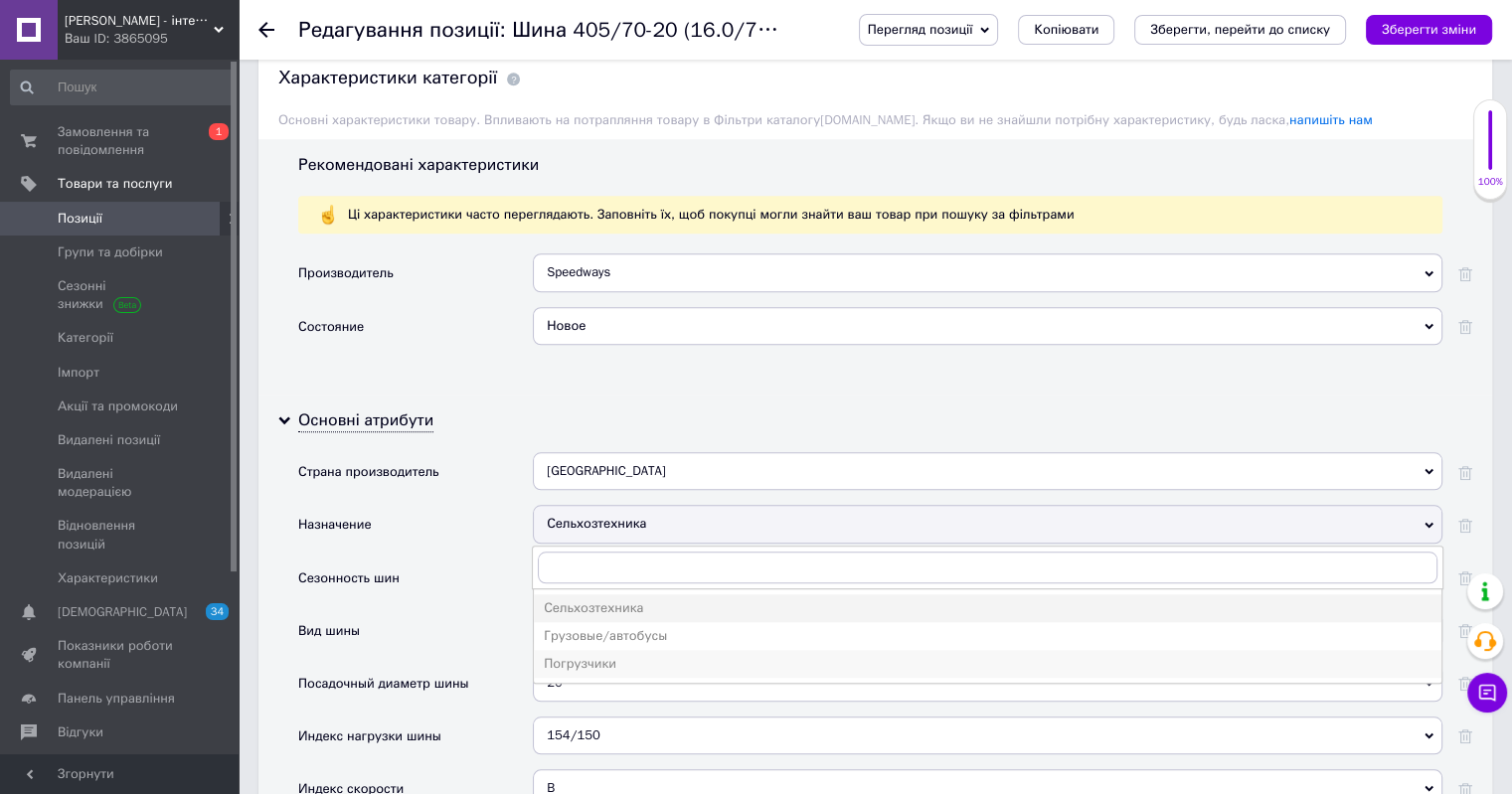 click on "Погрузчики" at bounding box center (987, 664) 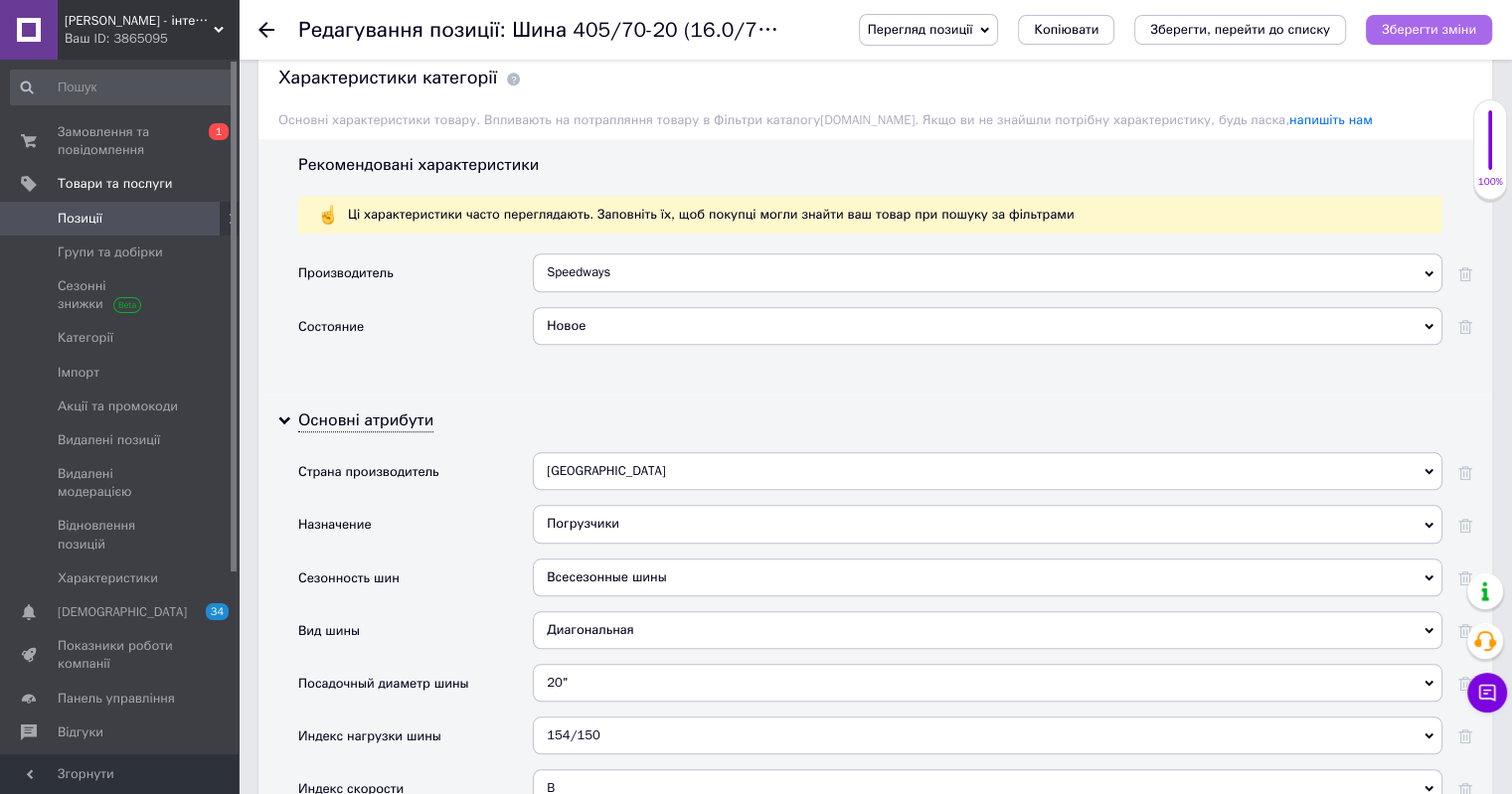 click on "Зберегти зміни" at bounding box center (1428, 29) 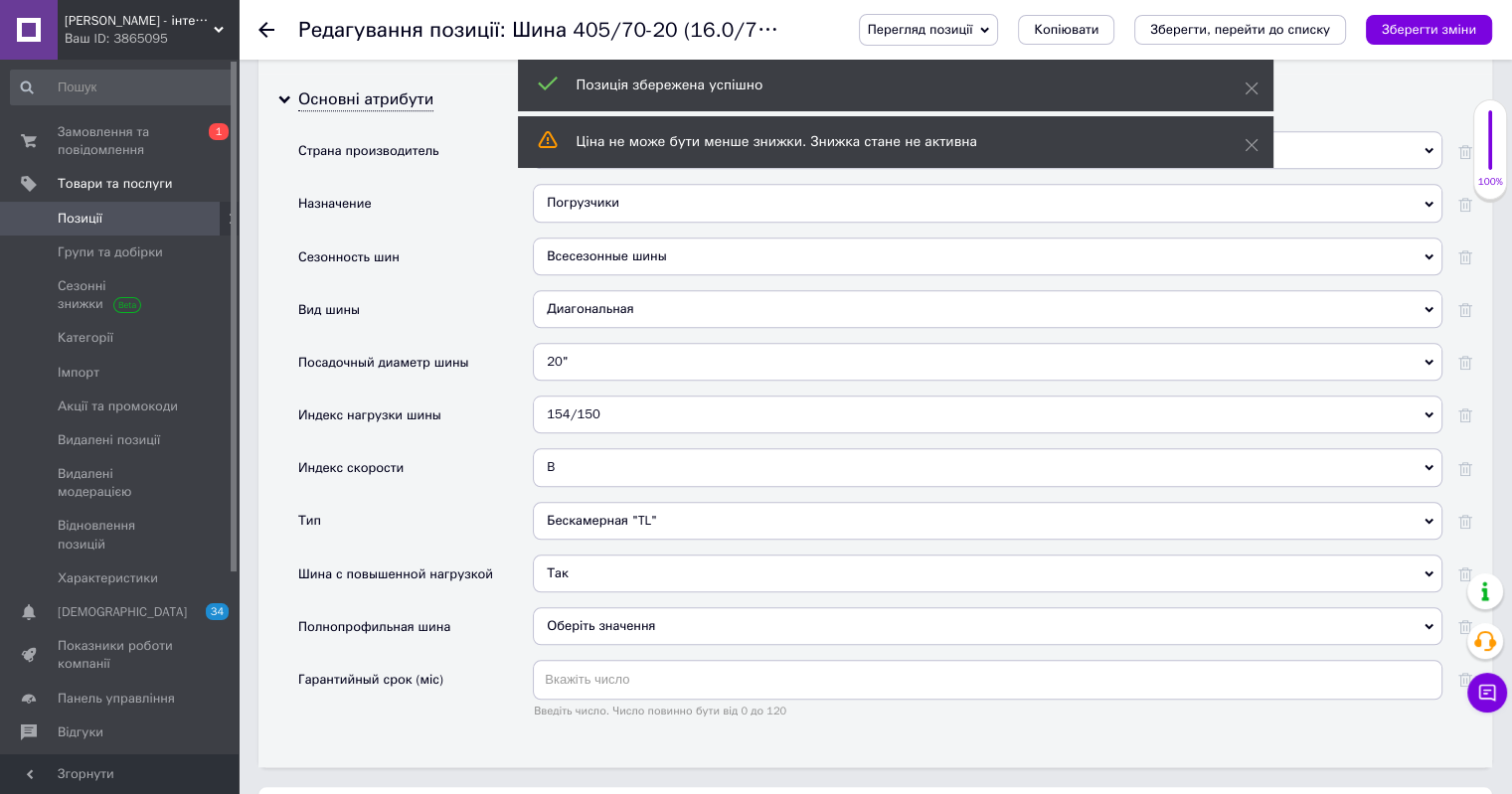 scroll, scrollTop: 2182, scrollLeft: 0, axis: vertical 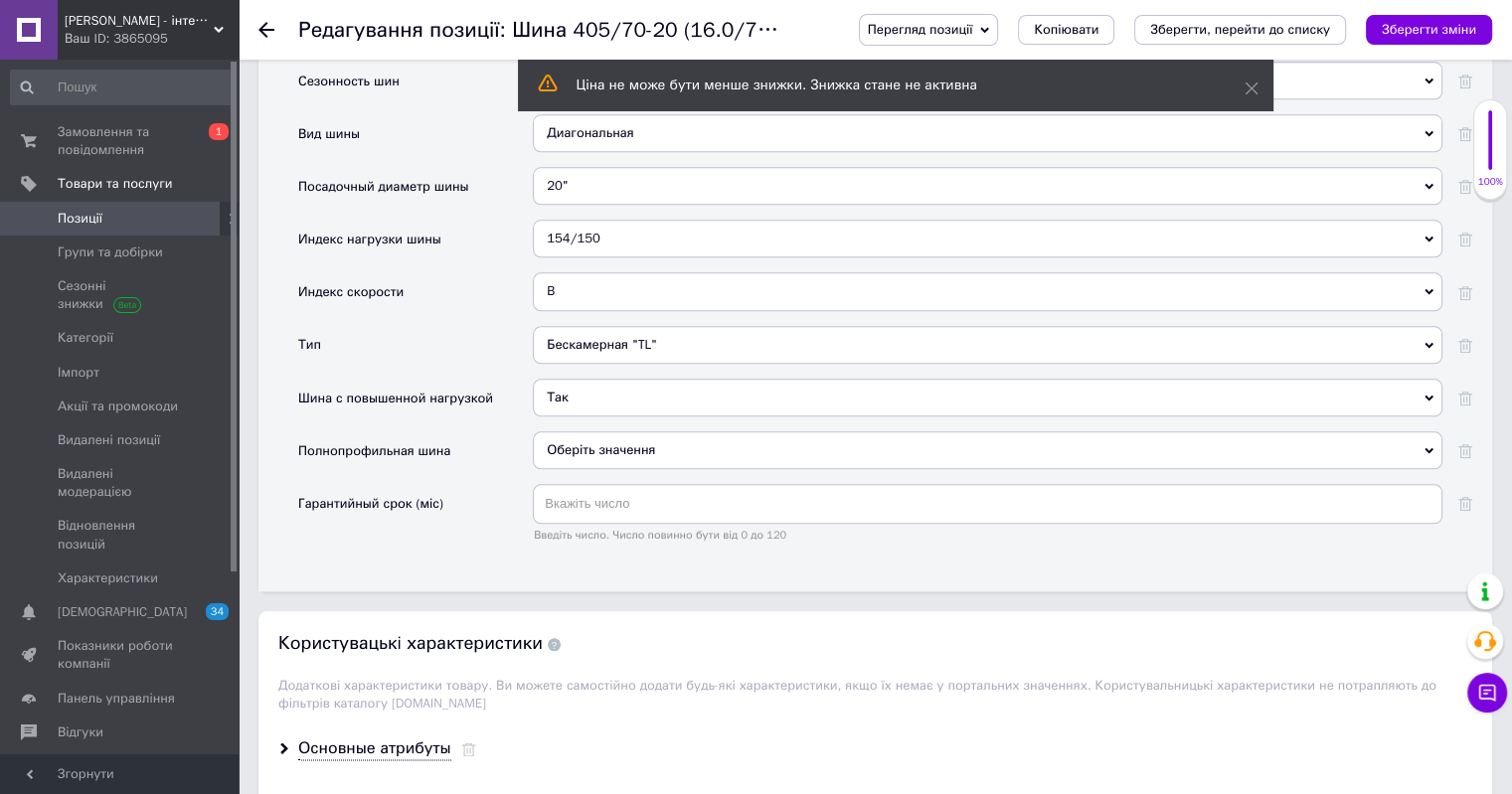 click on "Позиції" at bounding box center (80, 219) 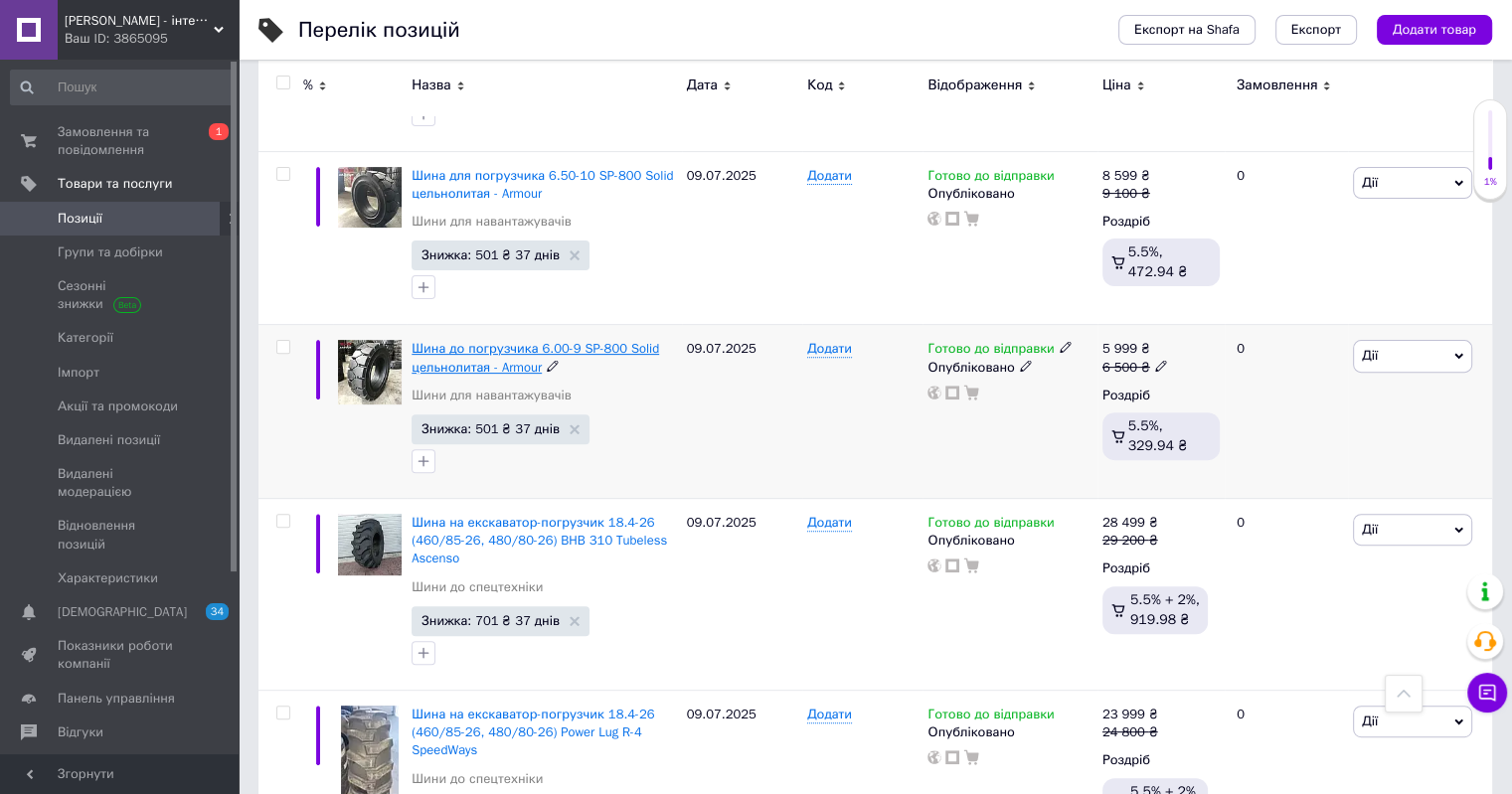 scroll, scrollTop: 0, scrollLeft: 0, axis: both 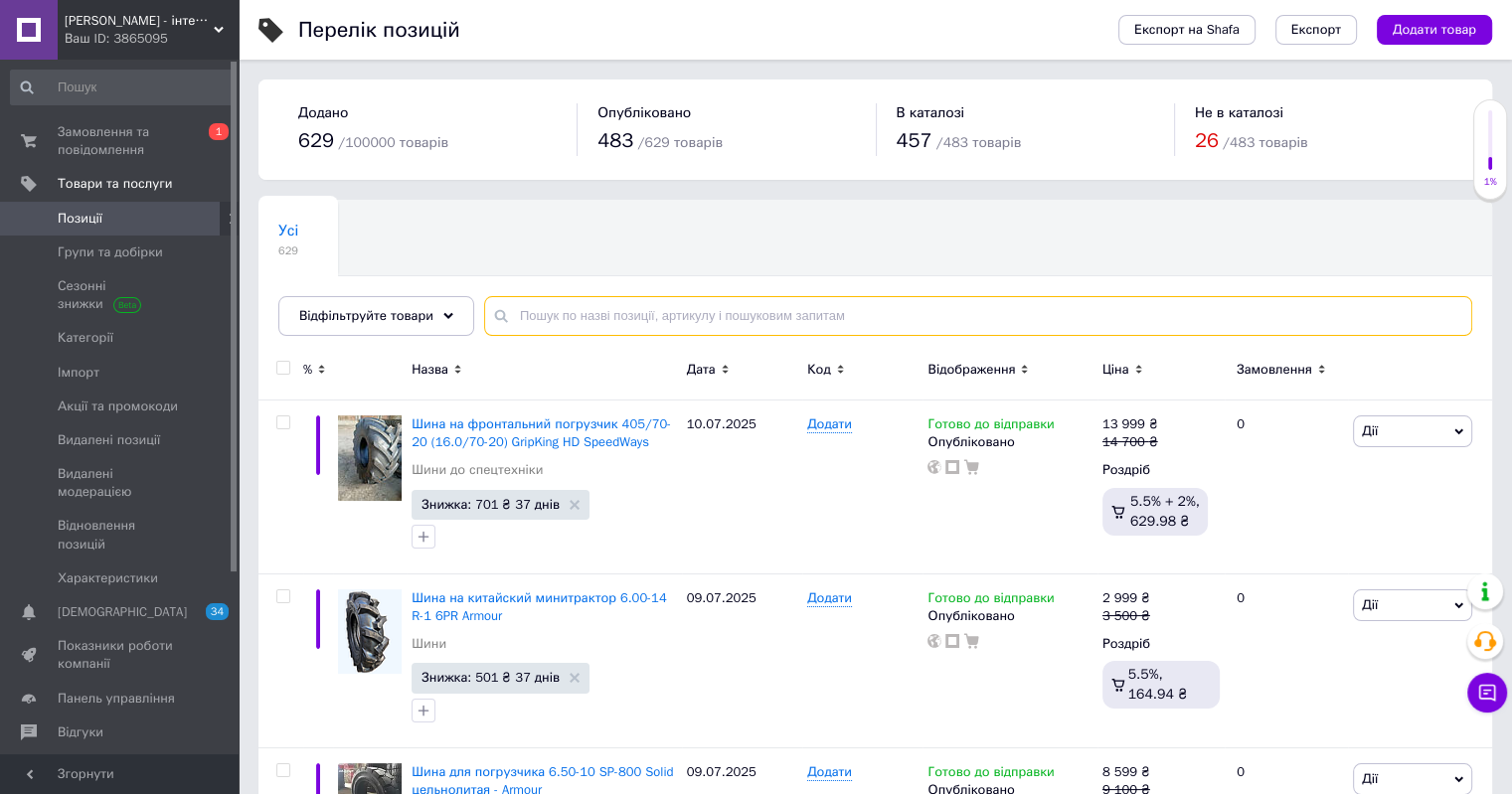 click at bounding box center [978, 316] 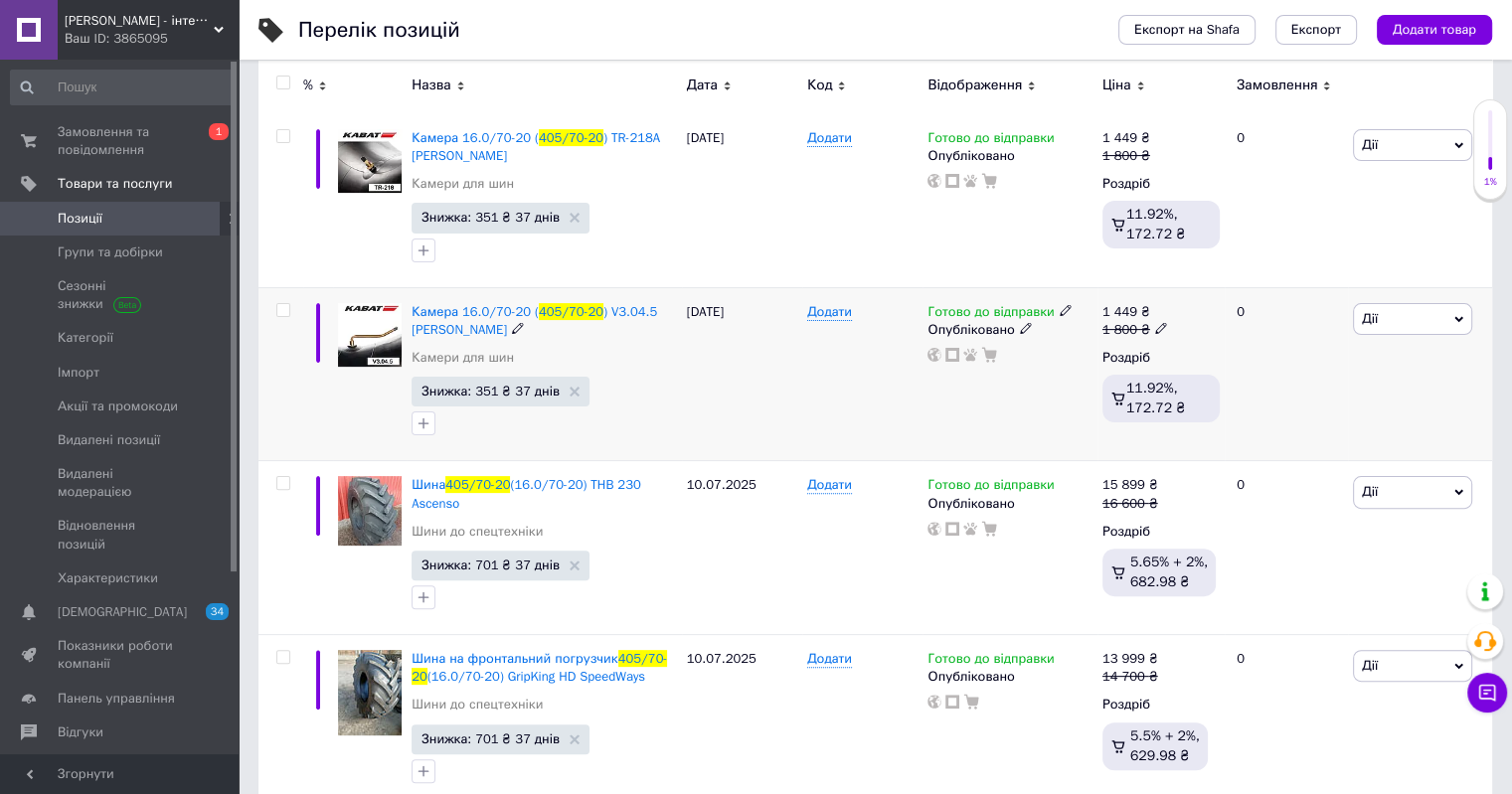 scroll, scrollTop: 461, scrollLeft: 0, axis: vertical 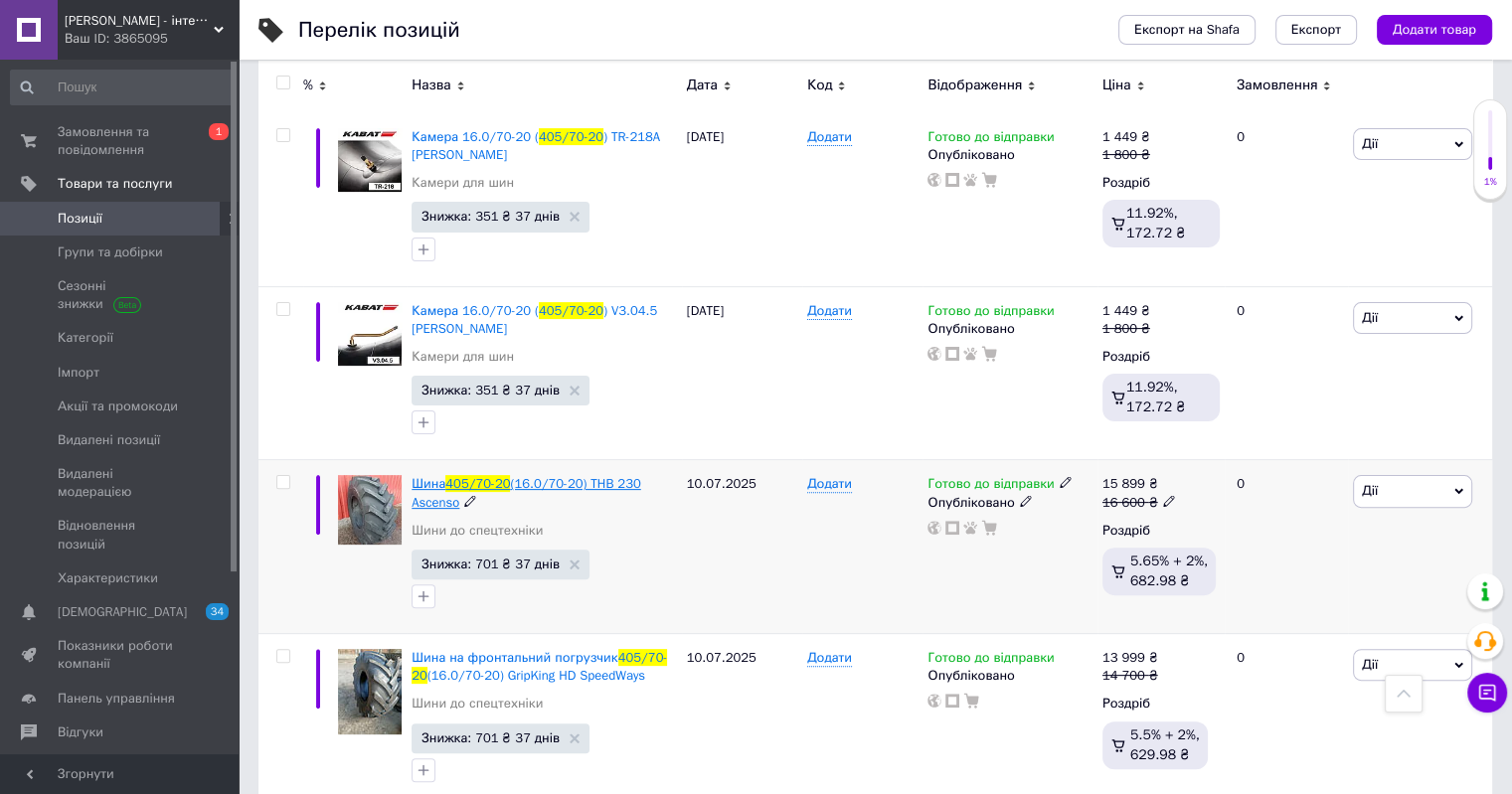 type on "405/70-20" 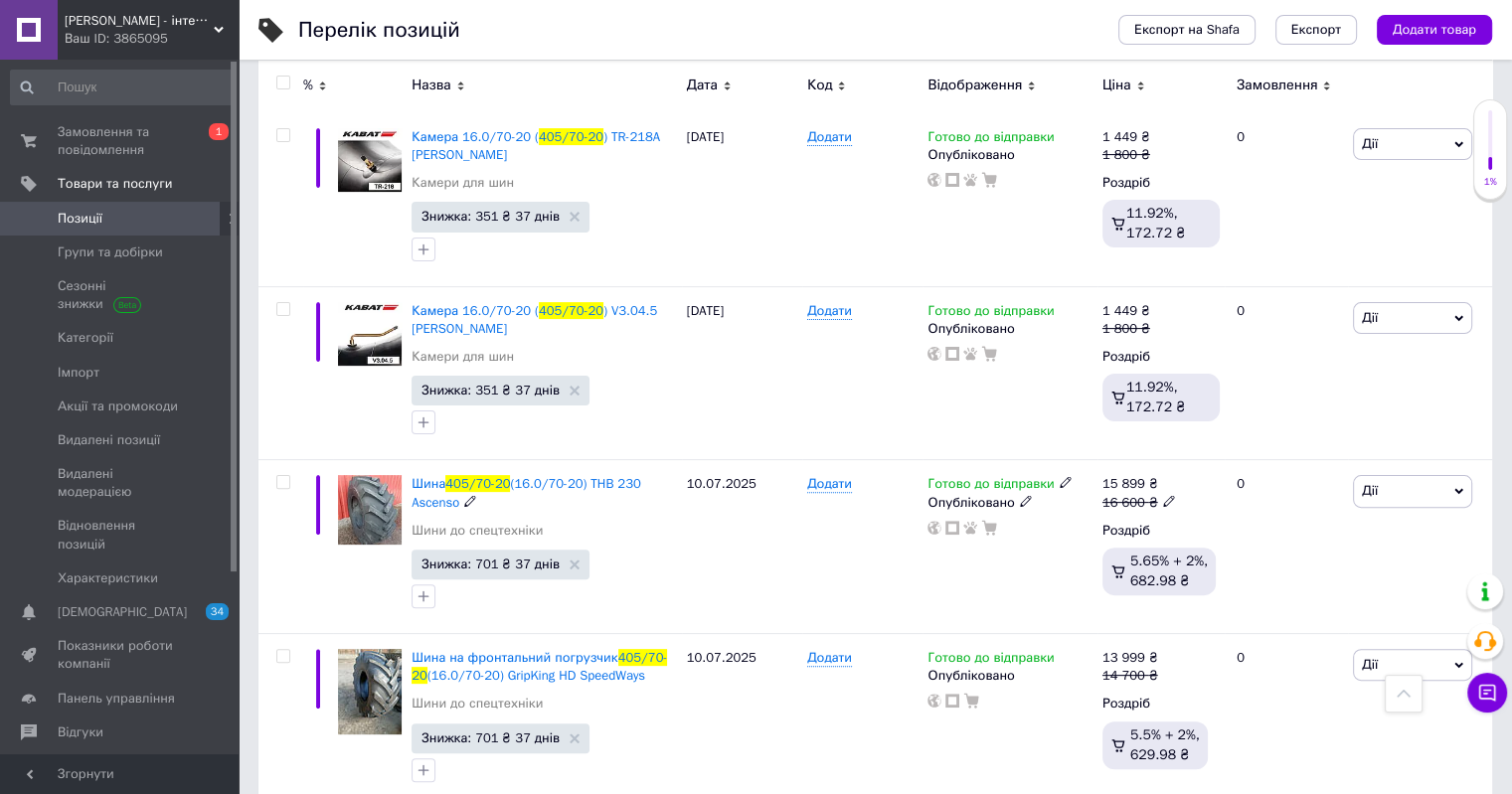 click on "(16.0/70-20) THB 230 Ascenso" at bounding box center [526, 492] 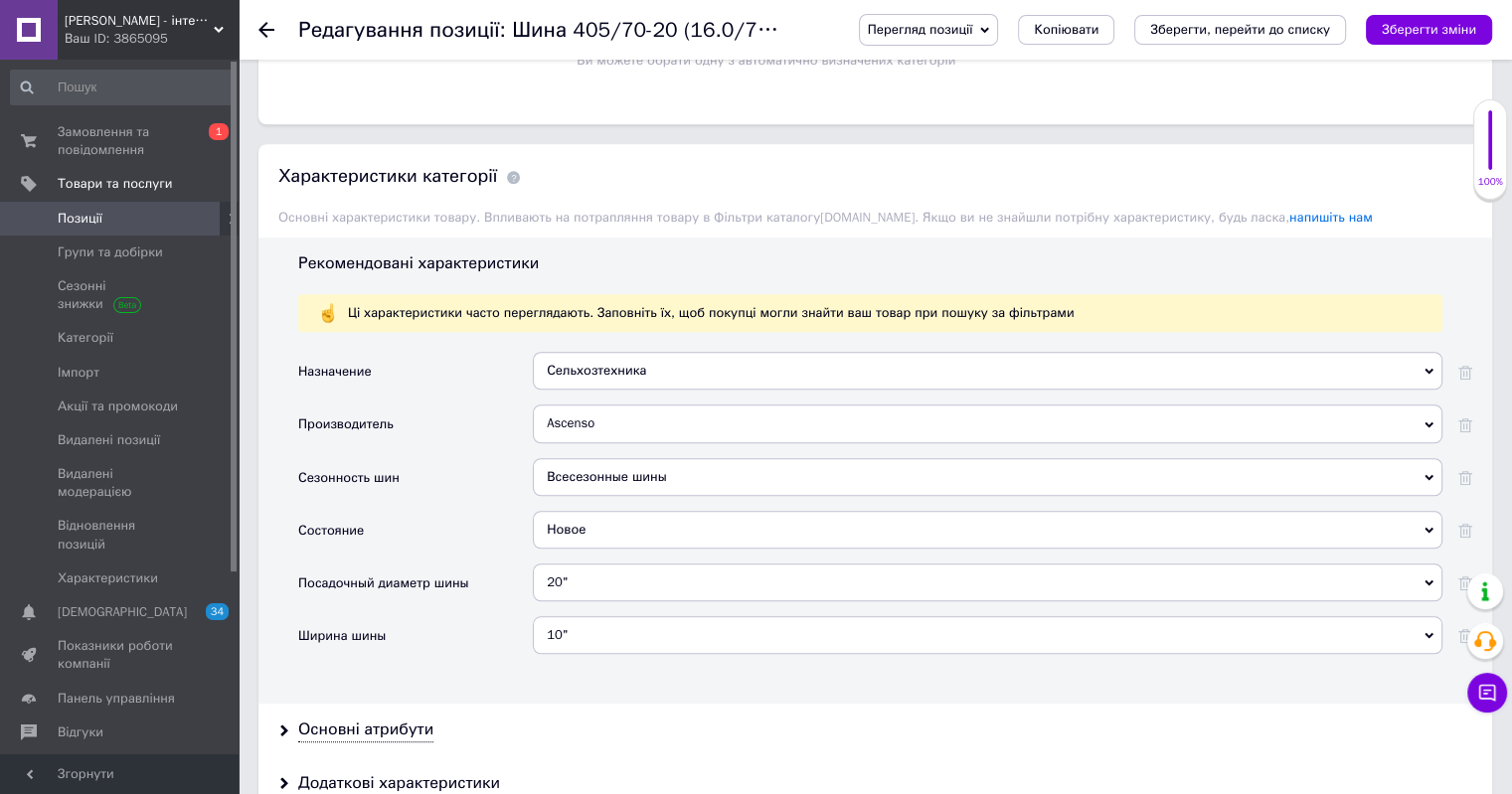 scroll, scrollTop: 1789, scrollLeft: 0, axis: vertical 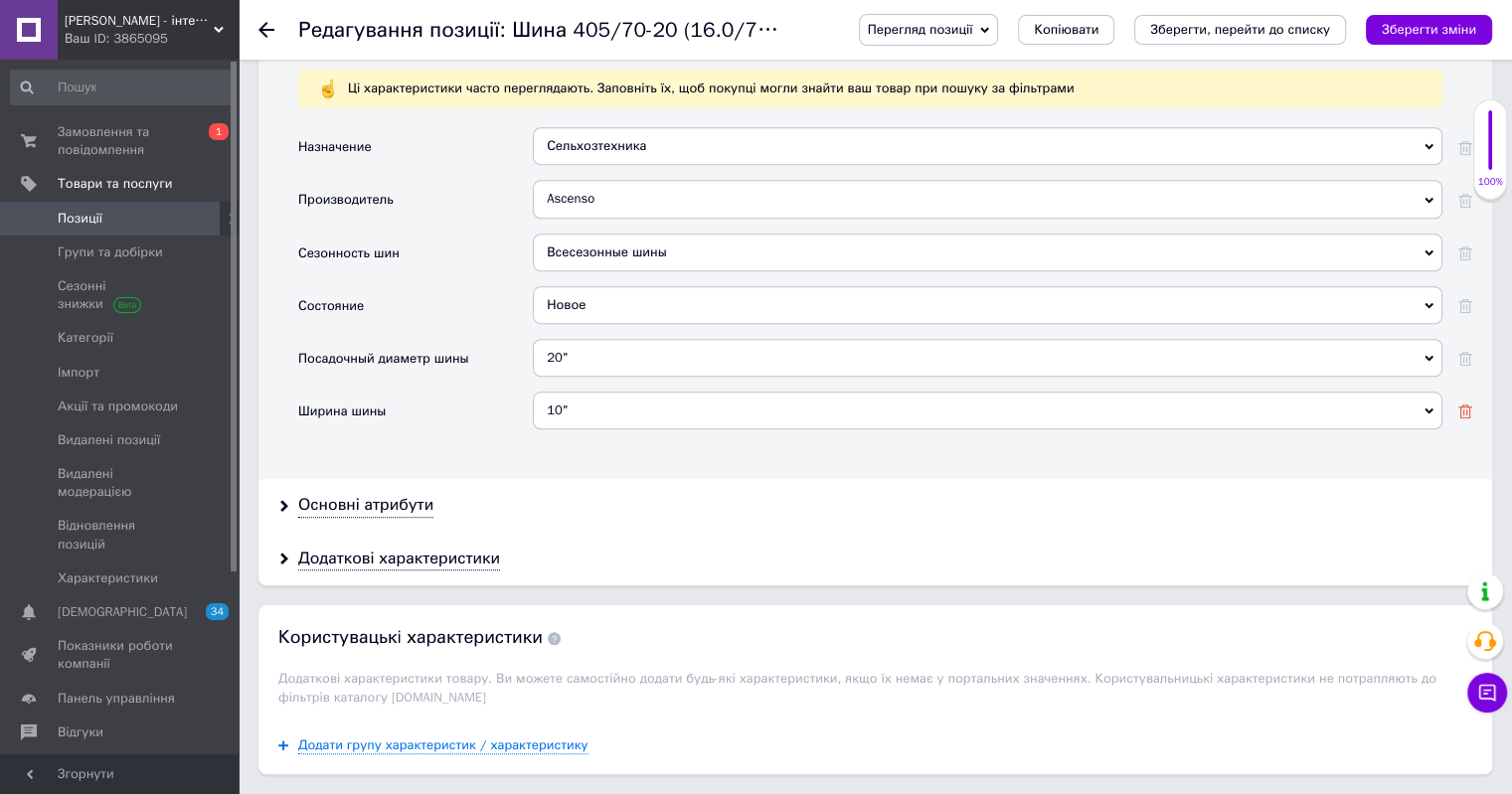 click 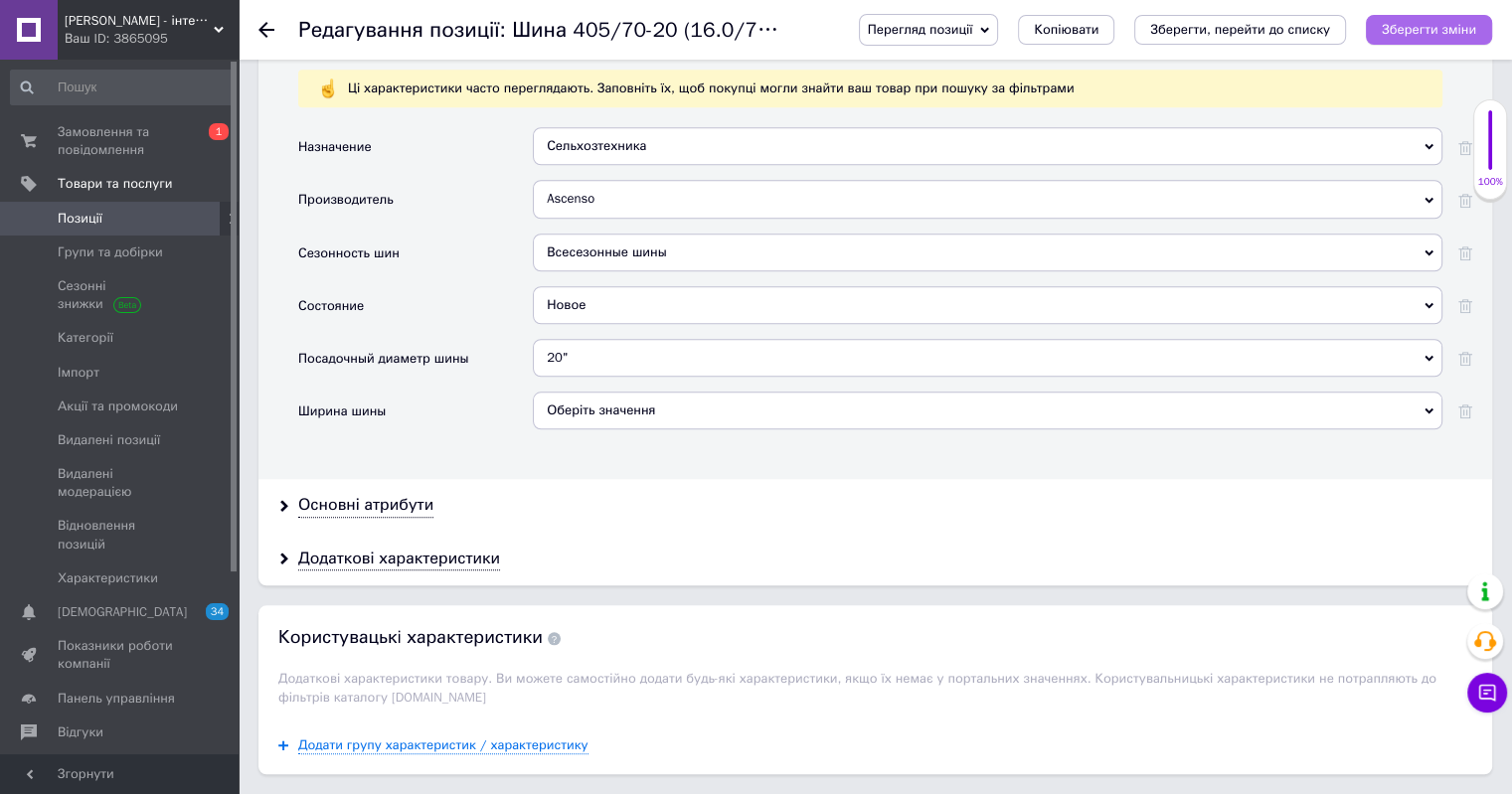 click on "Зберегти зміни" at bounding box center (1428, 29) 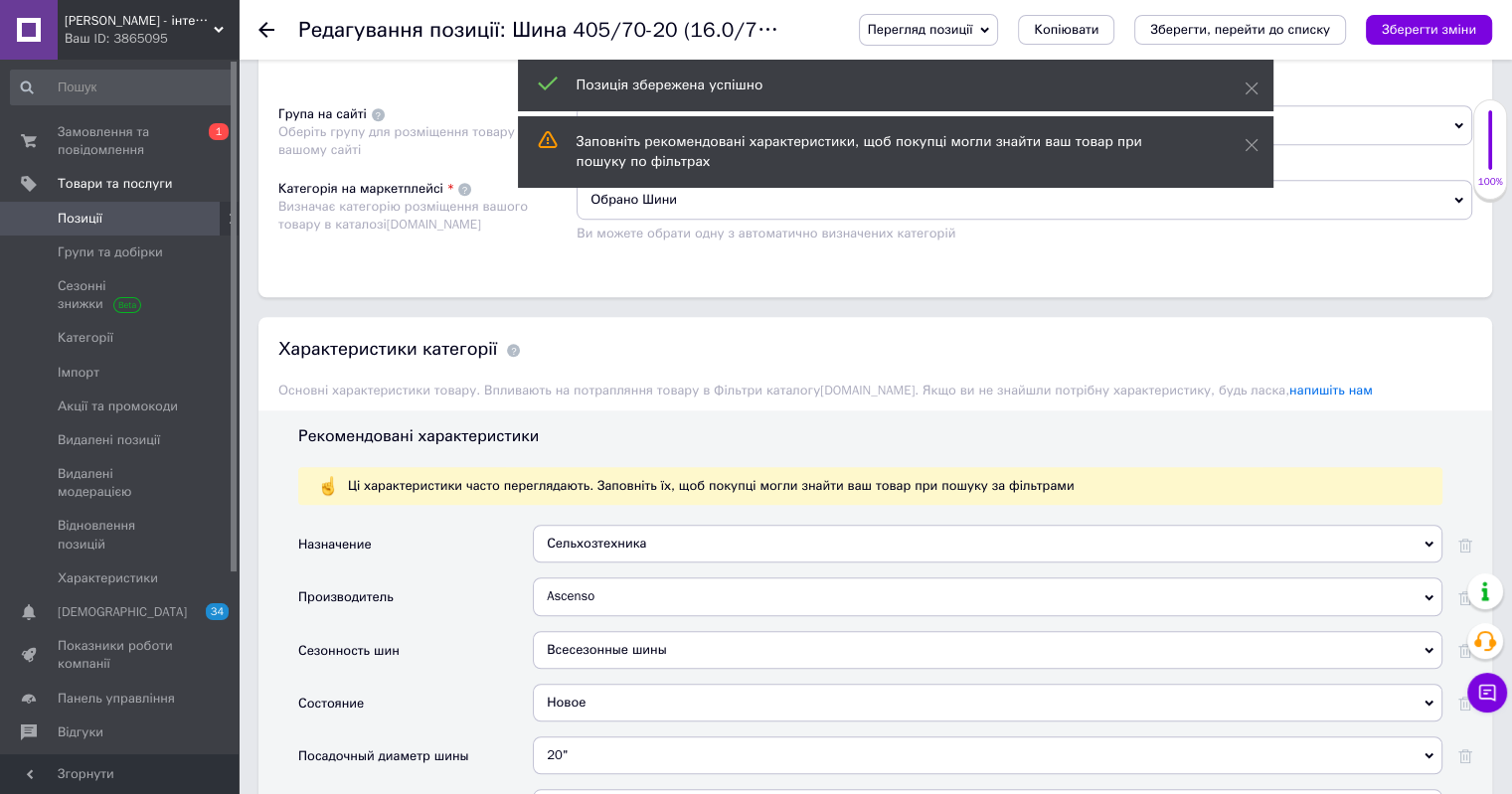 scroll, scrollTop: 1192, scrollLeft: 0, axis: vertical 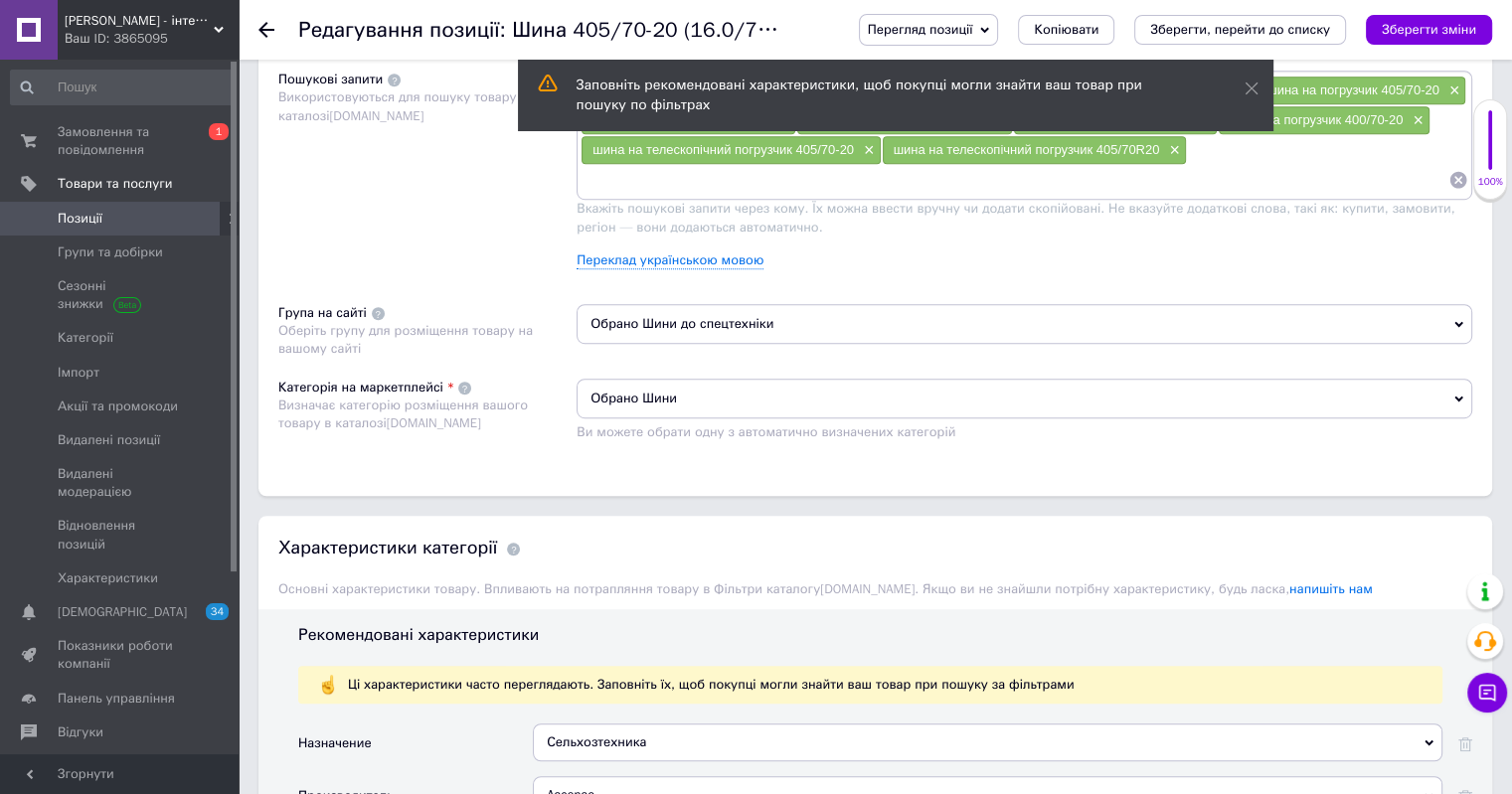 click on "Позиції" at bounding box center (120, 219) 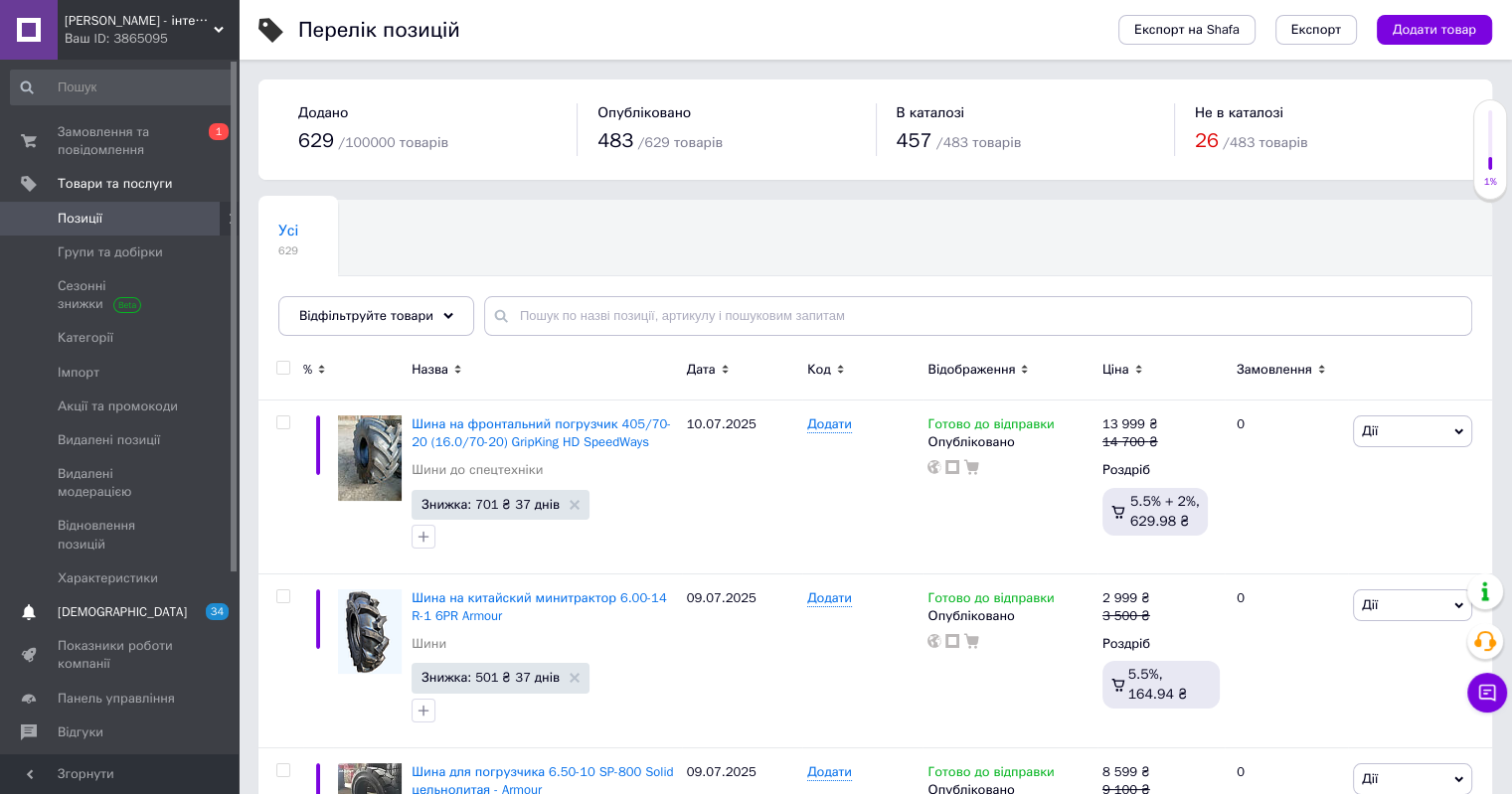 click on "[DEMOGRAPHIC_DATA]" at bounding box center [122, 612] 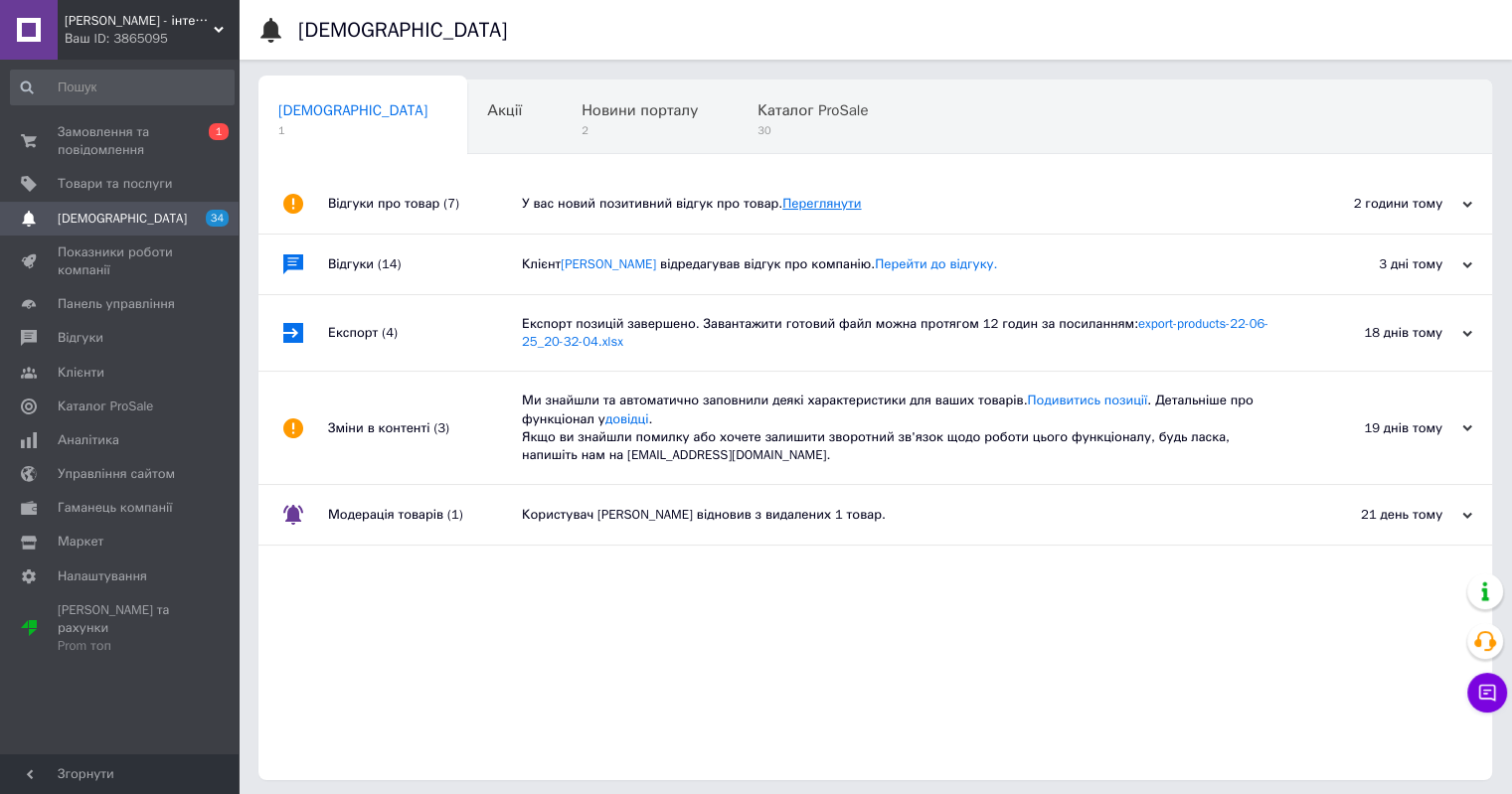 click on "Переглянути" at bounding box center [821, 203] 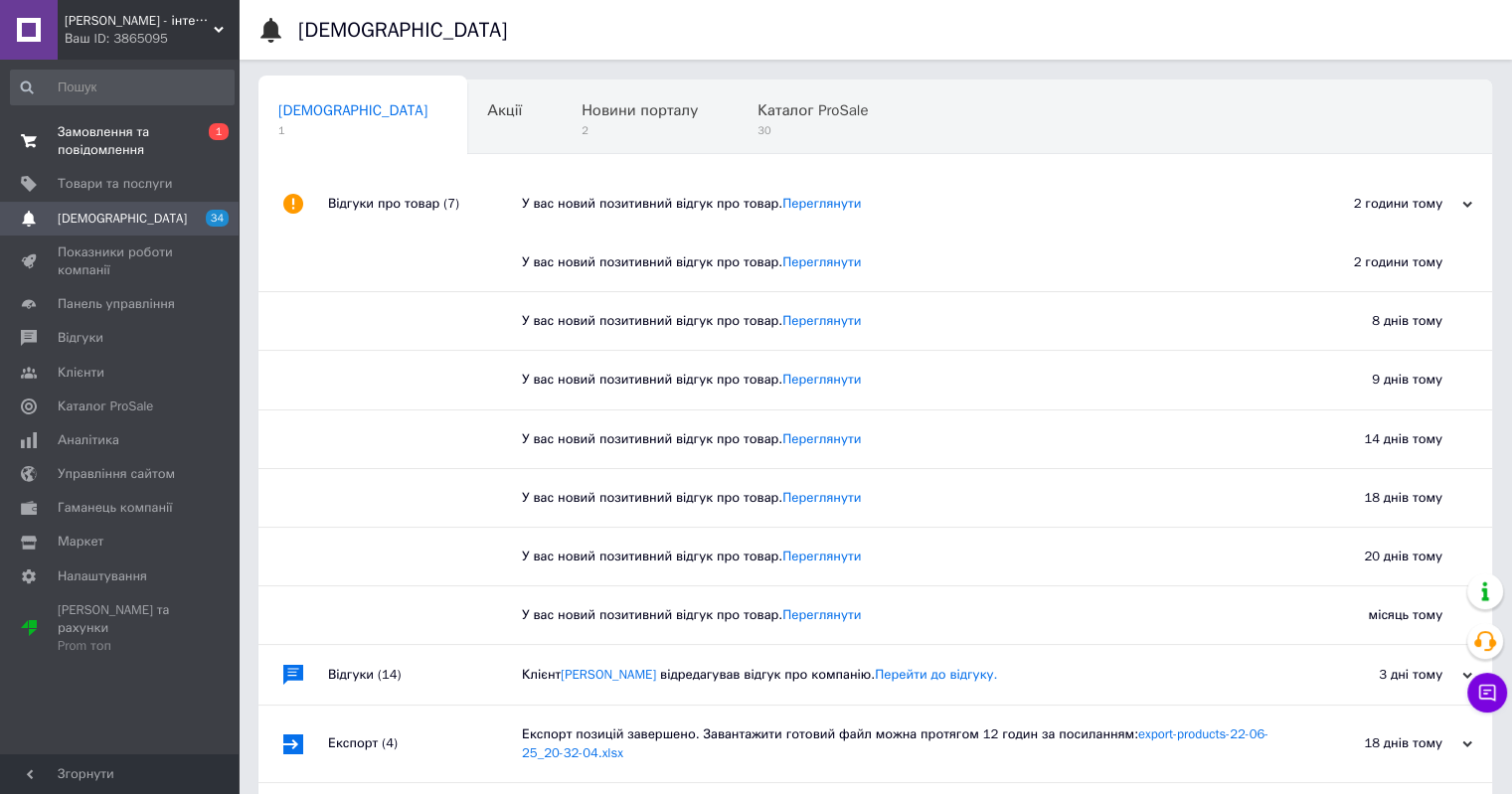 click on "Замовлення та повідомлення" at bounding box center [120, 141] 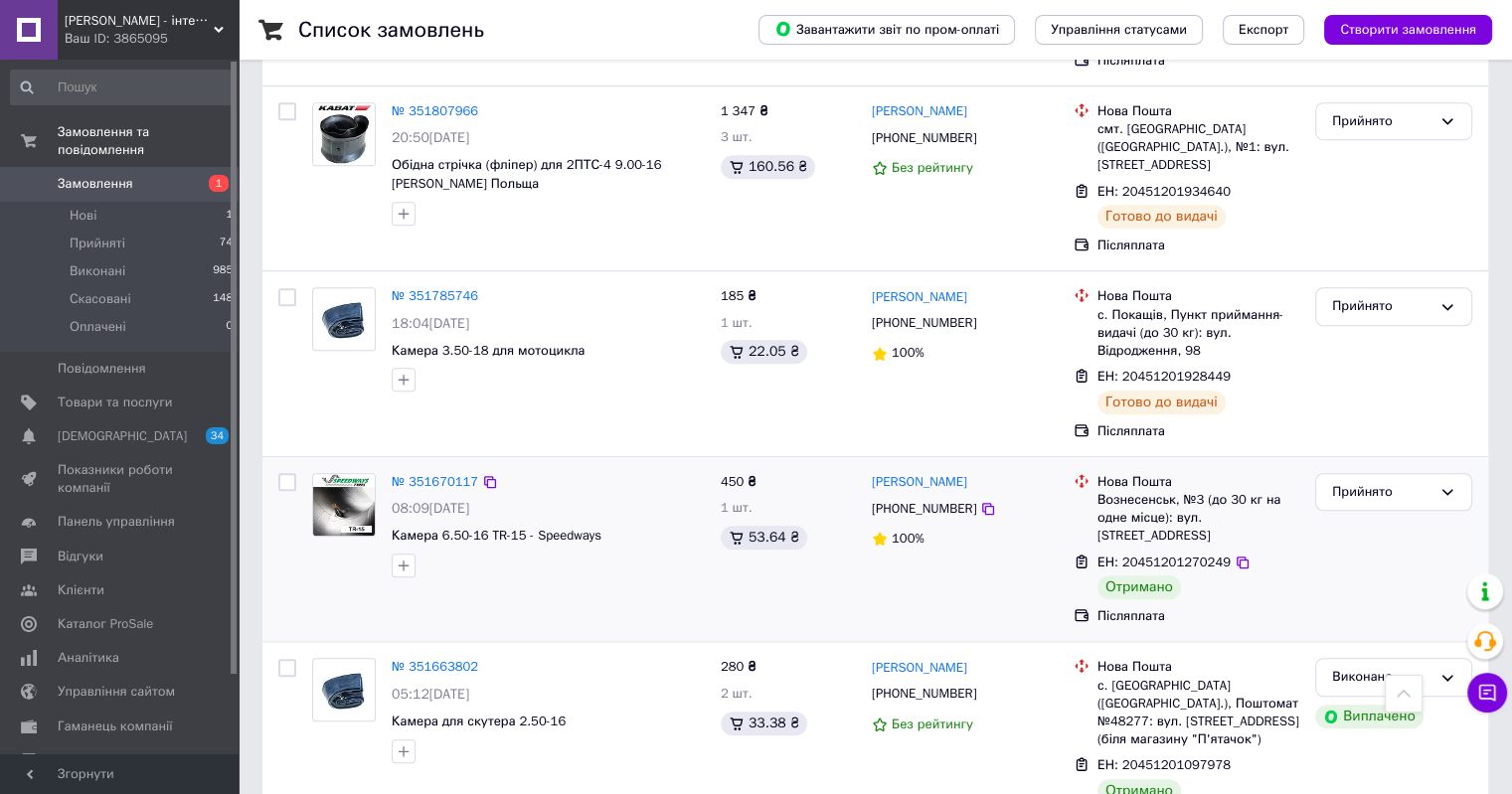 scroll, scrollTop: 1491, scrollLeft: 0, axis: vertical 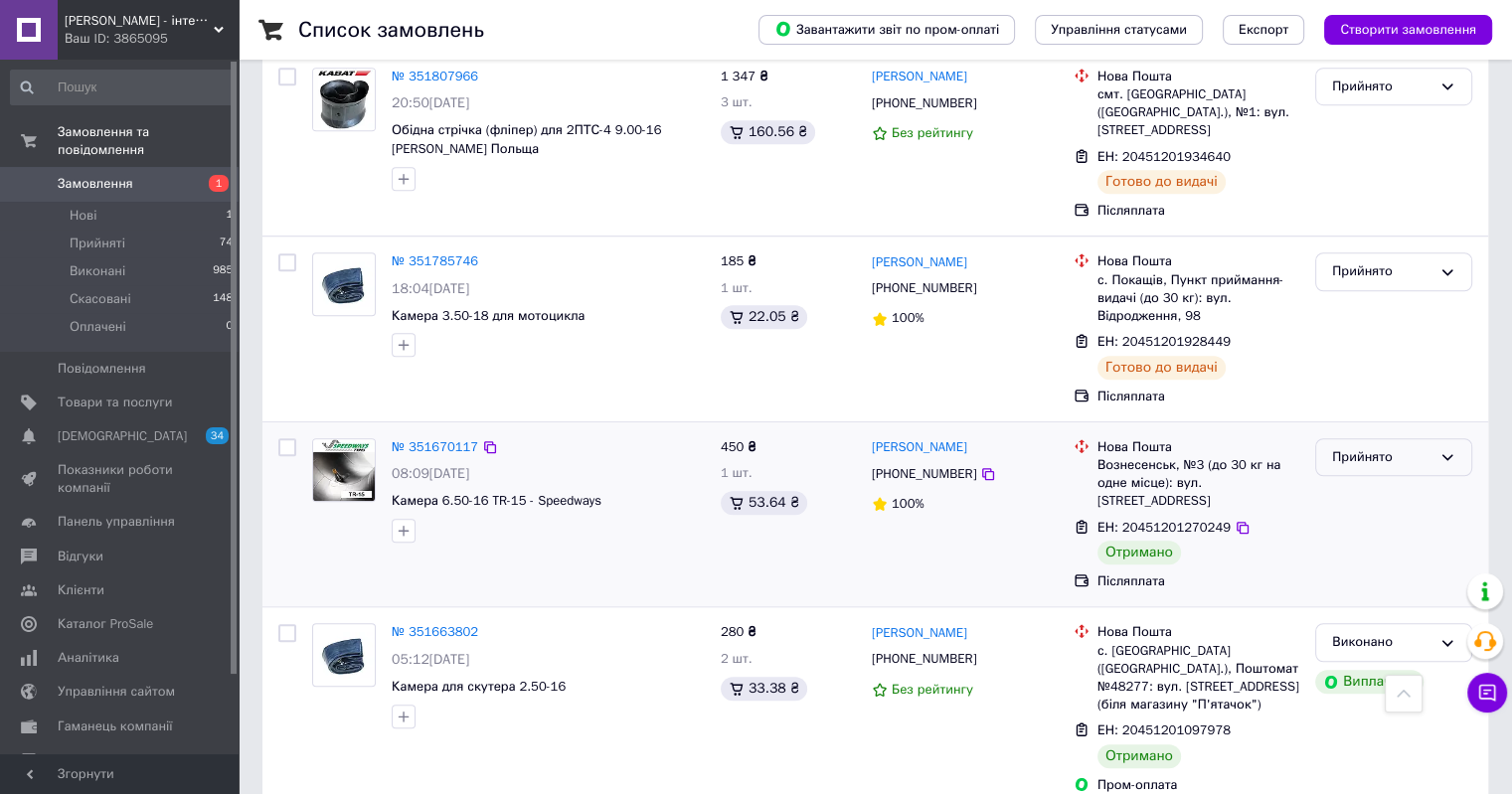 click on "Прийнято" at bounding box center [1382, 457] 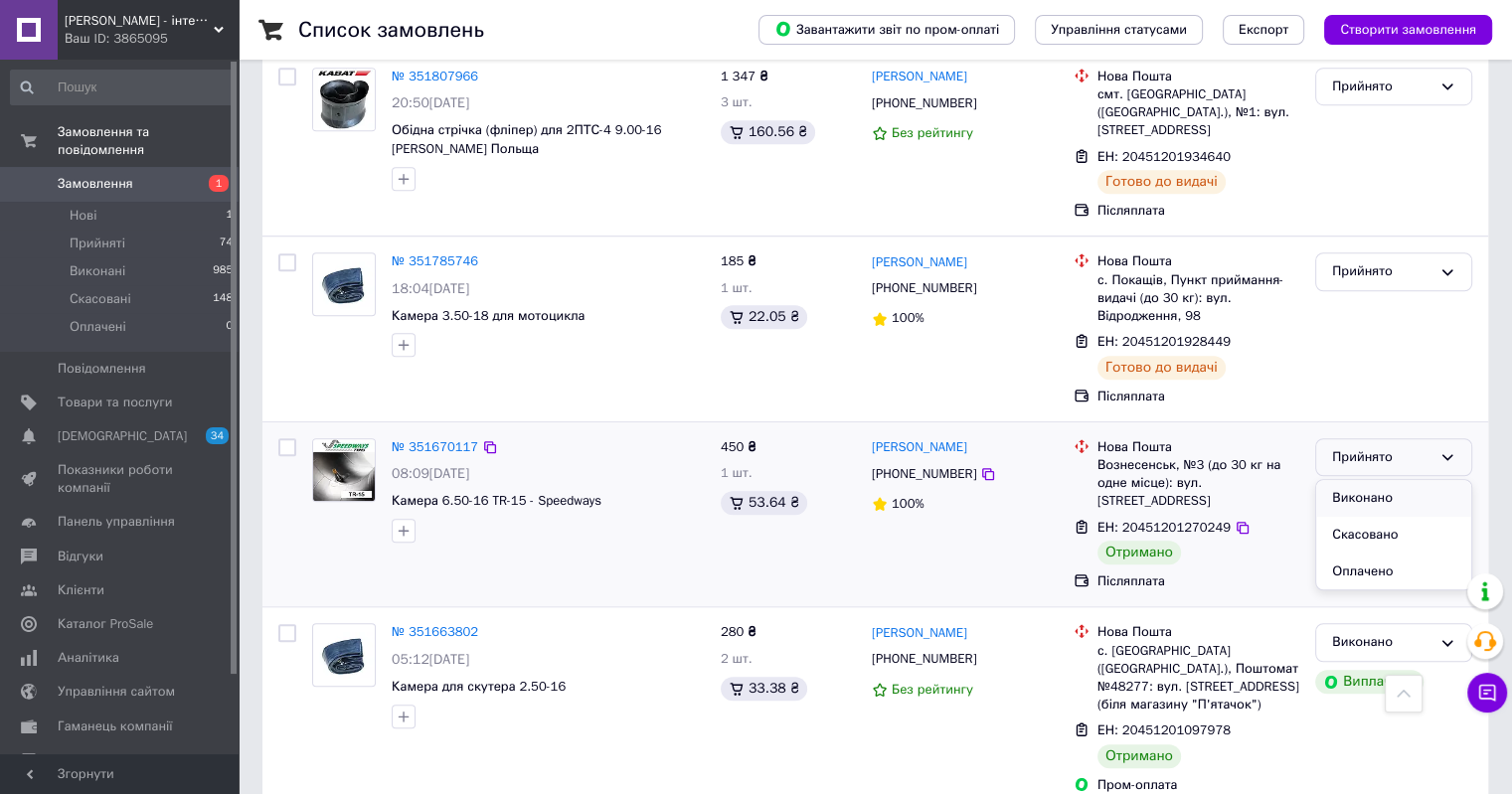 click on "Виконано" at bounding box center (1394, 498) 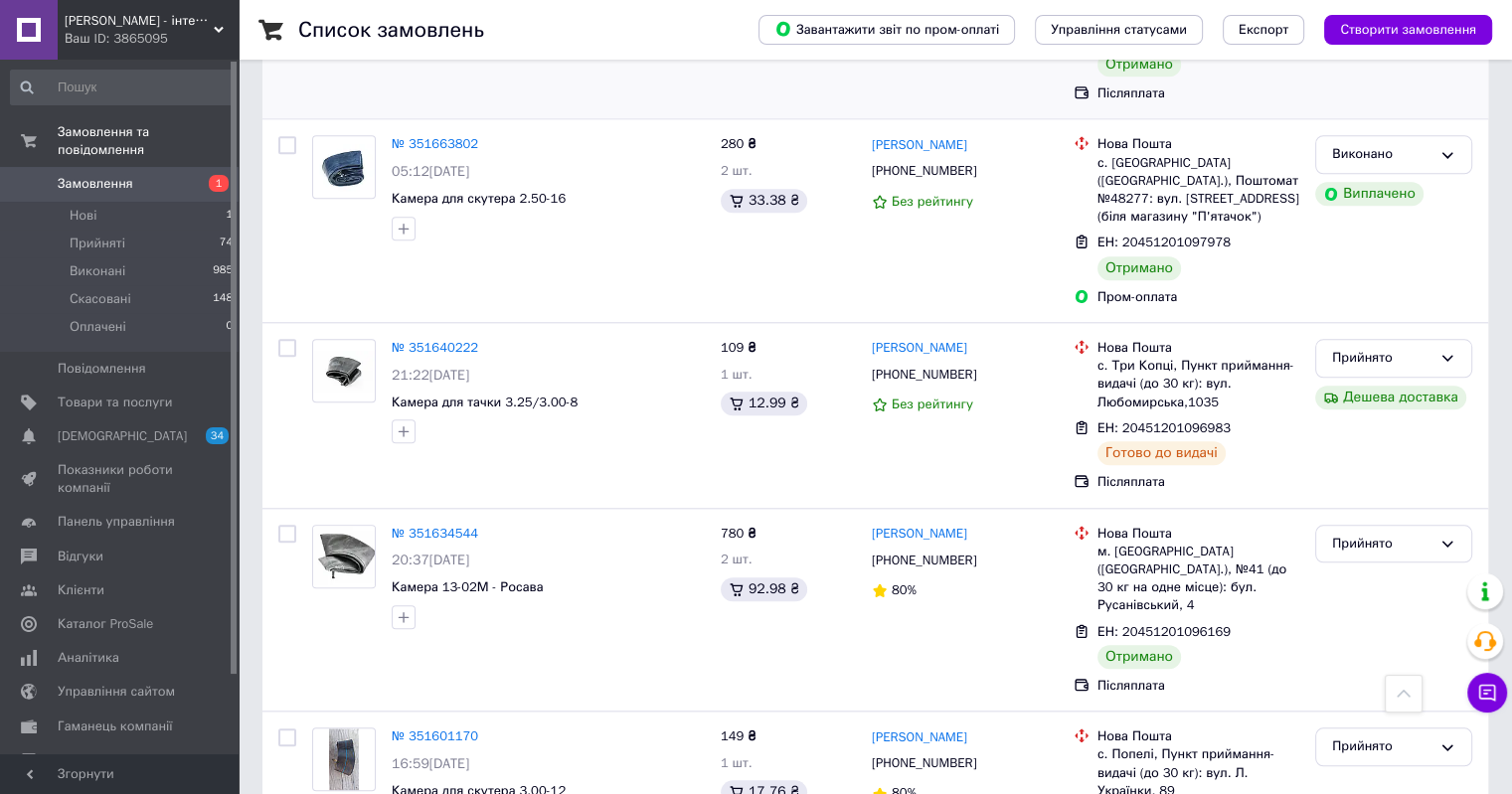 scroll, scrollTop: 1987, scrollLeft: 0, axis: vertical 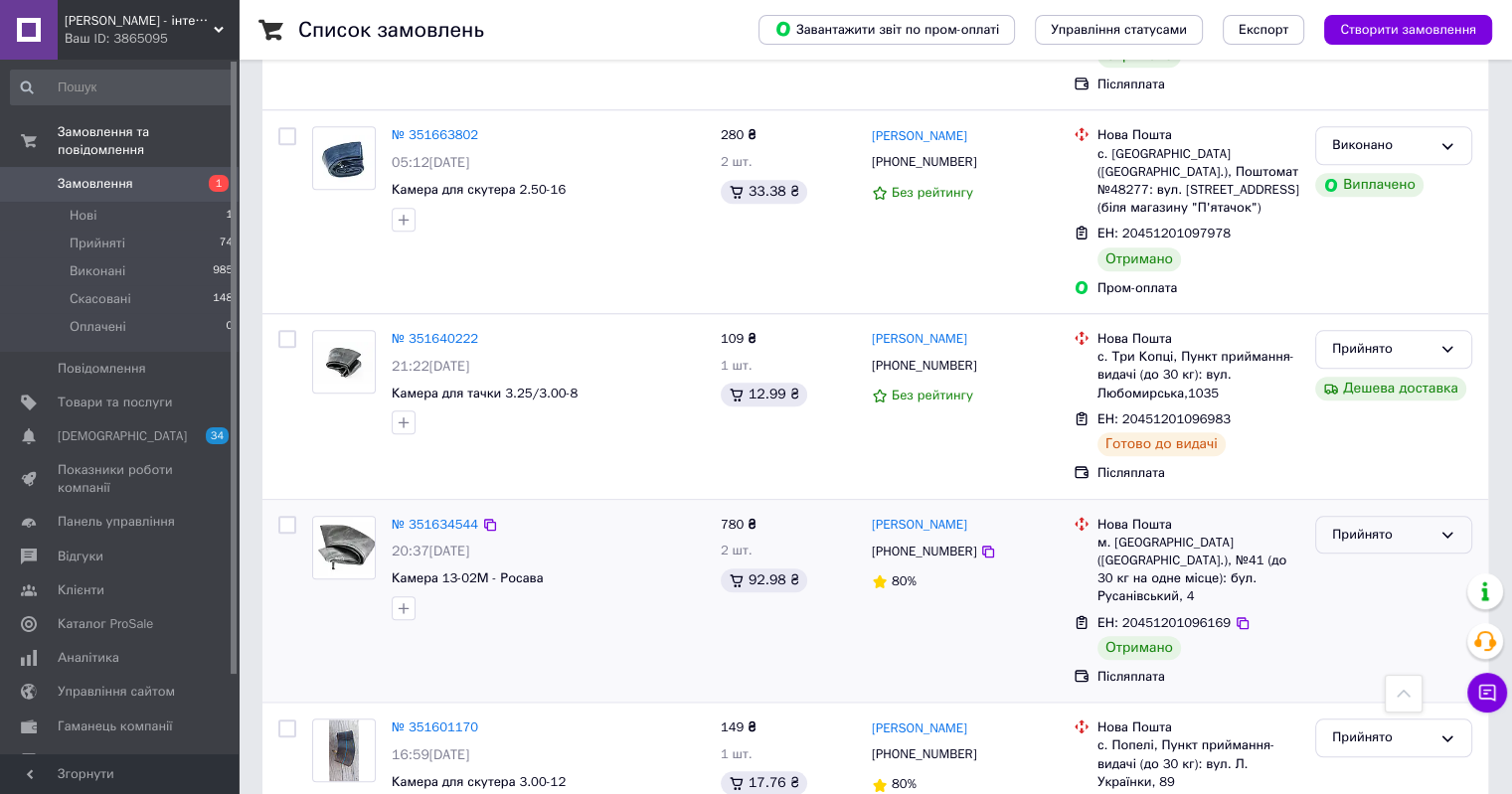 click on "Прийнято" at bounding box center [1394, 535] 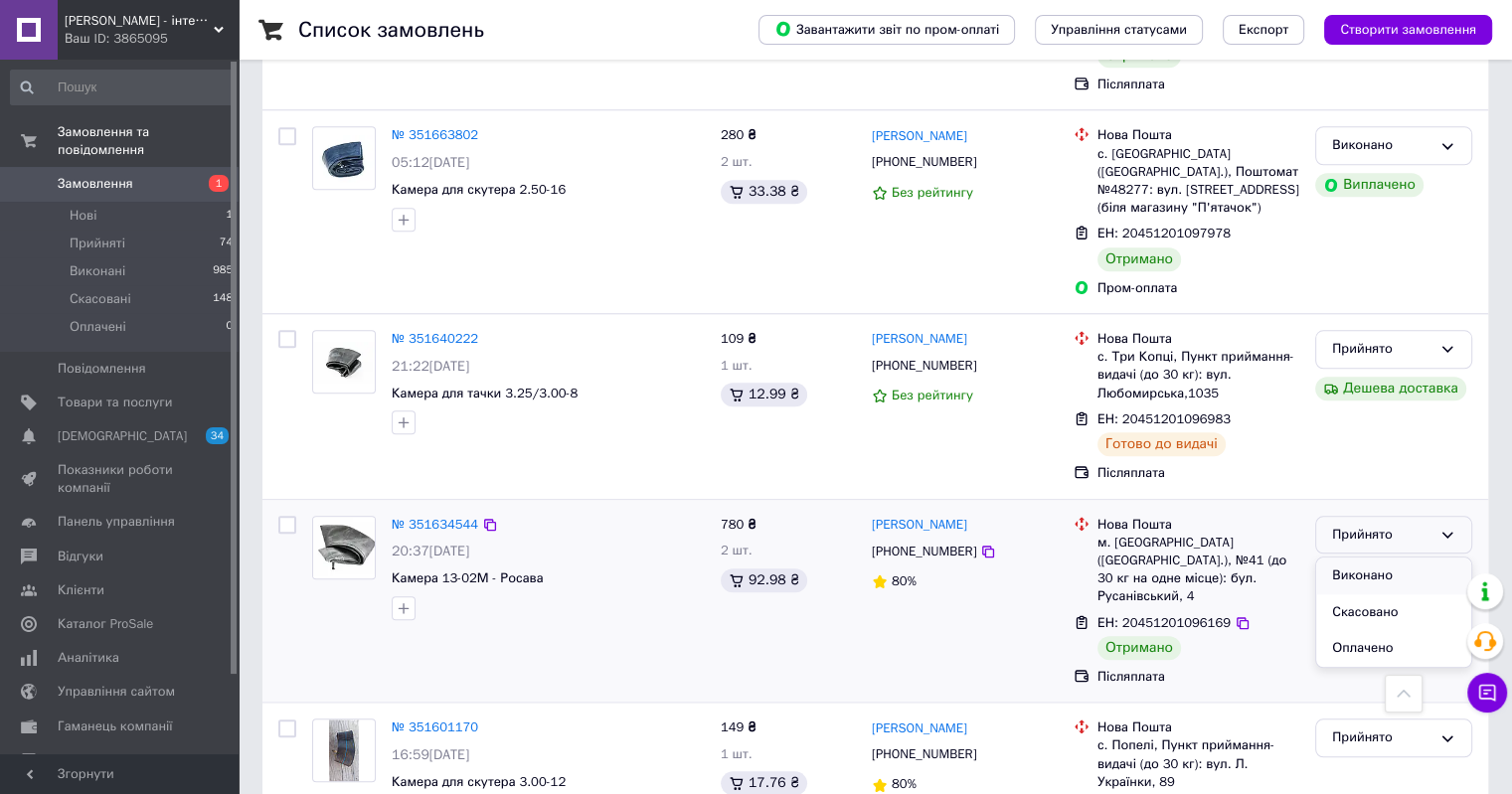 click on "Виконано" at bounding box center (1394, 575) 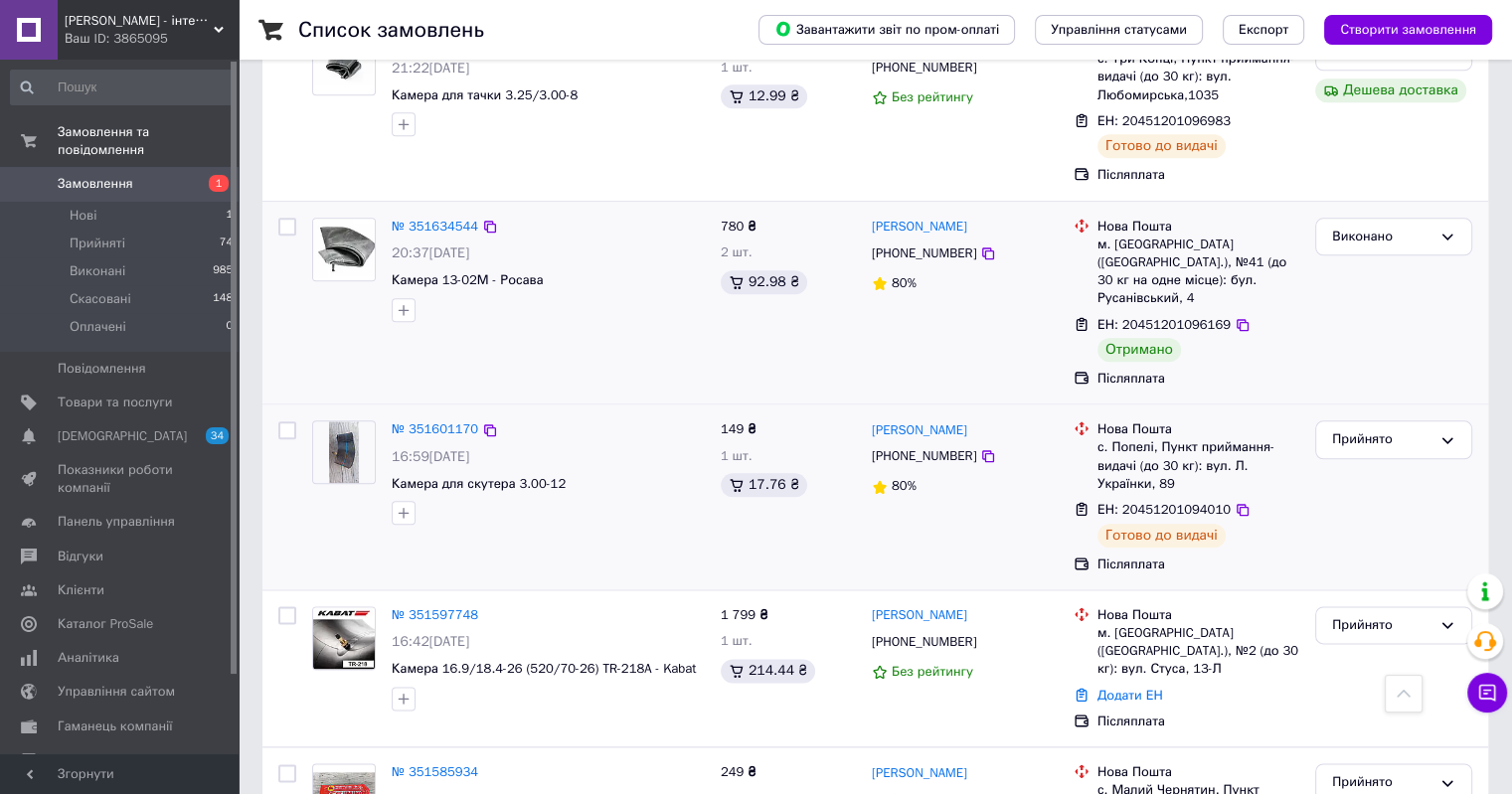 scroll, scrollTop: 2385, scrollLeft: 0, axis: vertical 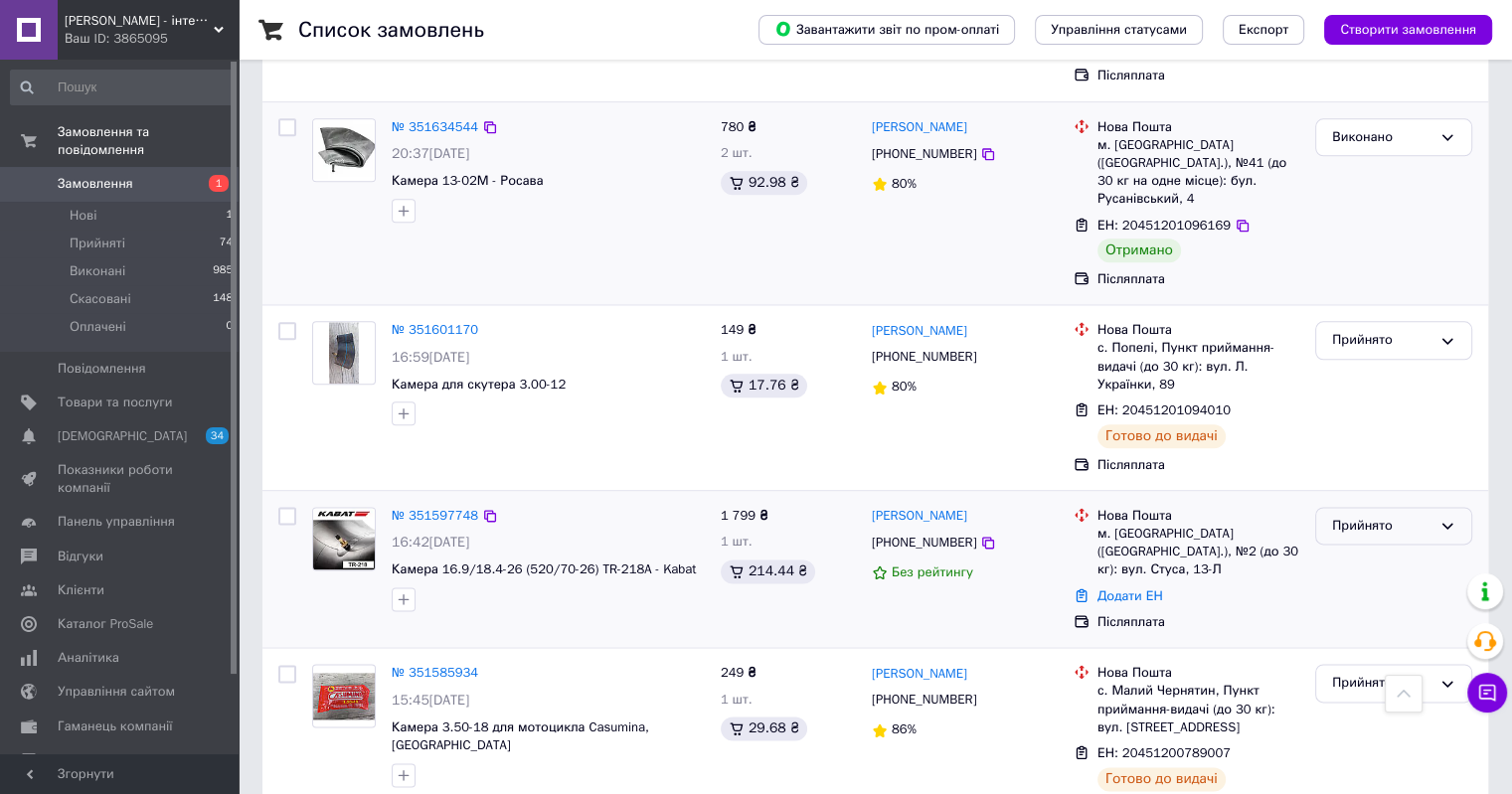 click on "Прийнято" at bounding box center [1394, 526] 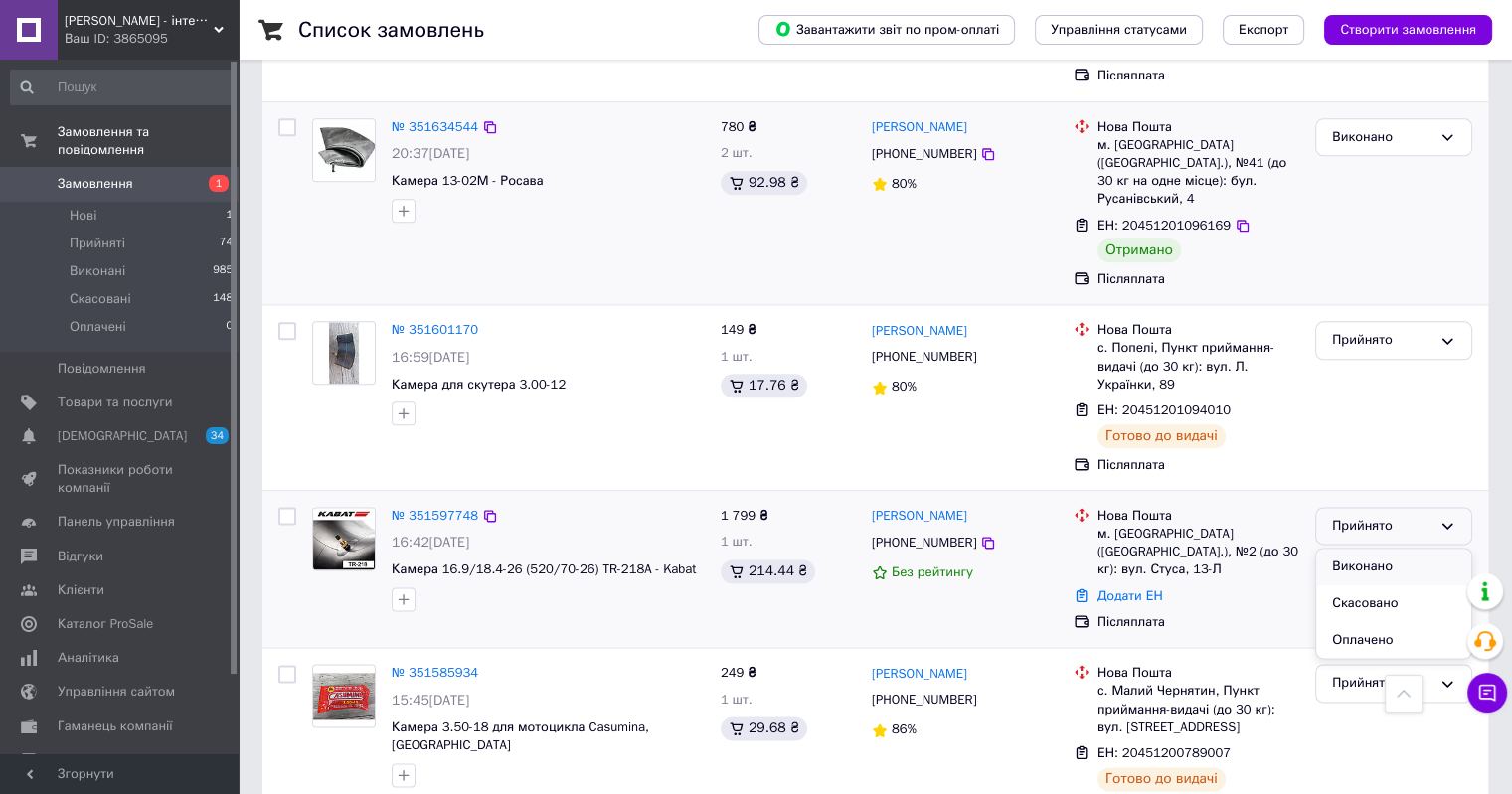 click on "Виконано" at bounding box center (1394, 566) 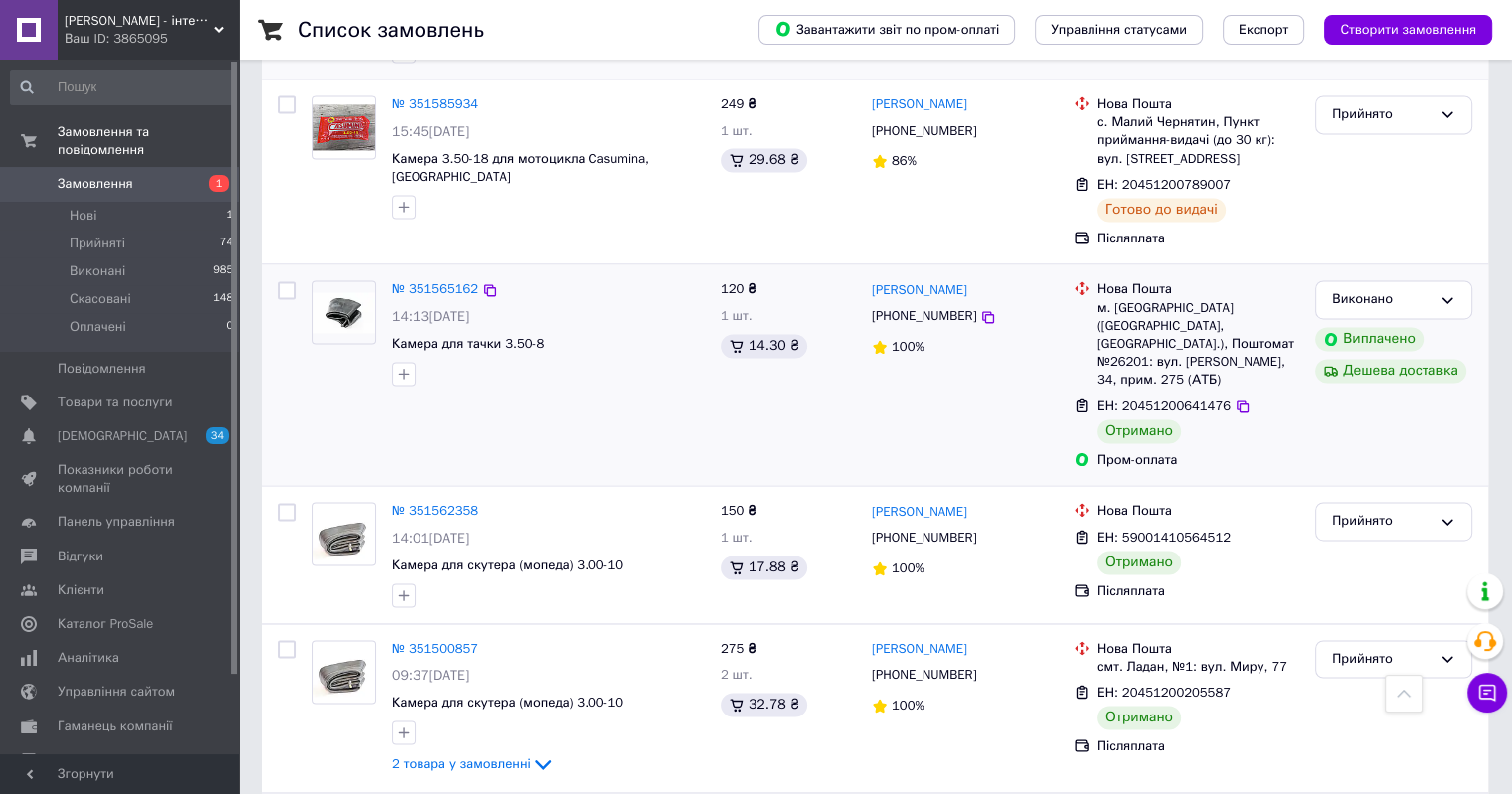 scroll, scrollTop: 2981, scrollLeft: 0, axis: vertical 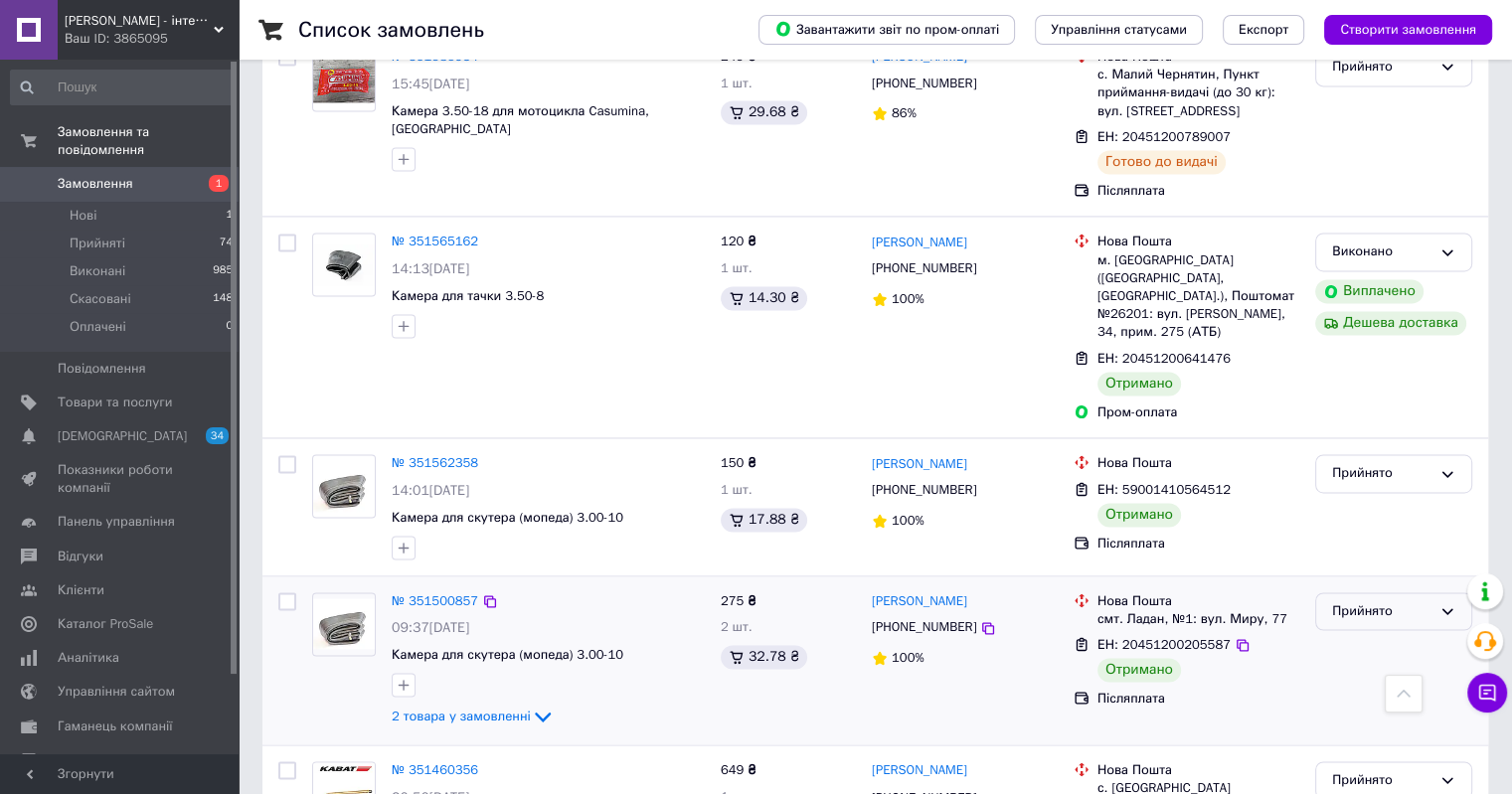 click on "Прийнято" at bounding box center [1382, 611] 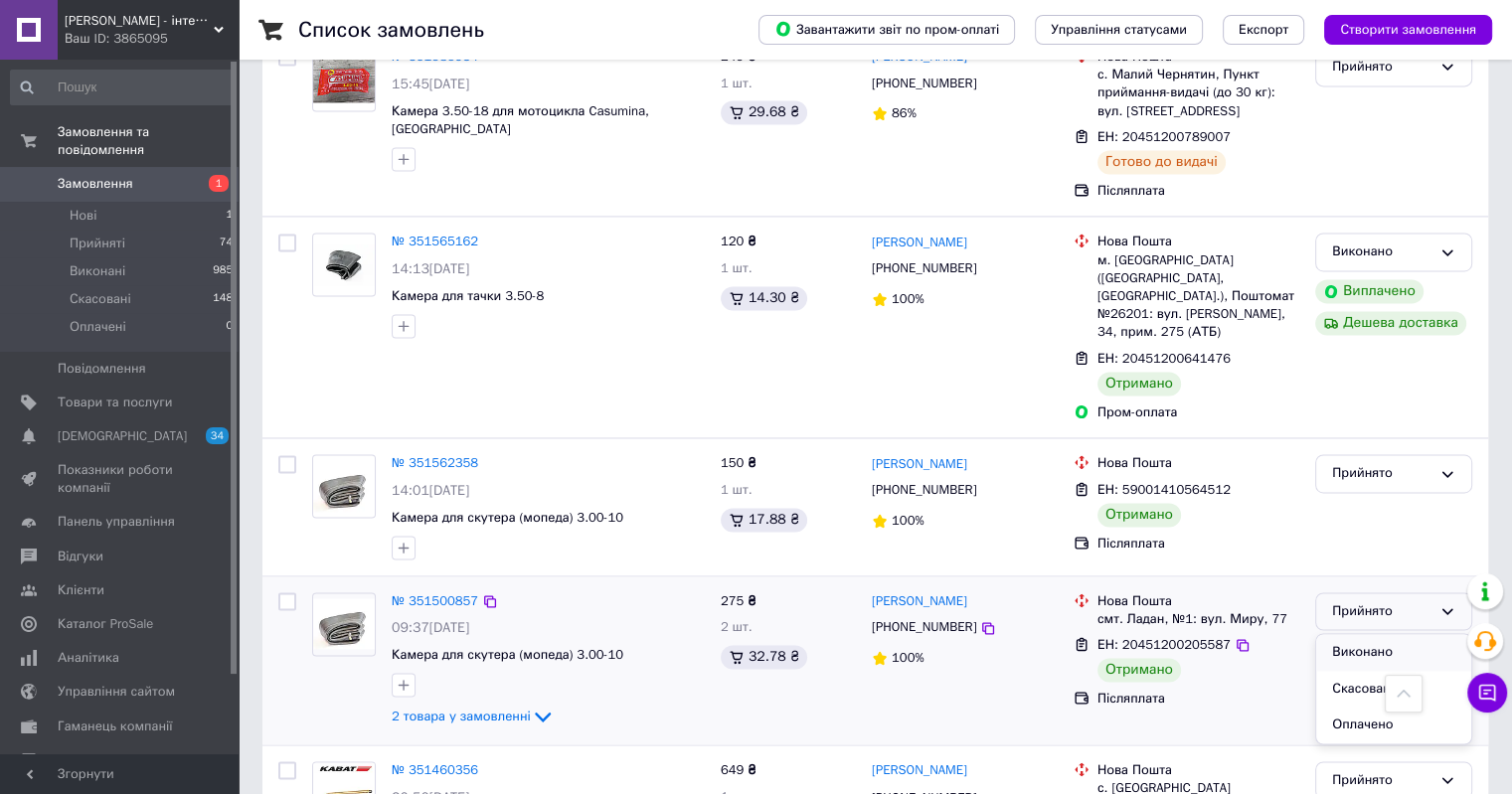 click on "Виконано" at bounding box center [1394, 652] 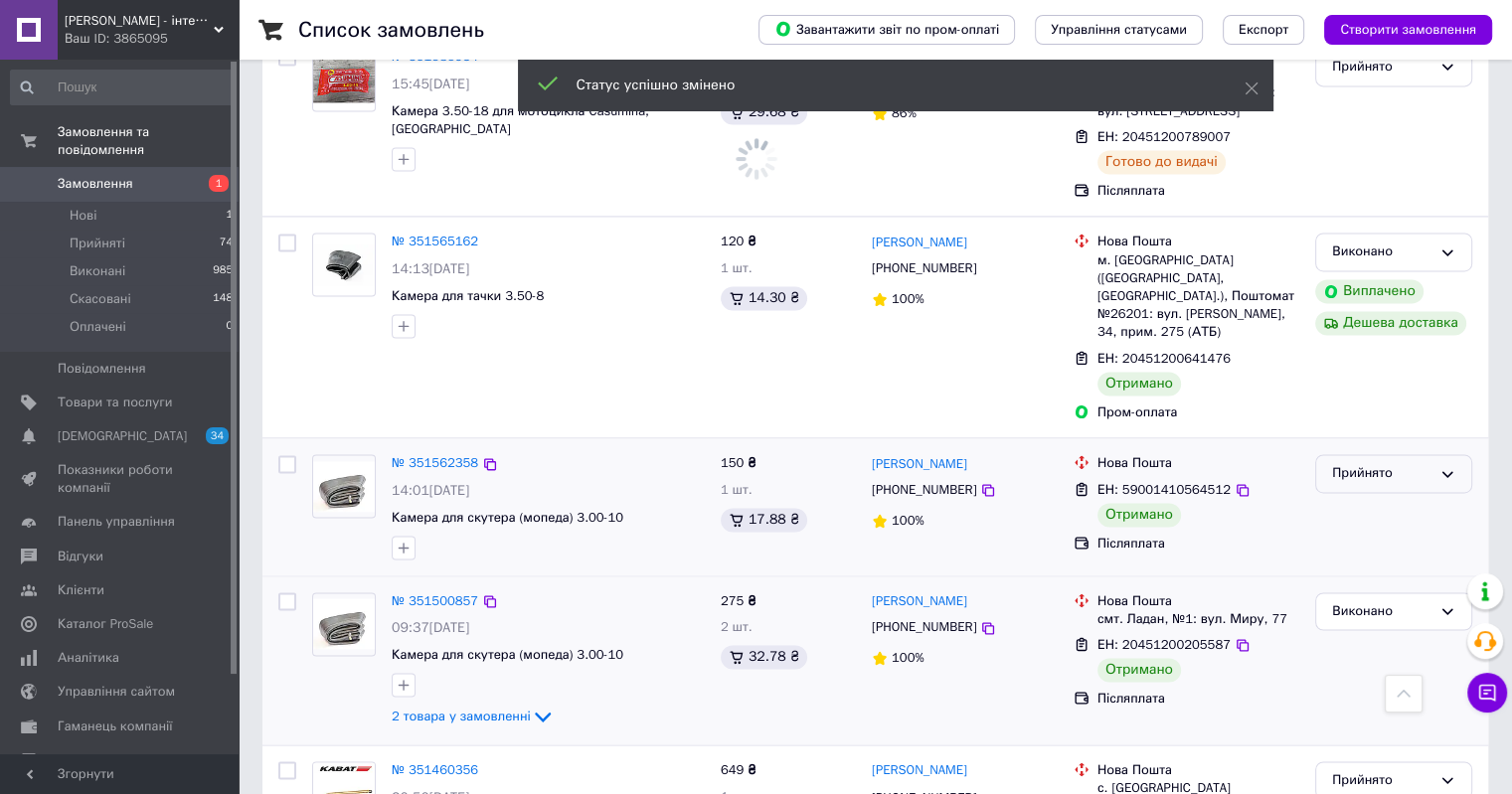 click on "Прийнято" at bounding box center [1382, 473] 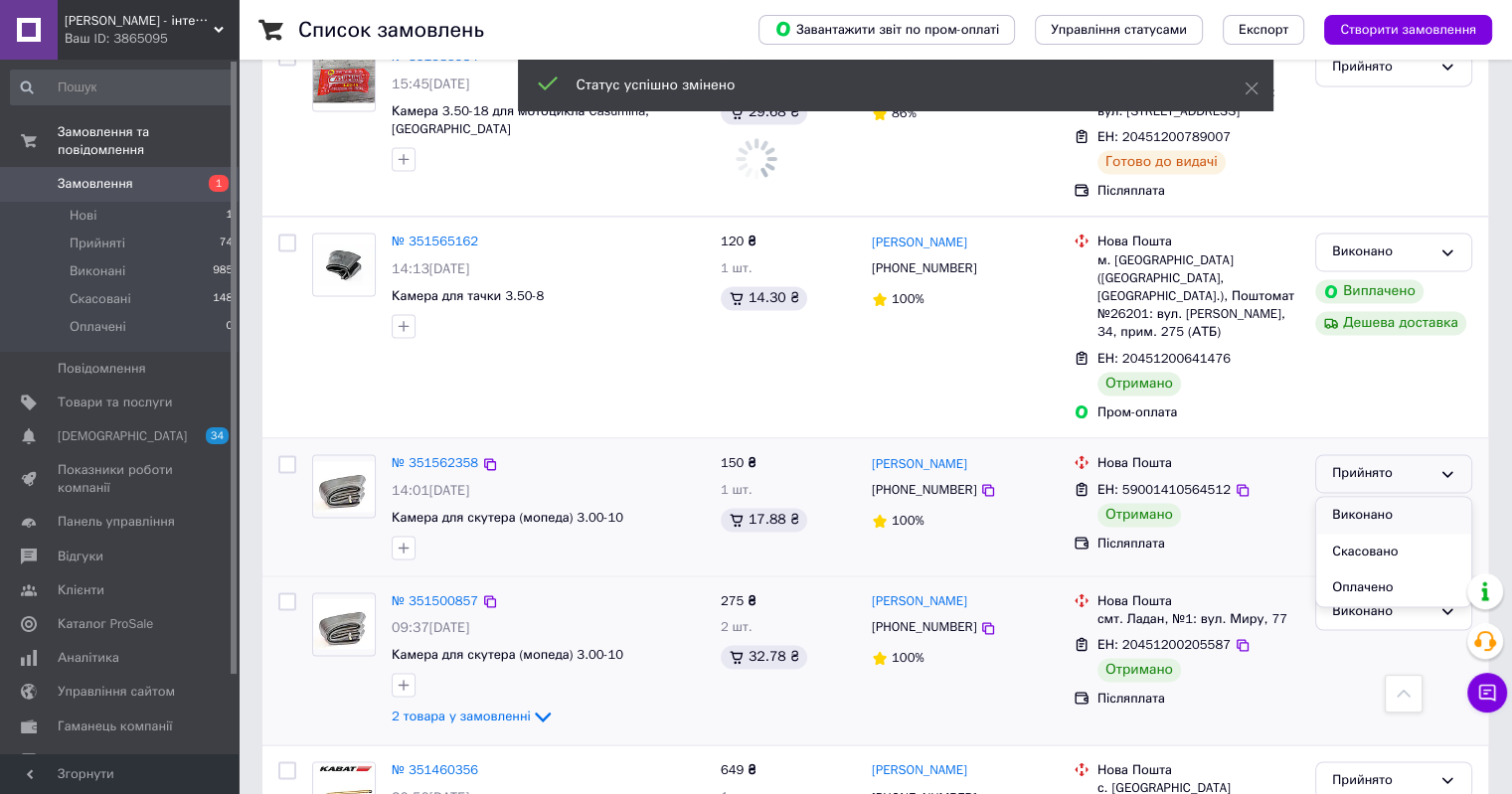 click on "Виконано" at bounding box center (1394, 515) 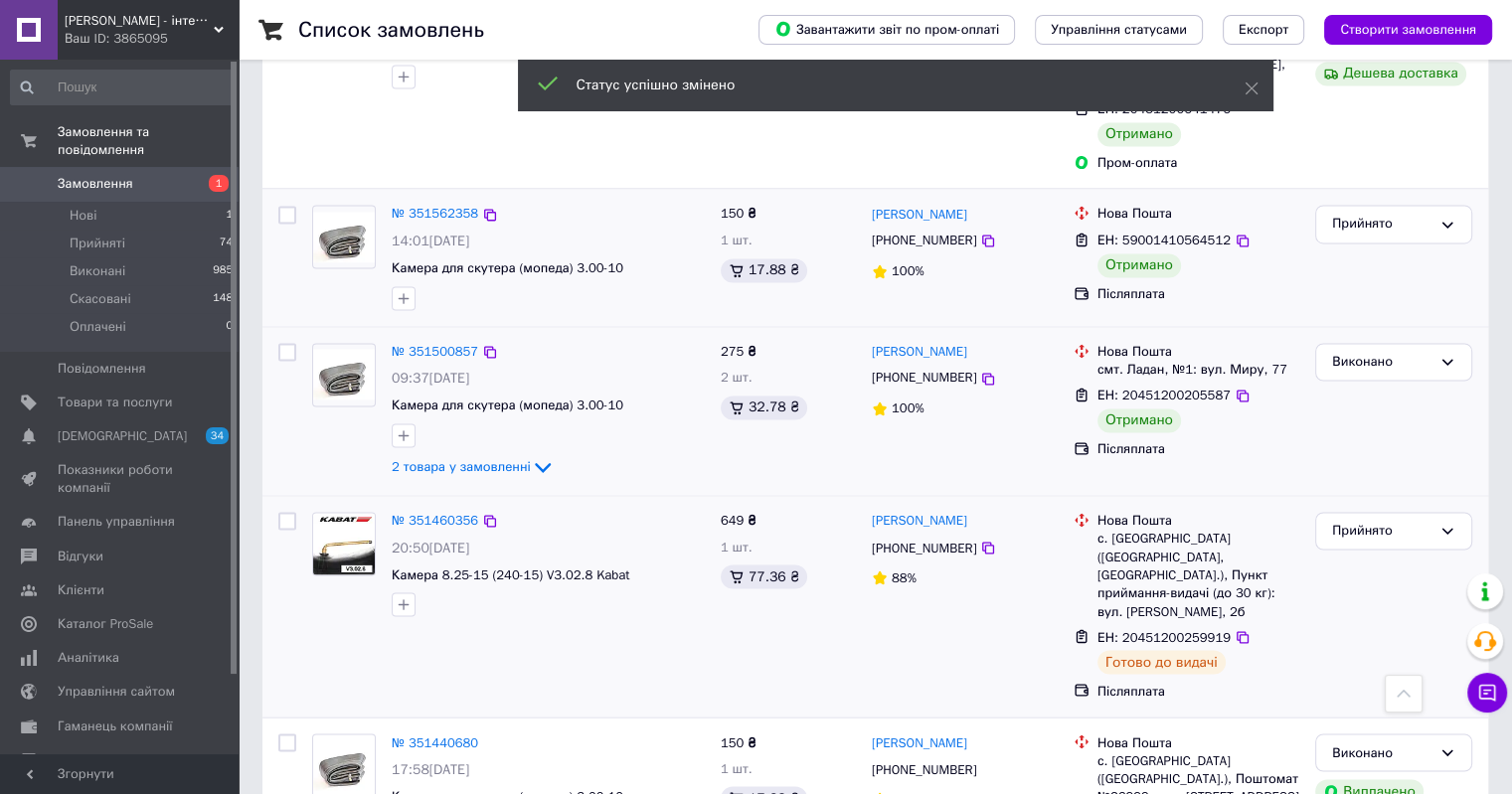 scroll, scrollTop: 3257, scrollLeft: 0, axis: vertical 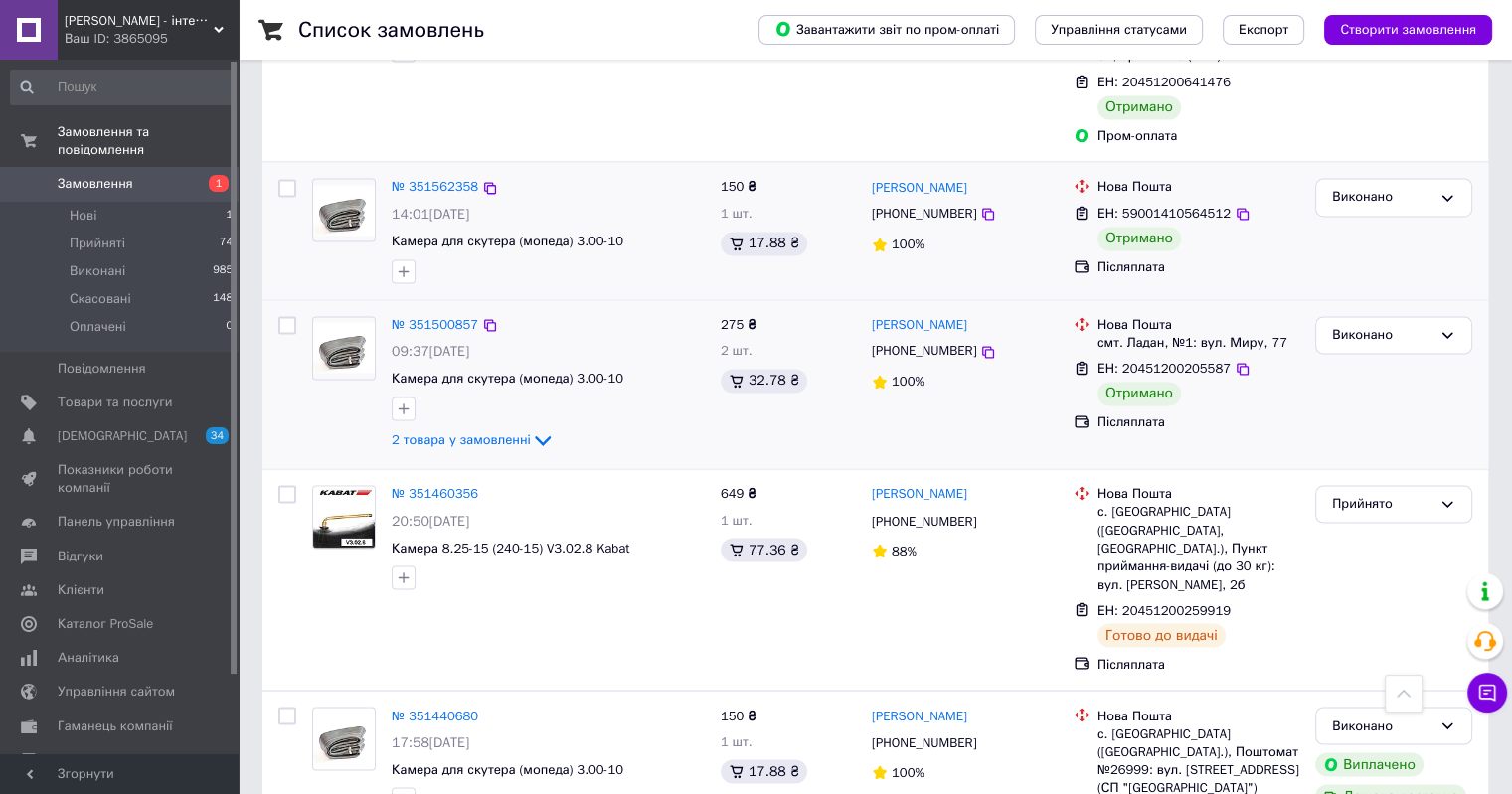 click on "2" at bounding box center (325, 937) 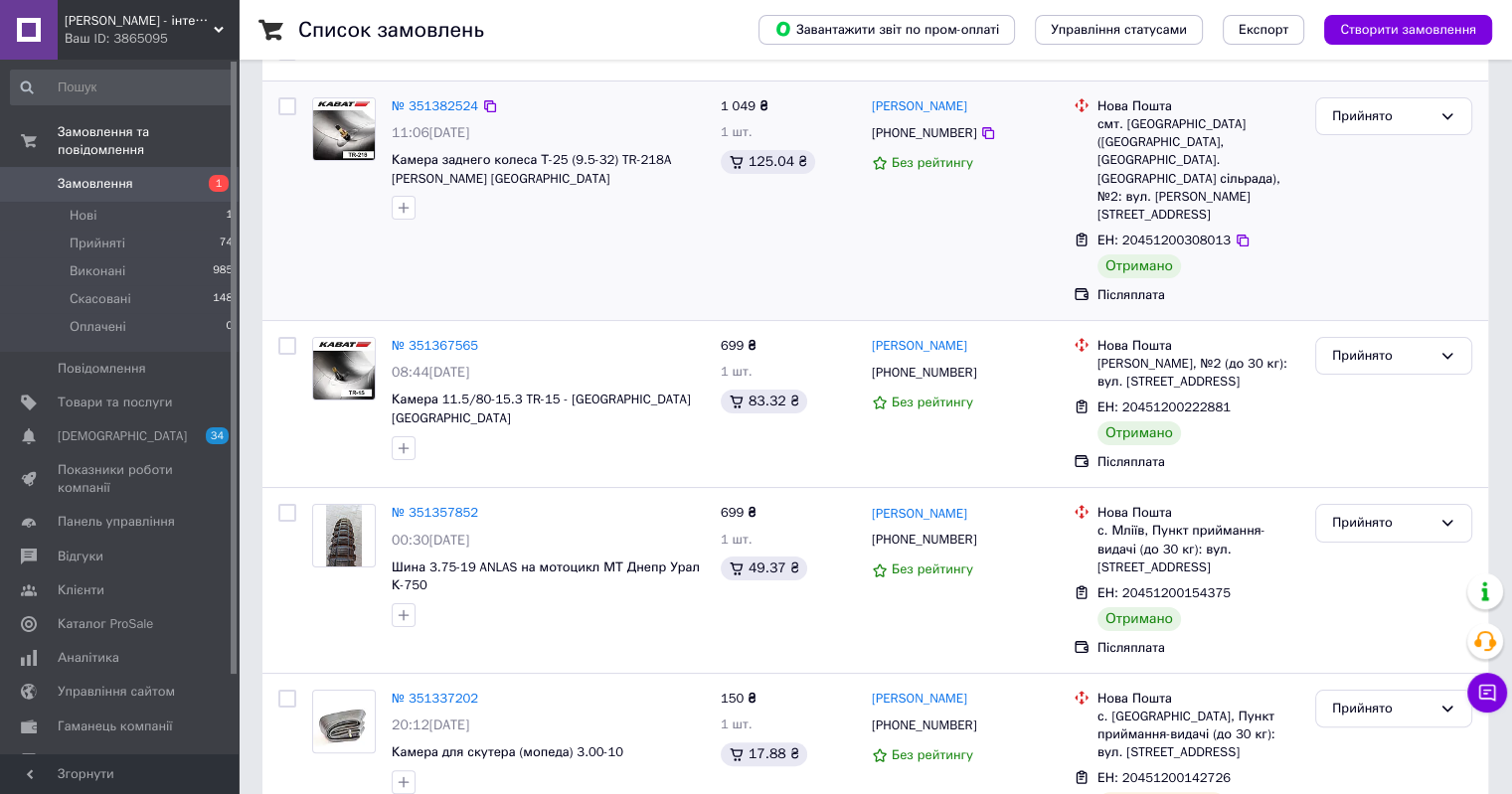 scroll, scrollTop: 298, scrollLeft: 0, axis: vertical 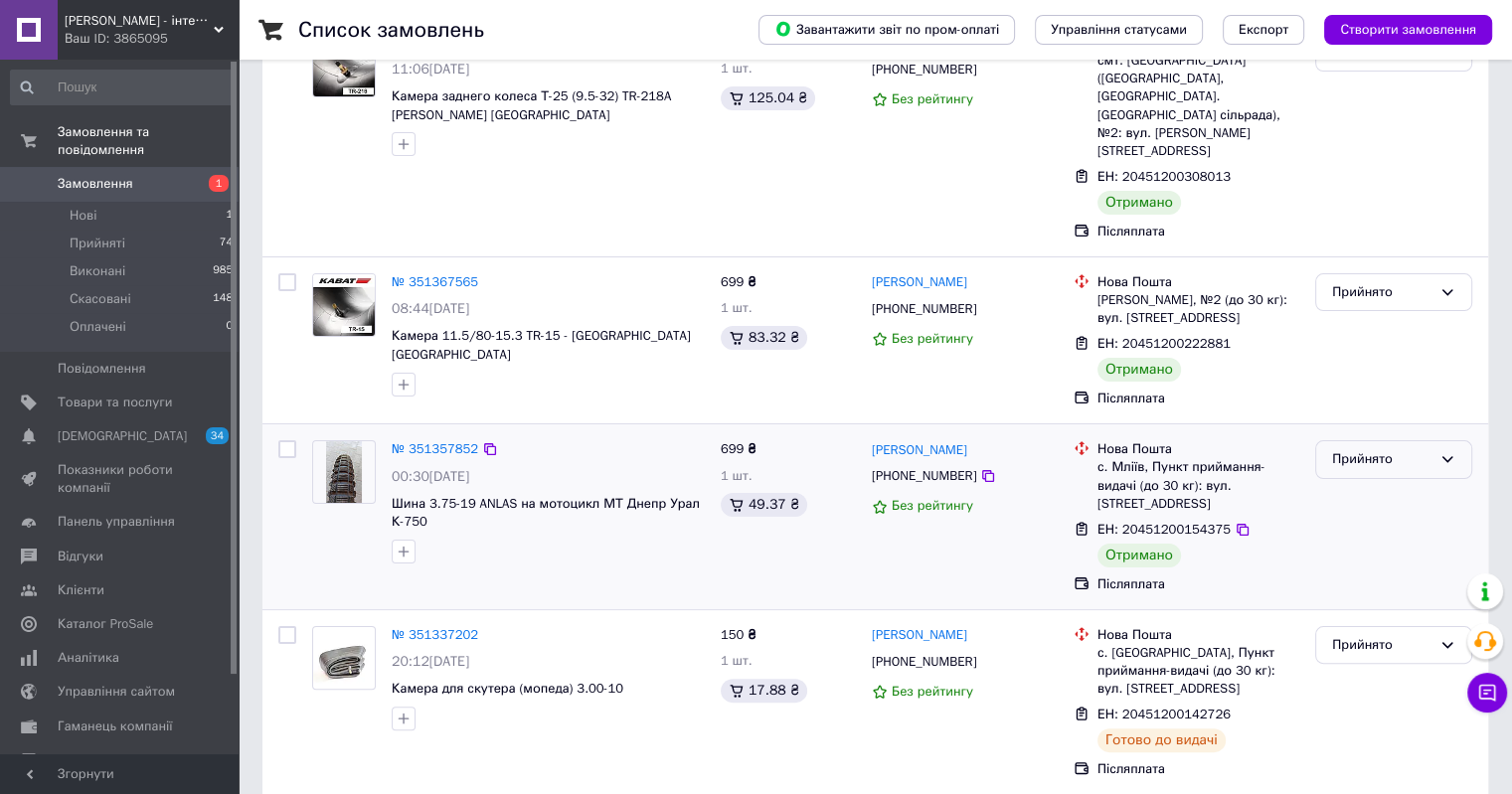 click 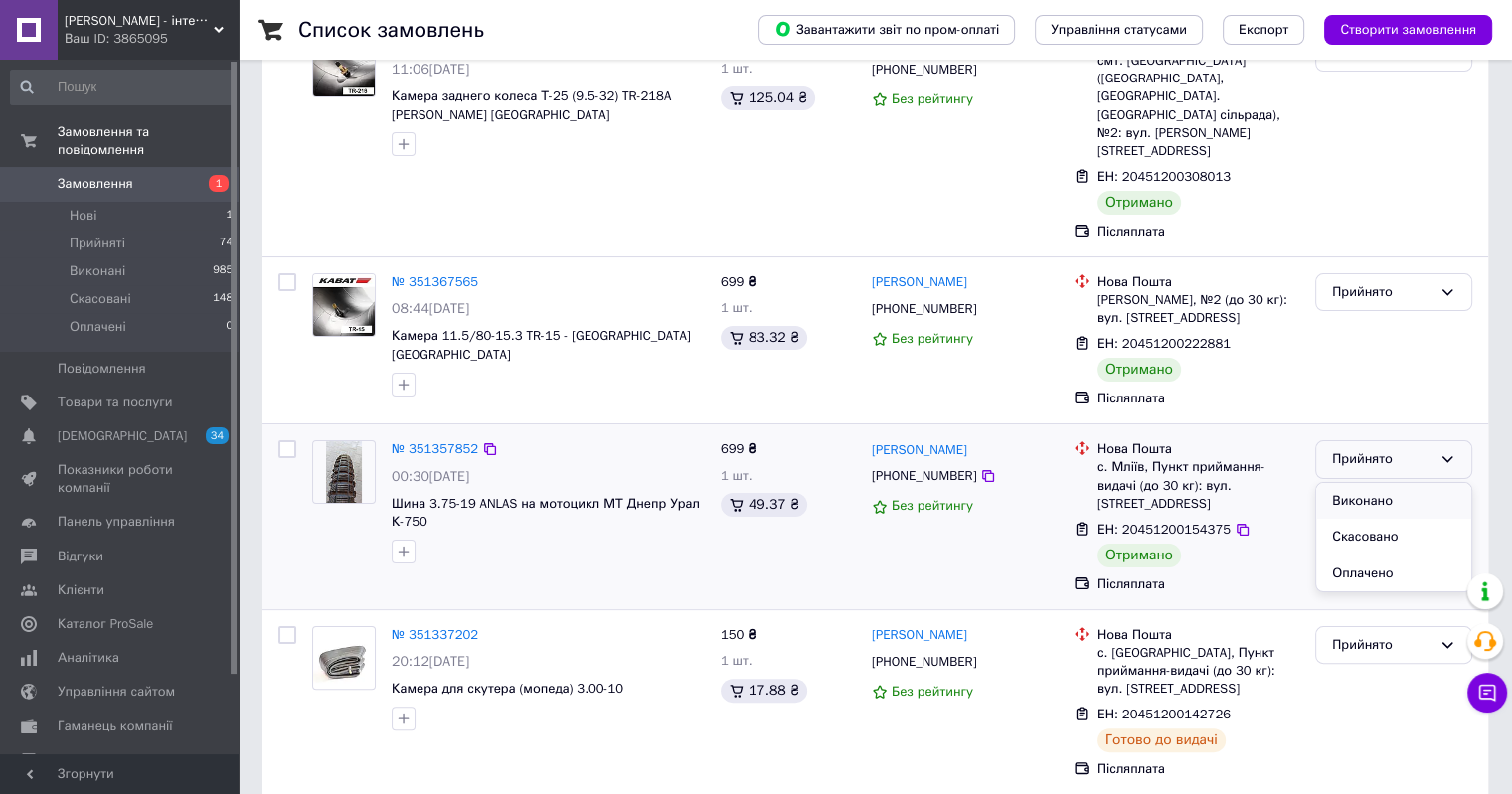 click on "Виконано" at bounding box center (1394, 501) 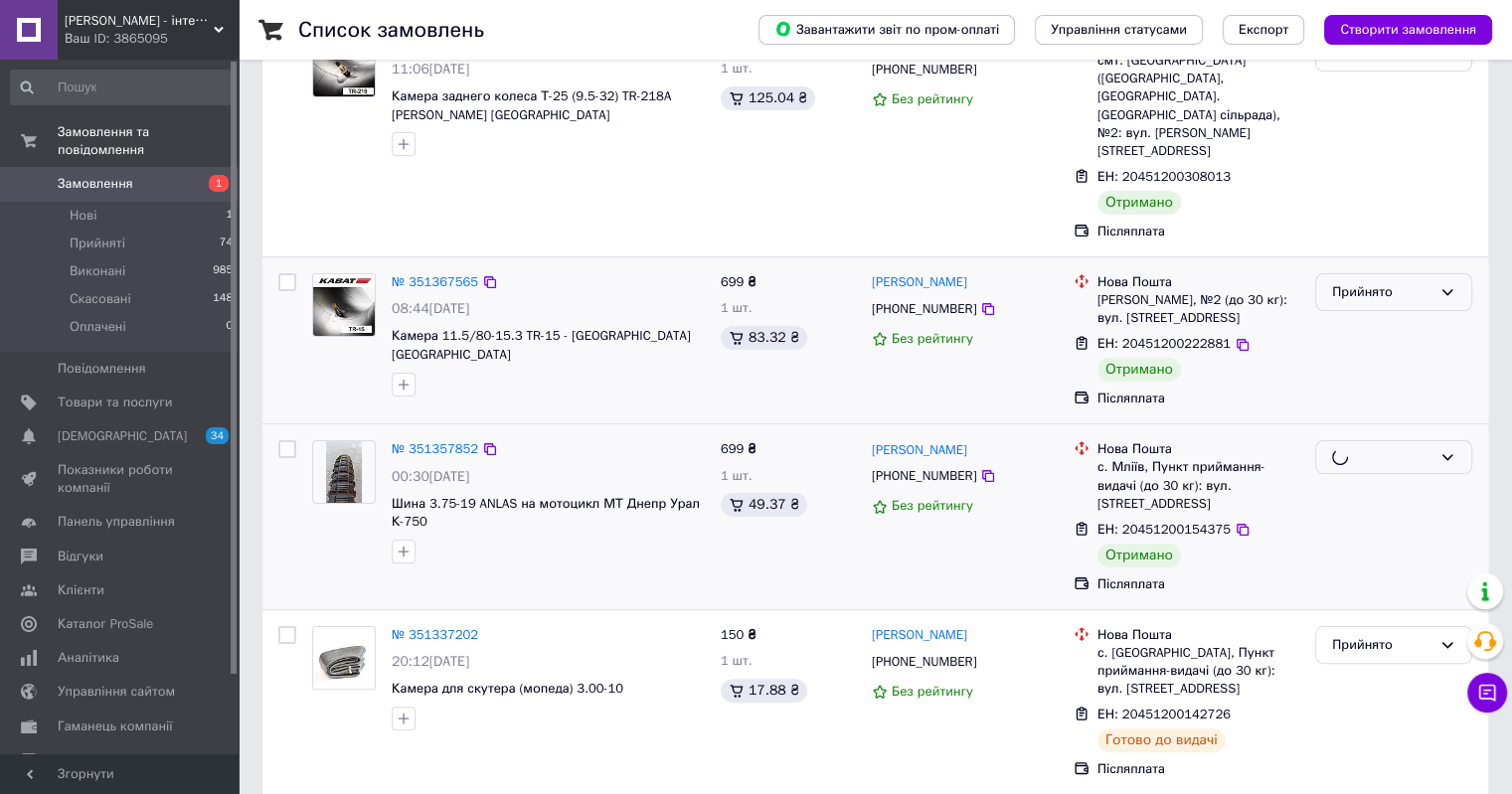click on "Прийнято" at bounding box center [1394, 292] 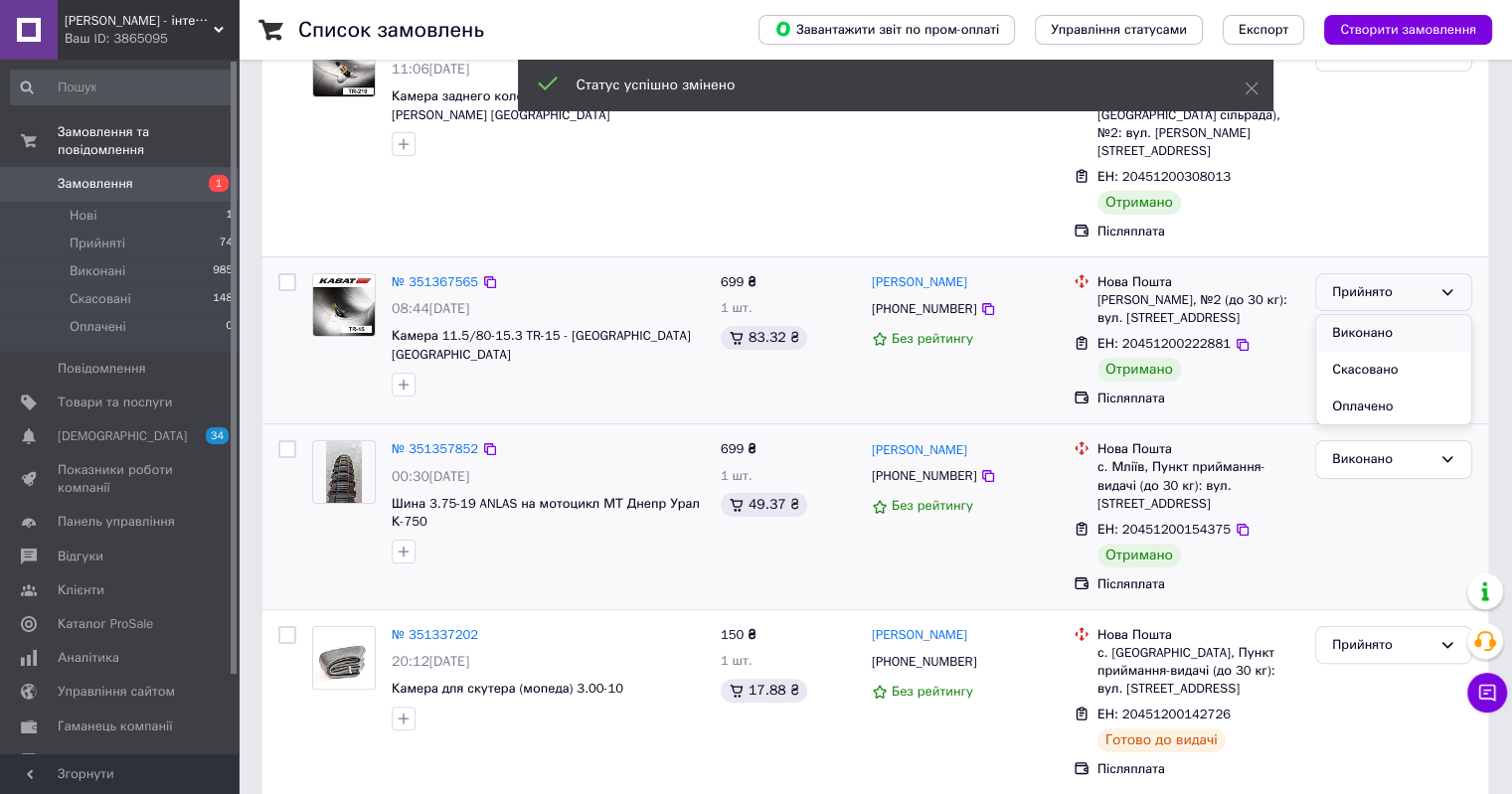 click on "Виконано" at bounding box center (1394, 333) 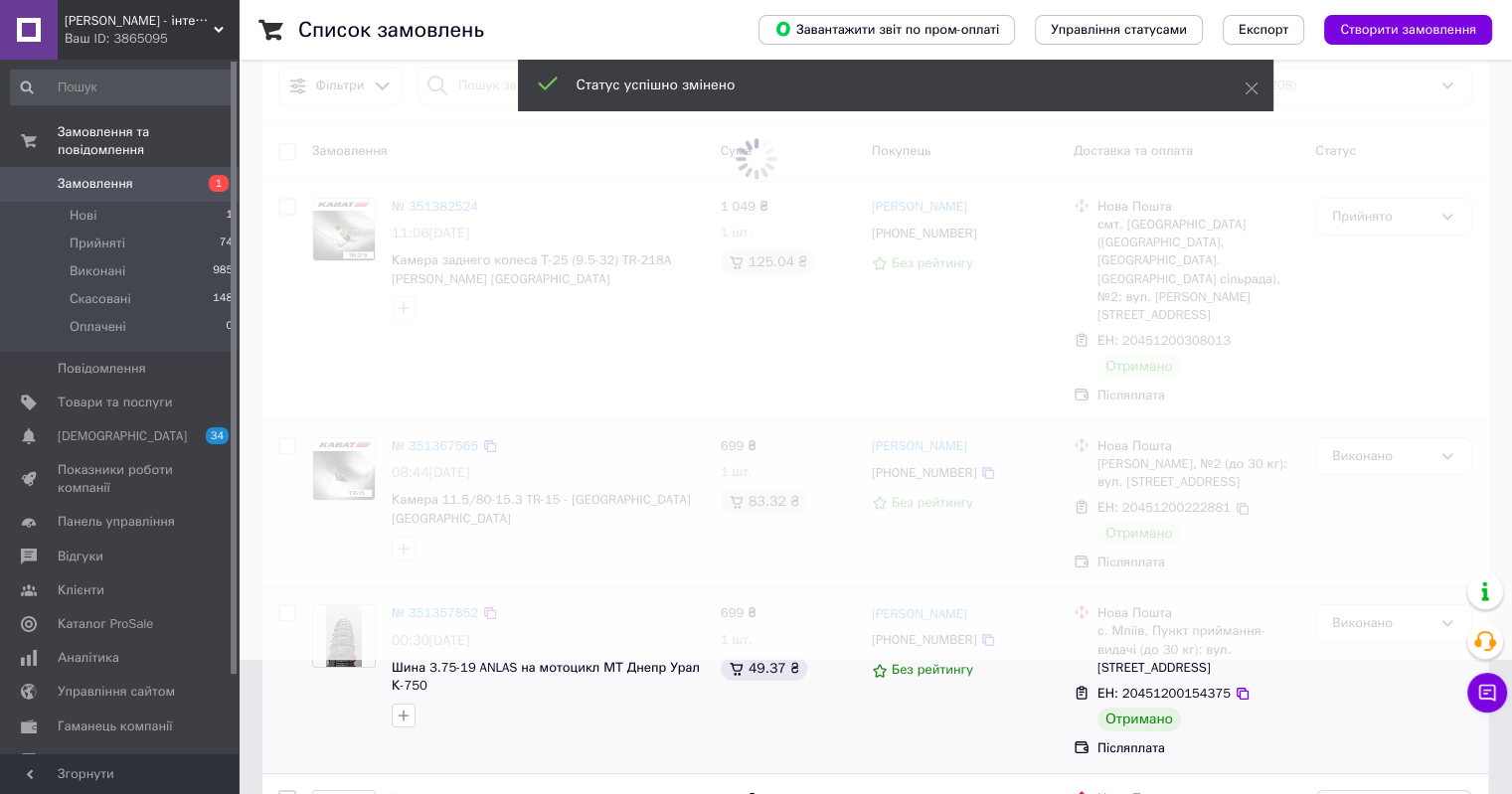 scroll, scrollTop: 99, scrollLeft: 0, axis: vertical 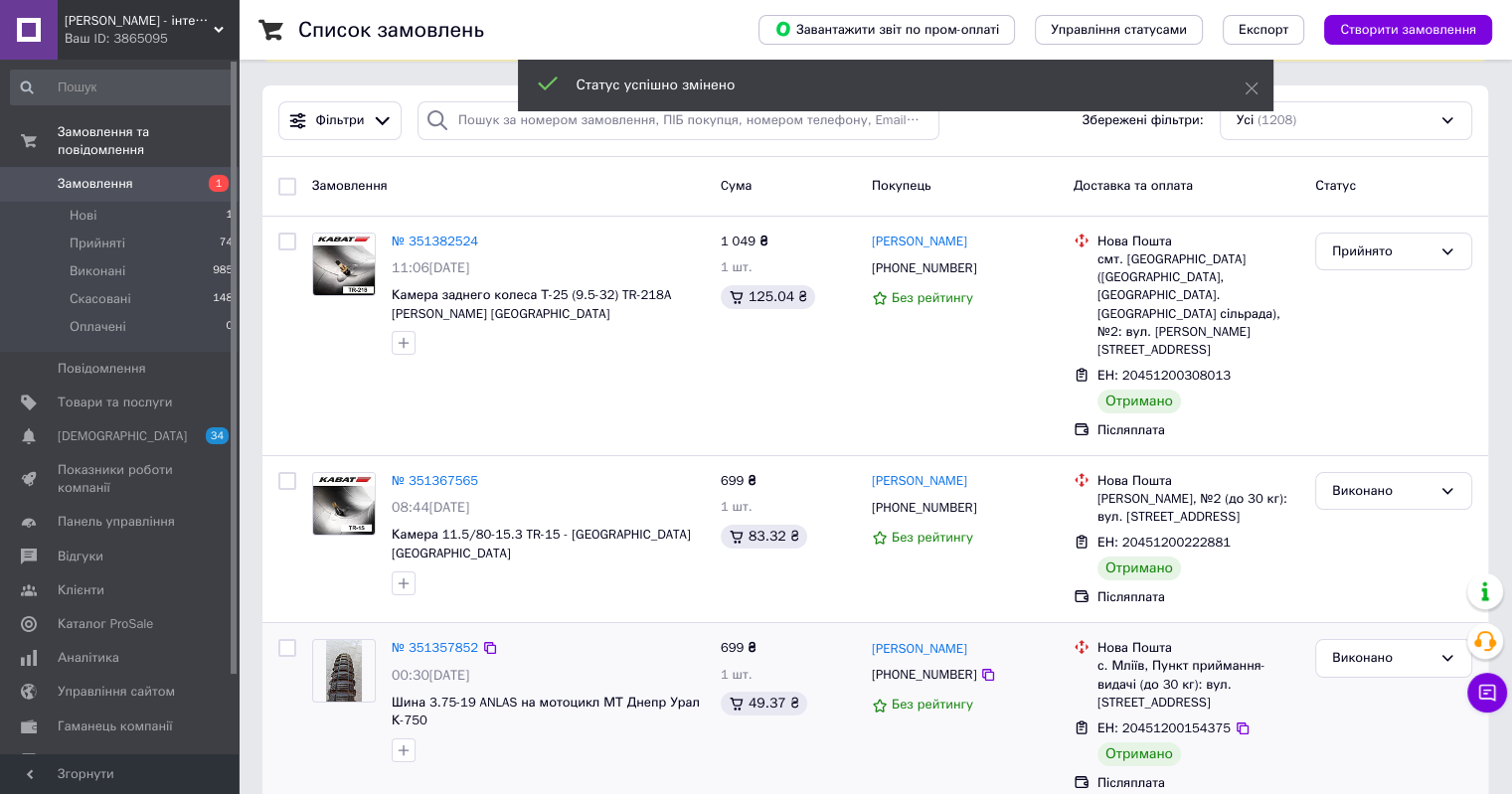click on "Прийнято" at bounding box center [1394, 251] 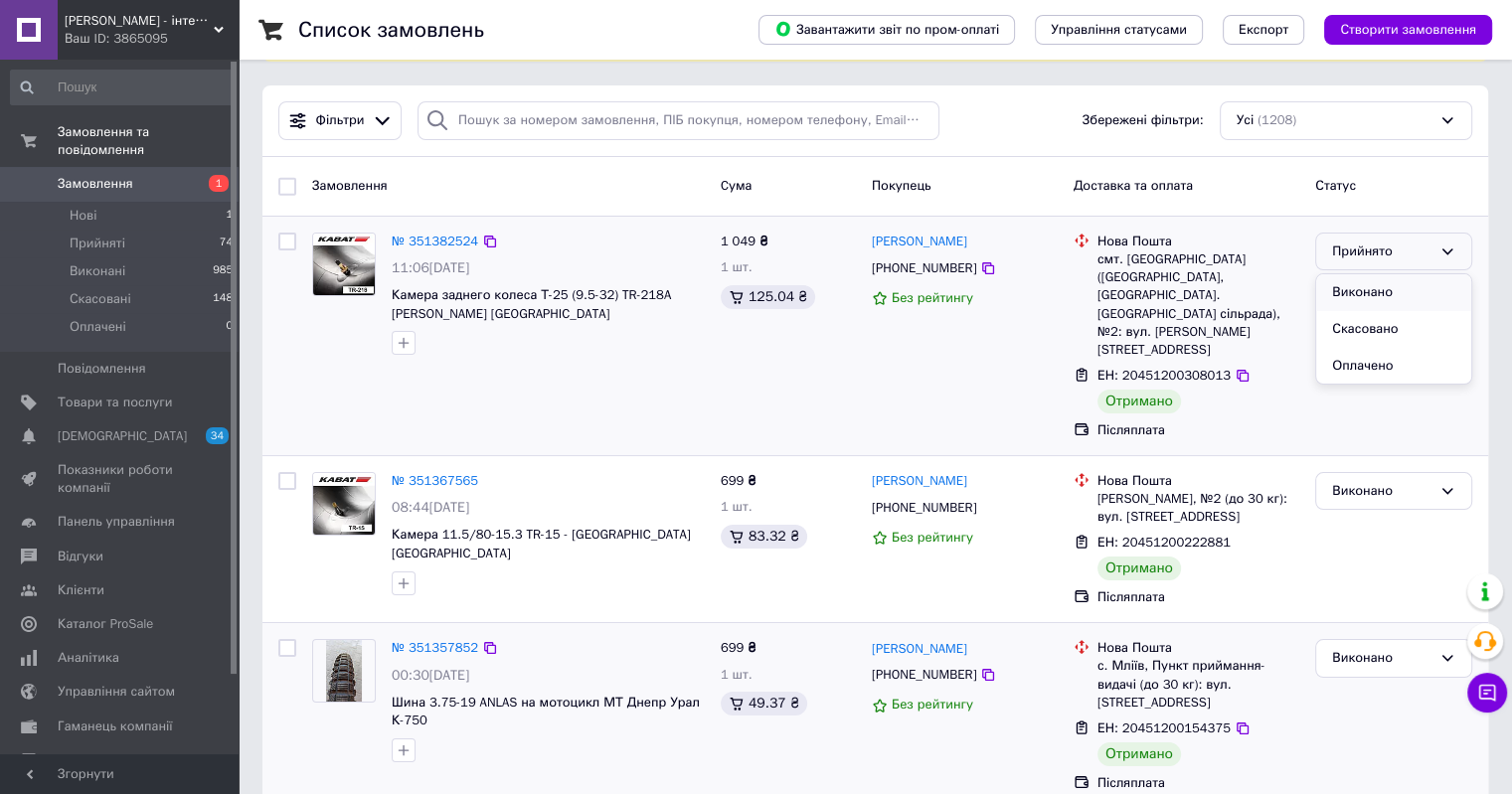 click on "Виконано" at bounding box center (1394, 292) 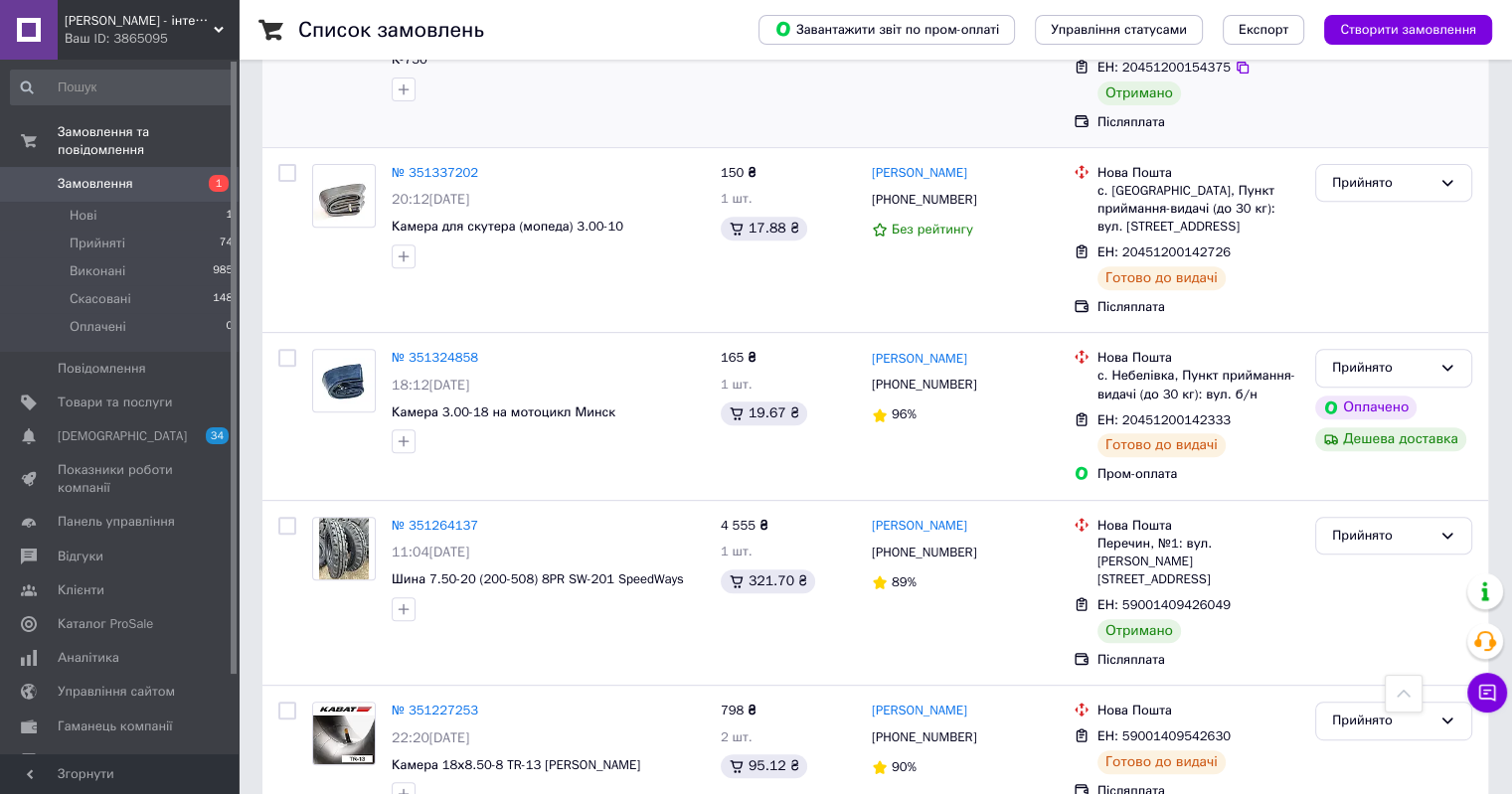 scroll, scrollTop: 795, scrollLeft: 0, axis: vertical 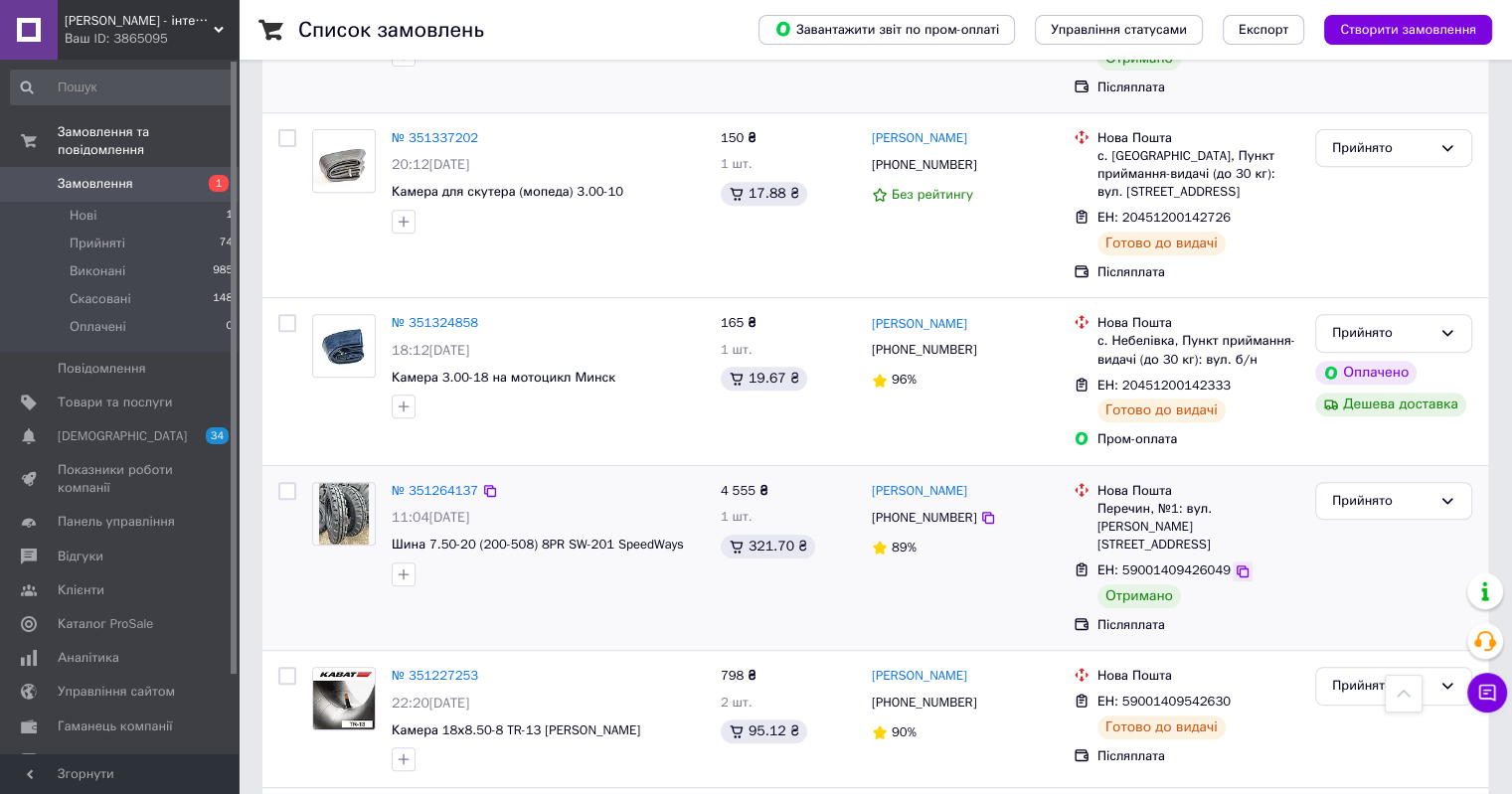 click 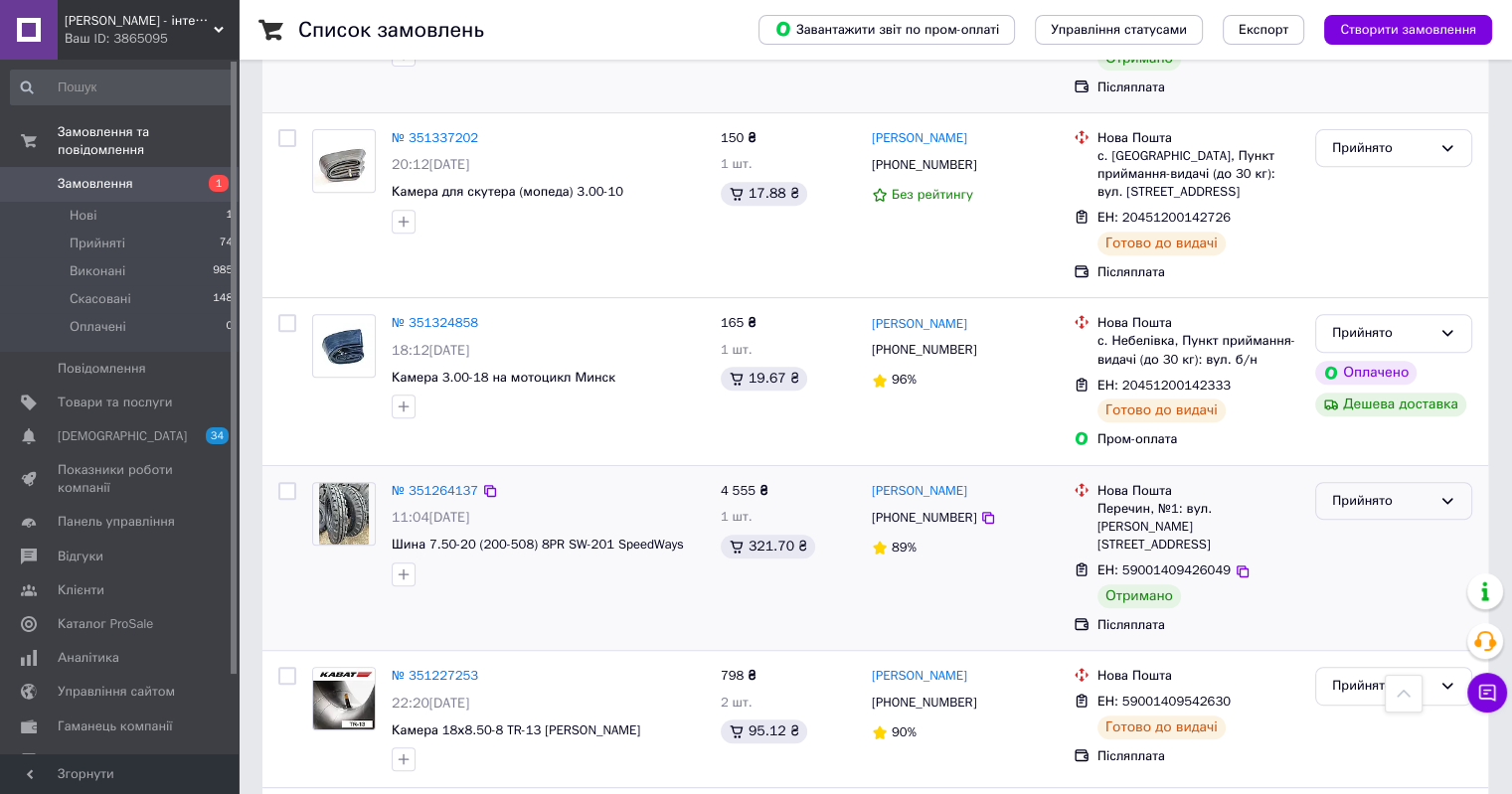 click on "Прийнято" at bounding box center [1382, 501] 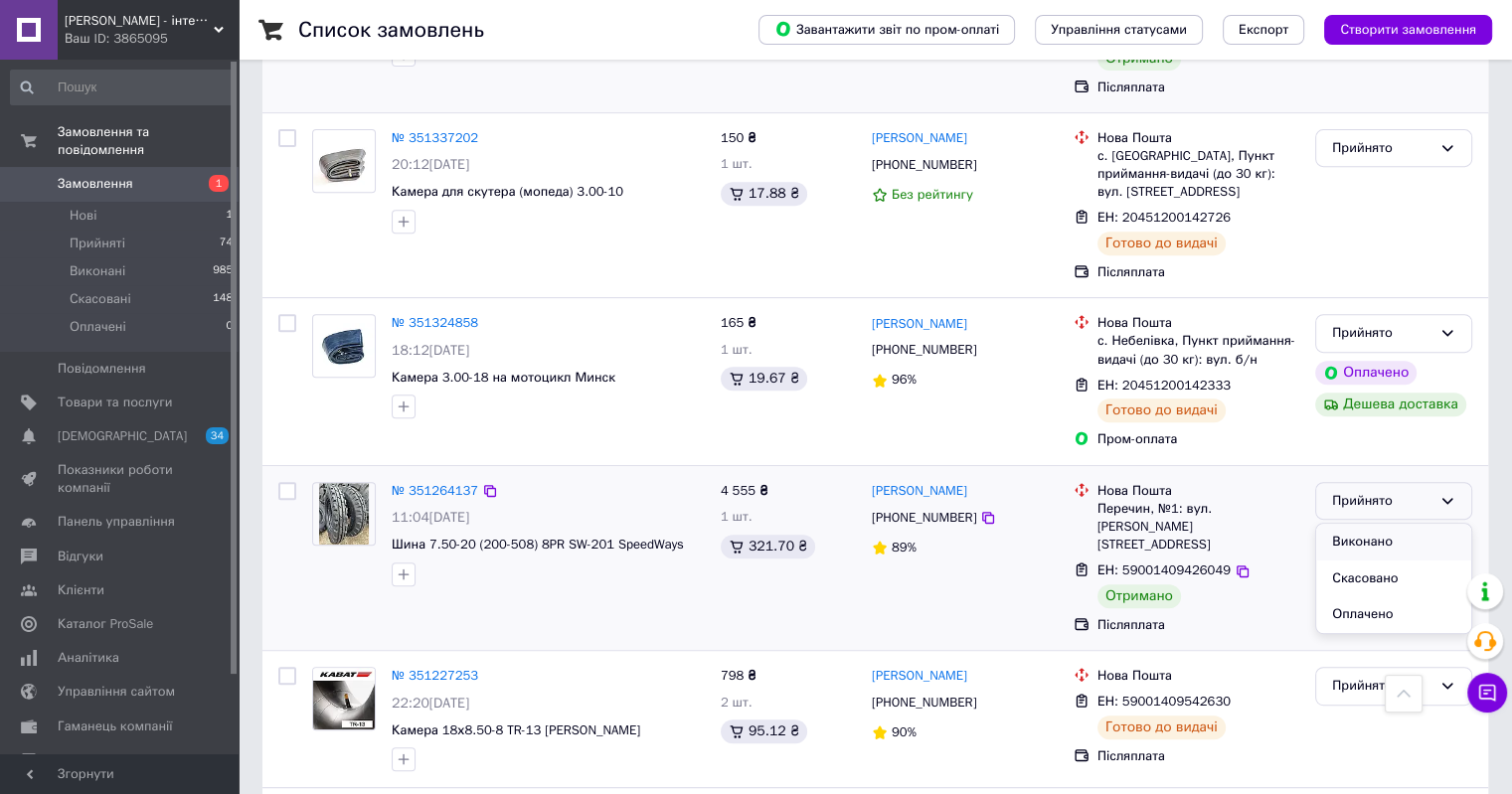 click on "Виконано" at bounding box center (1394, 542) 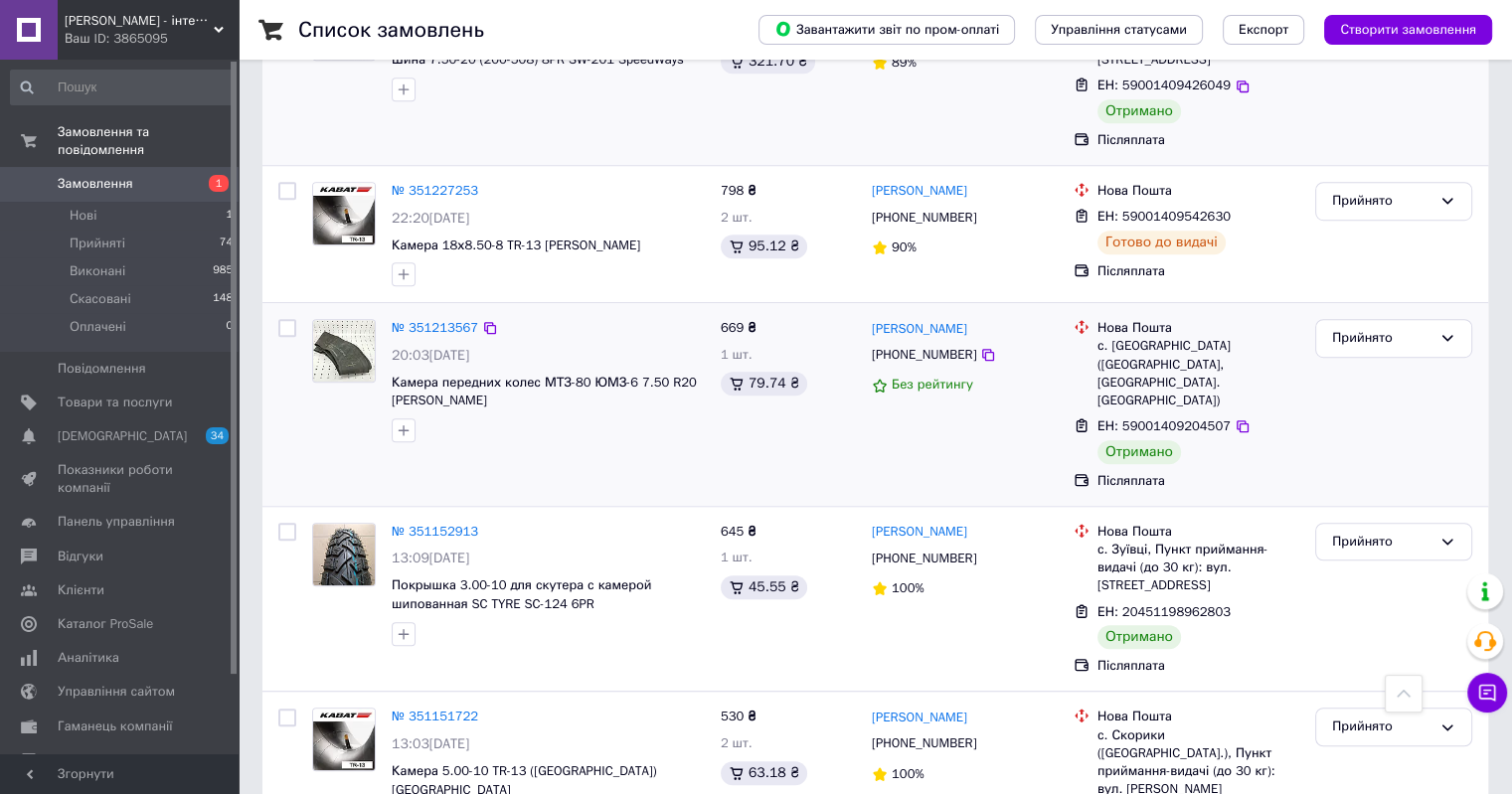 scroll, scrollTop: 1292, scrollLeft: 0, axis: vertical 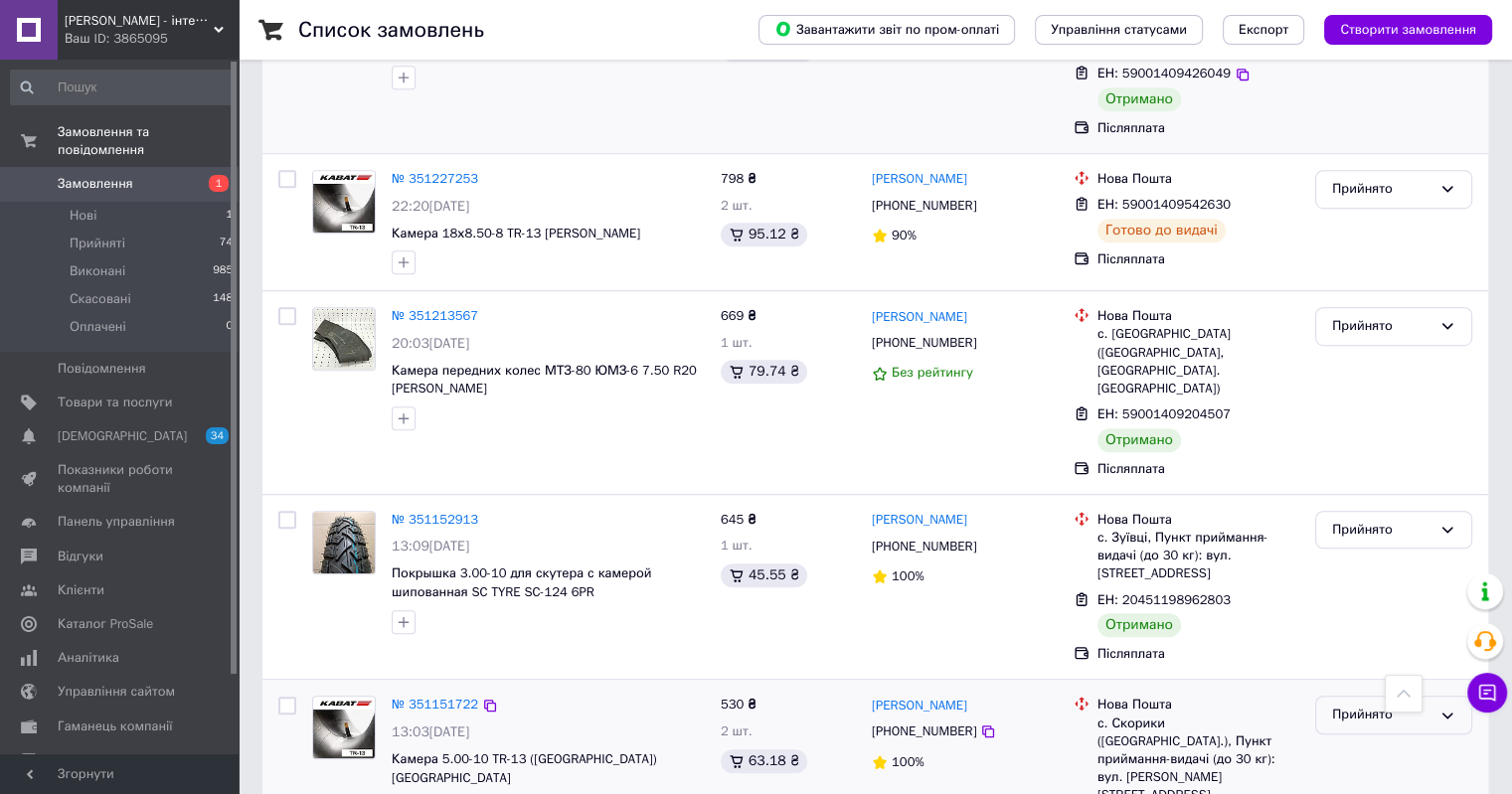 click on "Прийнято" at bounding box center [1382, 715] 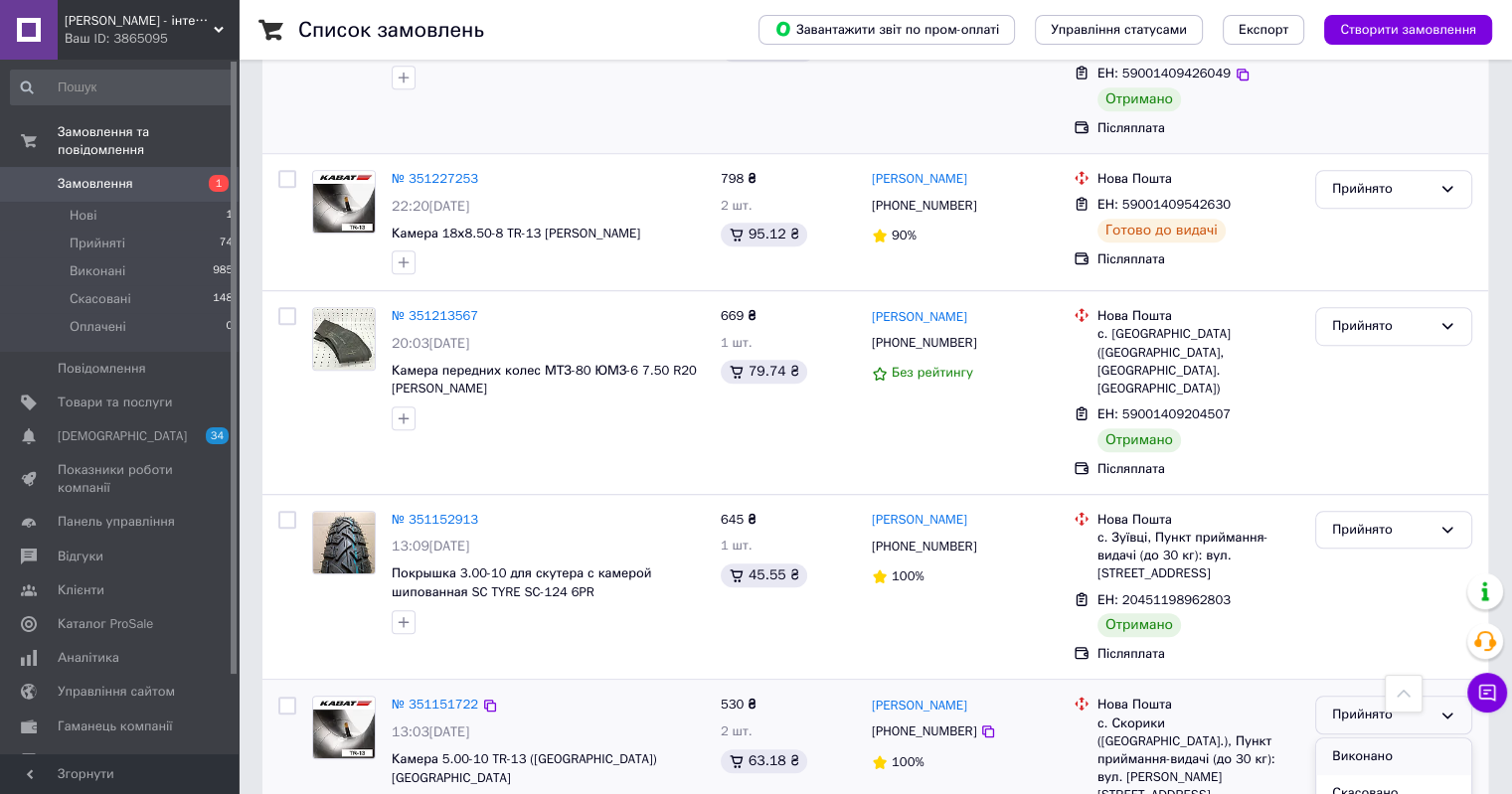 click on "Виконано" at bounding box center (1394, 756) 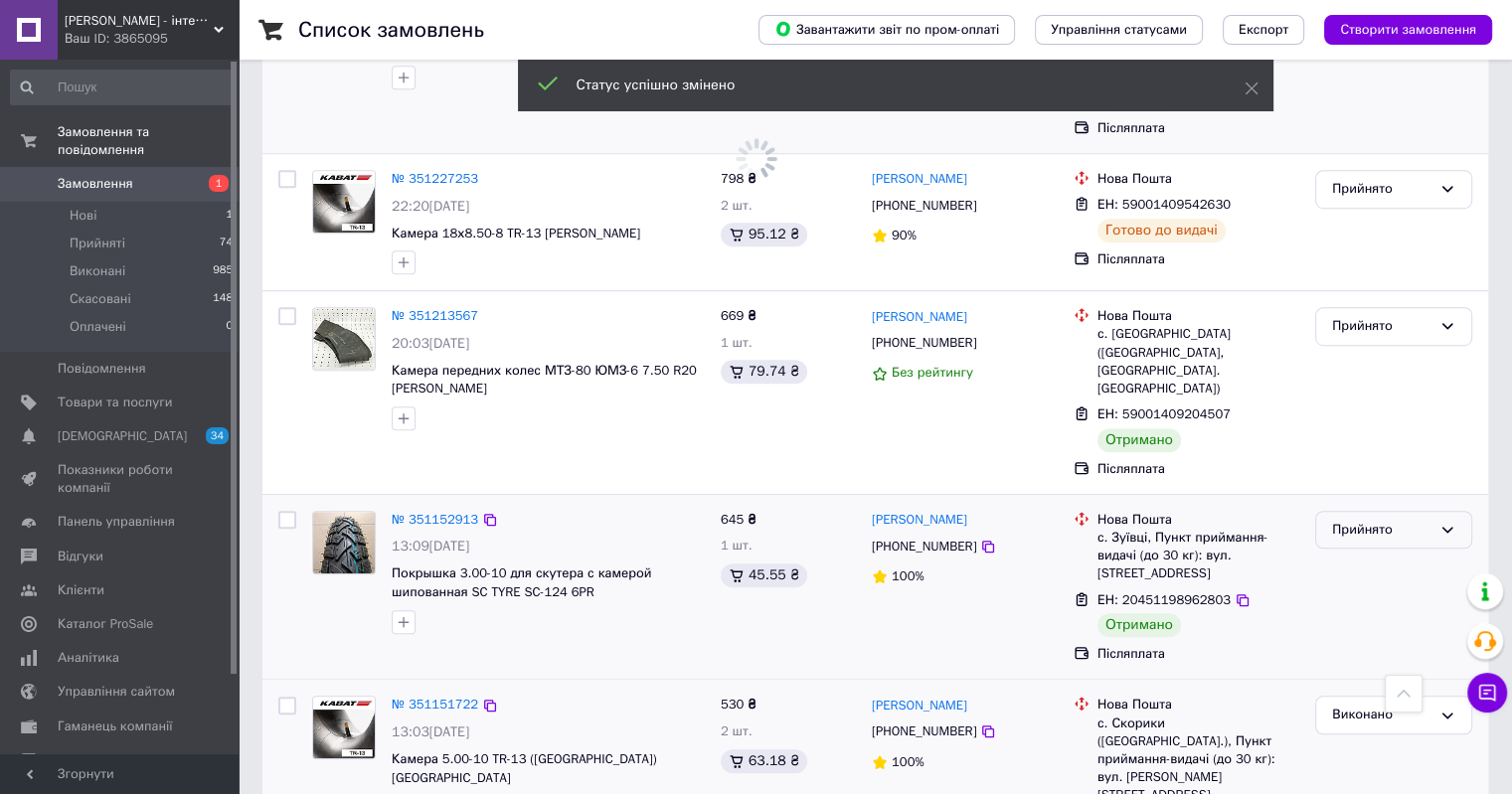 click 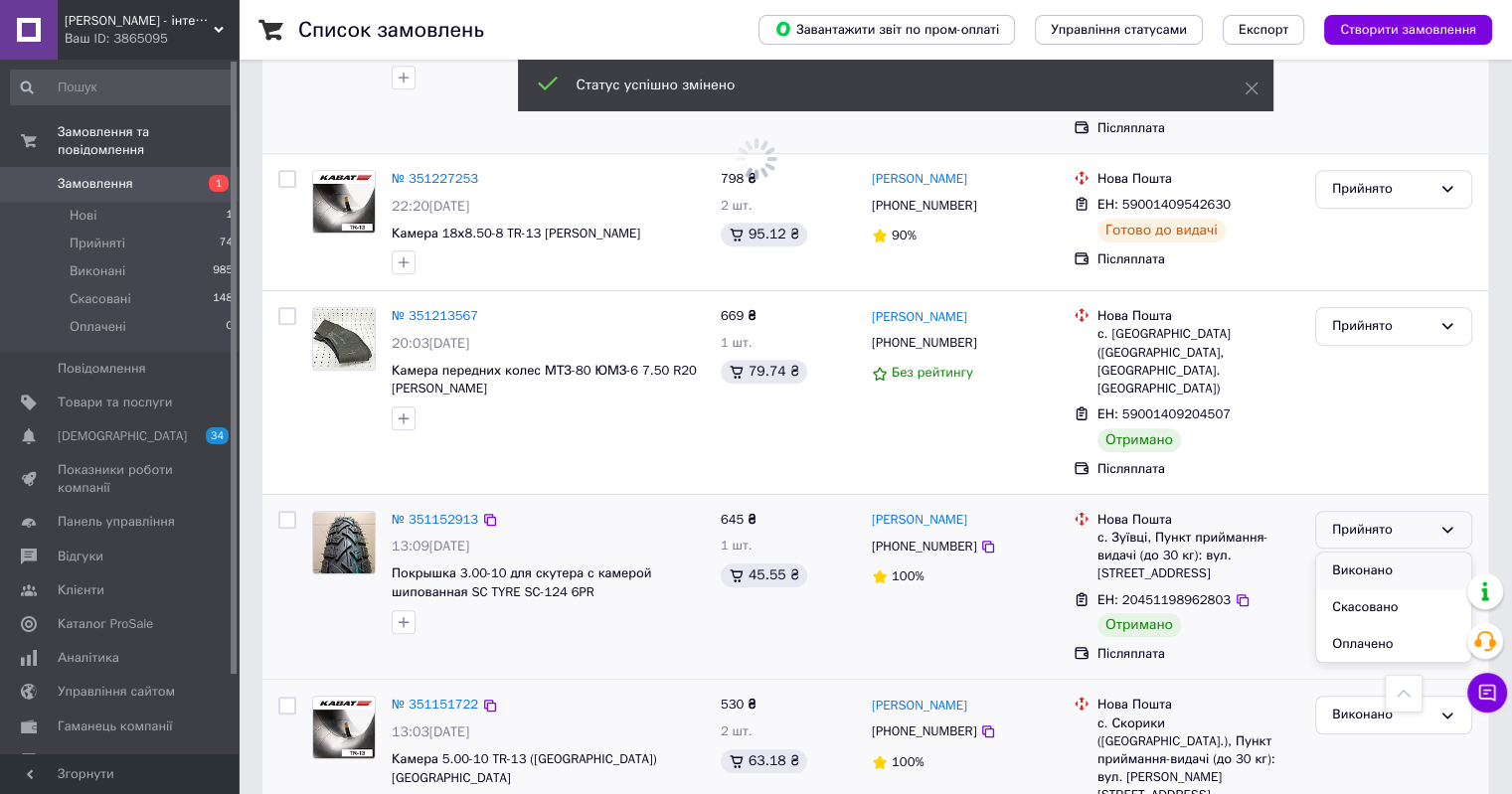 click on "Виконано" at bounding box center [1394, 570] 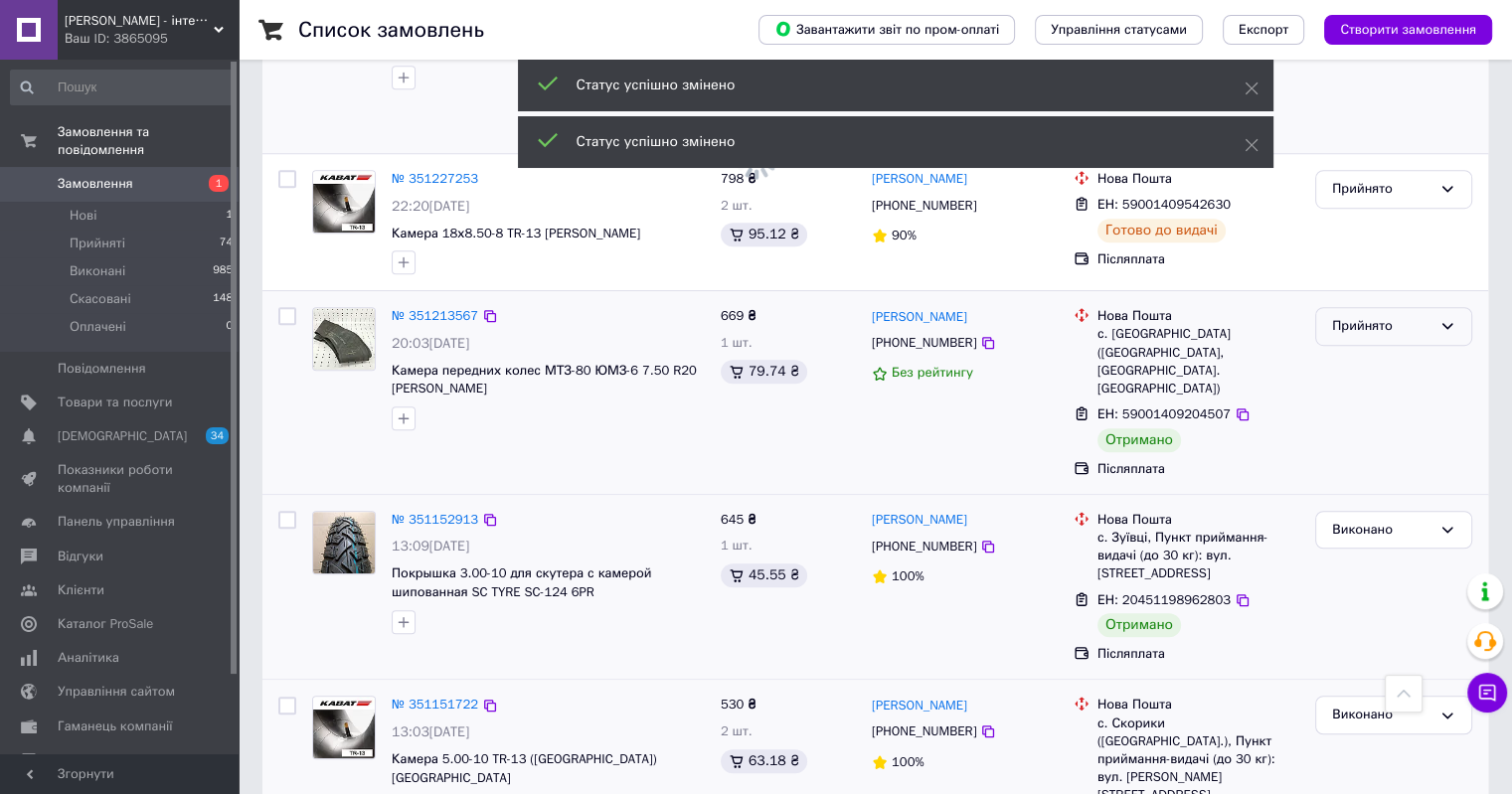click 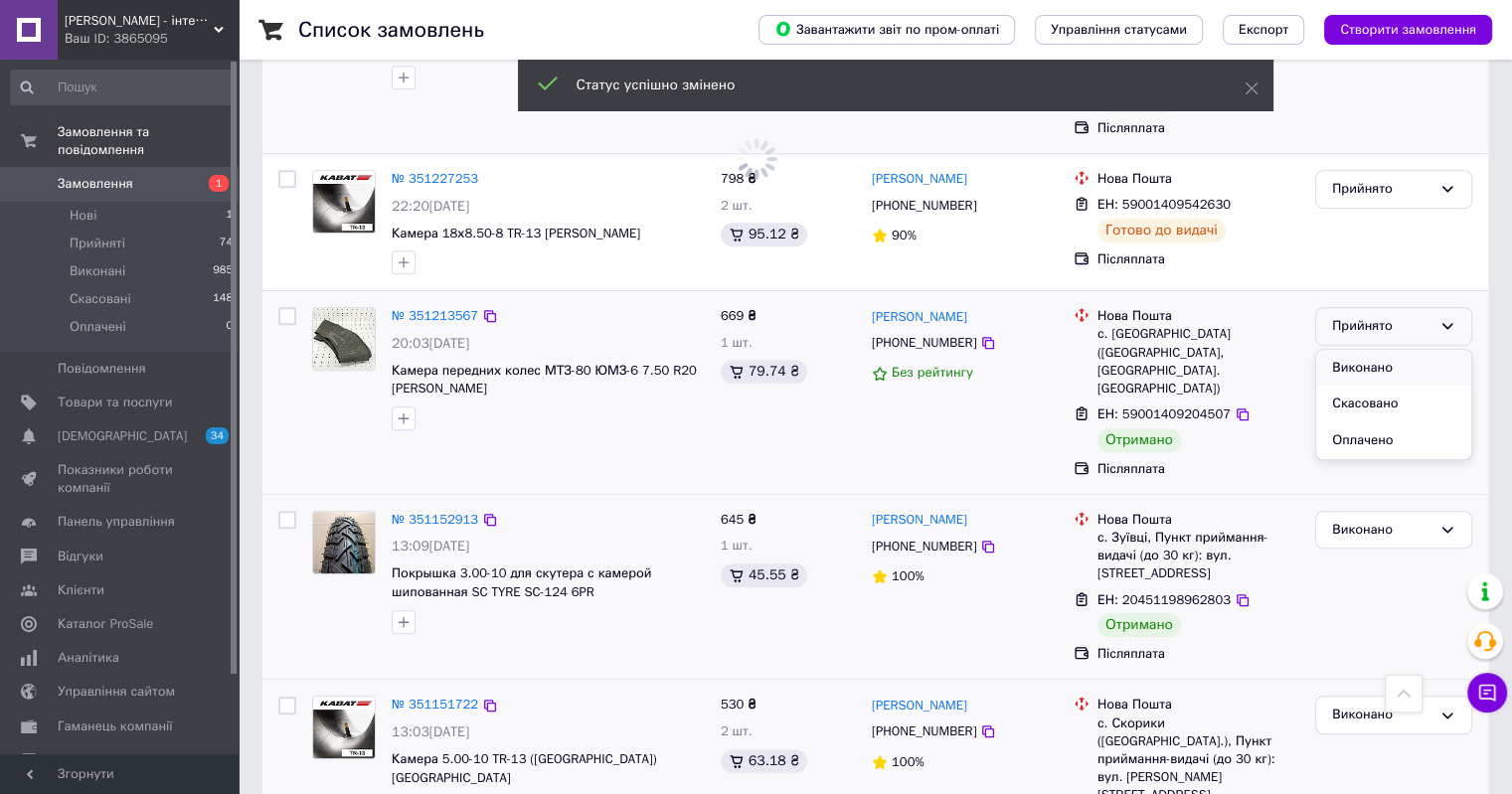 click on "Виконано" at bounding box center [1394, 368] 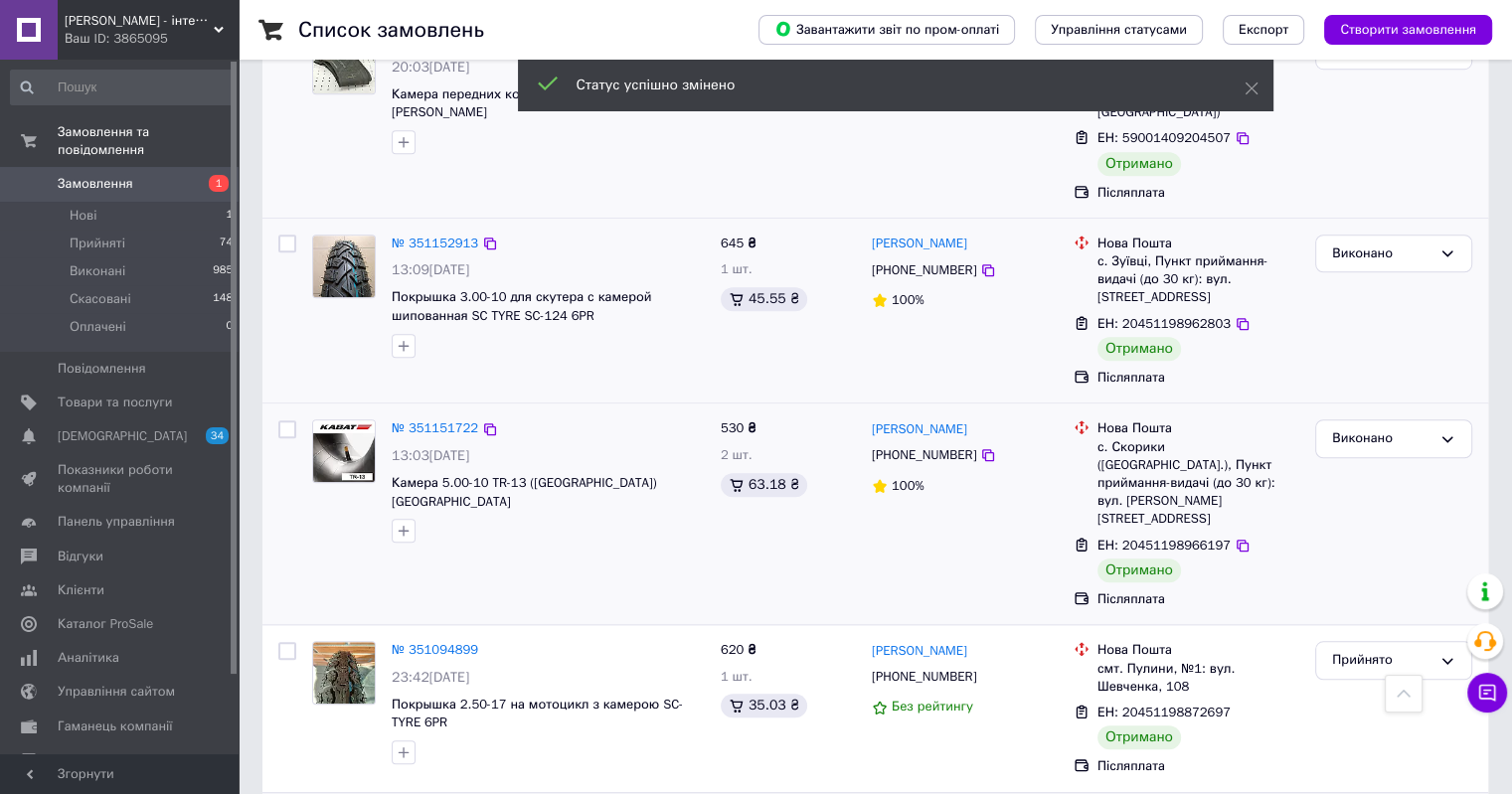 scroll, scrollTop: 1590, scrollLeft: 0, axis: vertical 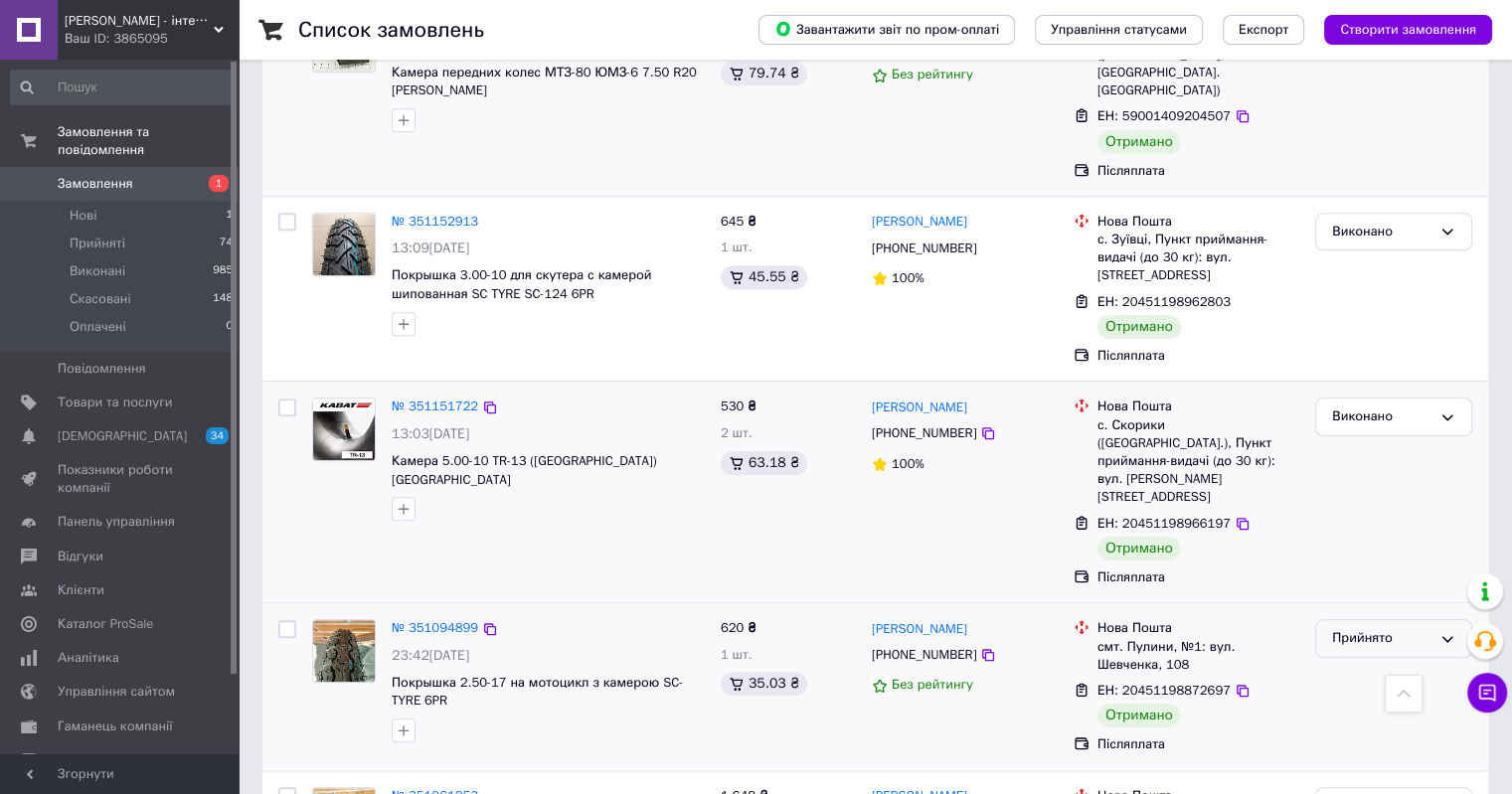 click on "Прийнято" at bounding box center [1382, 638] 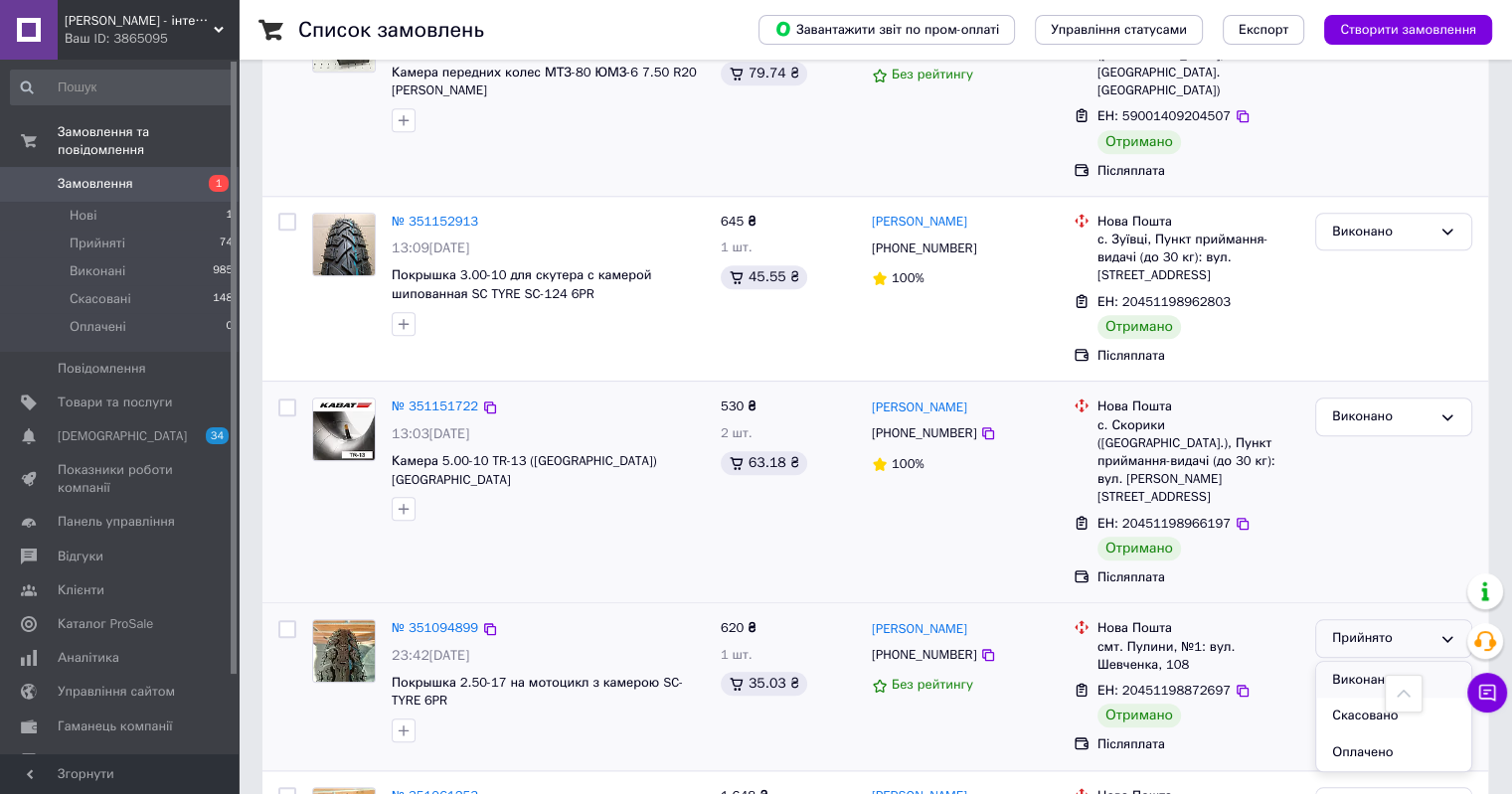click on "Виконано" at bounding box center (1394, 680) 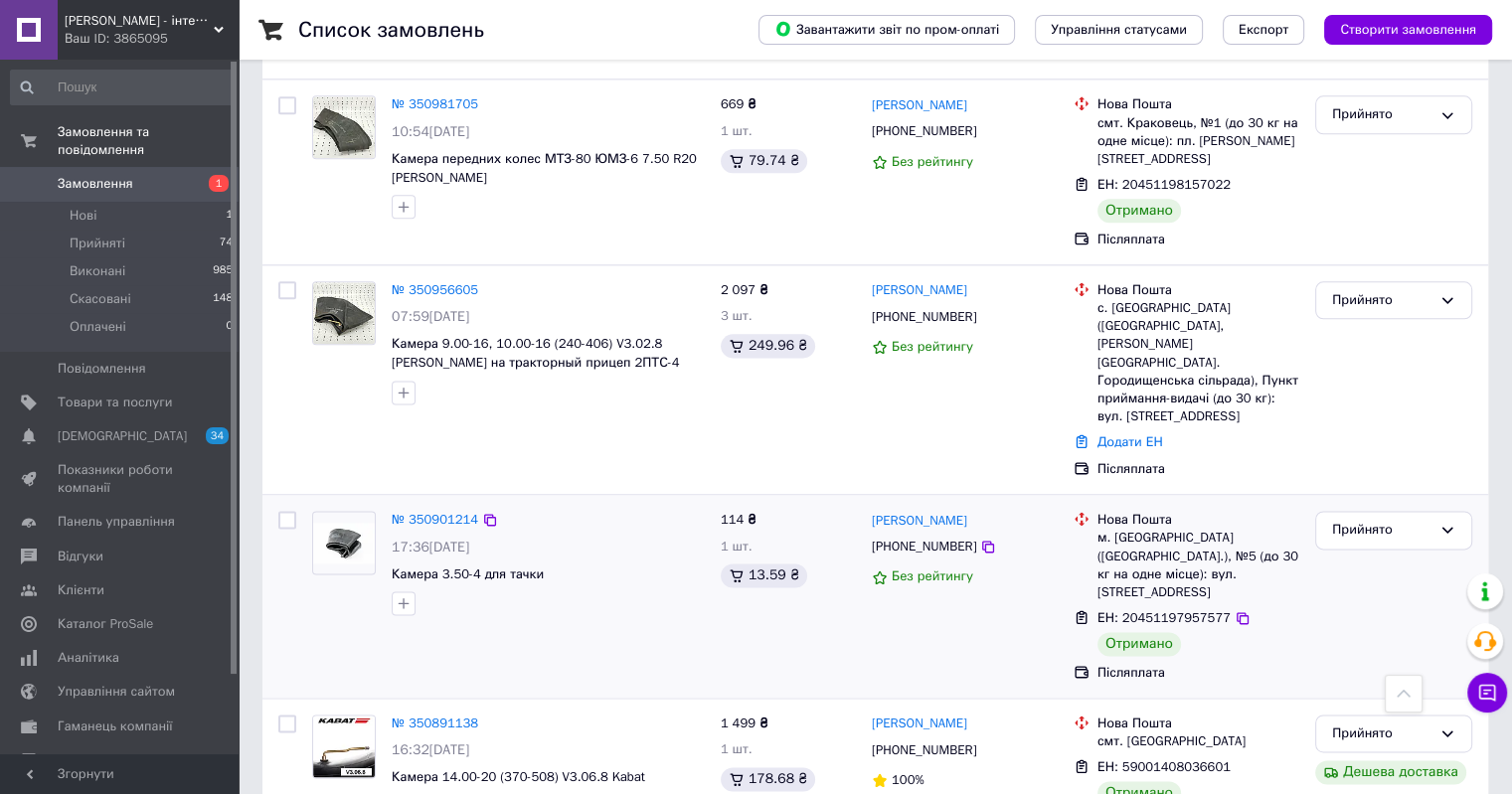 scroll, scrollTop: 2385, scrollLeft: 0, axis: vertical 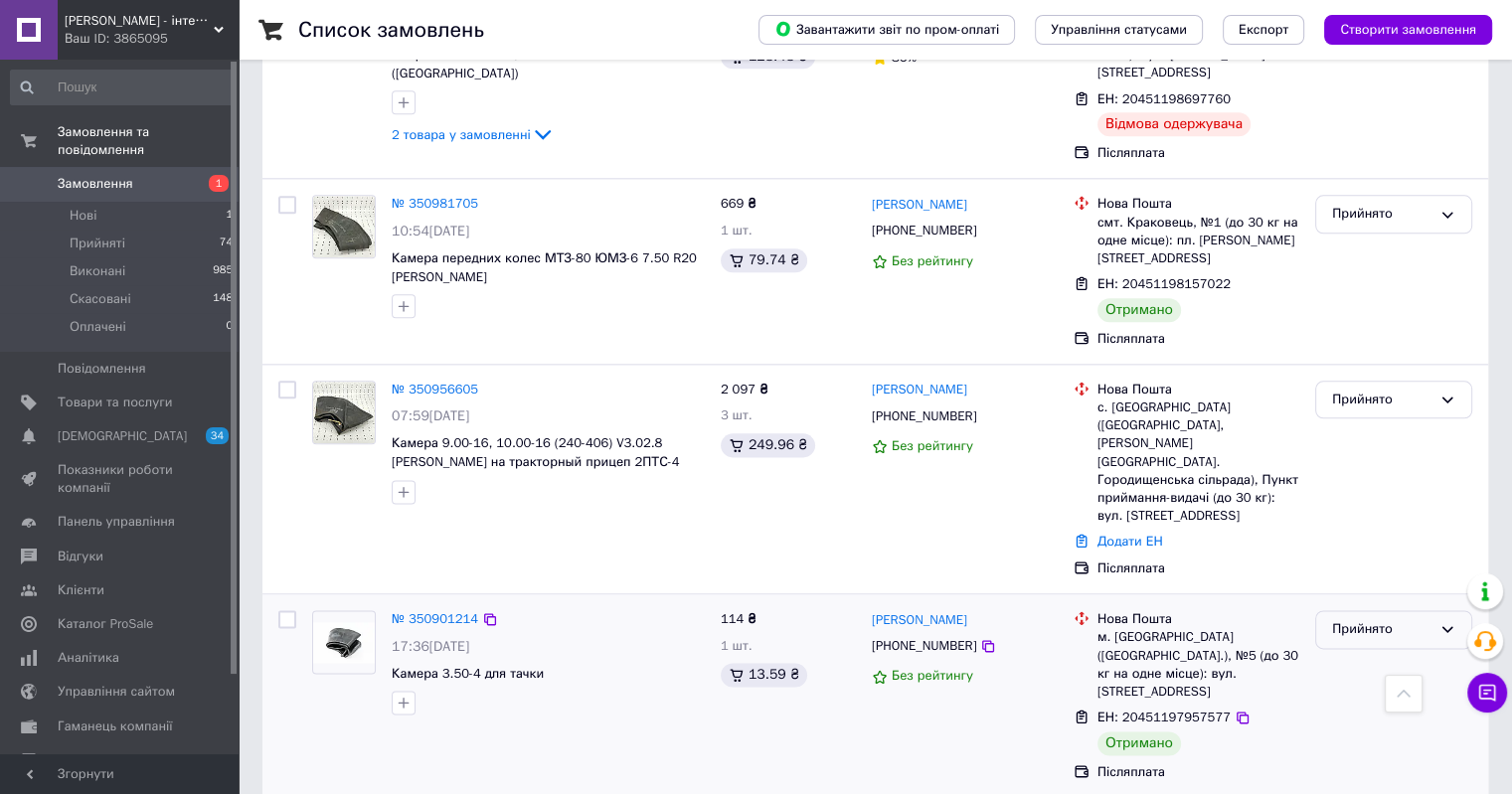 click on "Прийнято" at bounding box center (1394, 629) 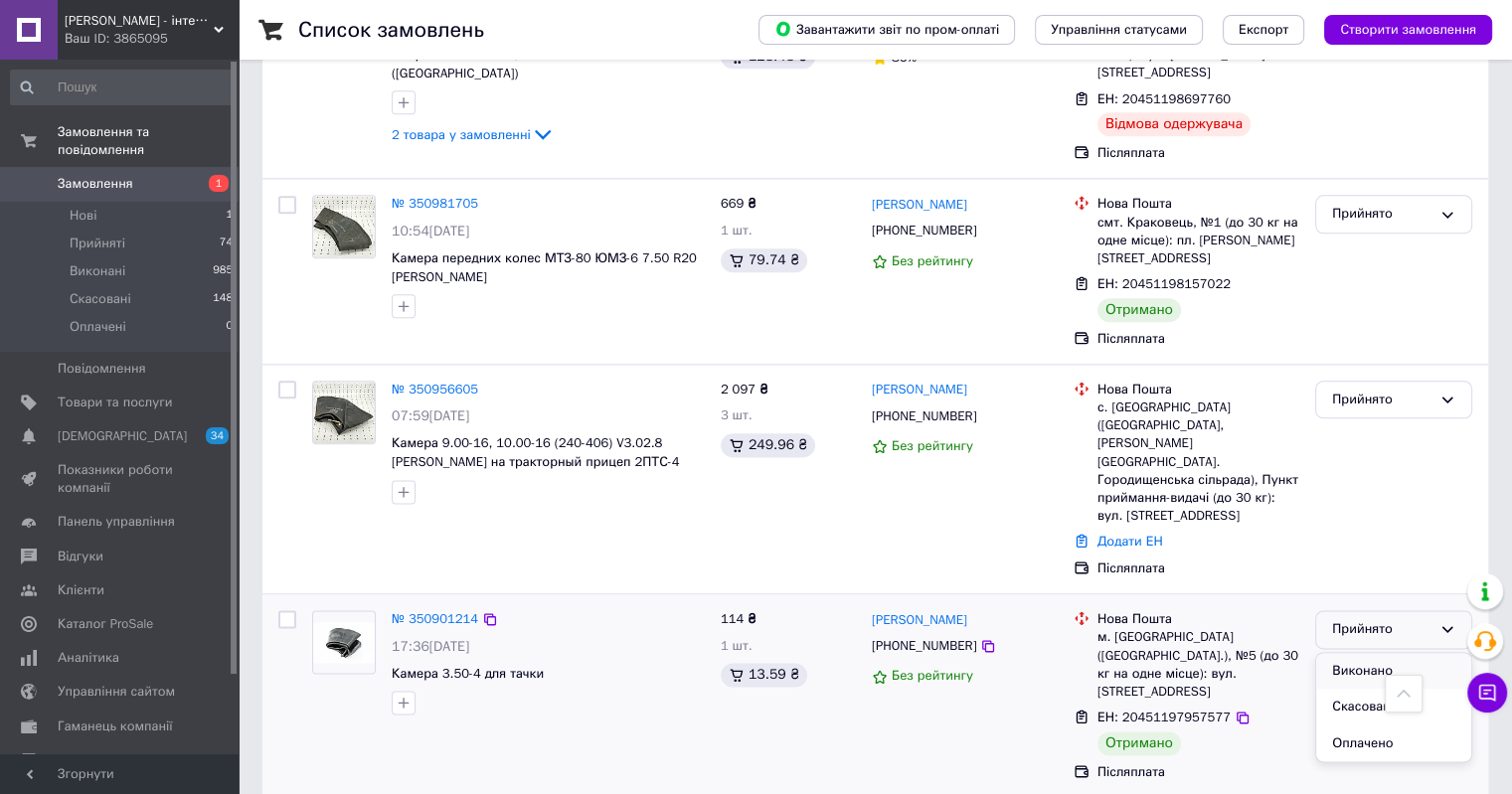 click on "Виконано" at bounding box center [1394, 671] 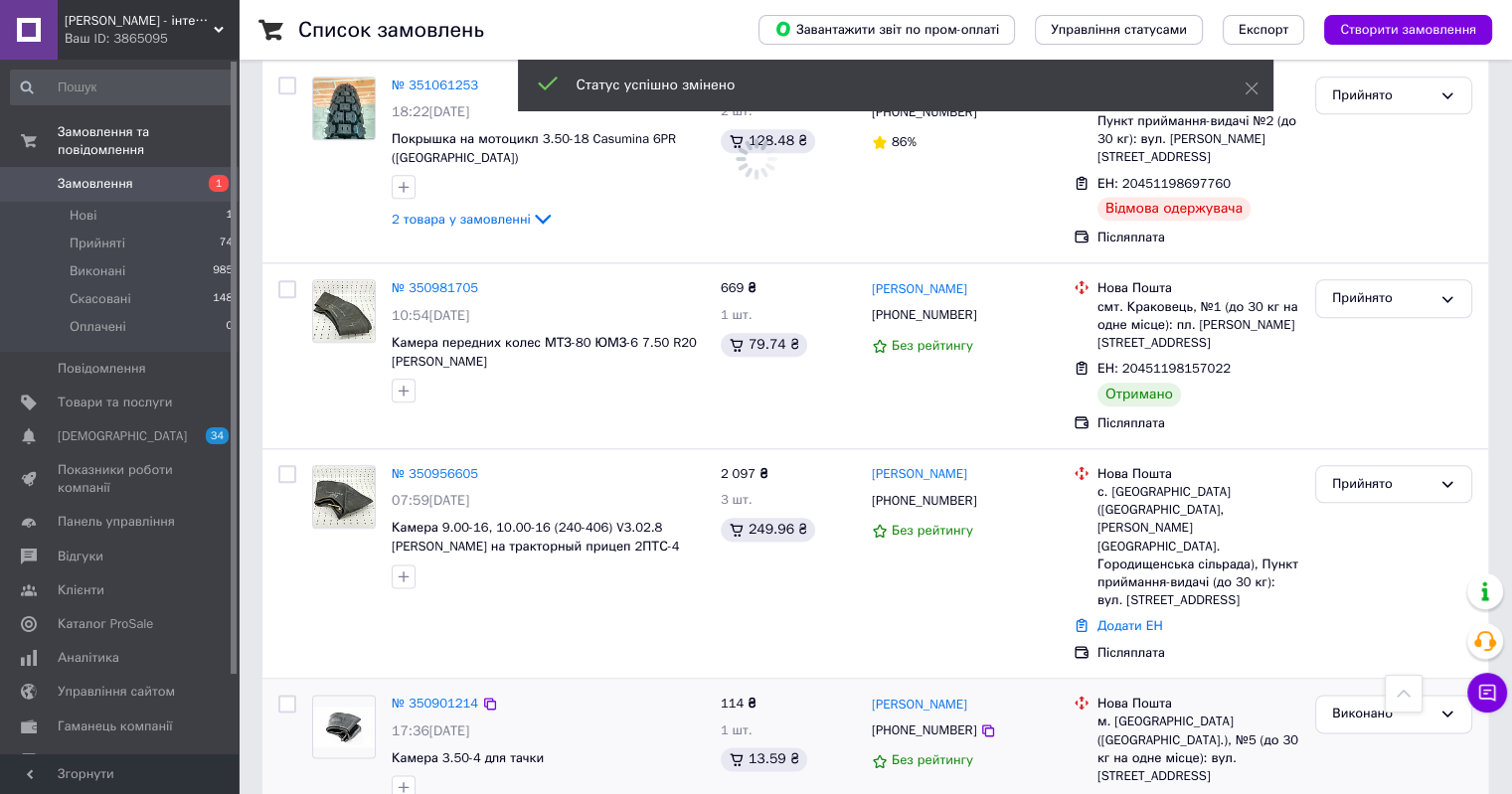 scroll, scrollTop: 2186, scrollLeft: 0, axis: vertical 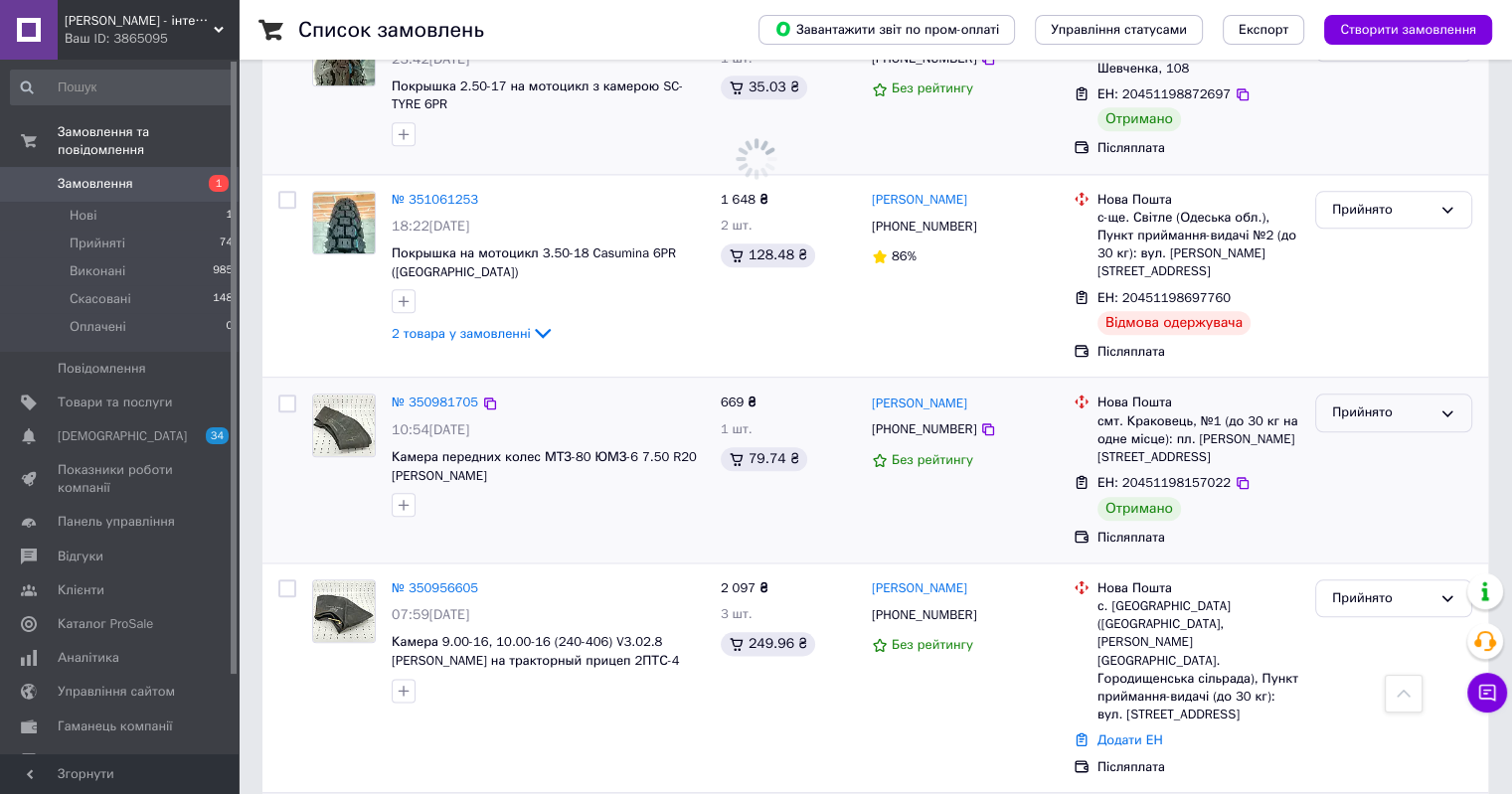 click 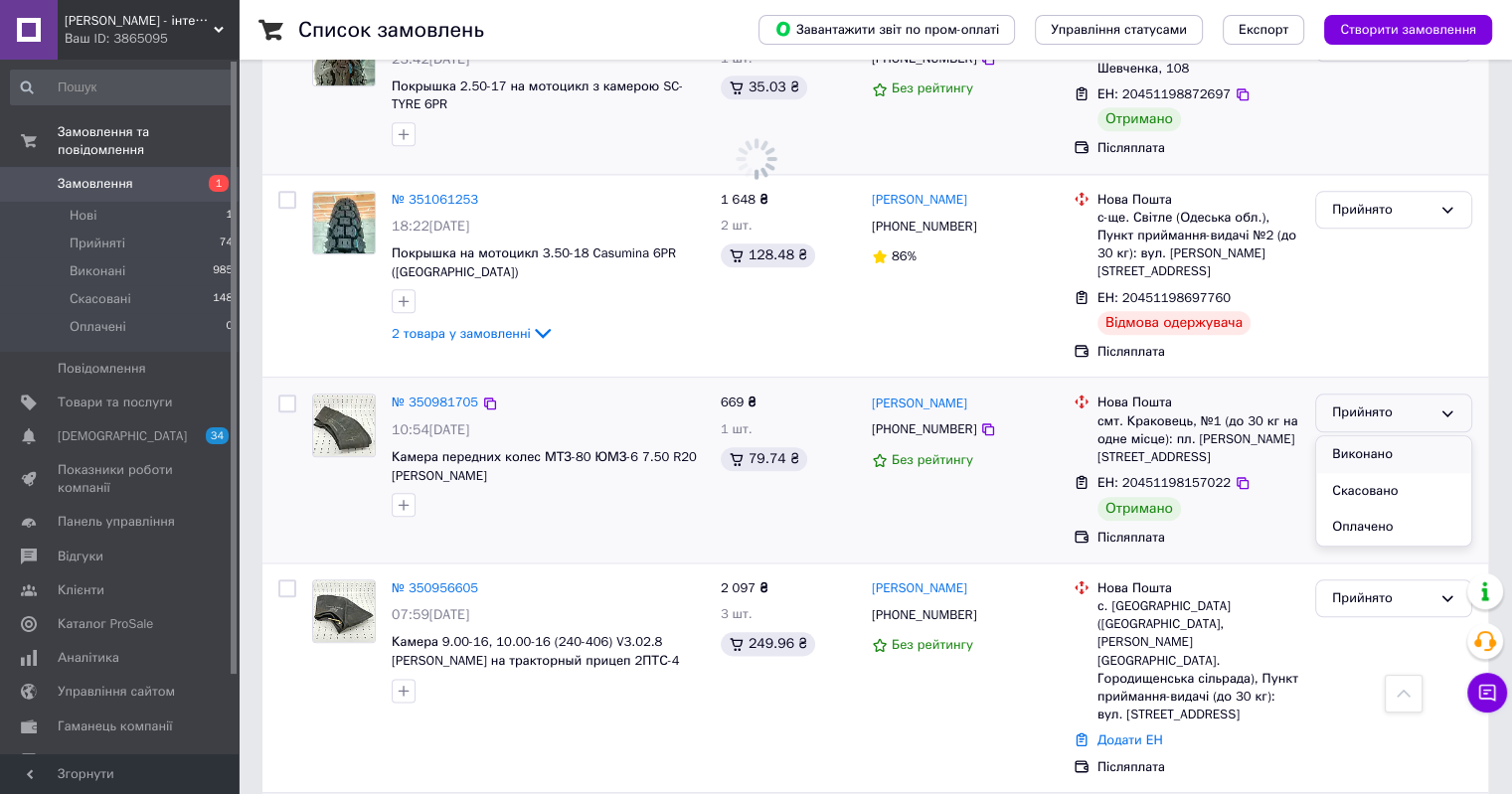 click on "Виконано" at bounding box center [1394, 454] 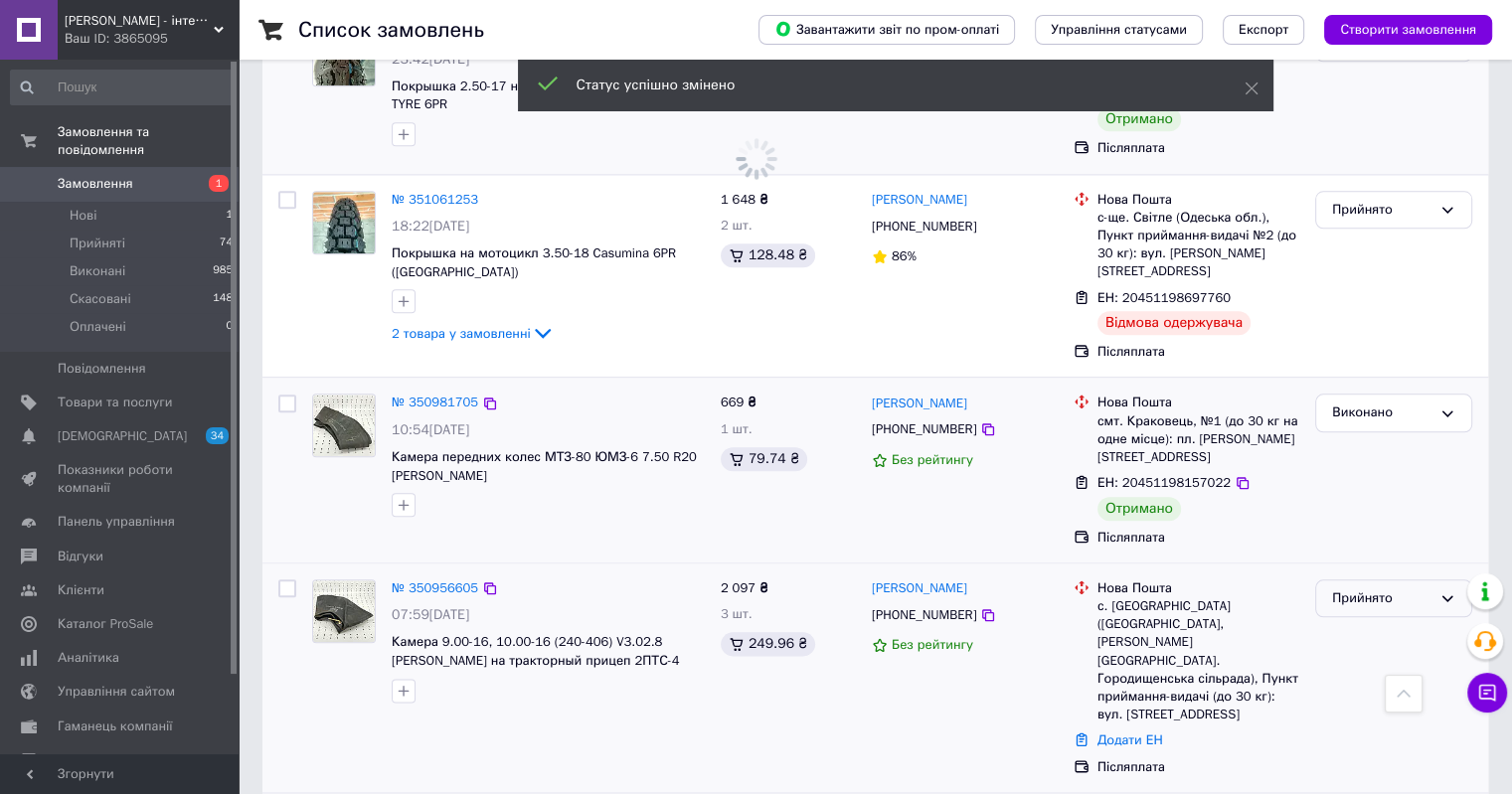 click on "Прийнято" at bounding box center [1394, 598] 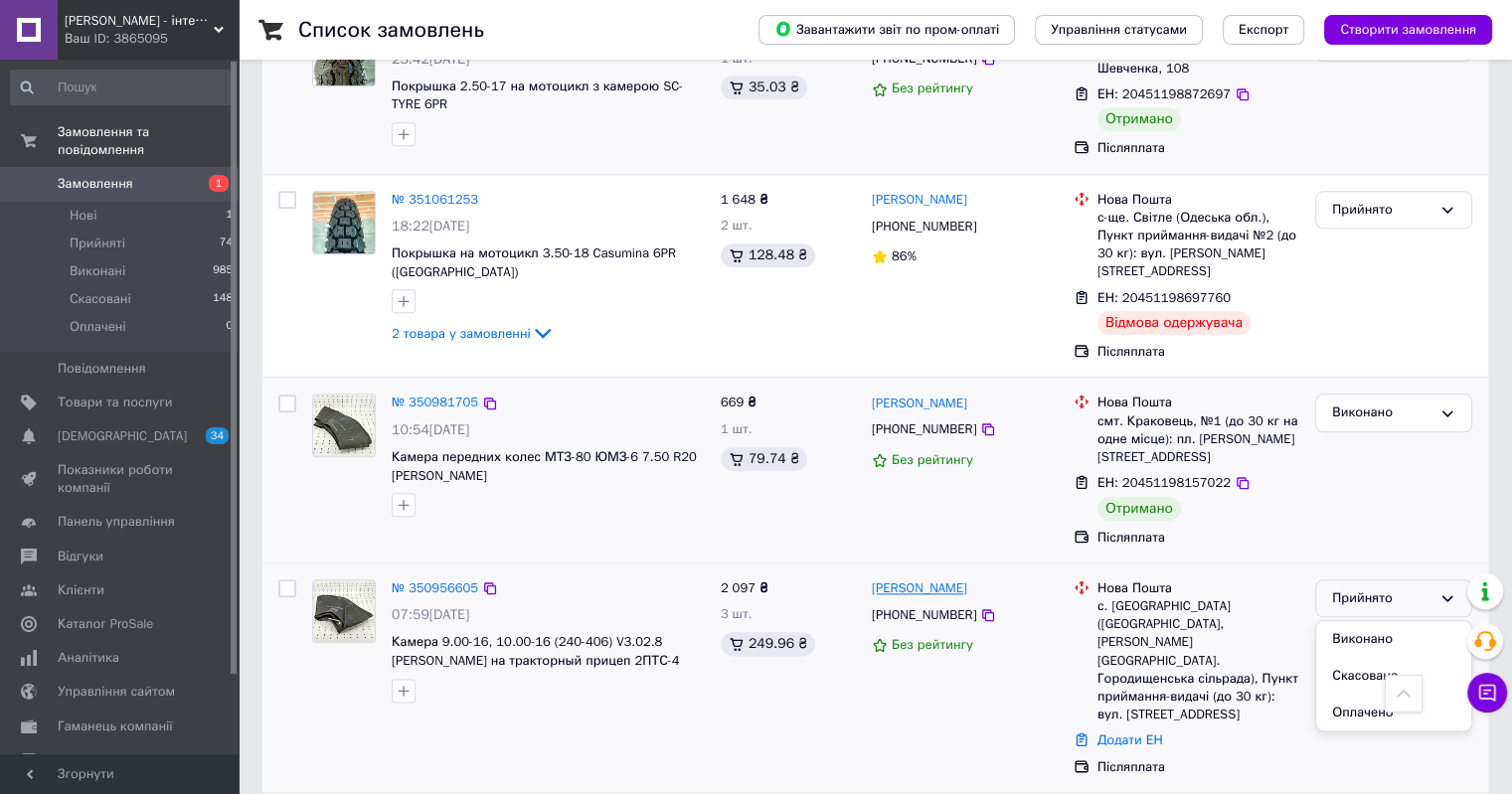 drag, startPoint x: 1009, startPoint y: 409, endPoint x: 945, endPoint y: 408, distance: 64.00781 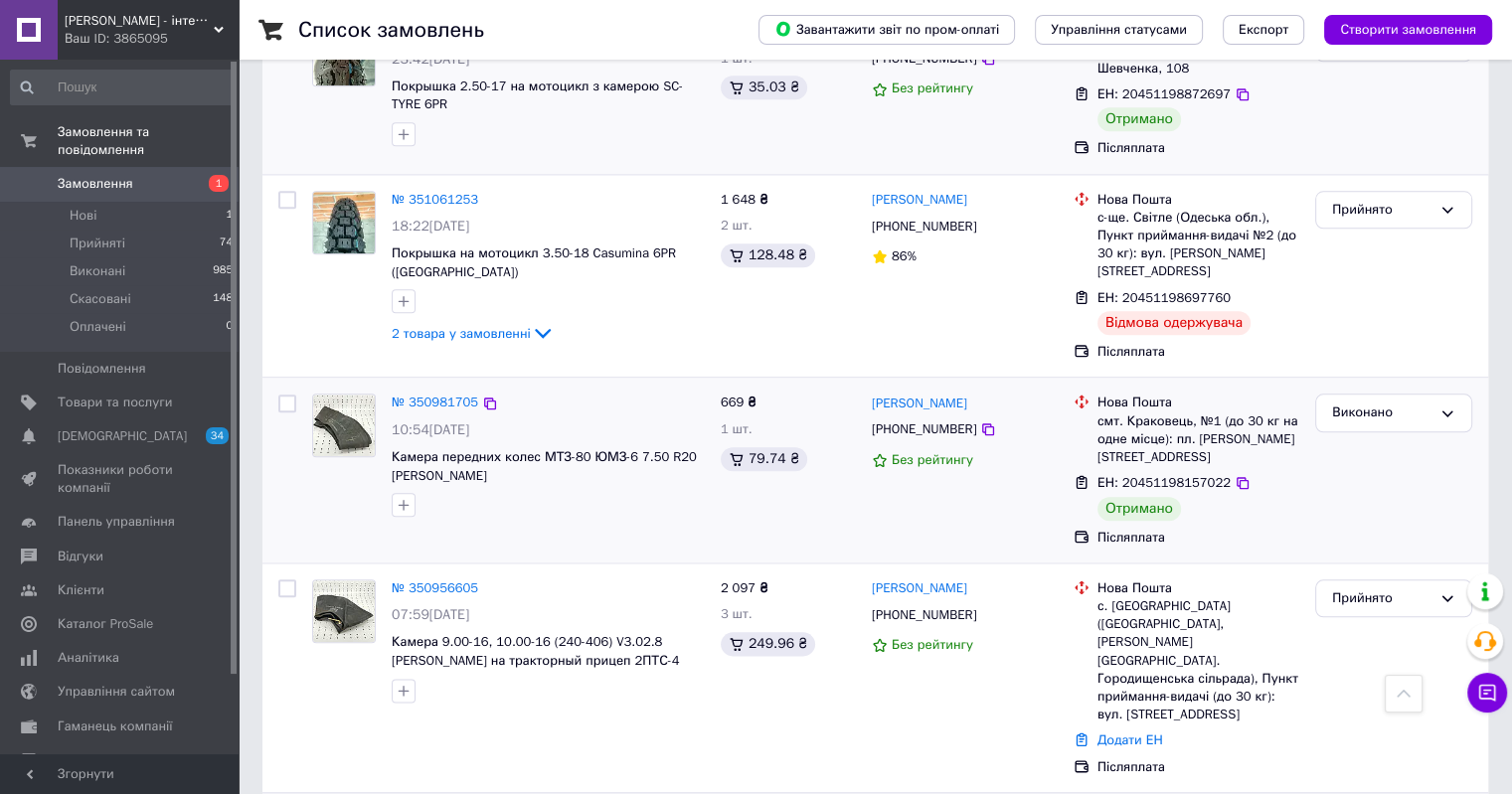 copy on "[PERSON_NAME]'ят" 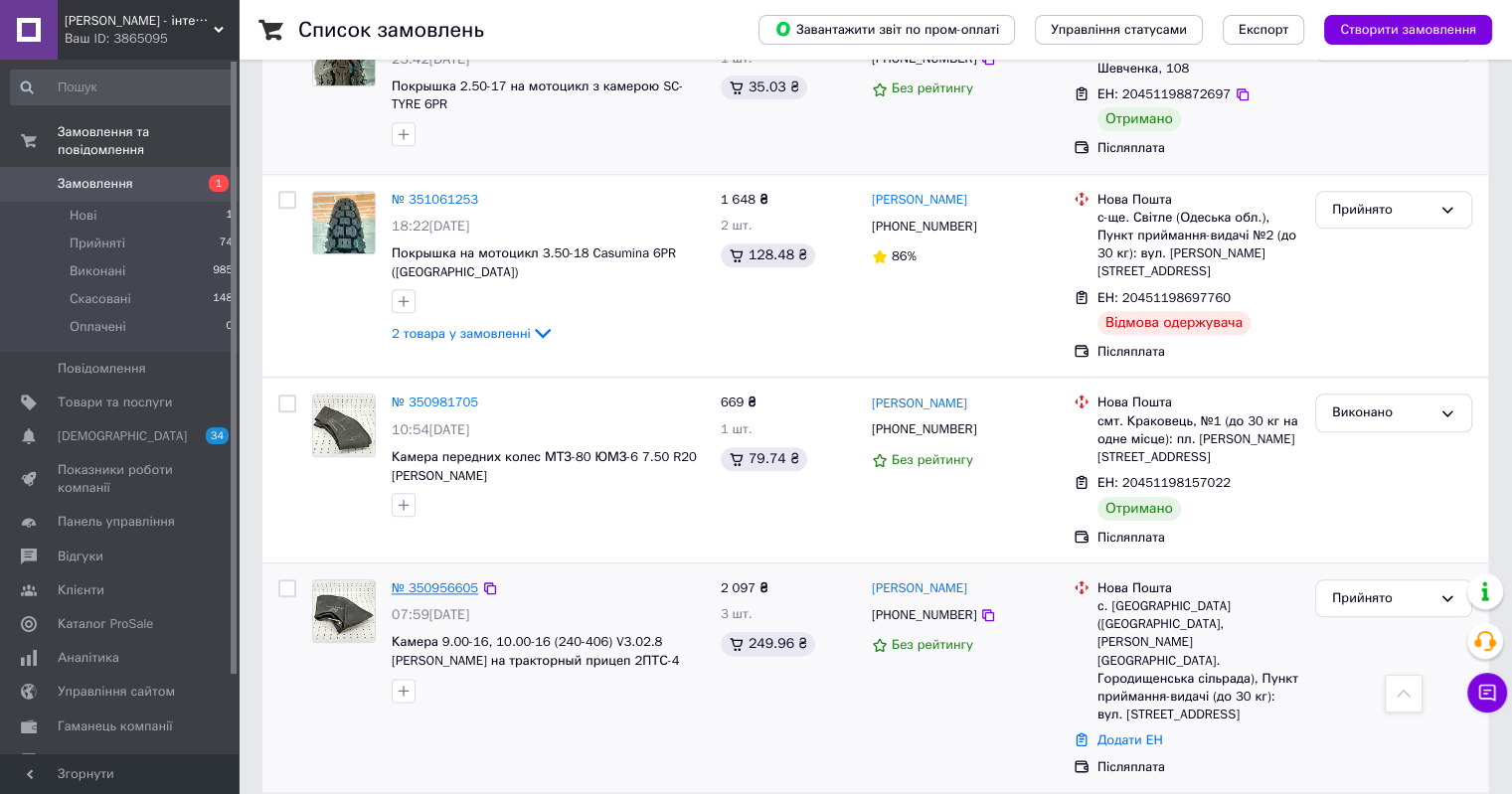 click on "№ 350956605" at bounding box center (434, 587) 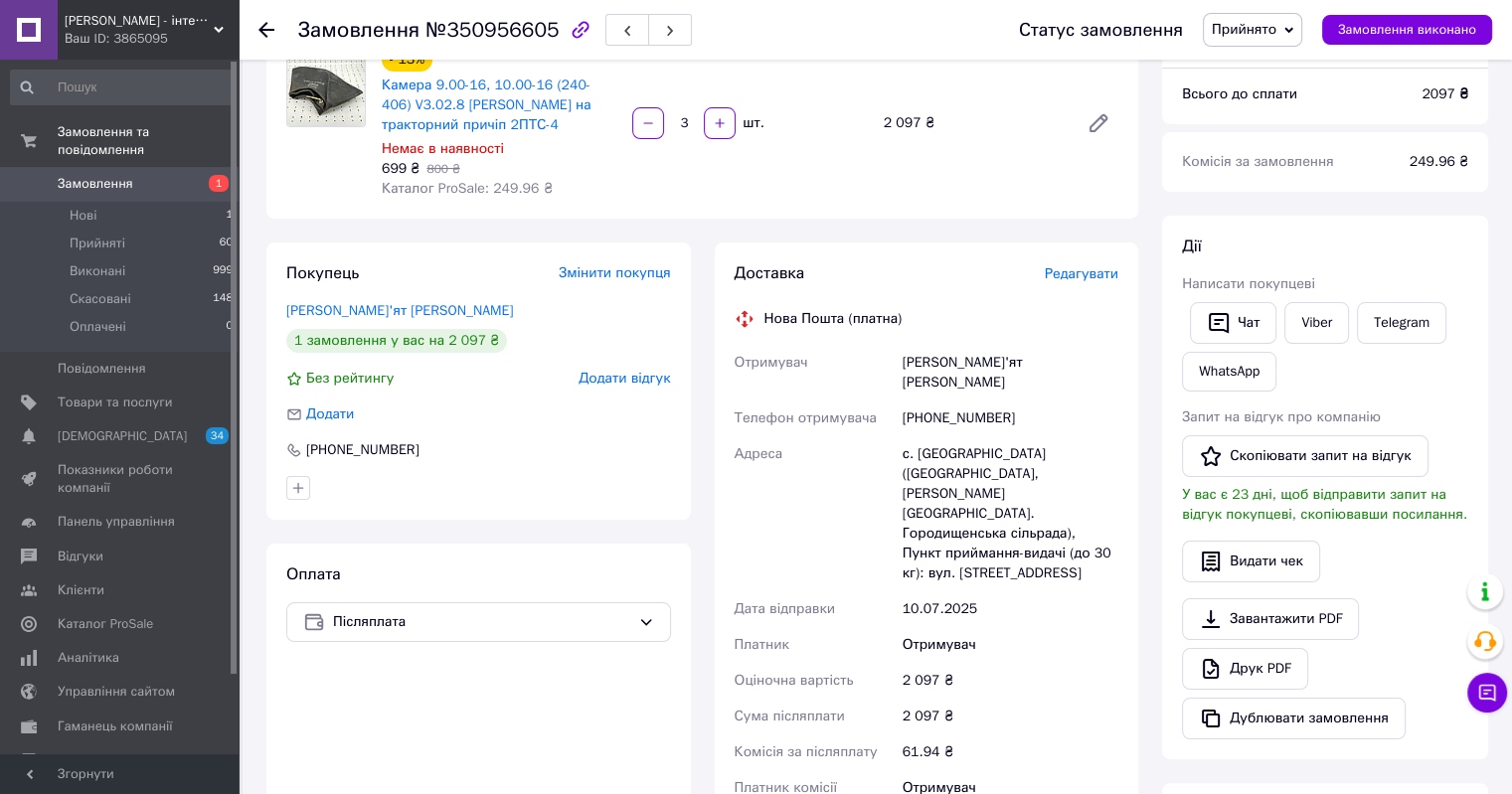 scroll, scrollTop: 131, scrollLeft: 0, axis: vertical 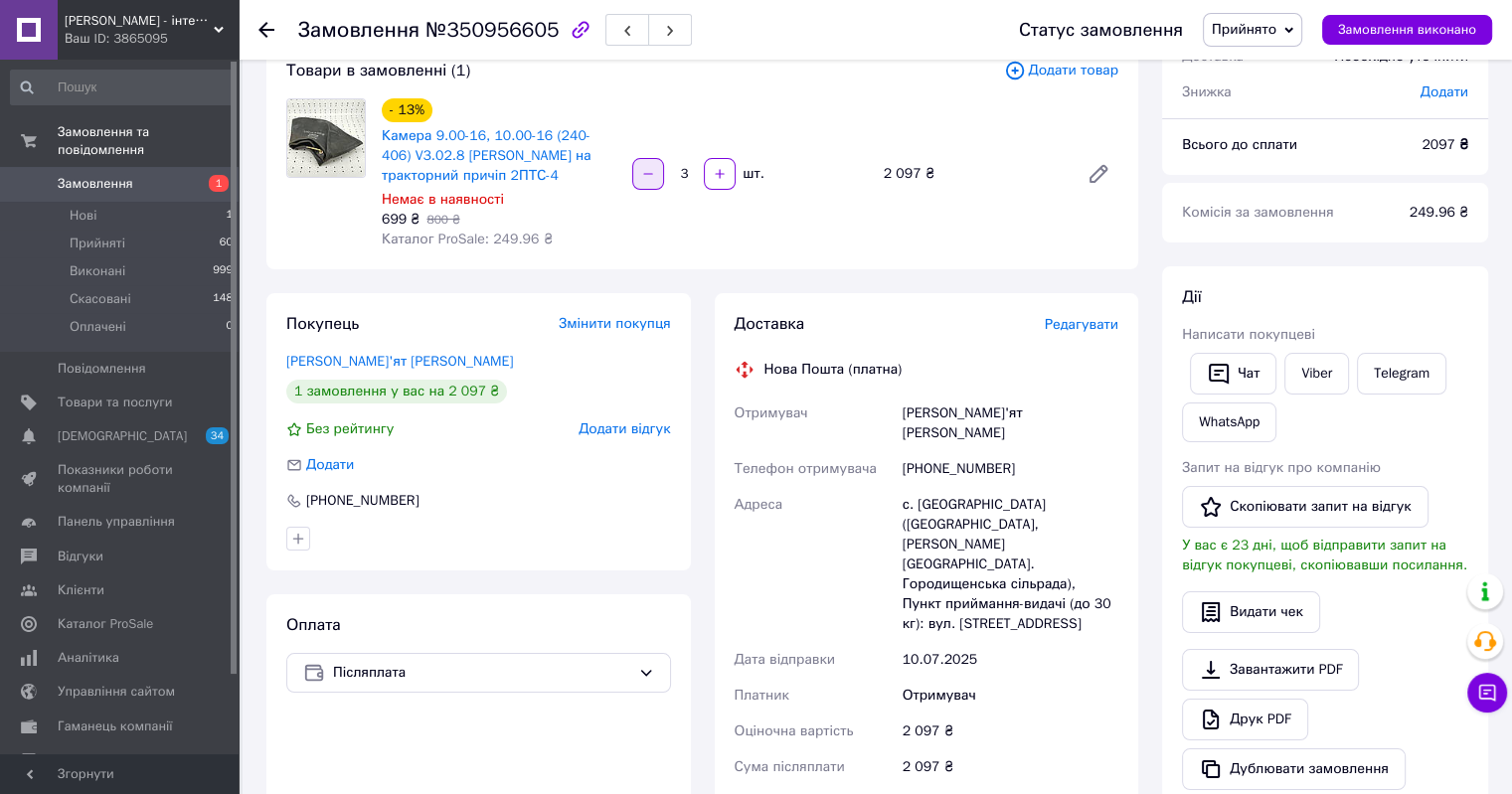 click 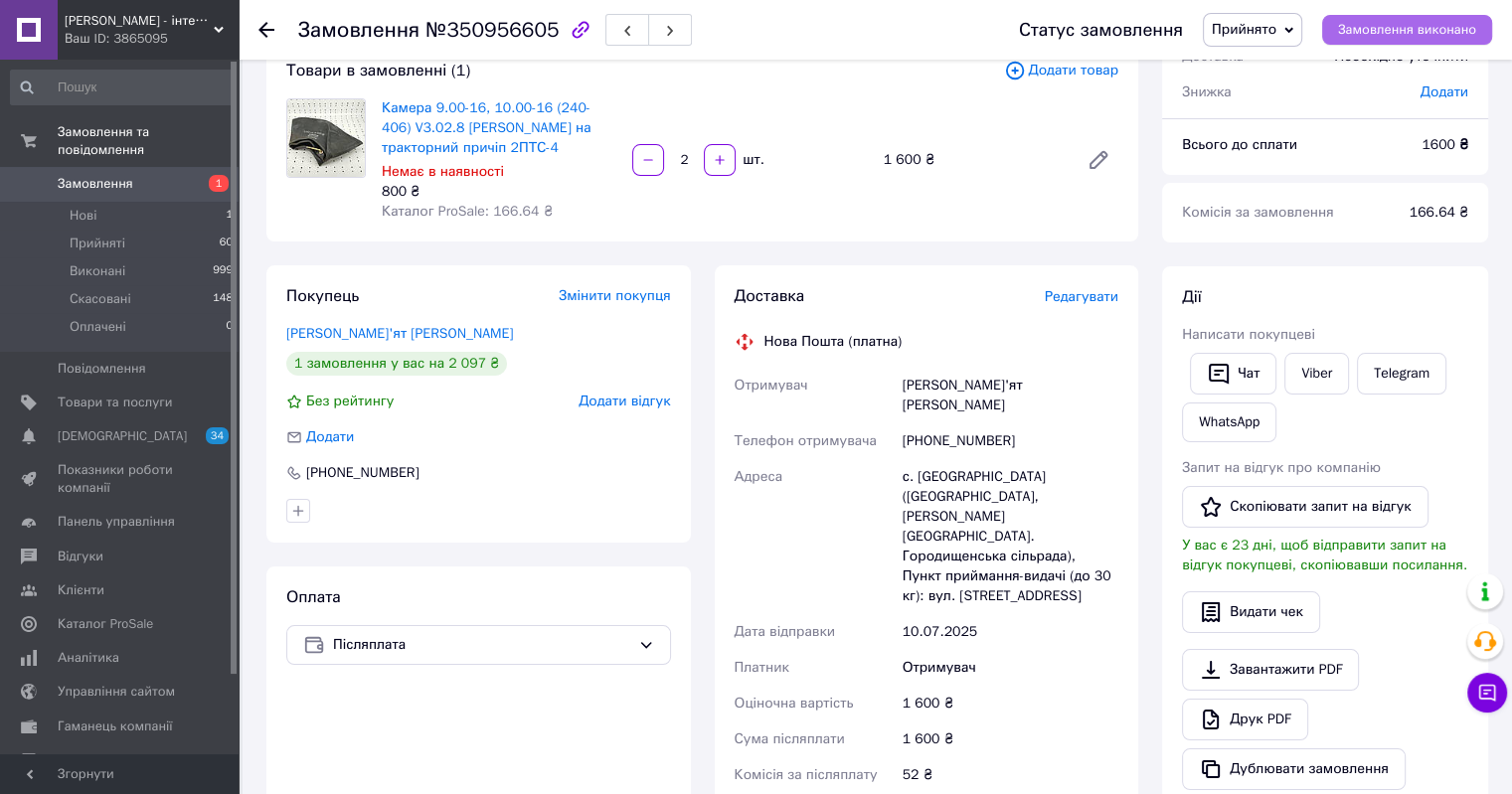 click on "Замовлення виконано" at bounding box center (1407, 30) 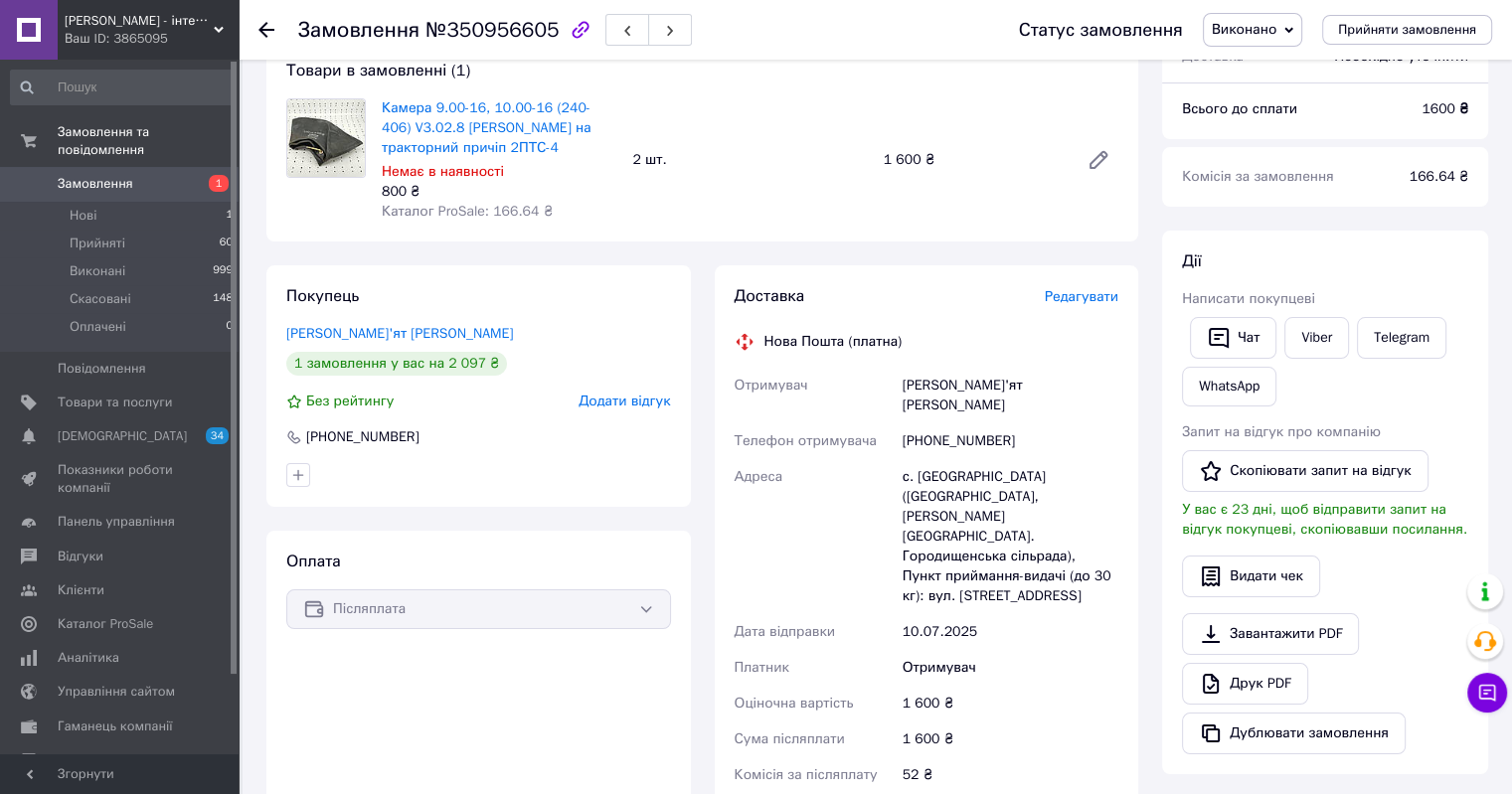click on "Замовлення" at bounding box center [95, 184] 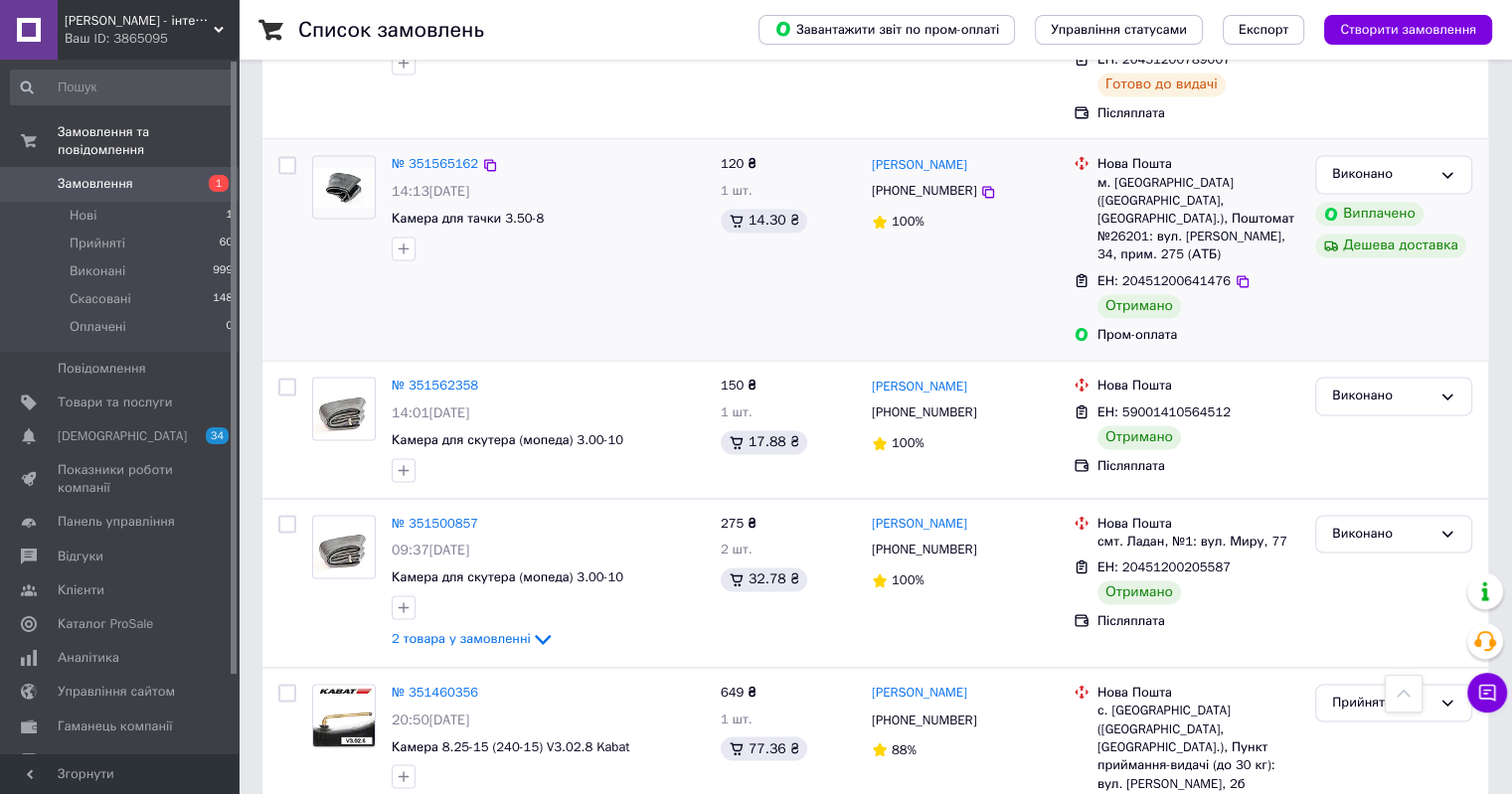 scroll, scrollTop: 3257, scrollLeft: 0, axis: vertical 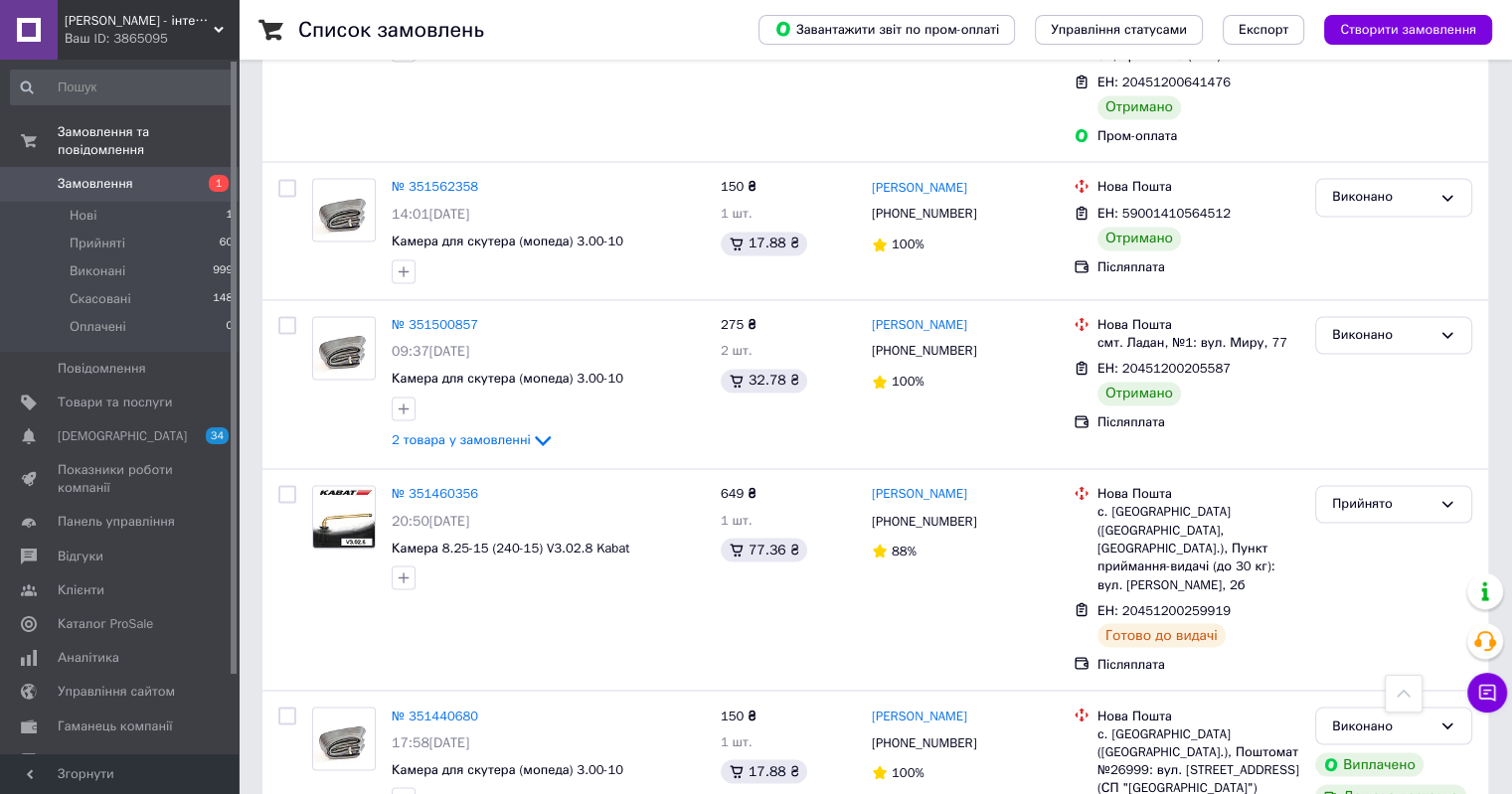 click on "2" at bounding box center (325, 937) 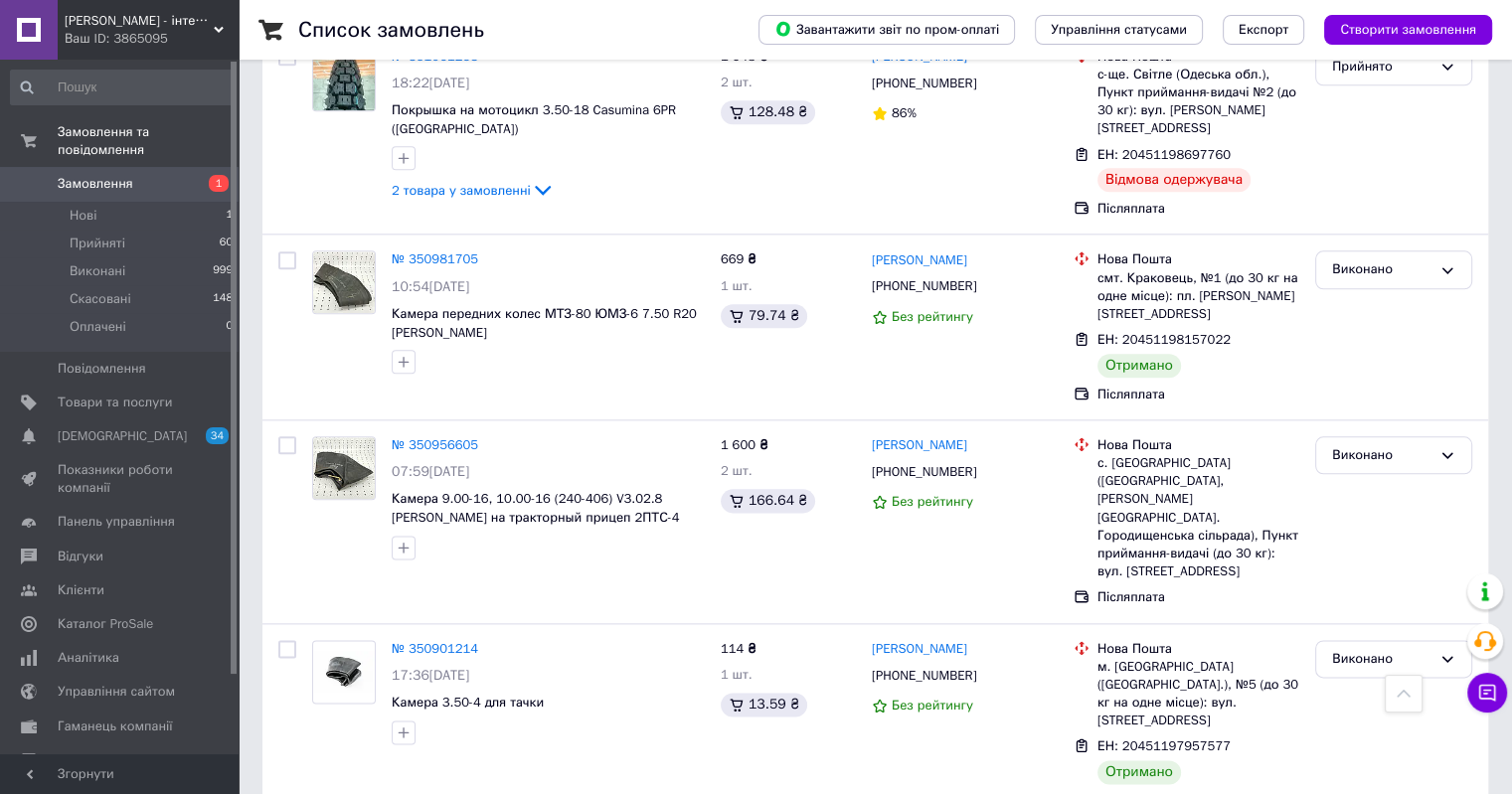 scroll, scrollTop: 2484, scrollLeft: 0, axis: vertical 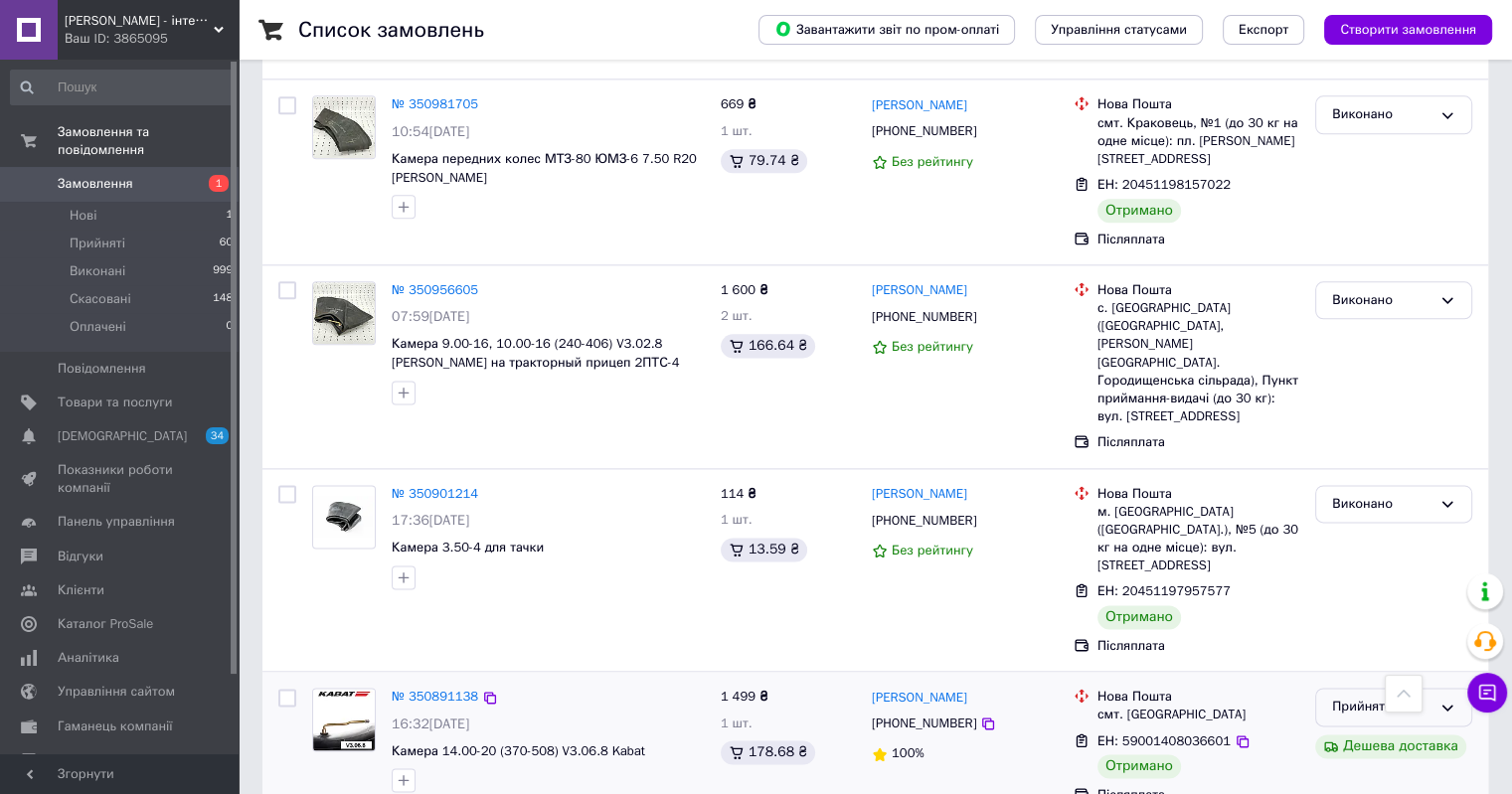 click on "Прийнято" at bounding box center [1394, 707] 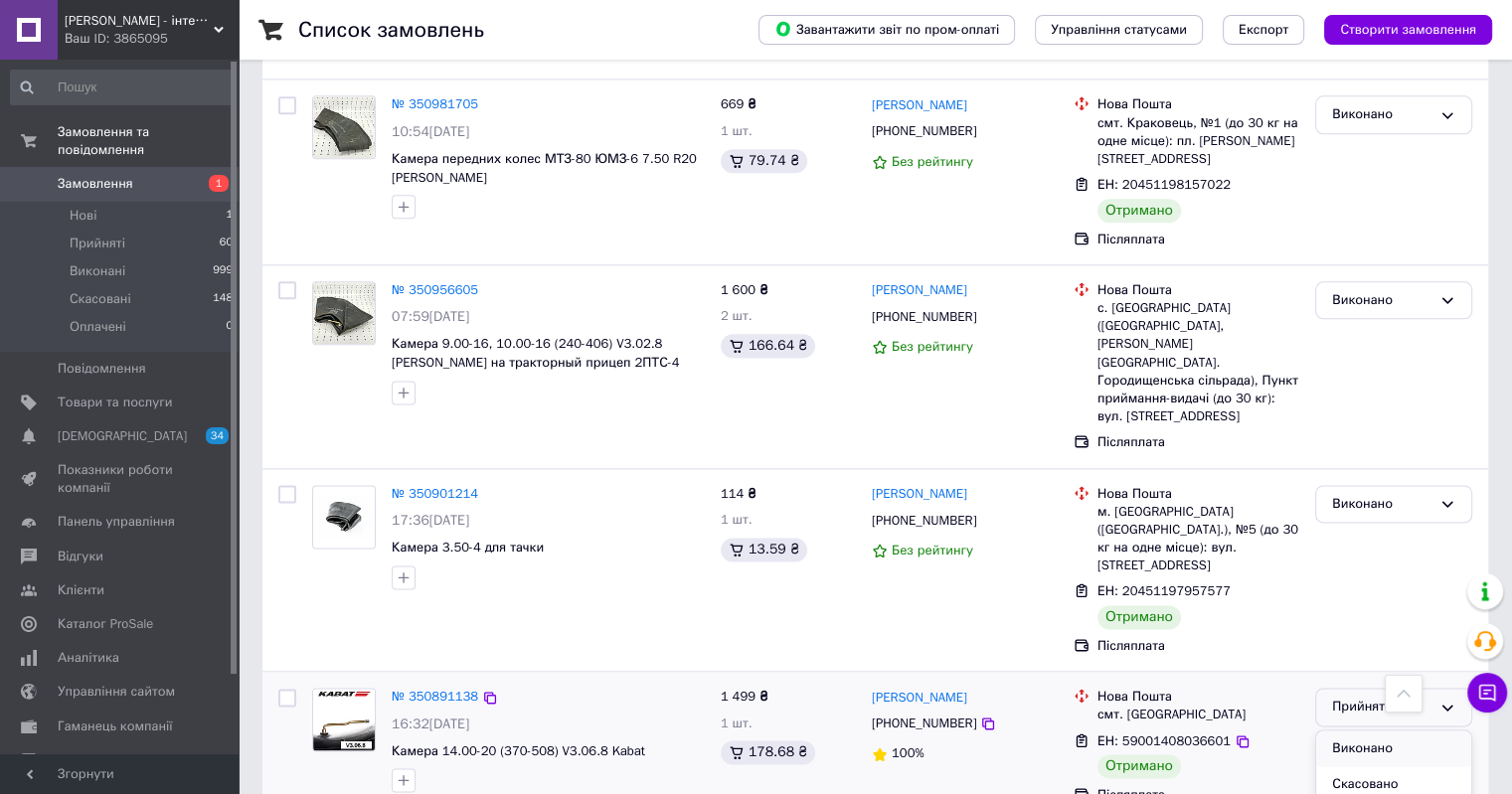 click on "Виконано" at bounding box center [1394, 748] 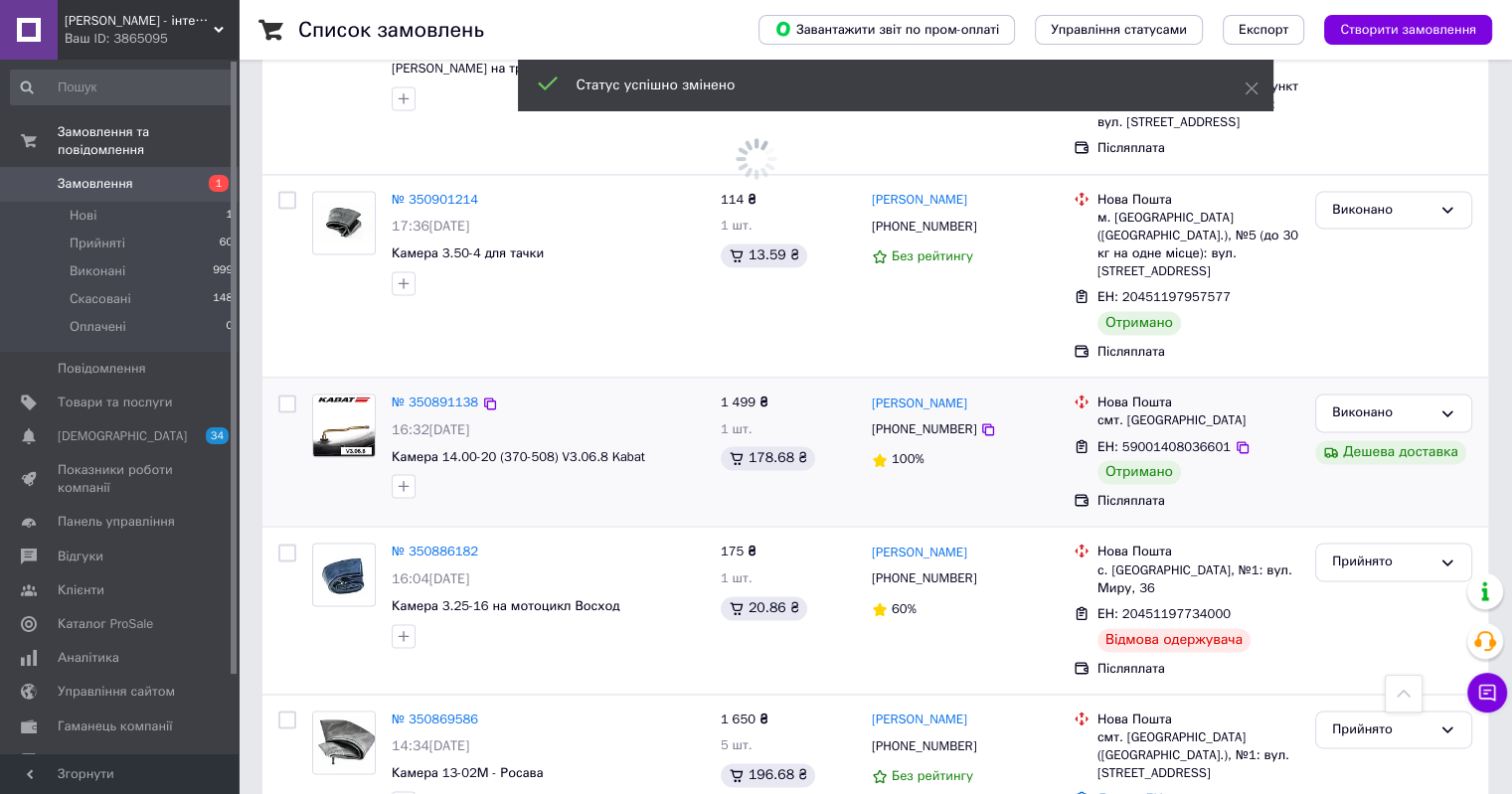 scroll, scrollTop: 2782, scrollLeft: 0, axis: vertical 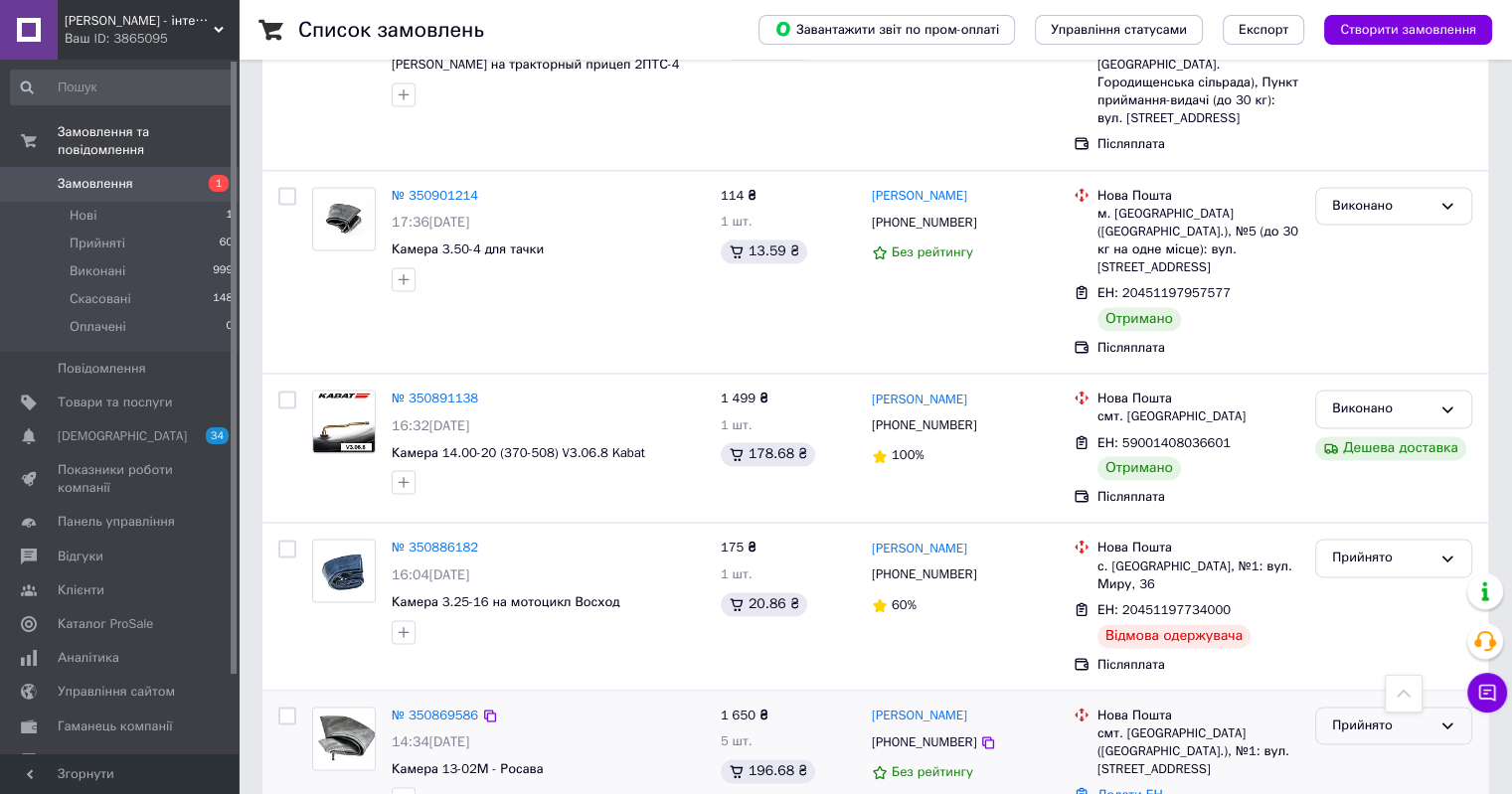 click 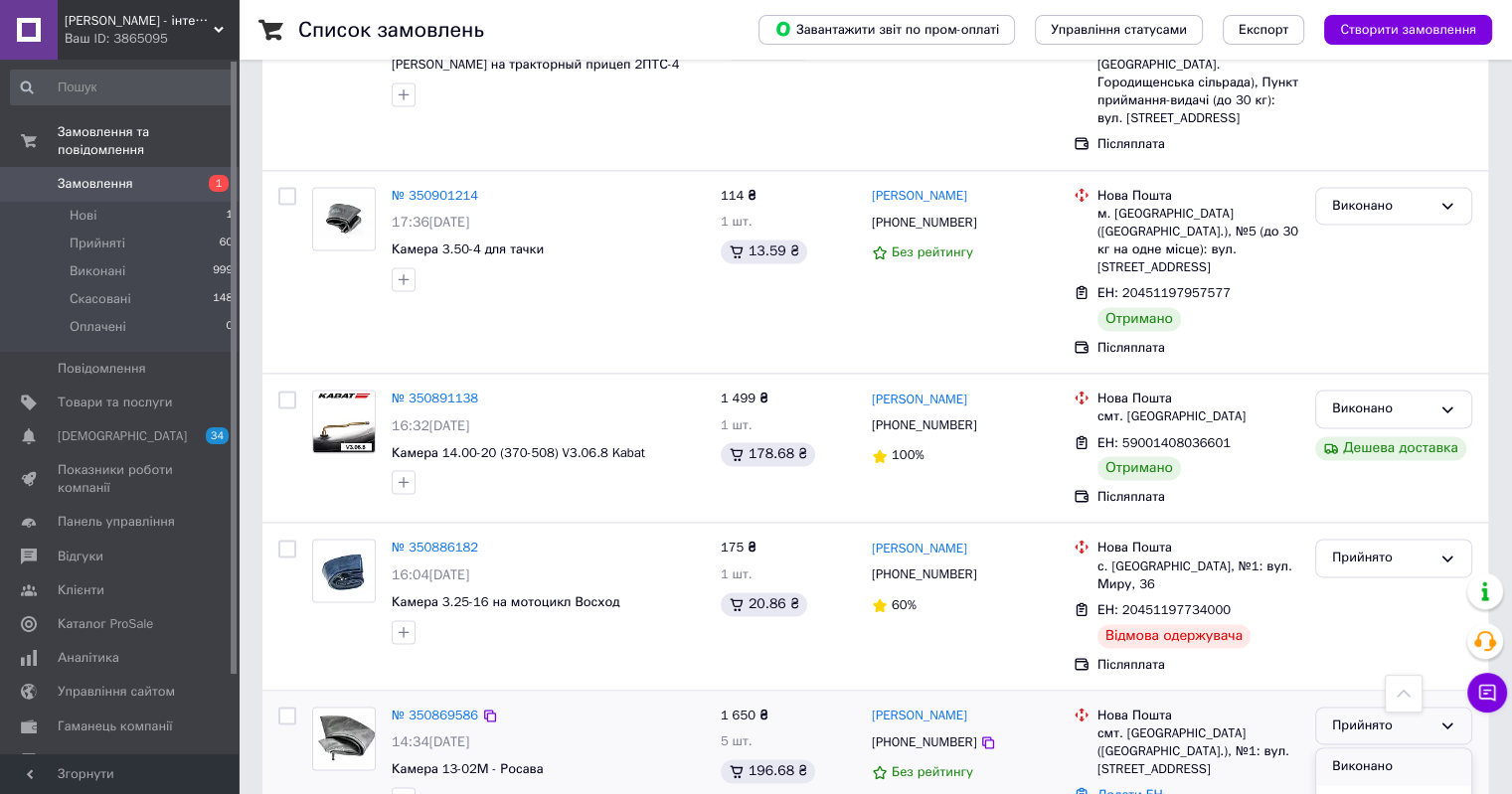 click on "Виконано" at bounding box center (1394, 766) 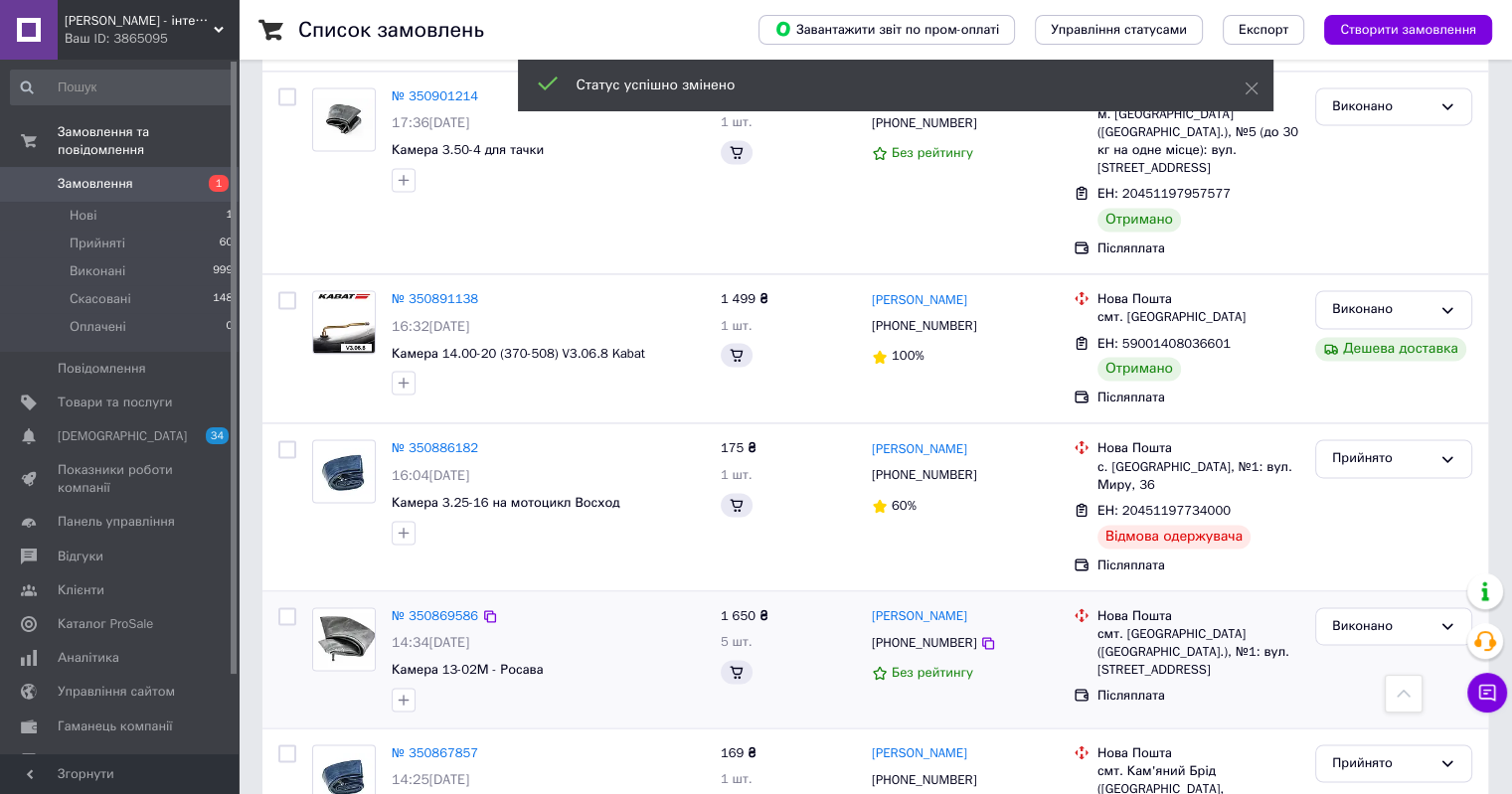 scroll, scrollTop: 2981, scrollLeft: 0, axis: vertical 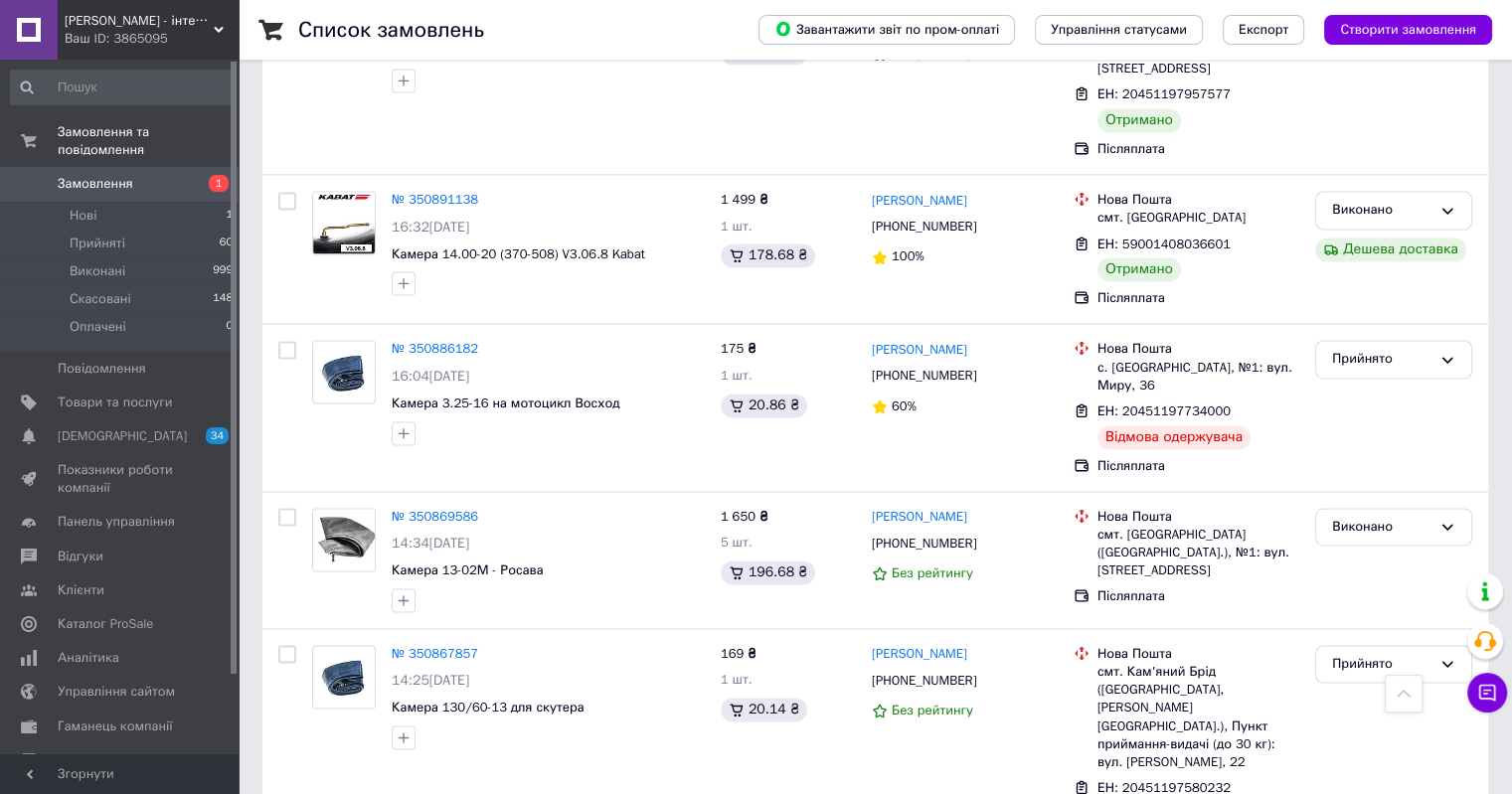 click on "Прийнято" at bounding box center (1394, 903) 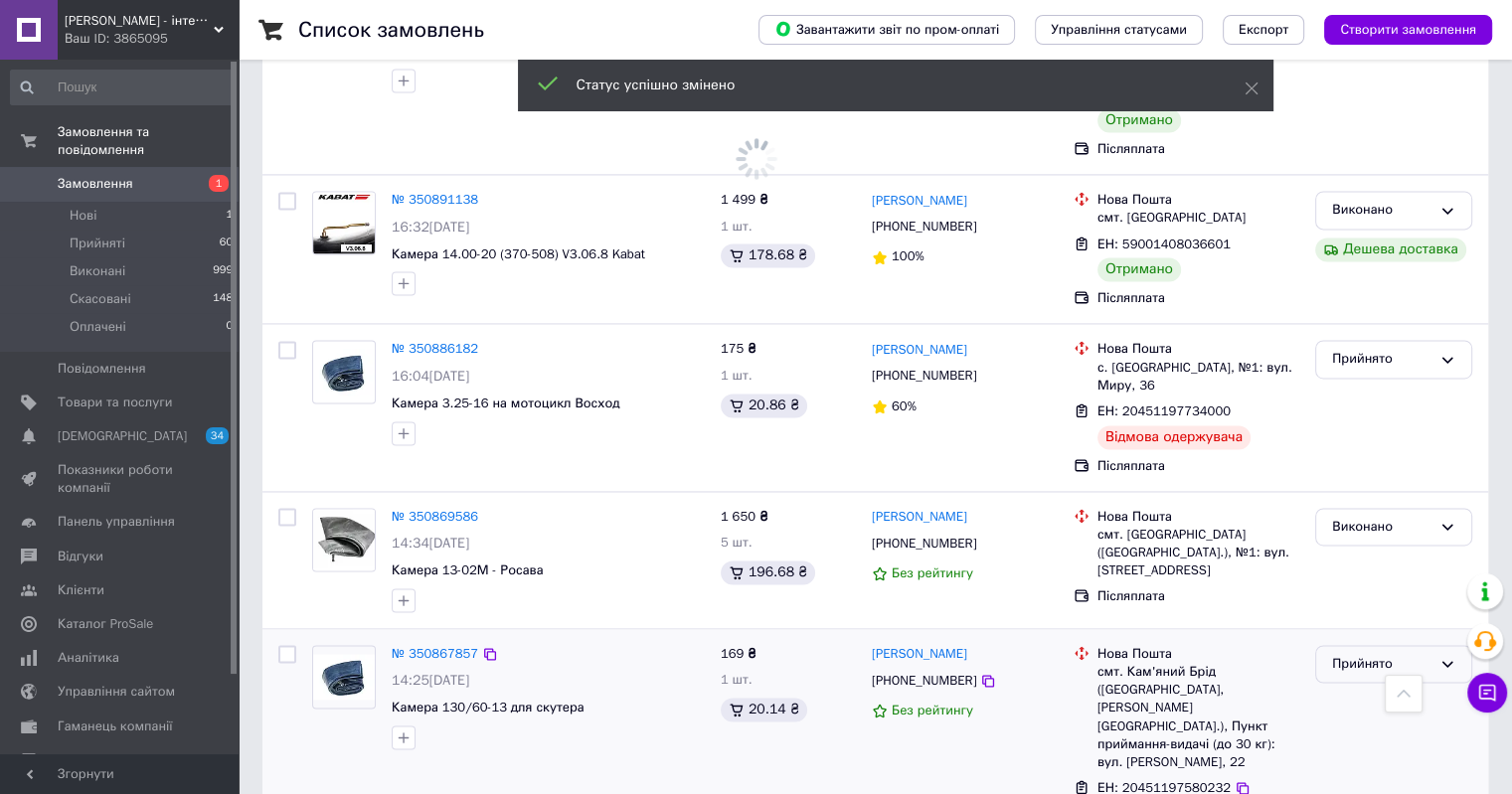 click 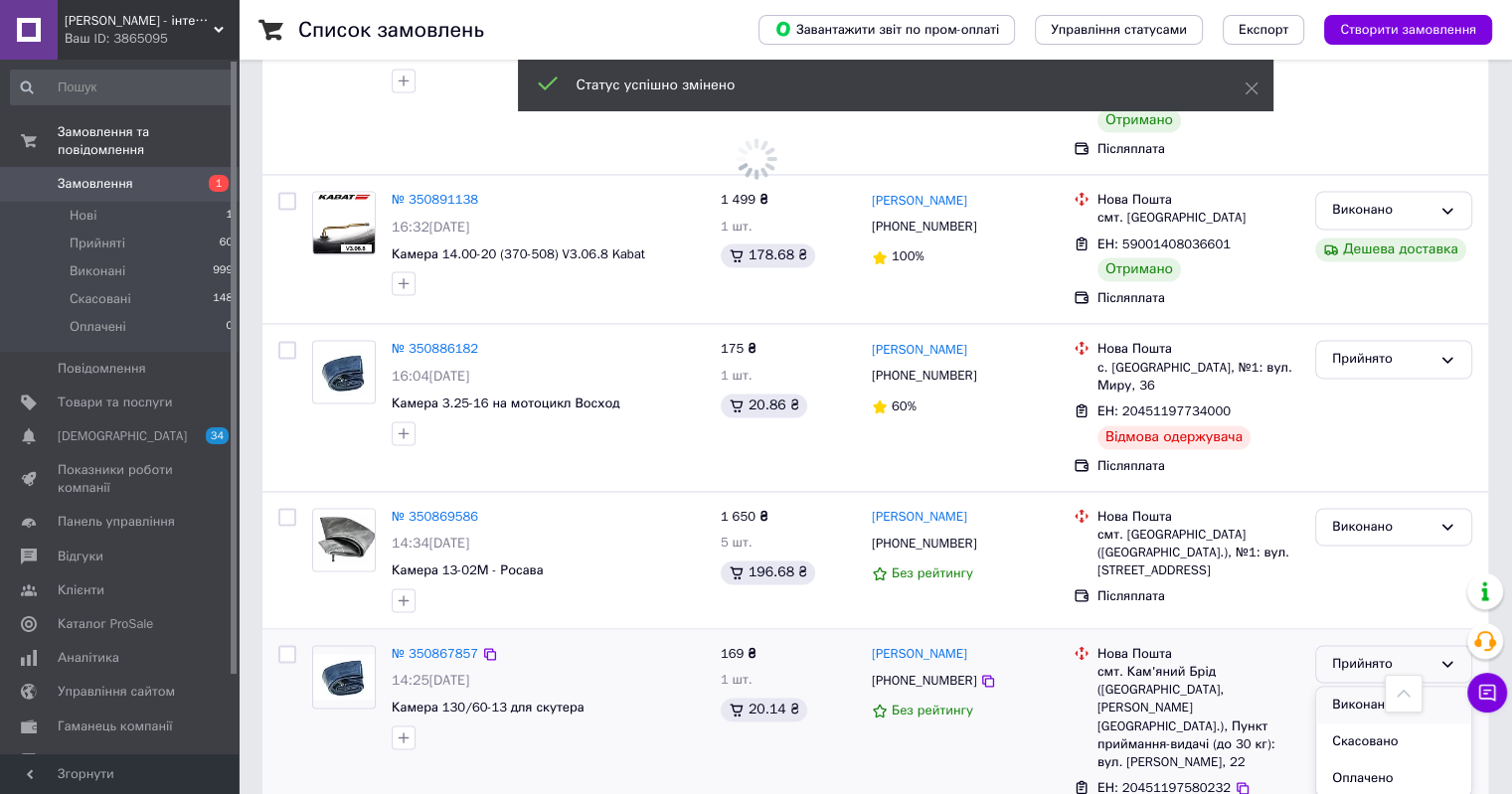click on "Виконано" at bounding box center [1394, 705] 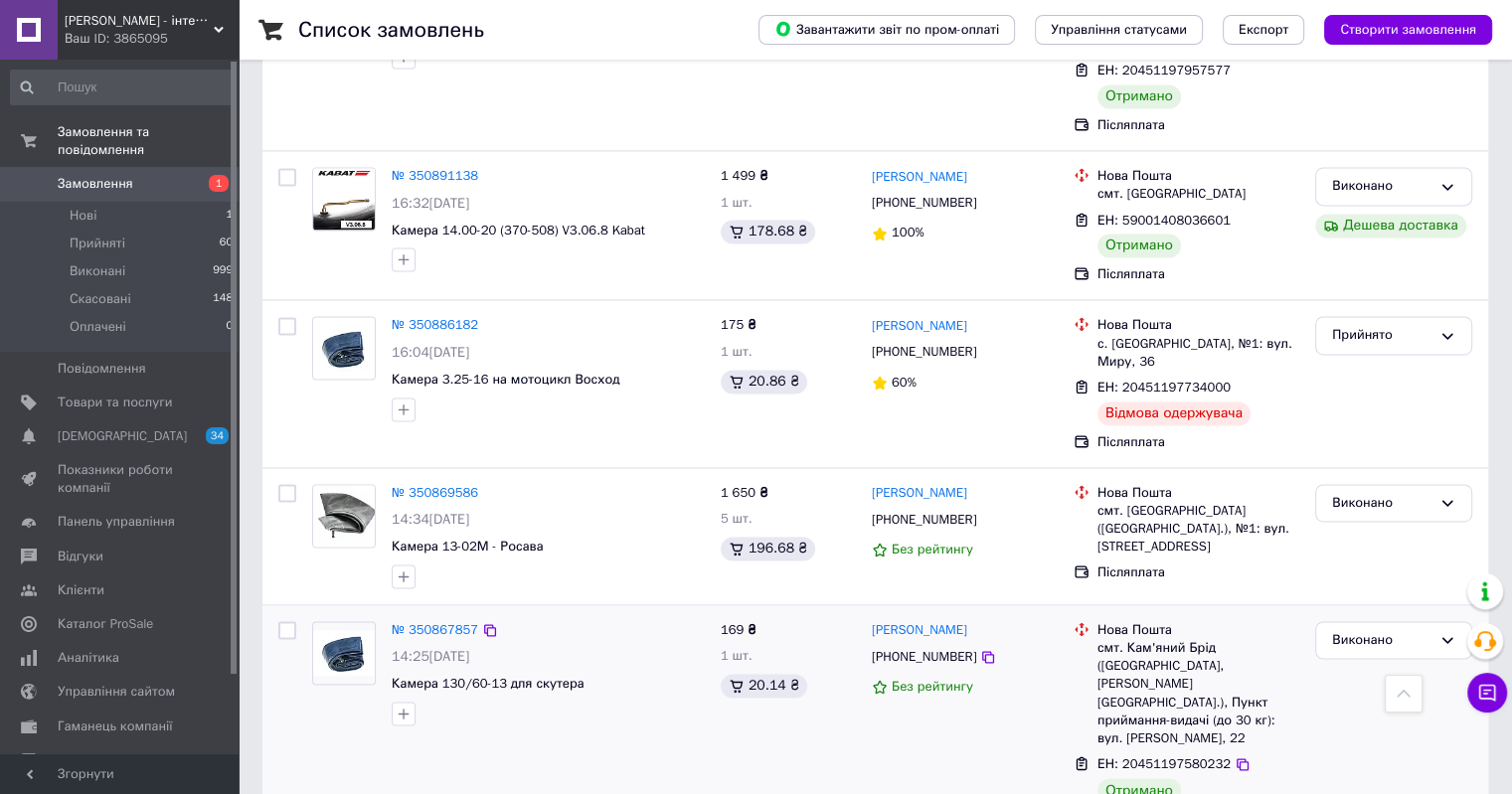 scroll, scrollTop: 3017, scrollLeft: 0, axis: vertical 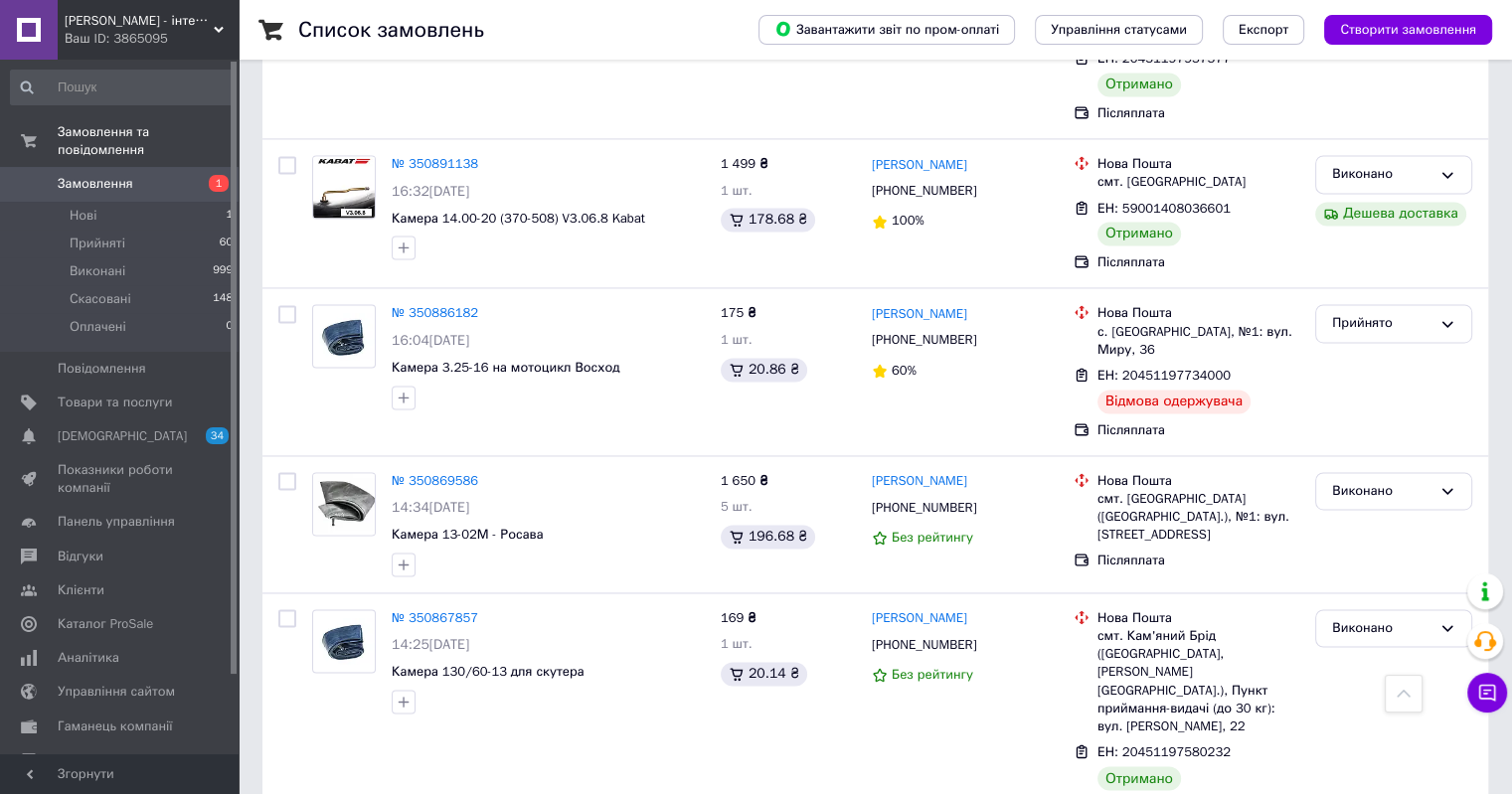 click on "3" at bounding box center (491, 1043) 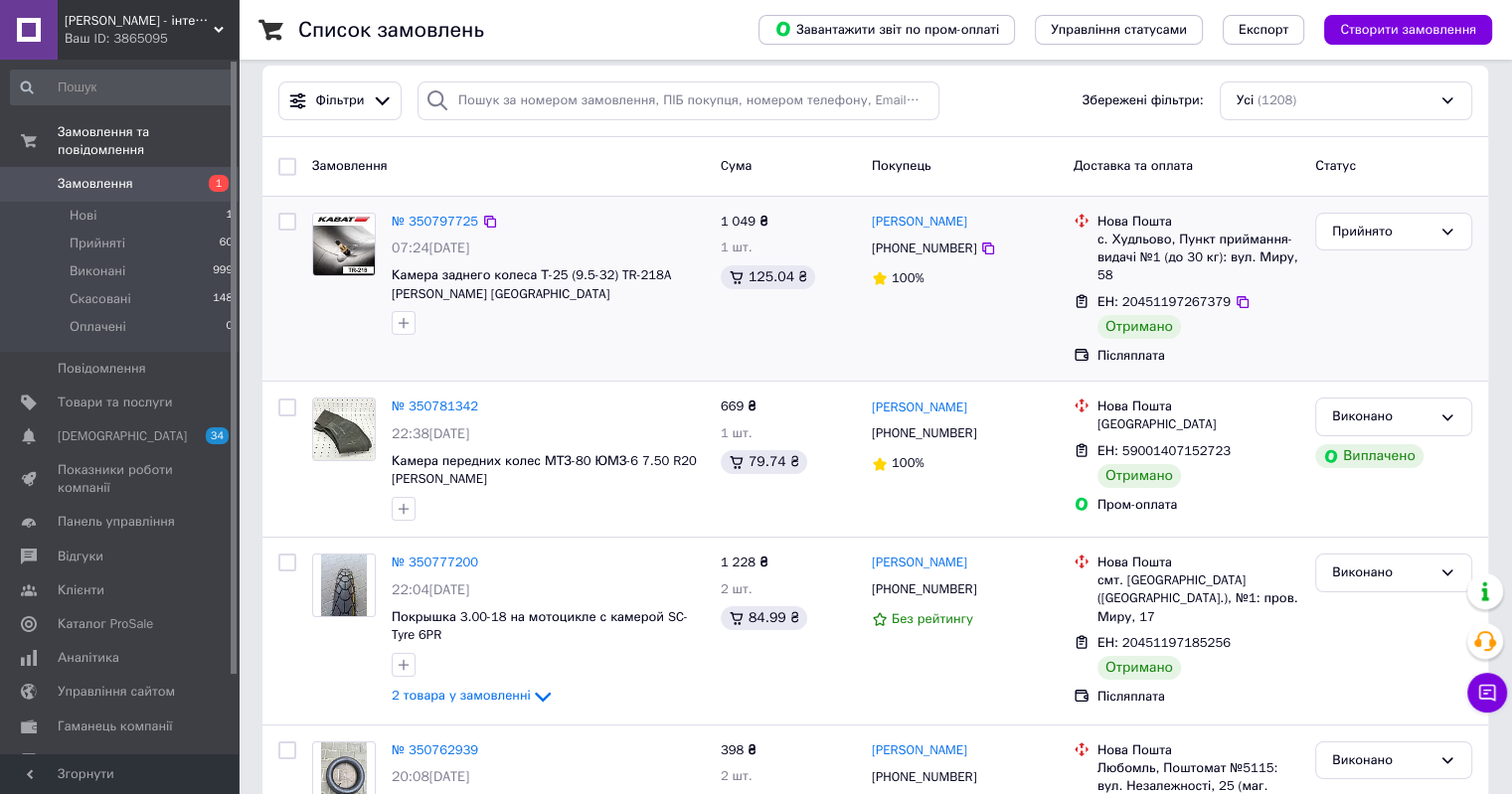 scroll, scrollTop: 0, scrollLeft: 0, axis: both 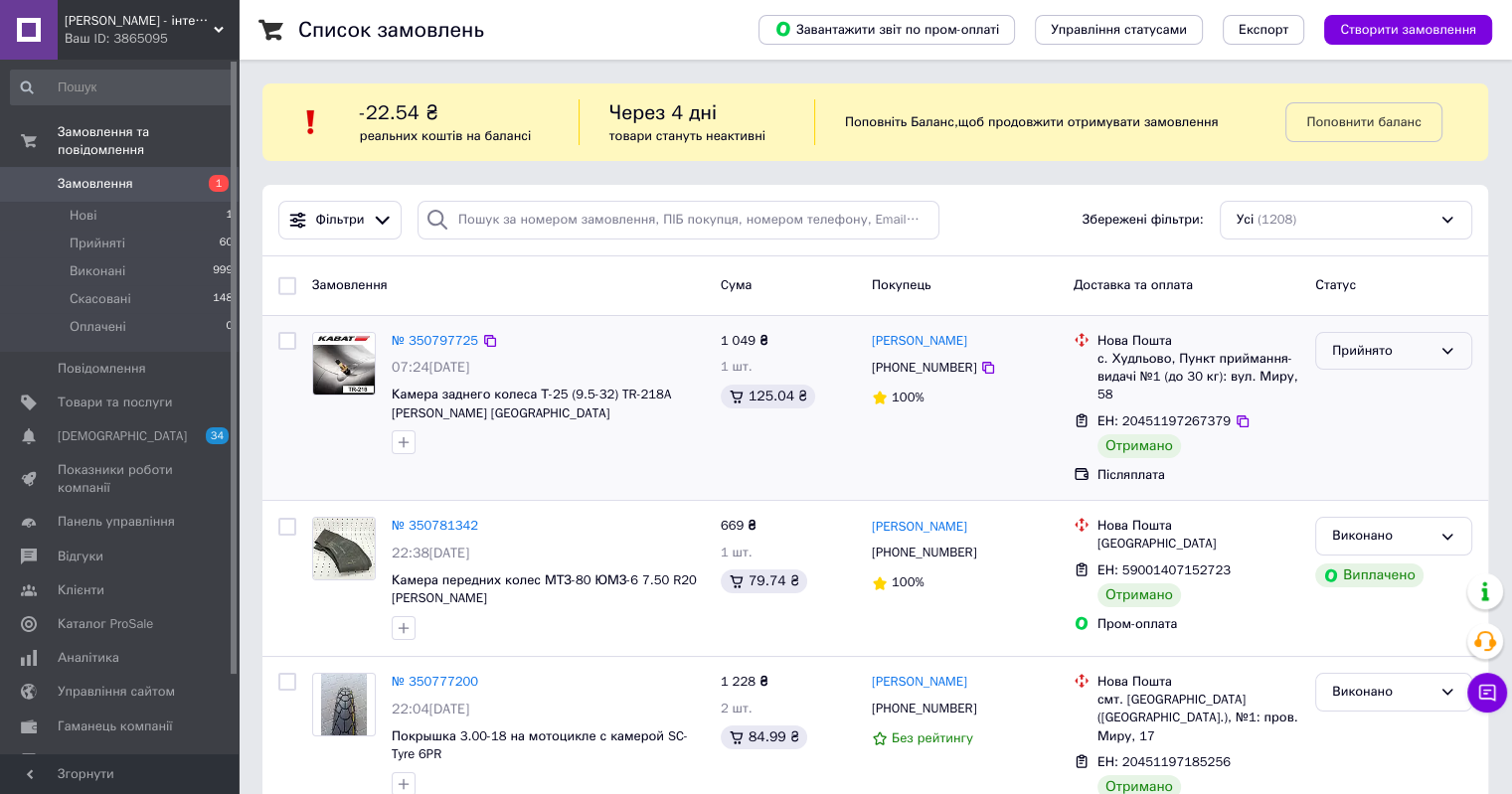 click 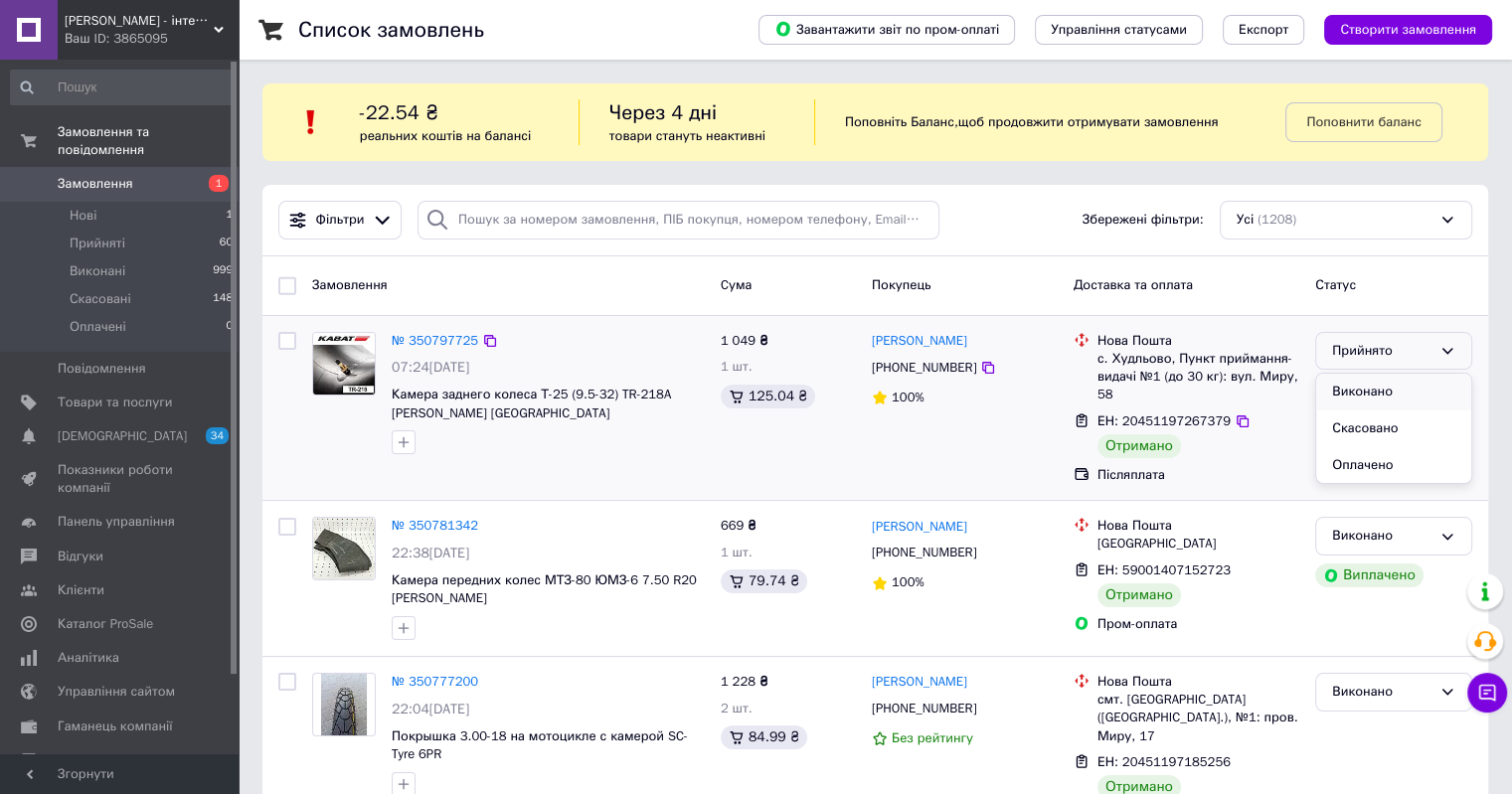 click on "Виконано" at bounding box center [1394, 392] 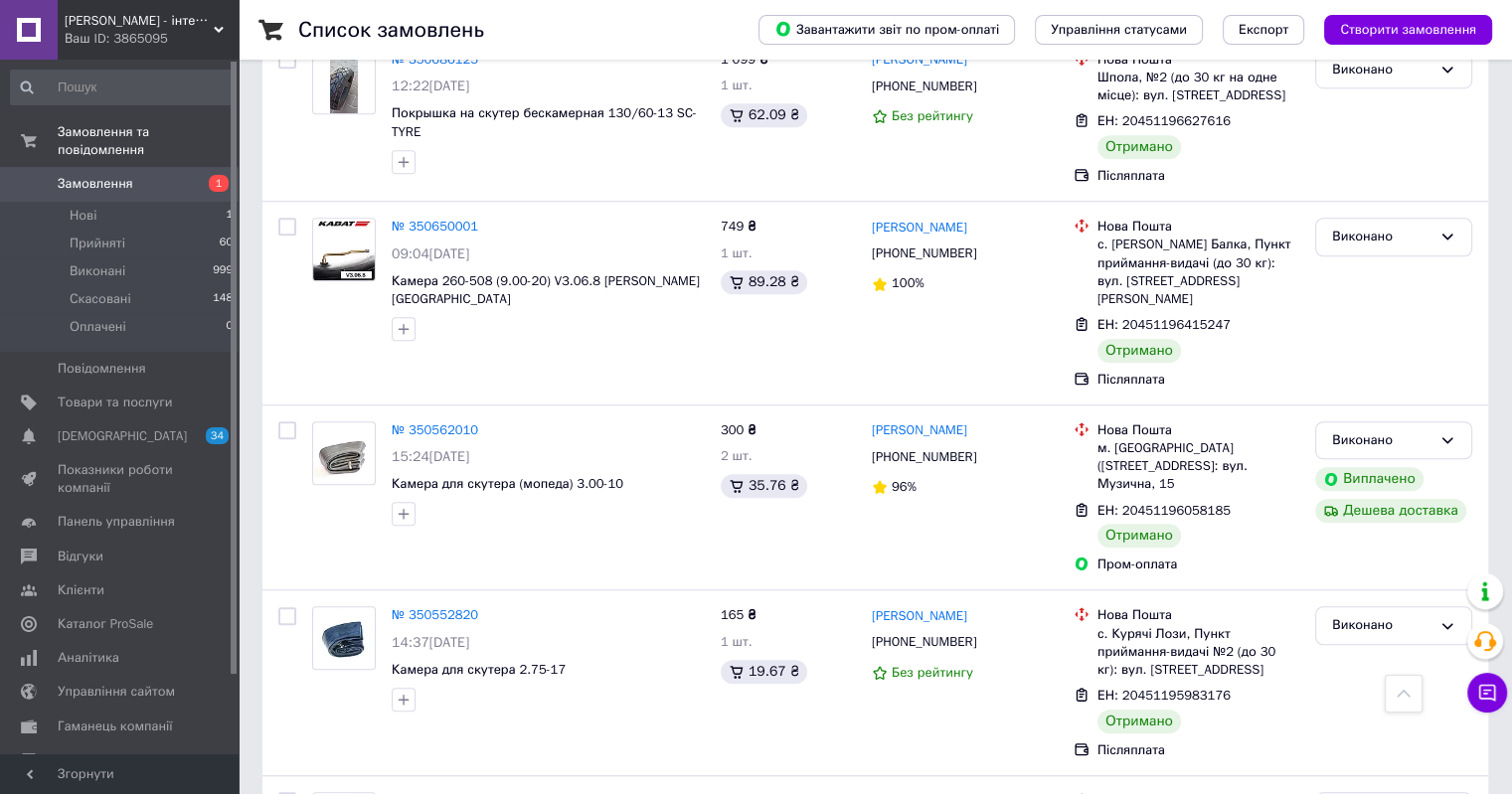scroll, scrollTop: 1491, scrollLeft: 0, axis: vertical 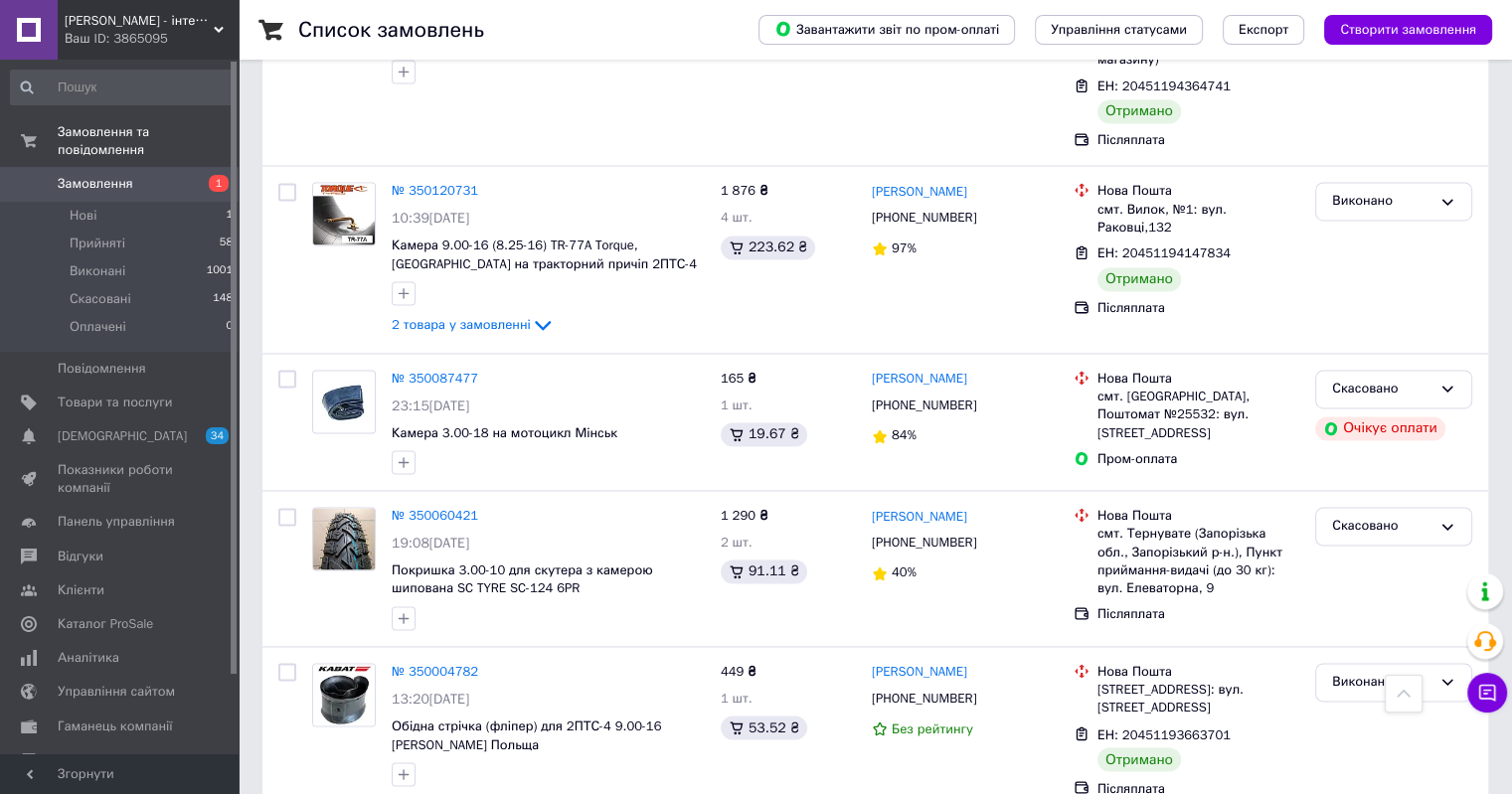 click on "1" at bounding box center (402, 858) 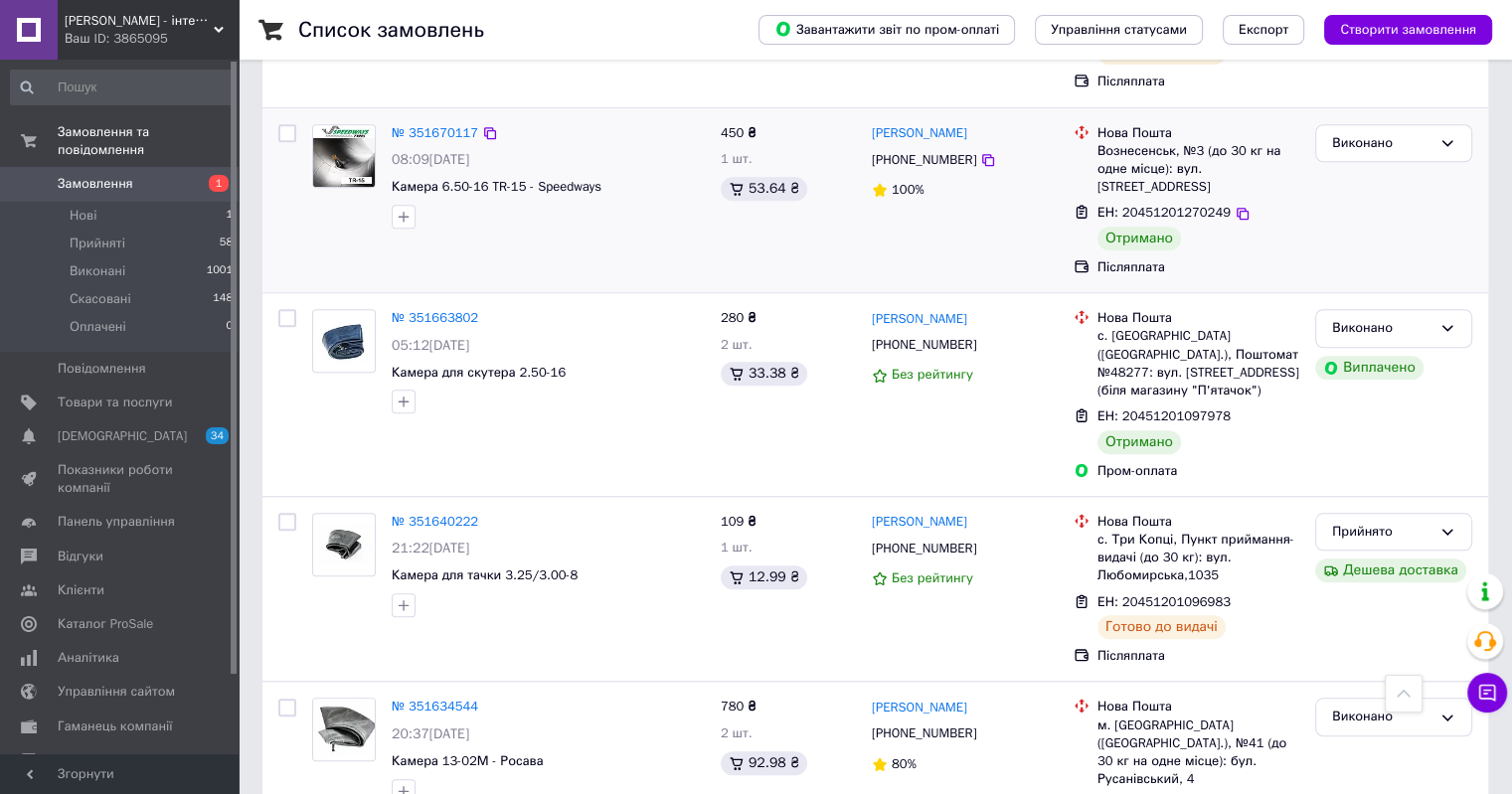 scroll, scrollTop: 1789, scrollLeft: 0, axis: vertical 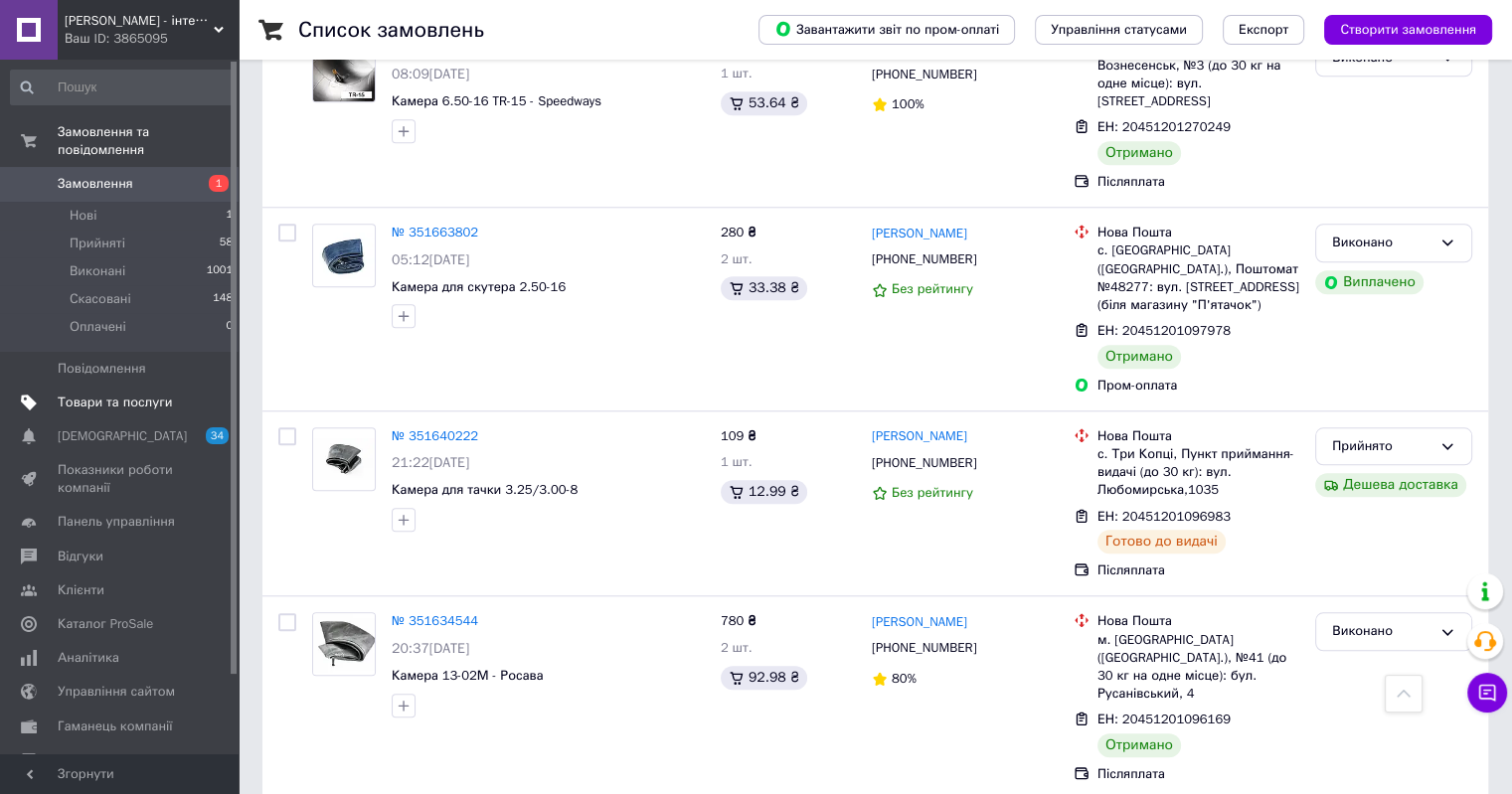 click on "Товари та послуги" at bounding box center [114, 402] 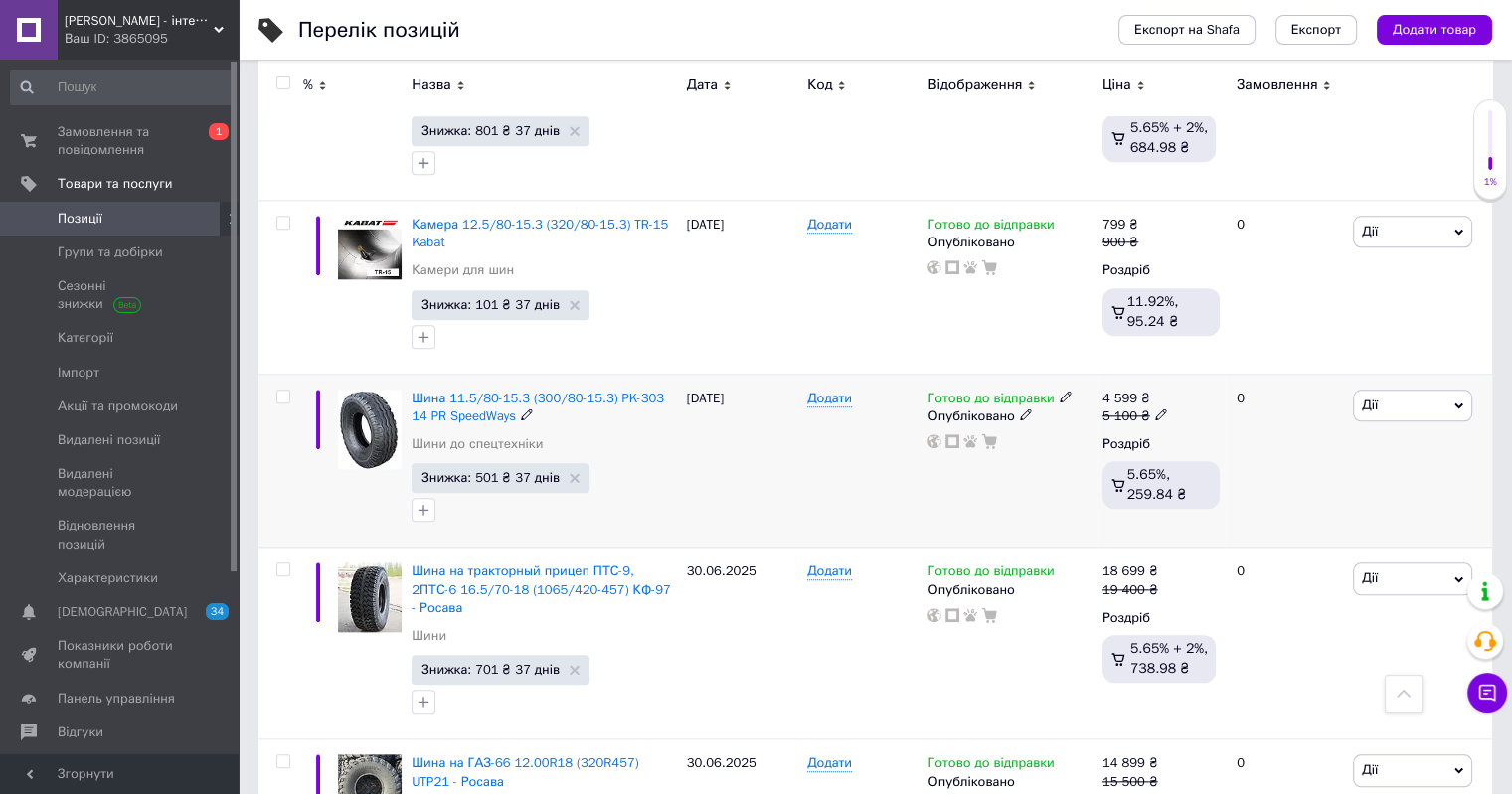 scroll, scrollTop: 2087, scrollLeft: 0, axis: vertical 